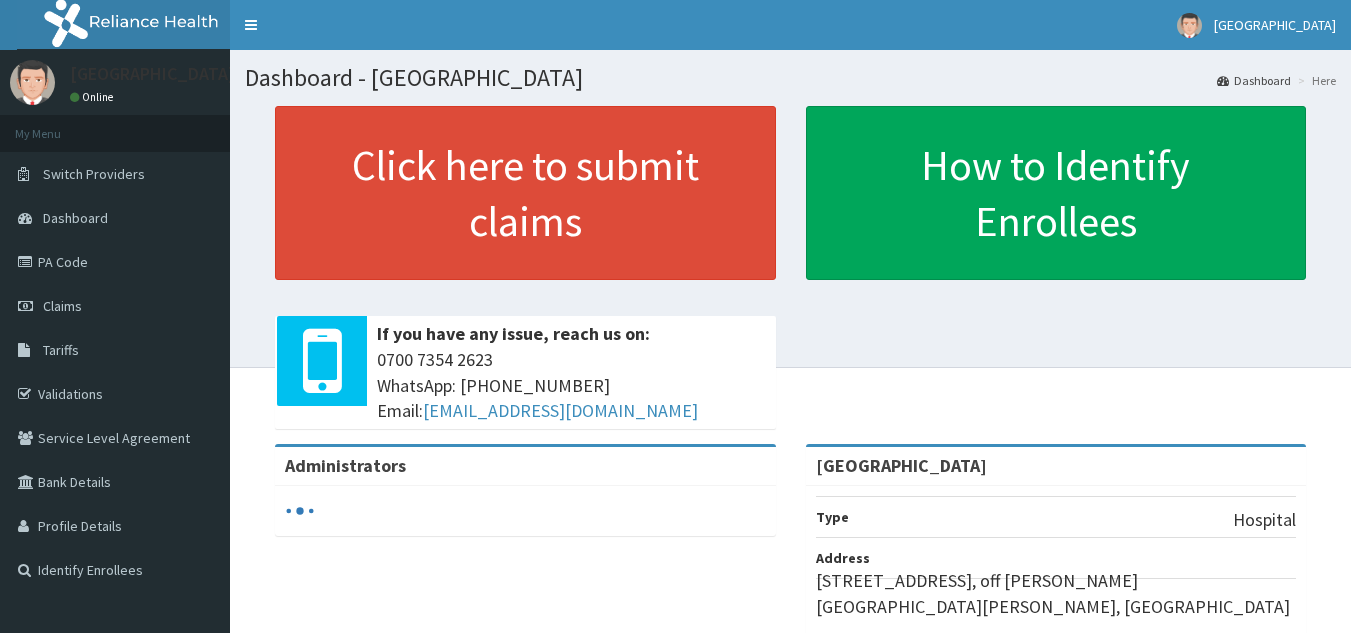 click on "PA Code" at bounding box center [115, 262] 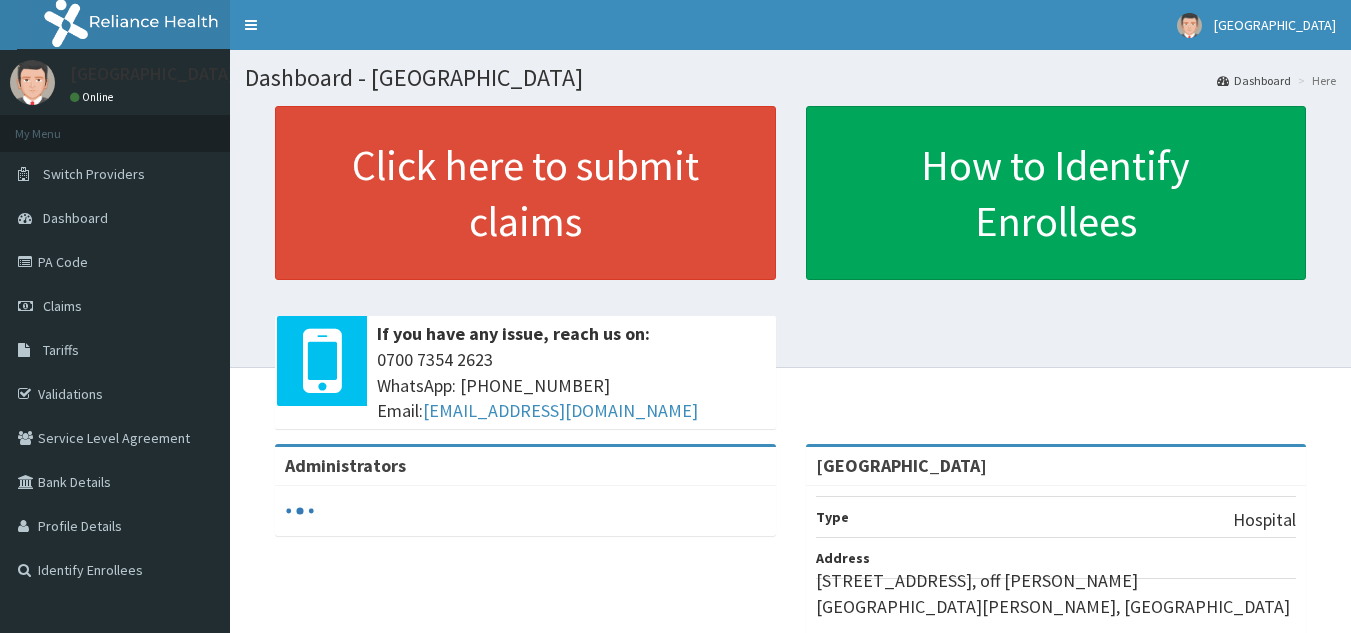 scroll, scrollTop: 0, scrollLeft: 0, axis: both 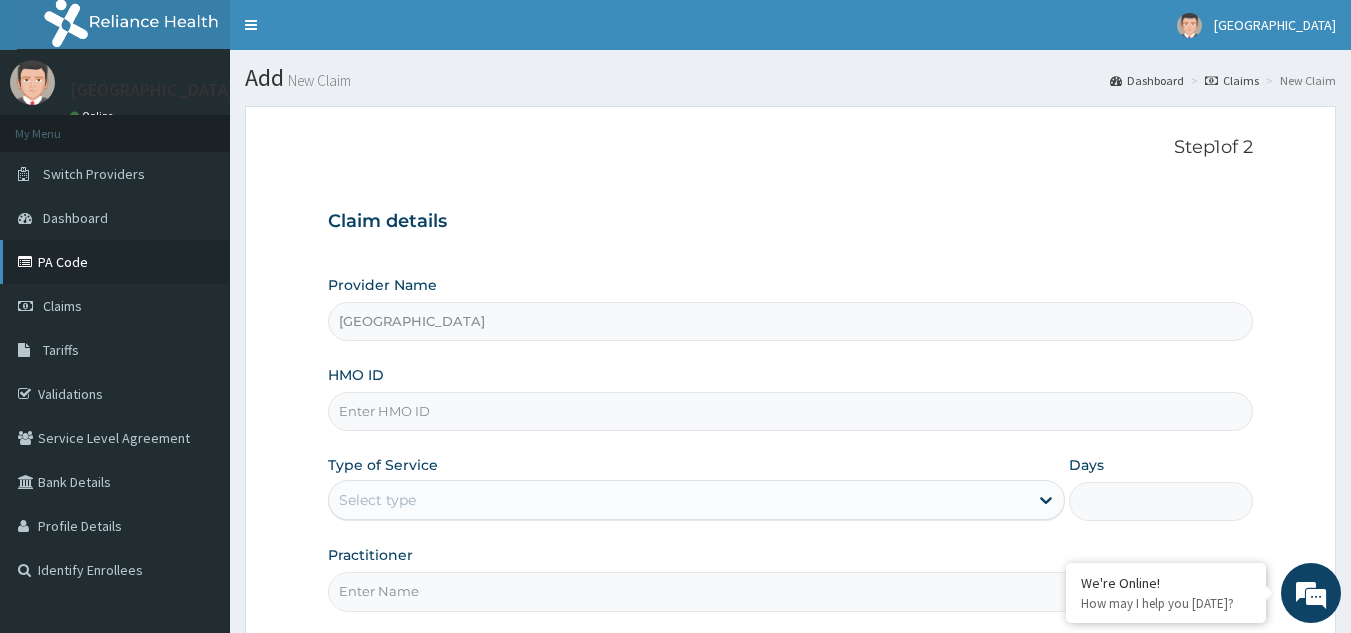 click on "PA Code" at bounding box center (115, 262) 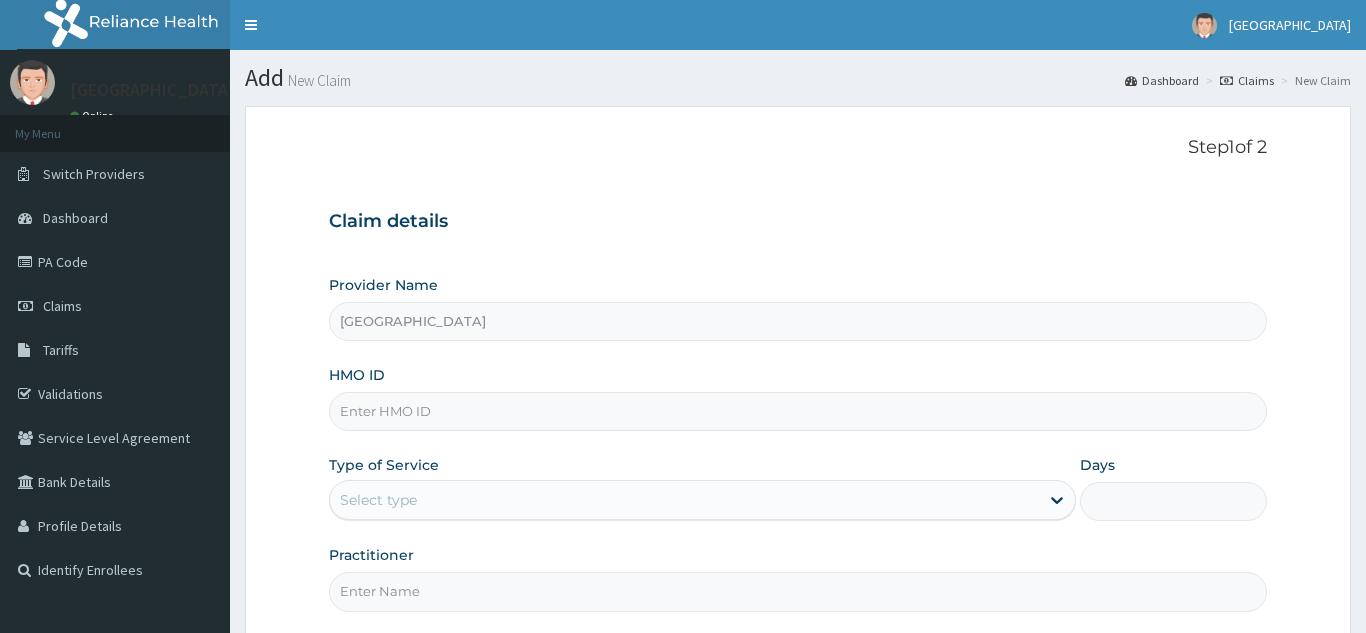 scroll, scrollTop: 0, scrollLeft: 0, axis: both 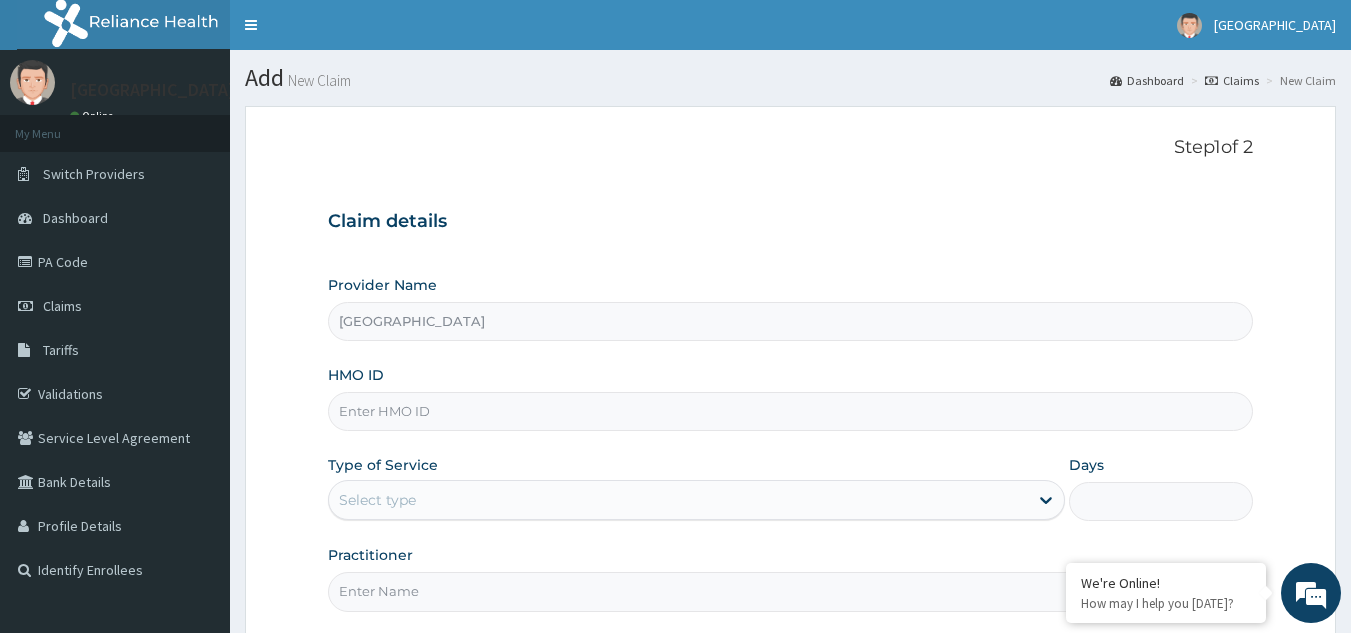 click on "HMO ID" at bounding box center [791, 411] 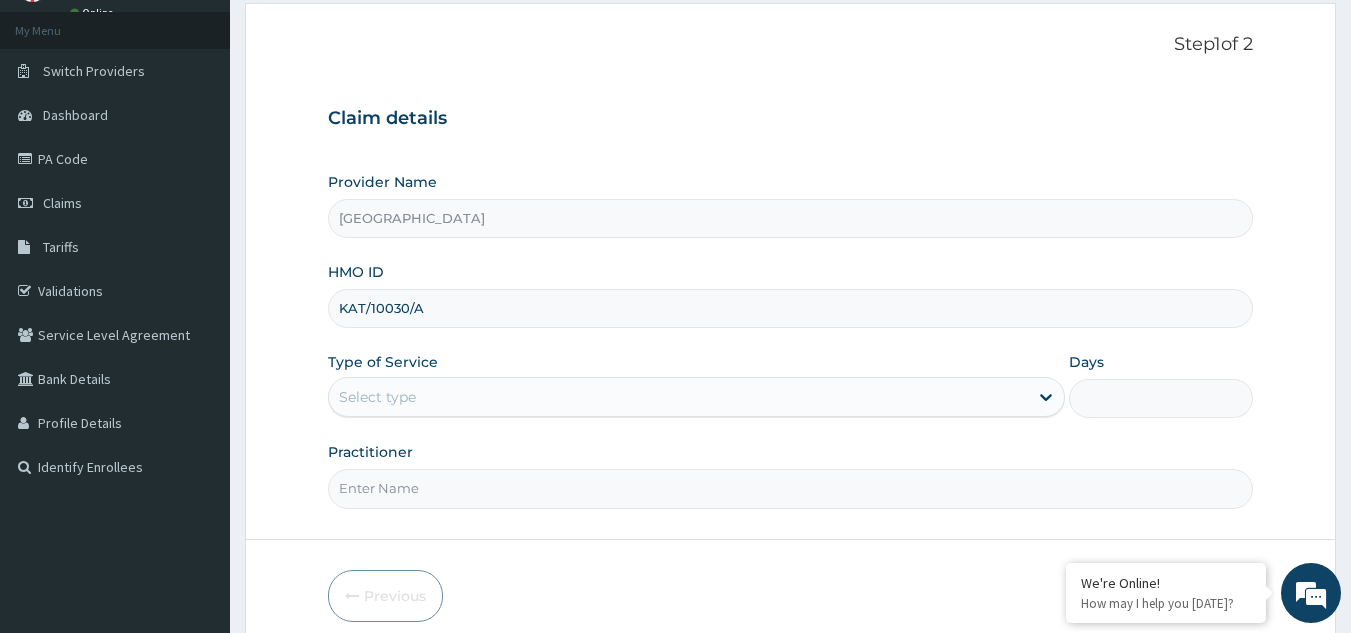 scroll, scrollTop: 110, scrollLeft: 0, axis: vertical 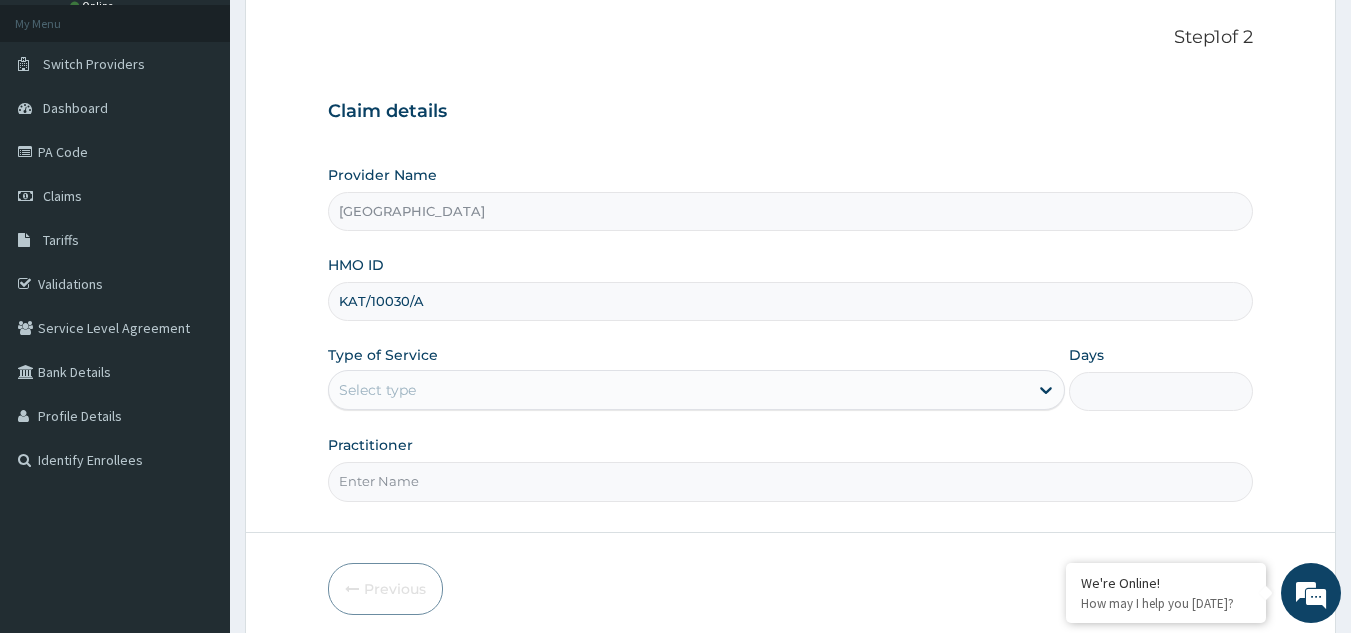 type on "KAT/10030/A" 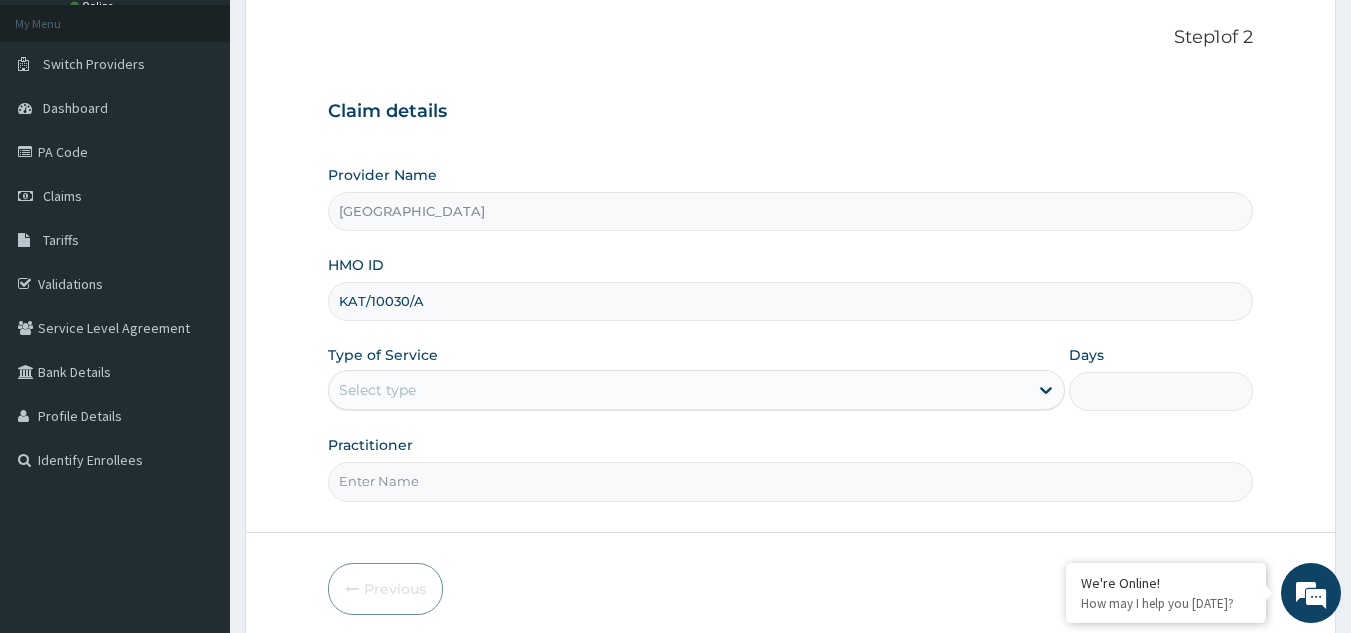 click on "Select type" at bounding box center [678, 390] 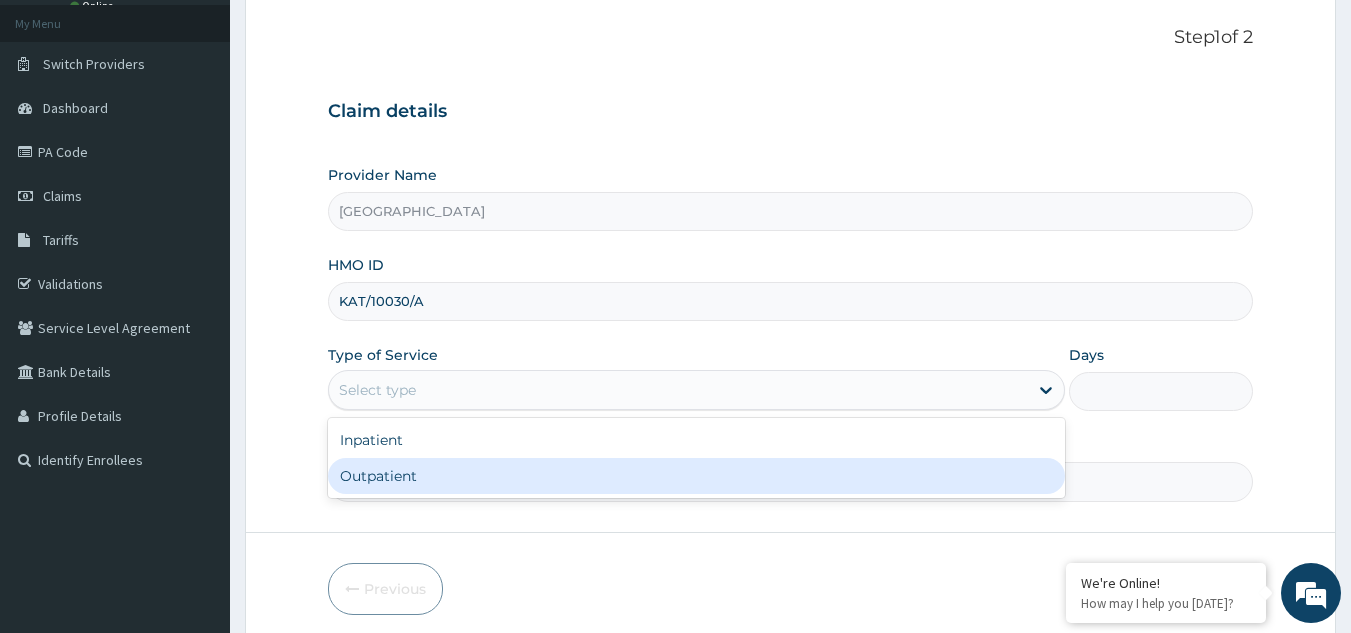 click on "Outpatient" at bounding box center [696, 476] 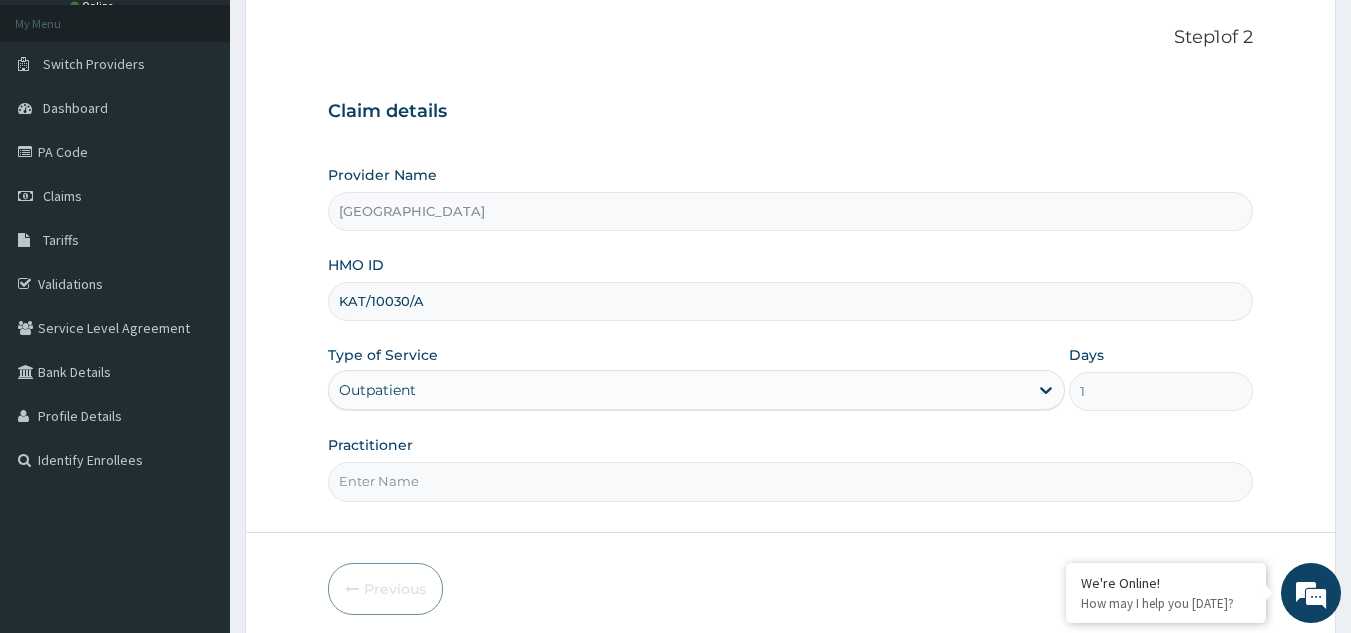click on "Practitioner" at bounding box center [791, 481] 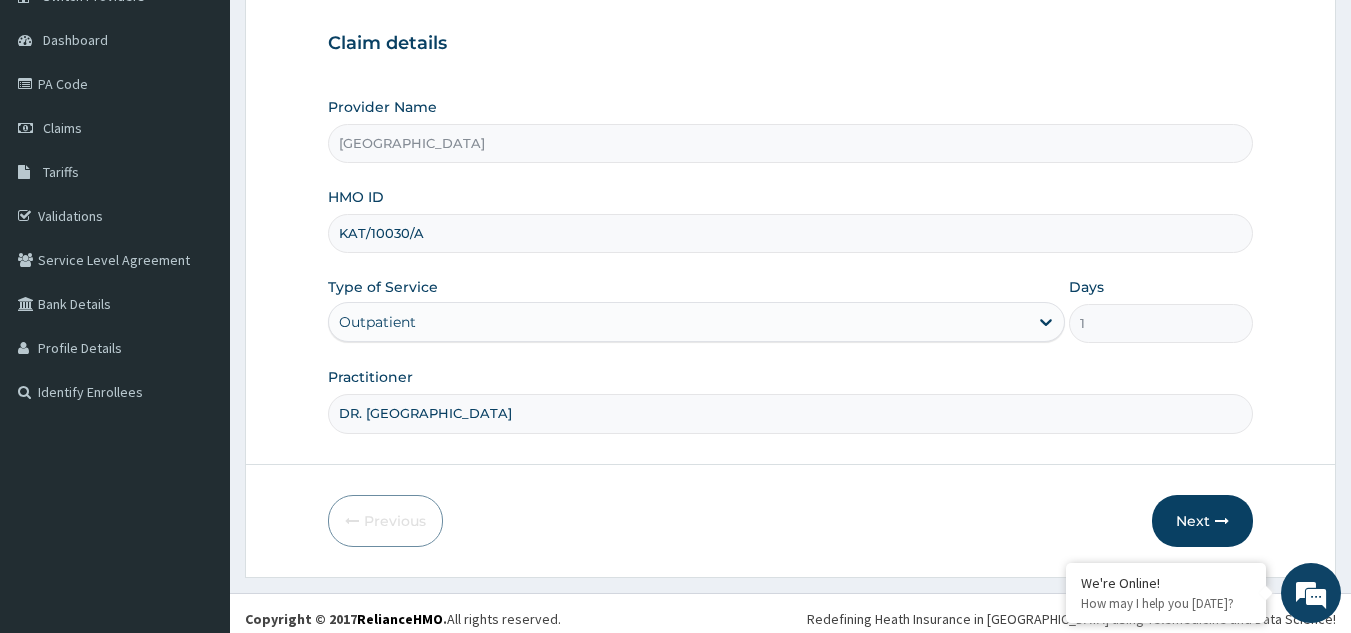scroll, scrollTop: 189, scrollLeft: 0, axis: vertical 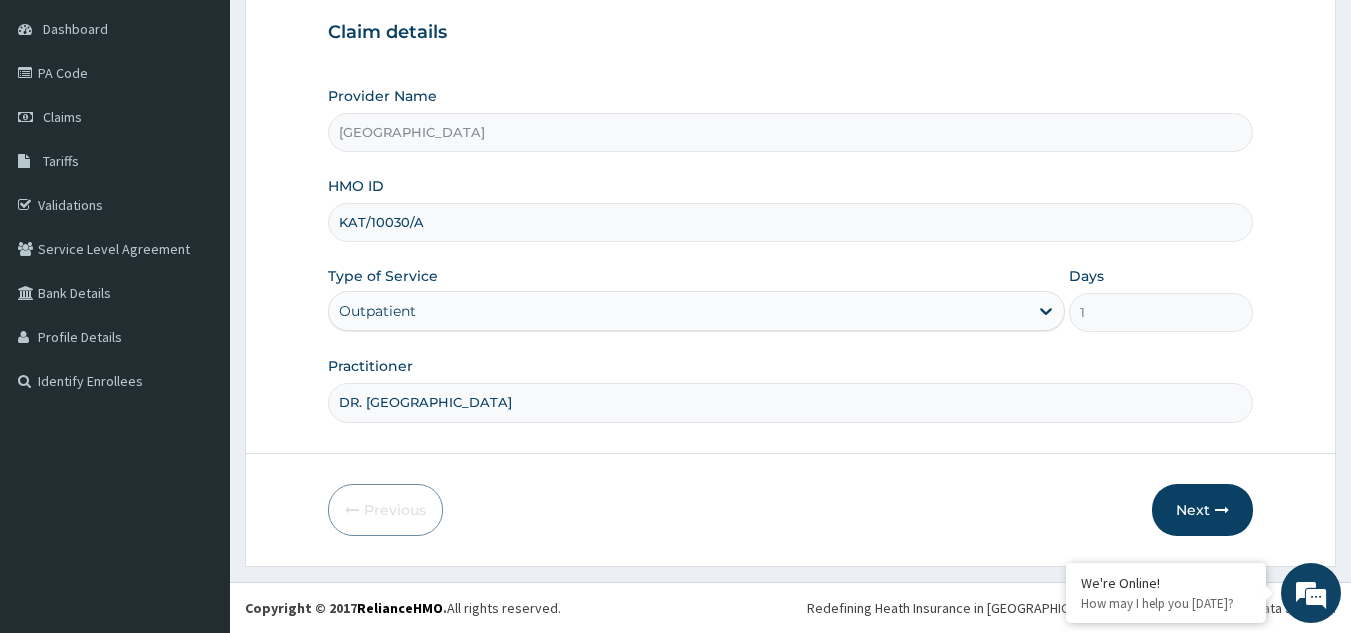 type on "DR. UCHENNA" 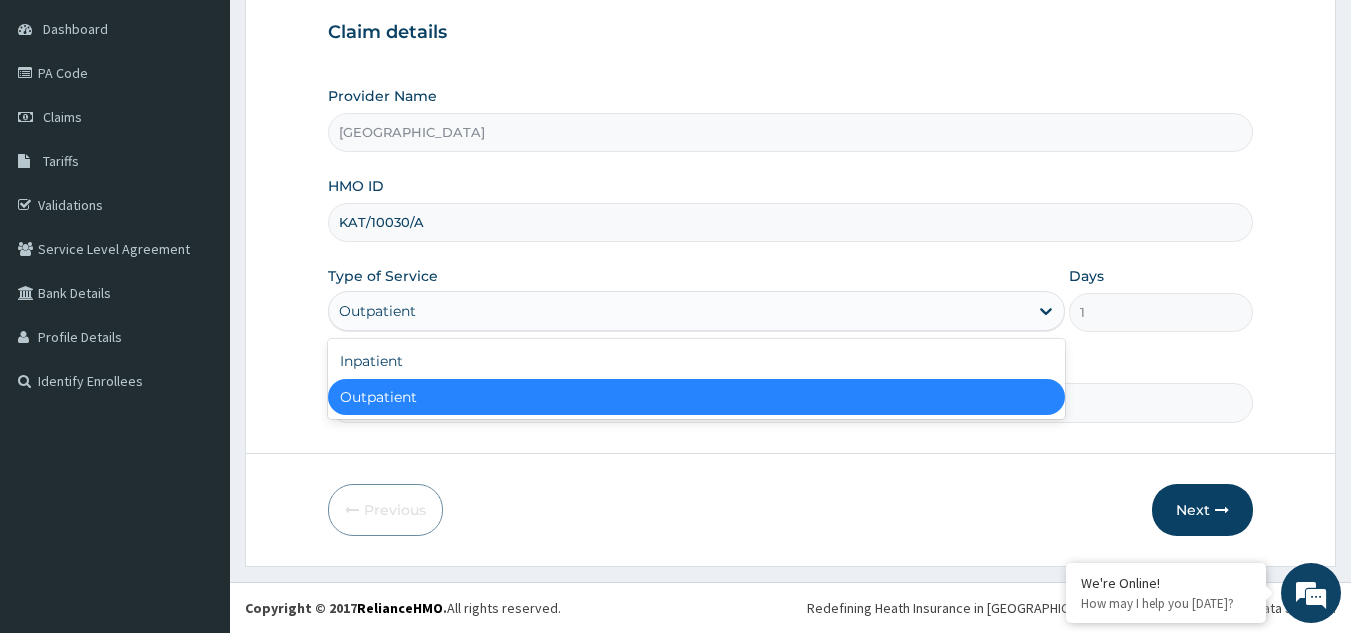 click on "Outpatient" at bounding box center (678, 311) 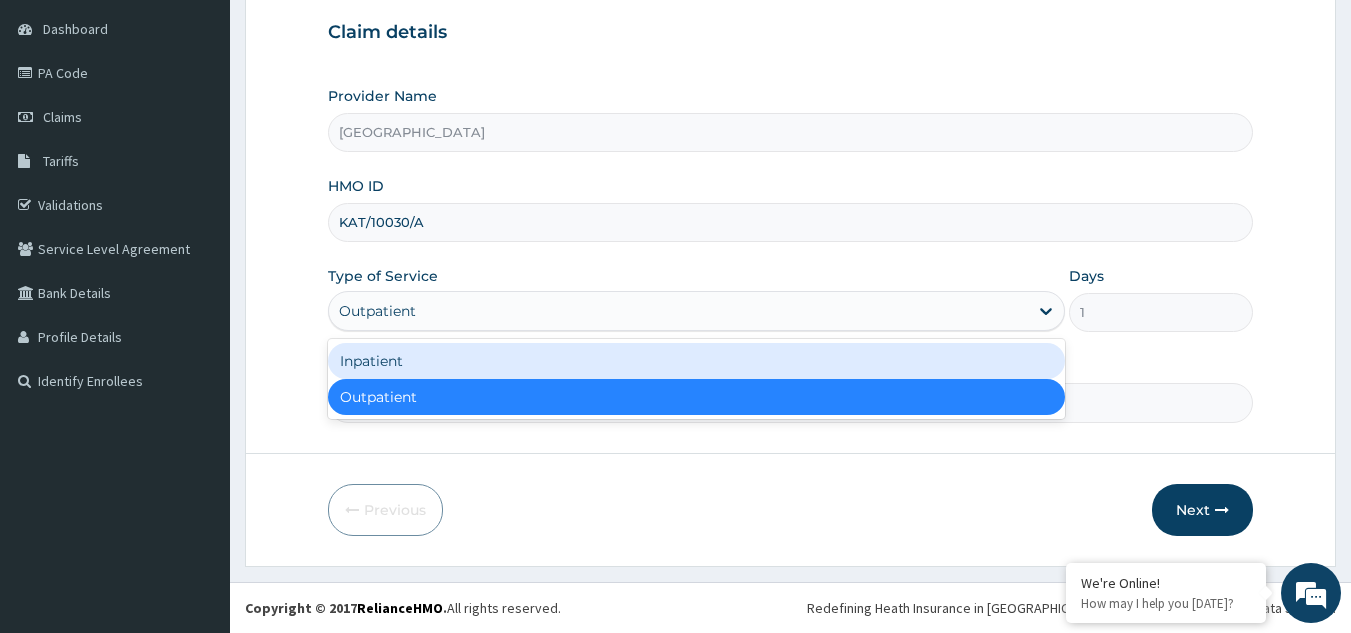 click on "Inpatient" at bounding box center [696, 361] 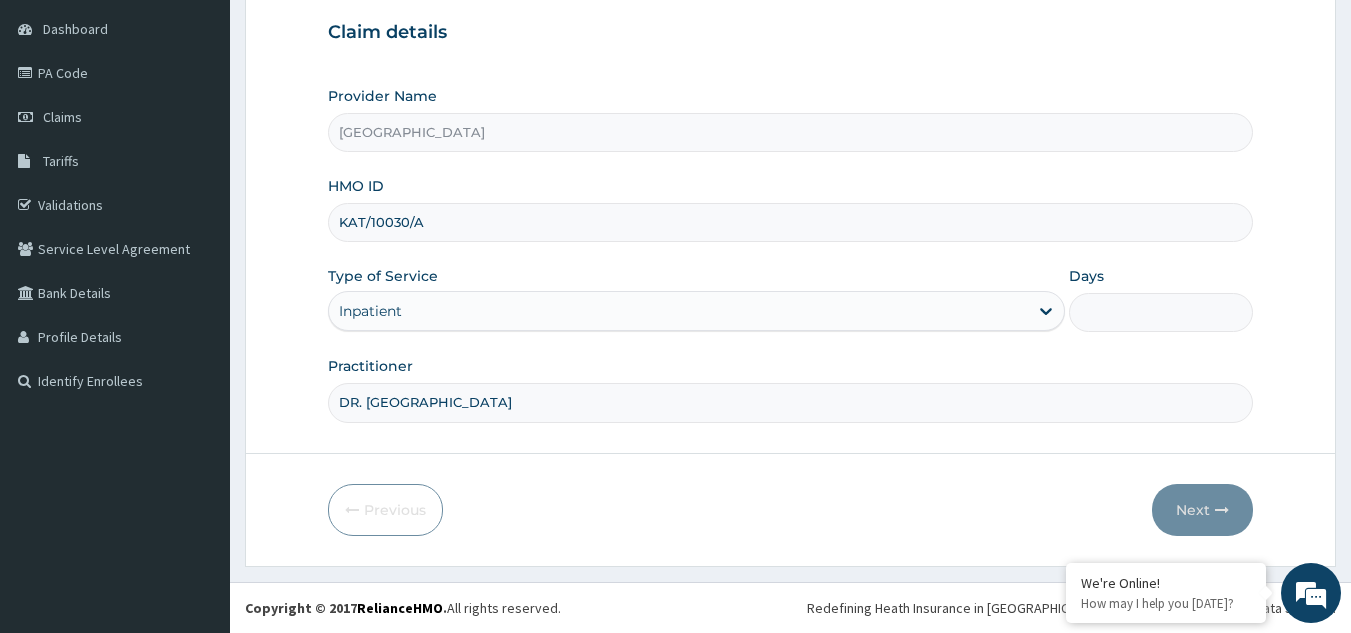 click on "Days" at bounding box center (1161, 312) 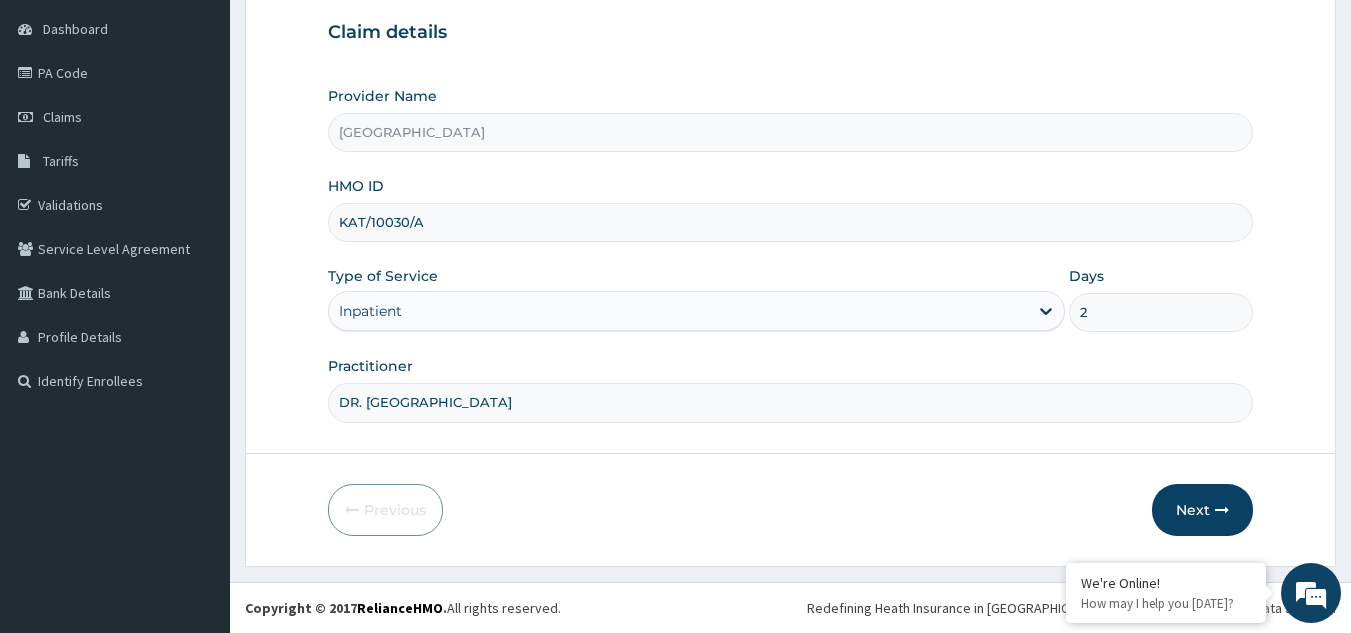type on "2" 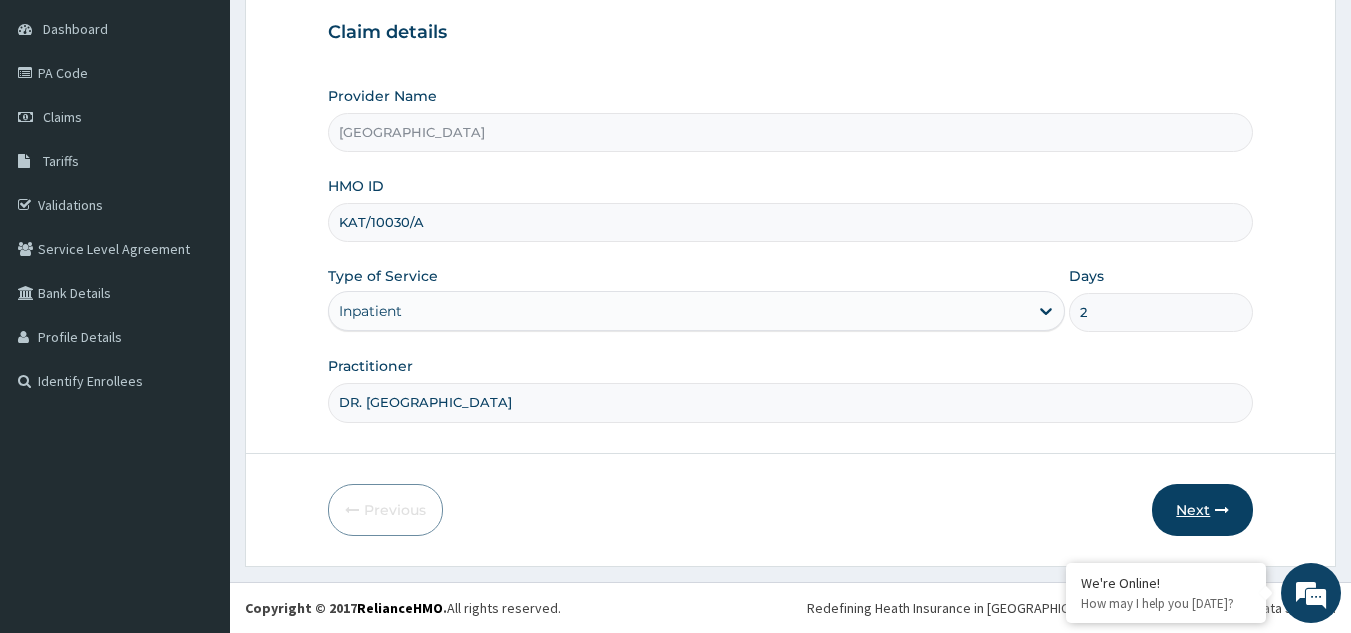 click on "Next" at bounding box center [1202, 510] 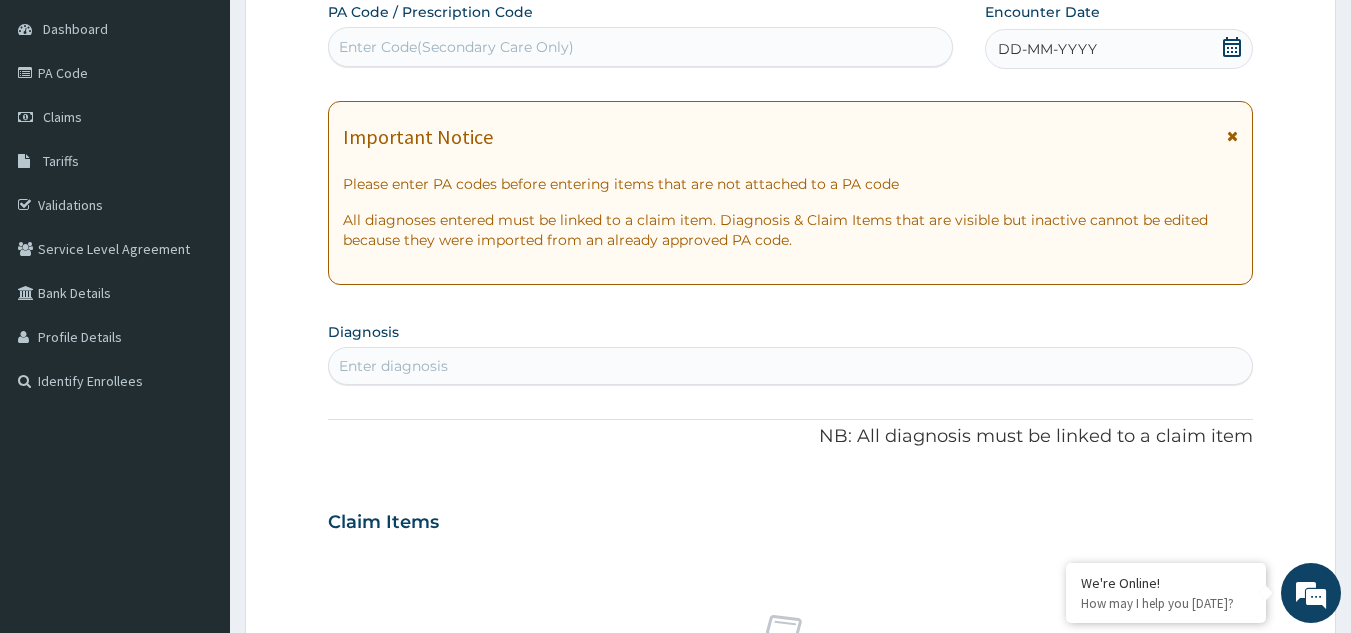 click on "Enter Code(Secondary Care Only)" at bounding box center [641, 47] 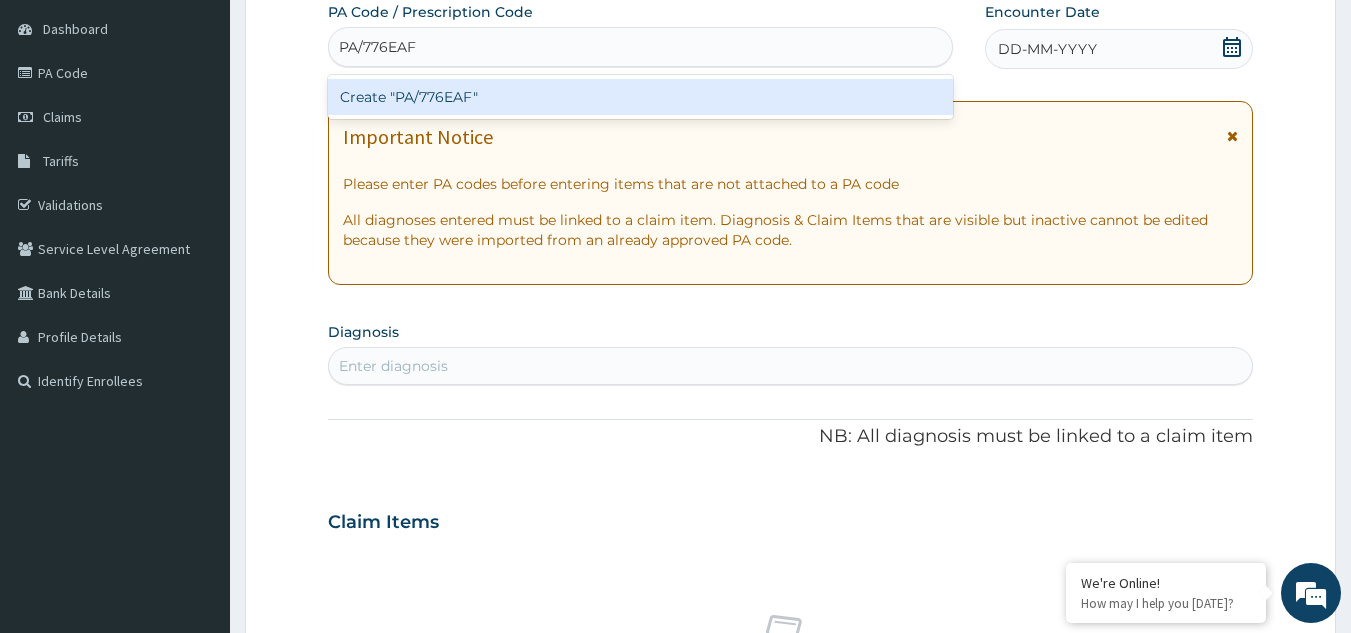 click on "Create "PA/776EAF"" at bounding box center (641, 97) 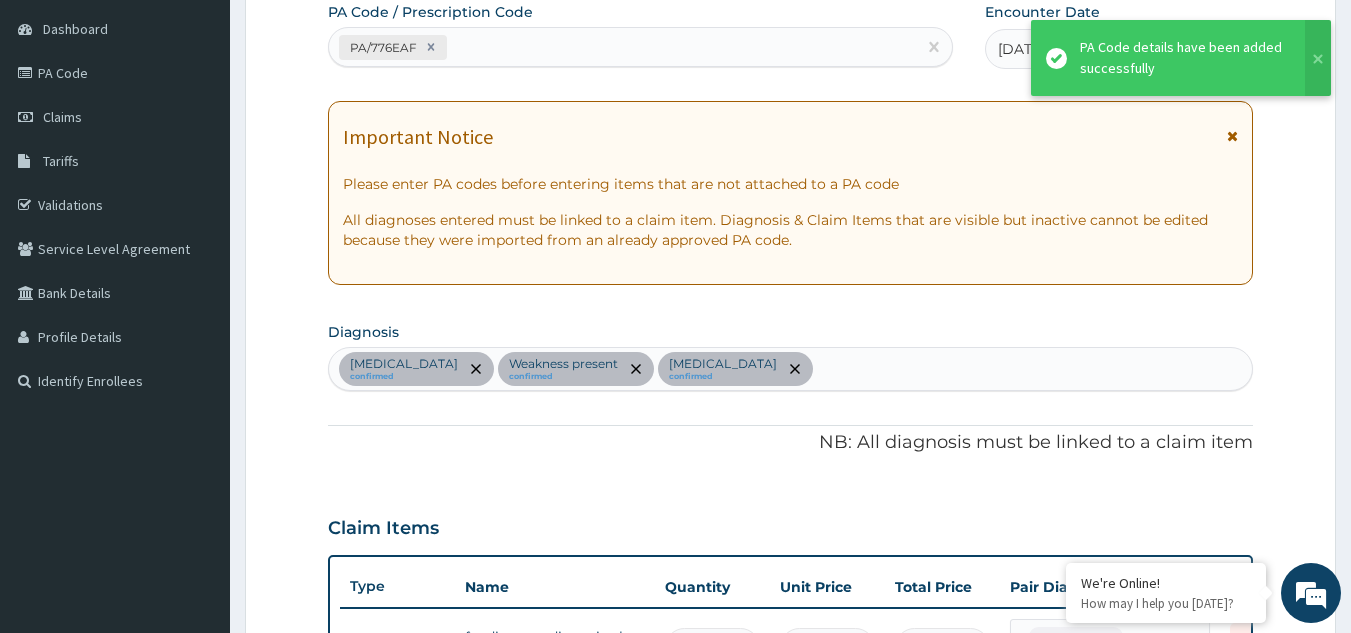 scroll, scrollTop: 585, scrollLeft: 0, axis: vertical 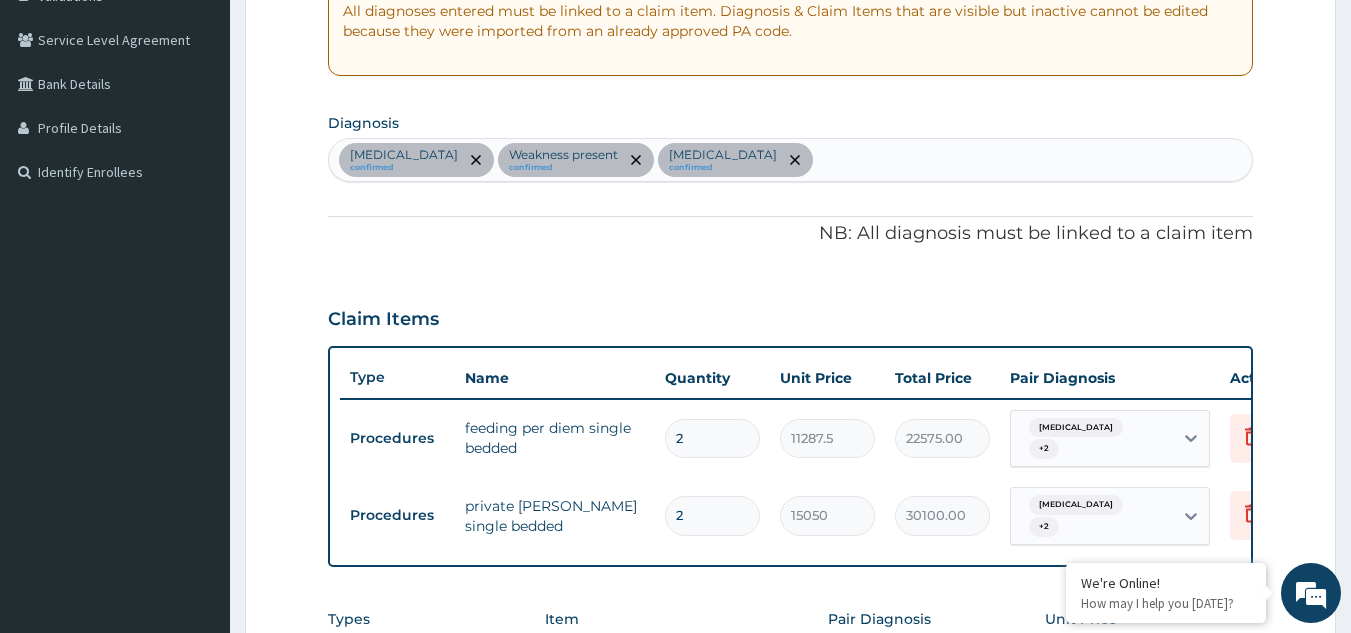 click on "Malaria confirmed Weakness present confirmed Sepsis confirmed" at bounding box center (791, 160) 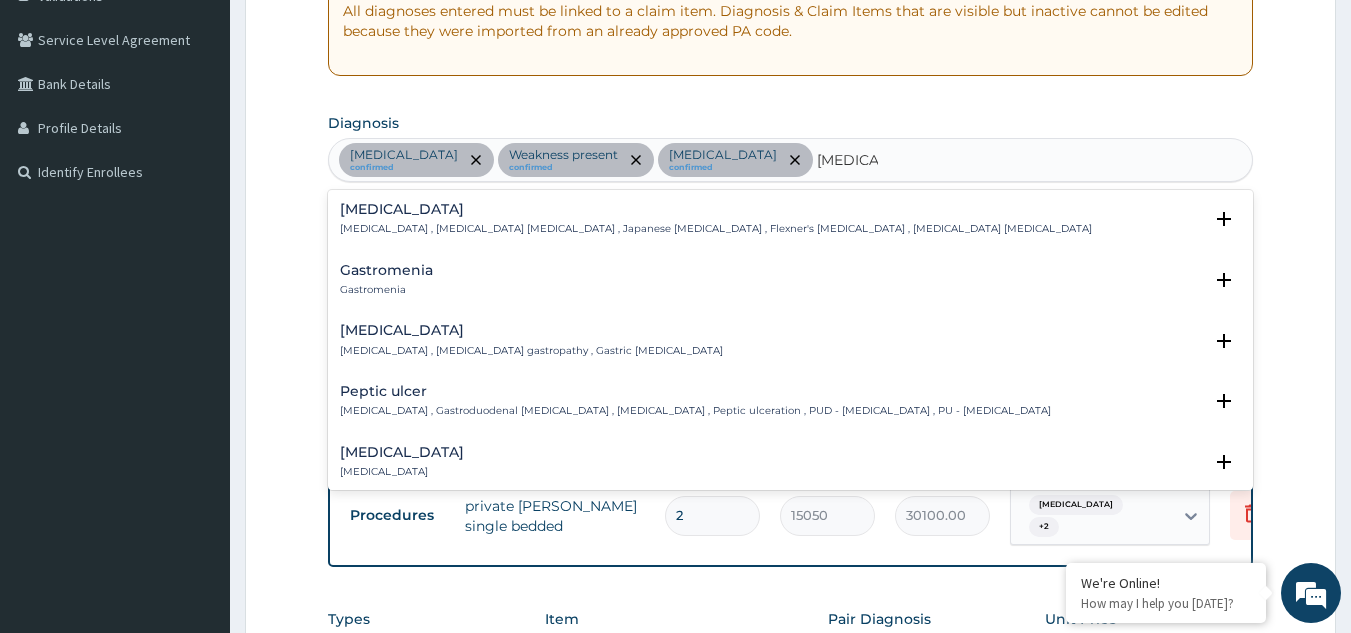 scroll, scrollTop: 80, scrollLeft: 0, axis: vertical 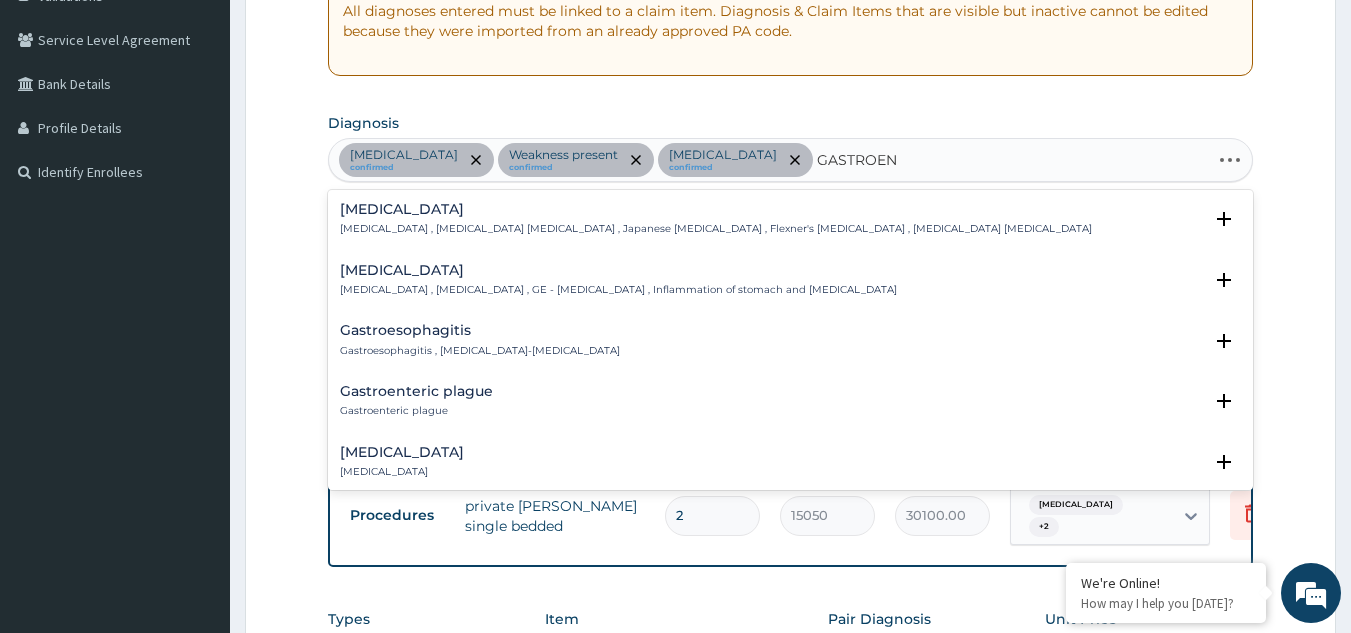 type on "GASTROENT" 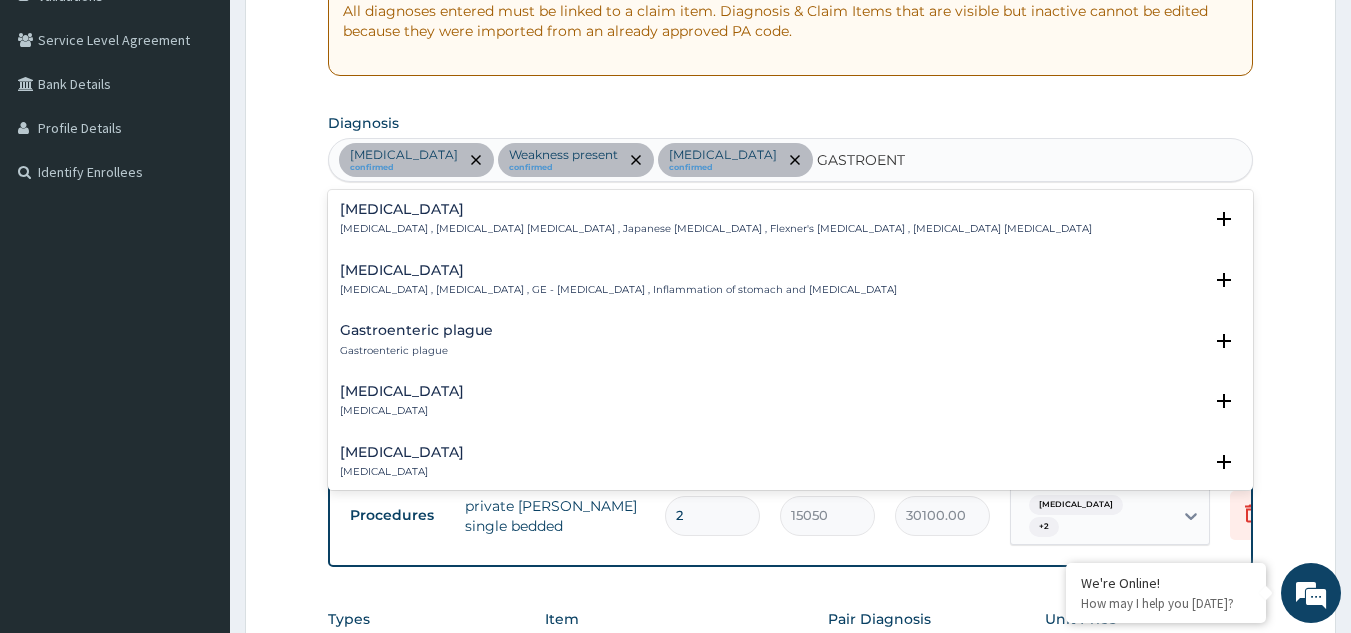 click on "Gastroenteritis , Gastroenteropathy , GE - Gastroenteritis , Inflammation of stomach and intestine" at bounding box center (618, 290) 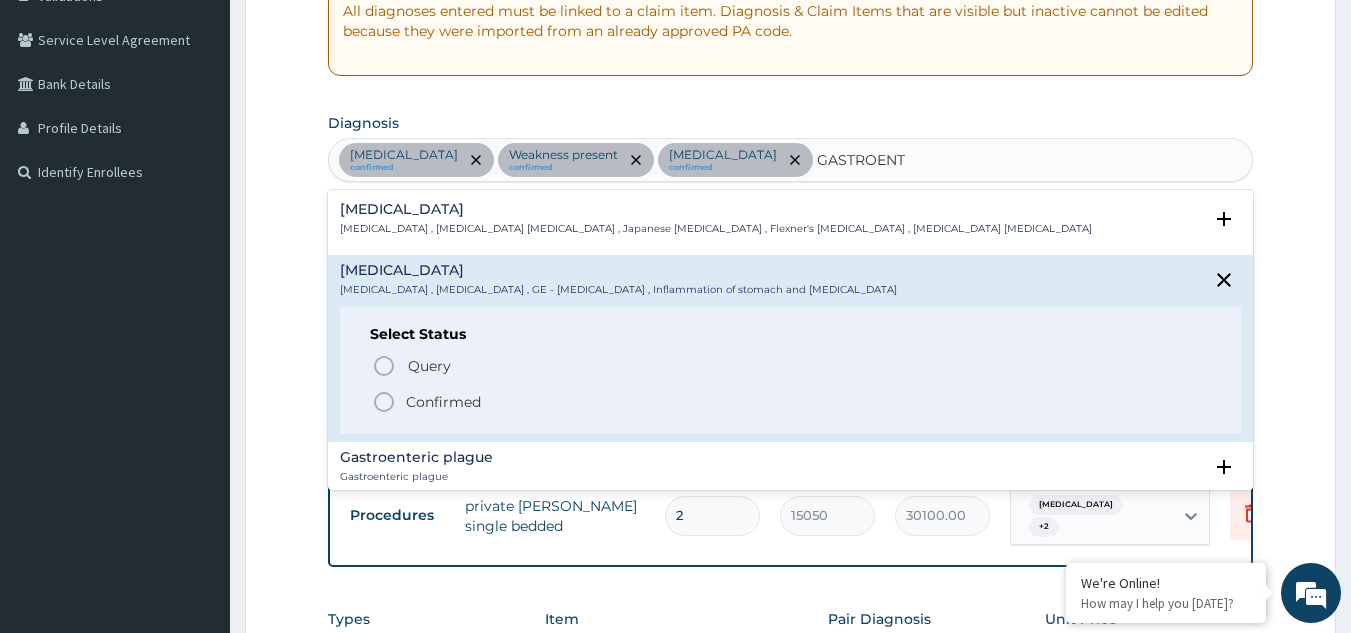 click 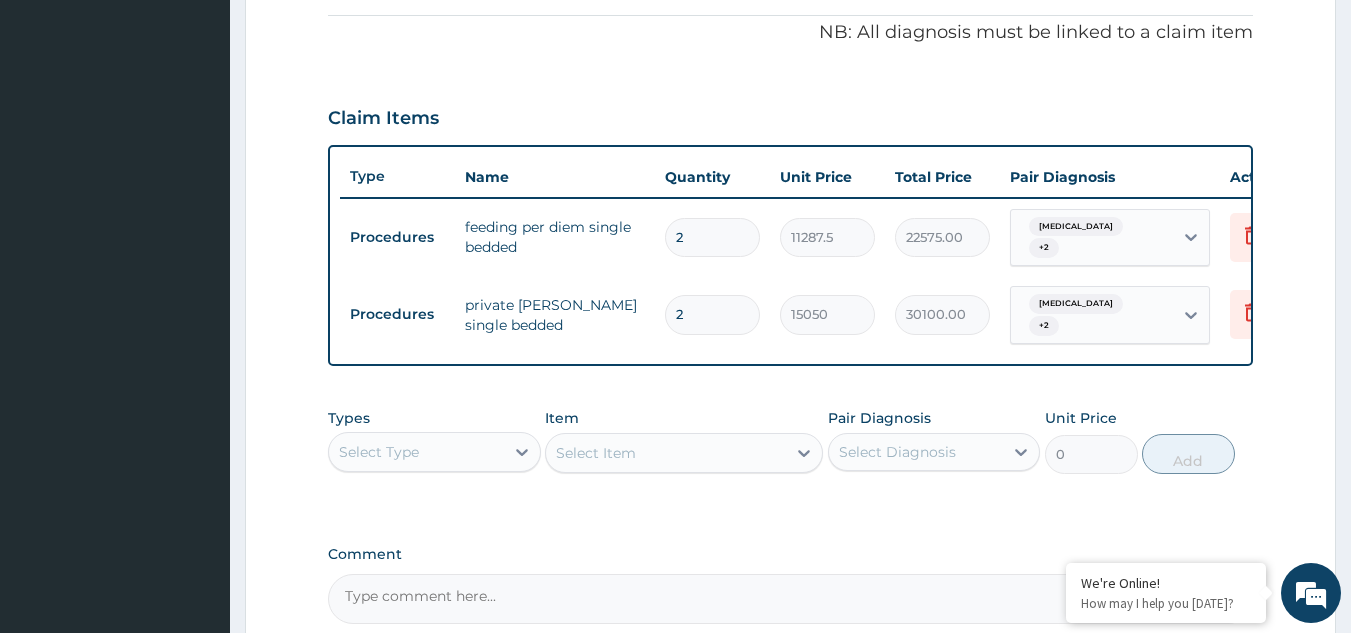 scroll, scrollTop: 669, scrollLeft: 0, axis: vertical 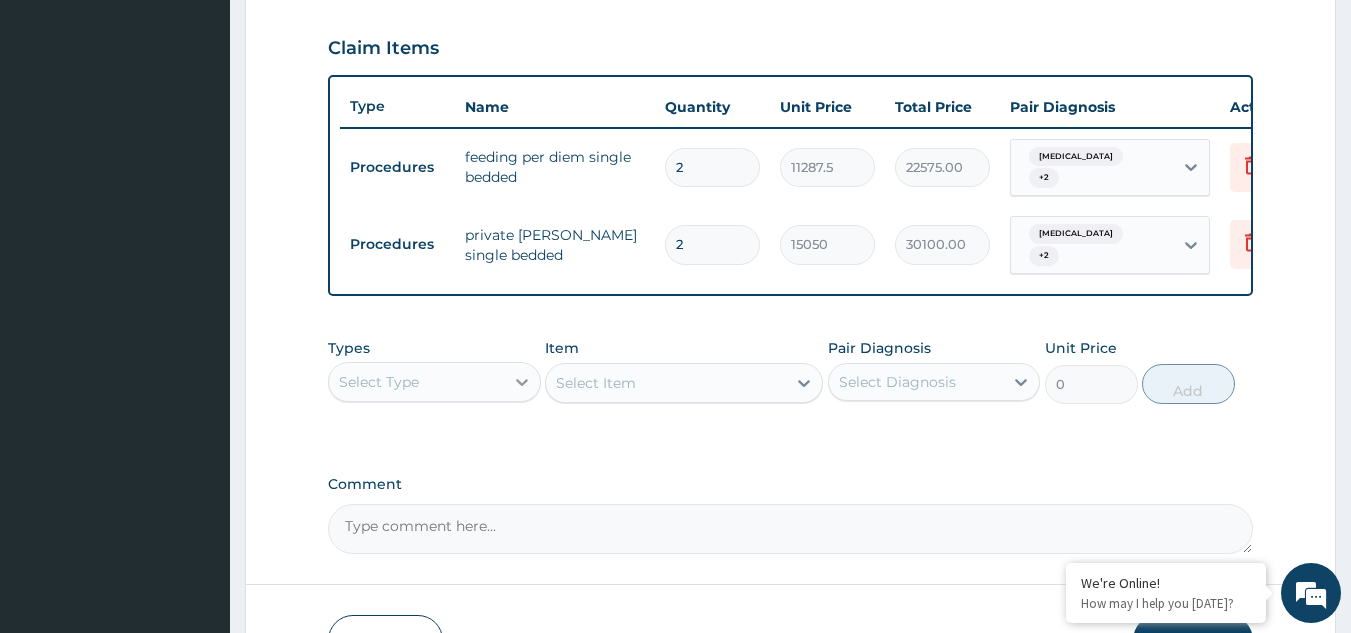 click at bounding box center (522, 382) 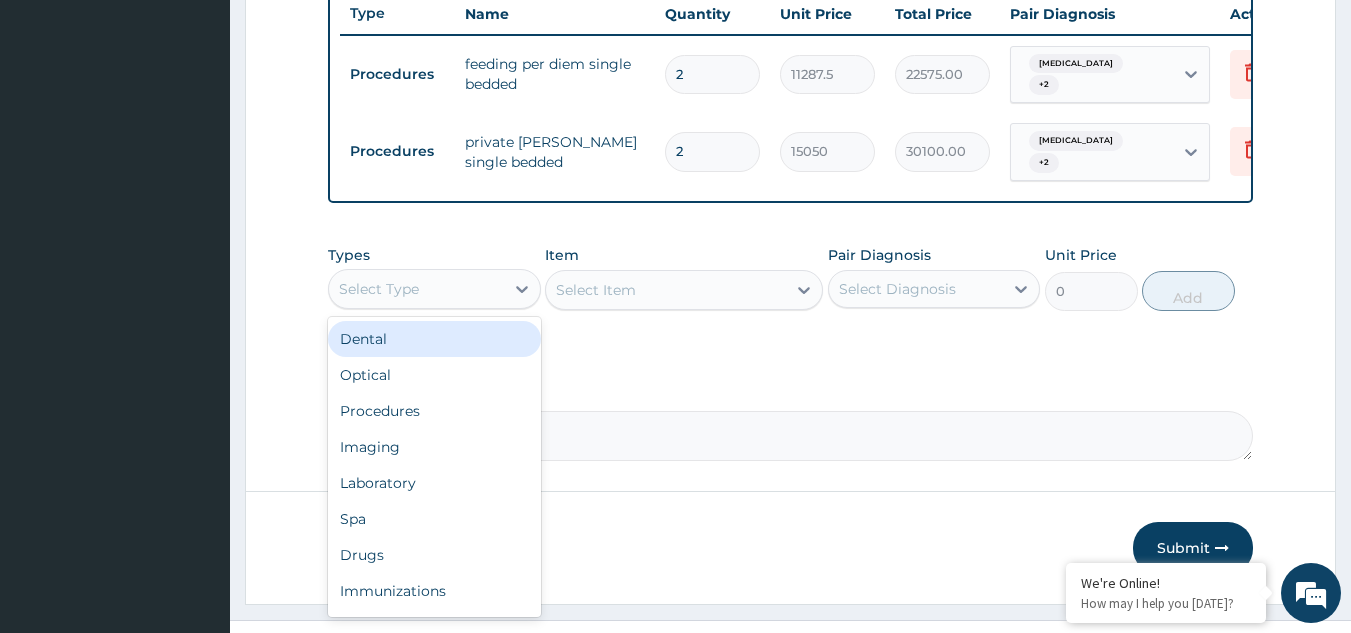 scroll, scrollTop: 798, scrollLeft: 0, axis: vertical 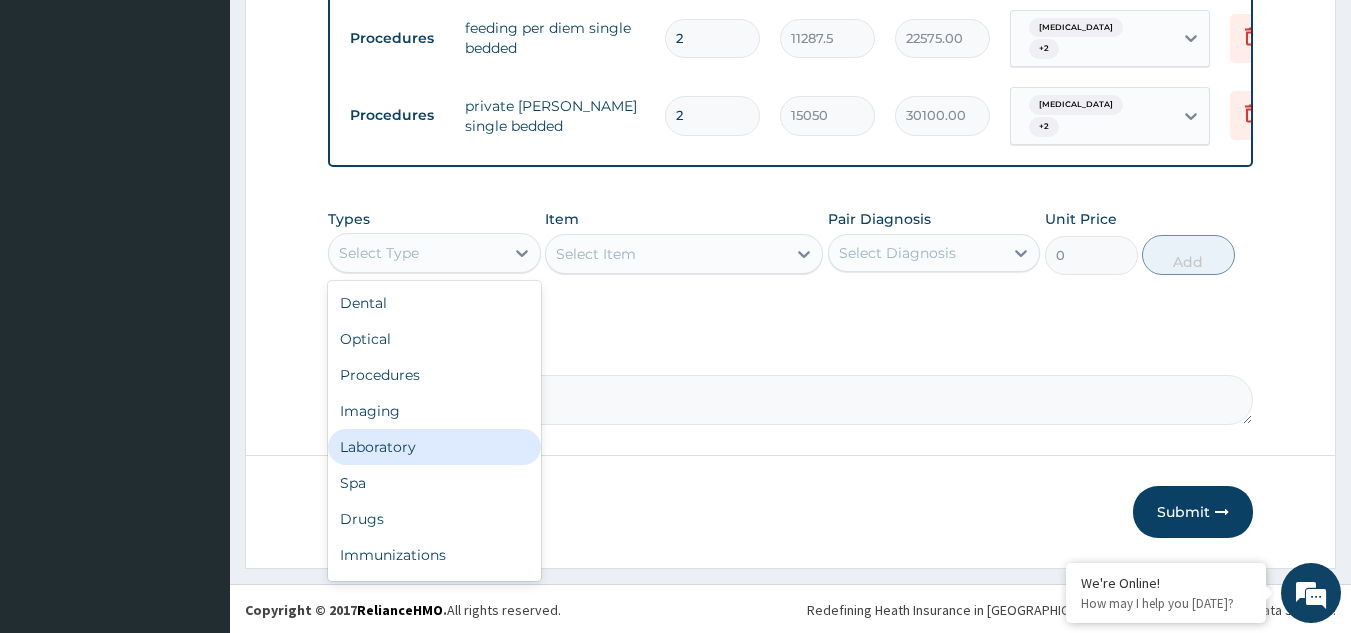 click on "Laboratory" at bounding box center (434, 447) 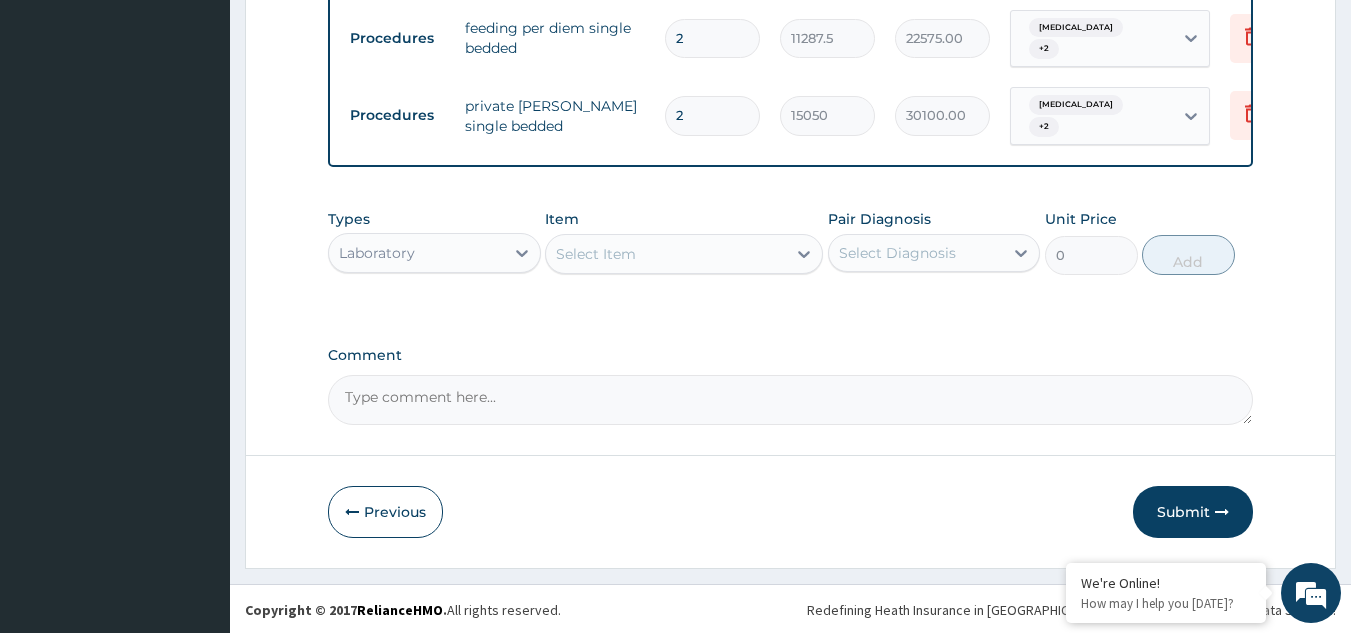 click on "Select Item" at bounding box center [596, 254] 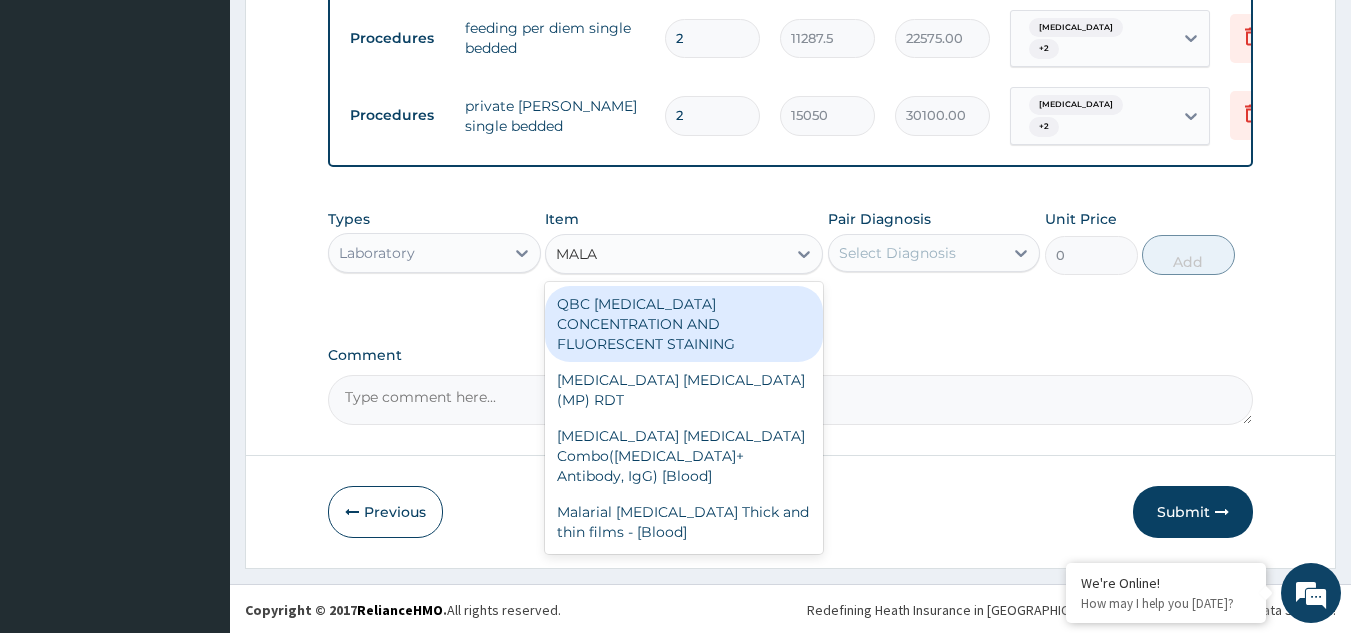 type on "MALAR" 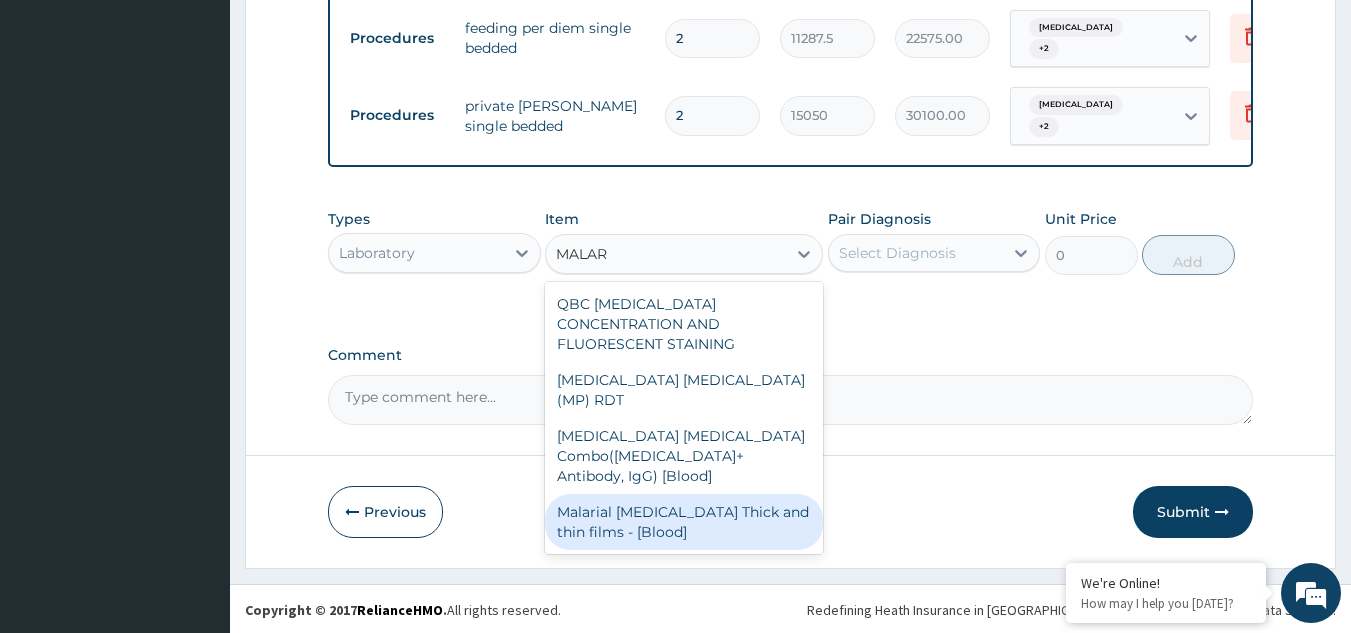 click on "Malarial Parasite Thick and thin films - [Blood]" at bounding box center [684, 522] 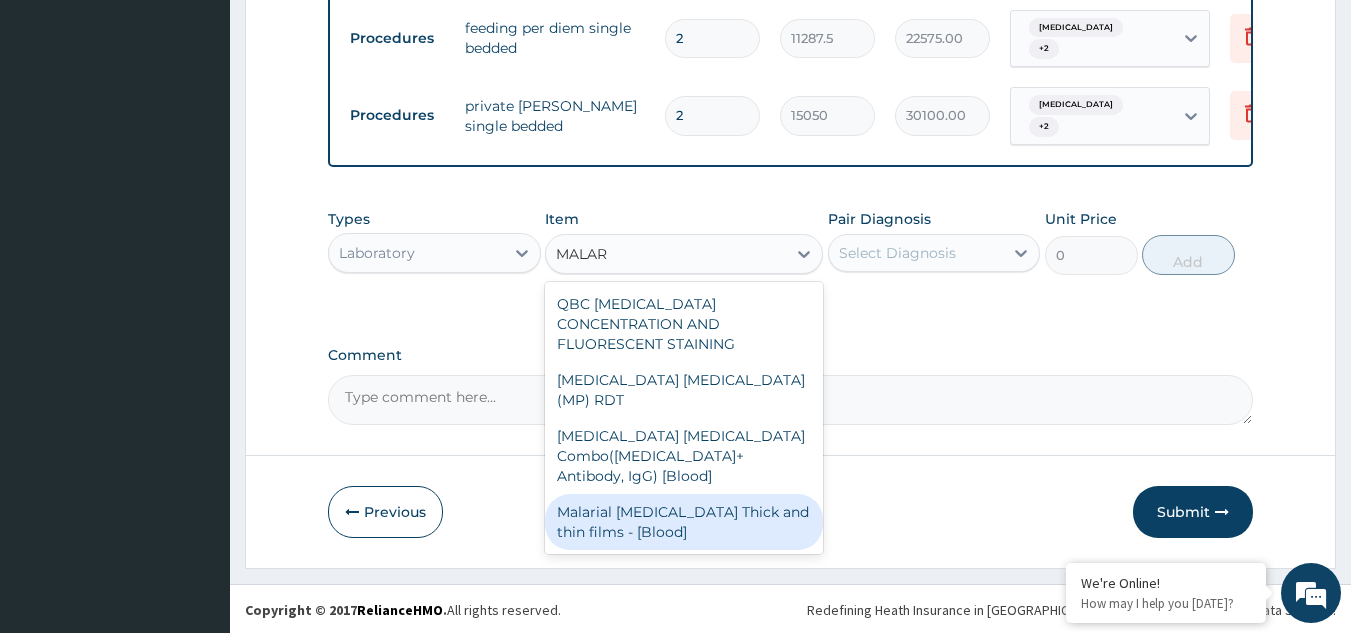 type 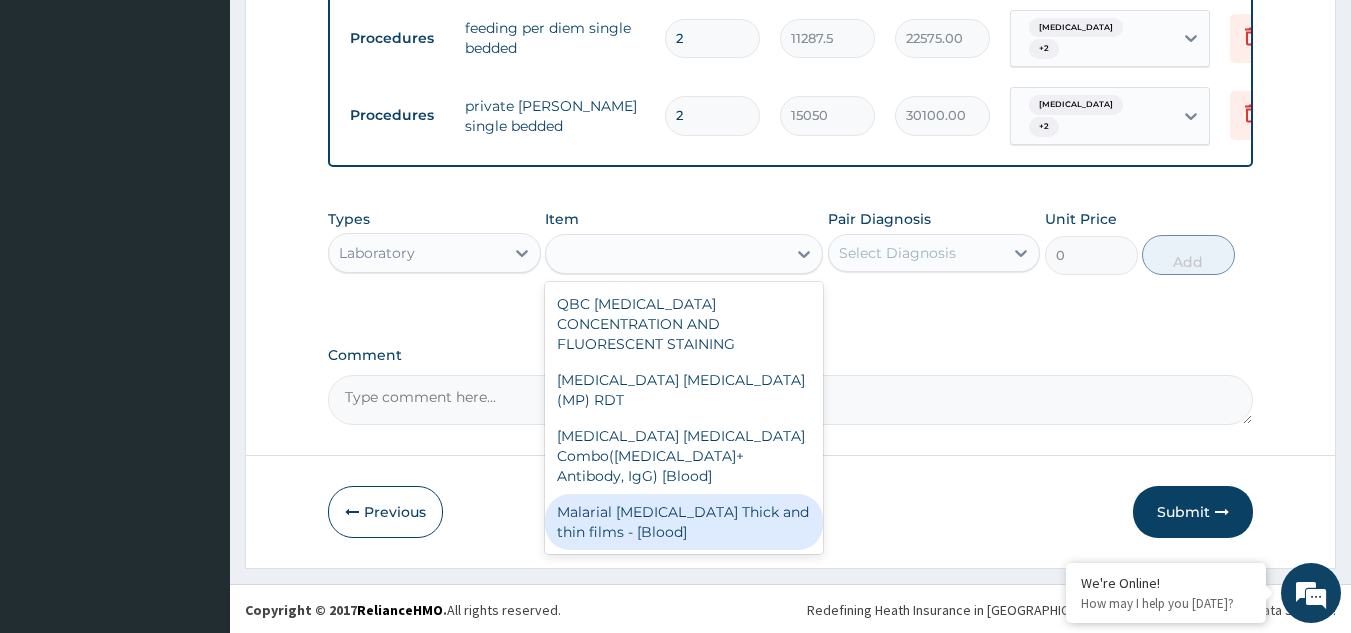 type on "1612.5" 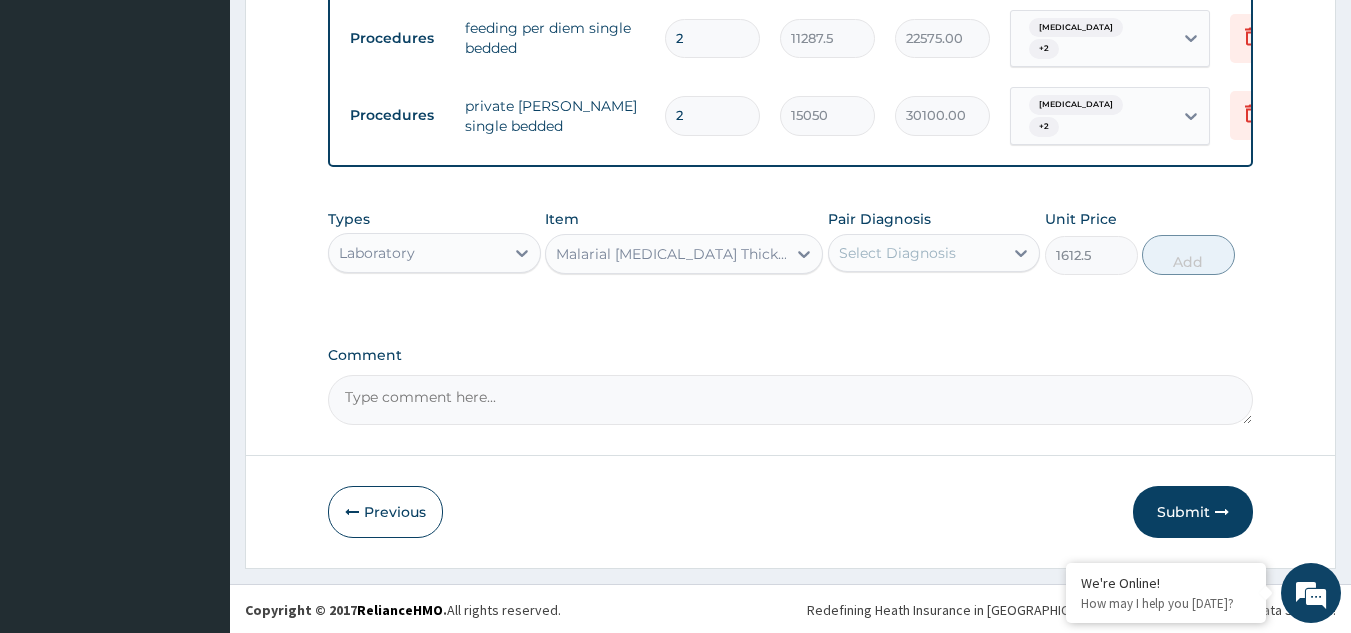 click on "Select Diagnosis" at bounding box center (897, 253) 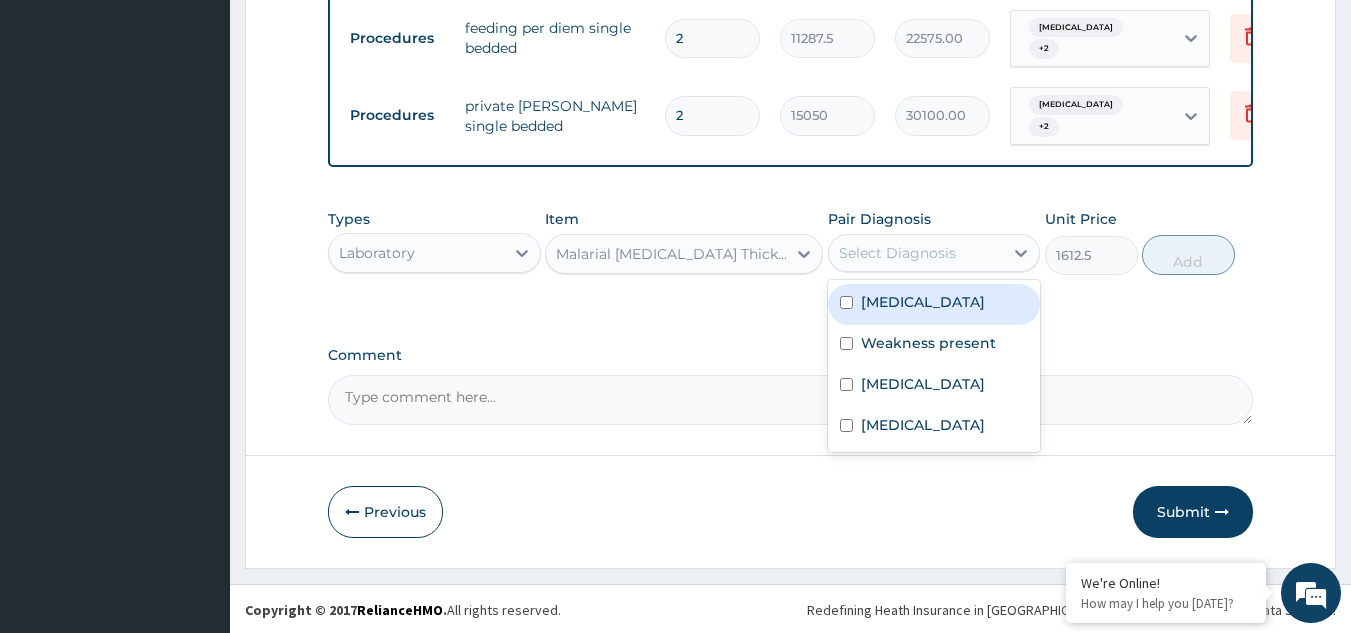 click on "Malaria" at bounding box center (923, 302) 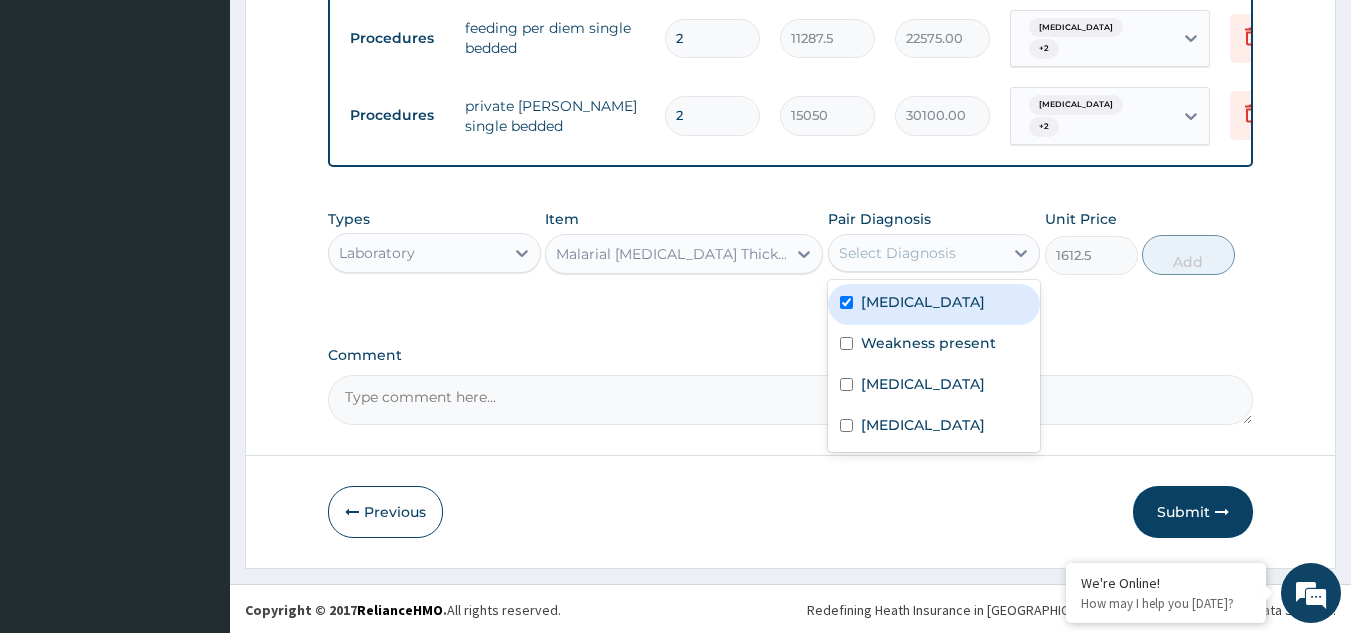 checkbox on "true" 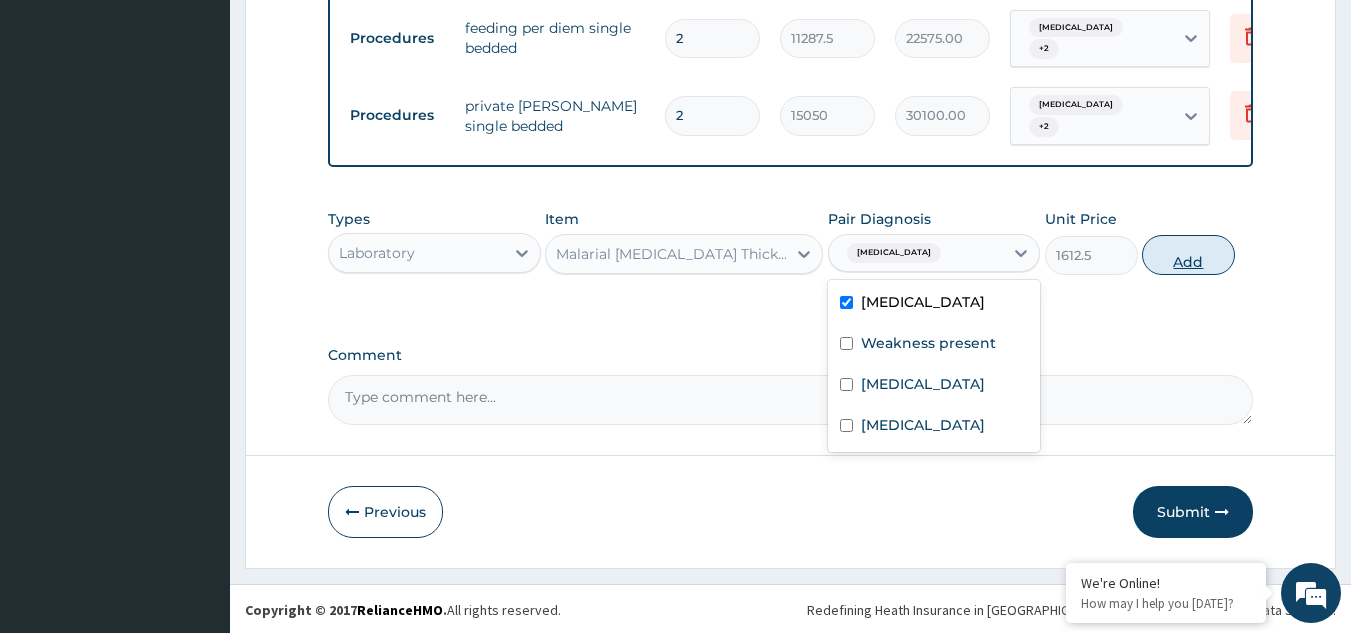 click on "Add" at bounding box center (1188, 255) 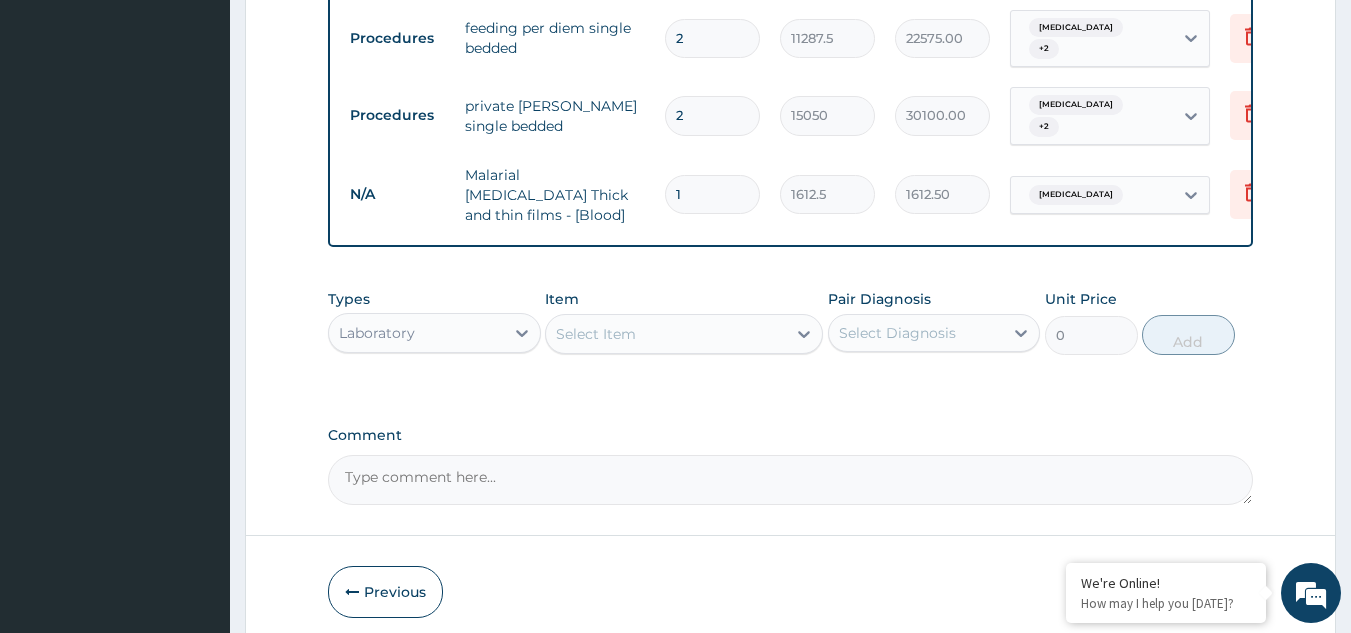 click on "Select Item" at bounding box center [666, 334] 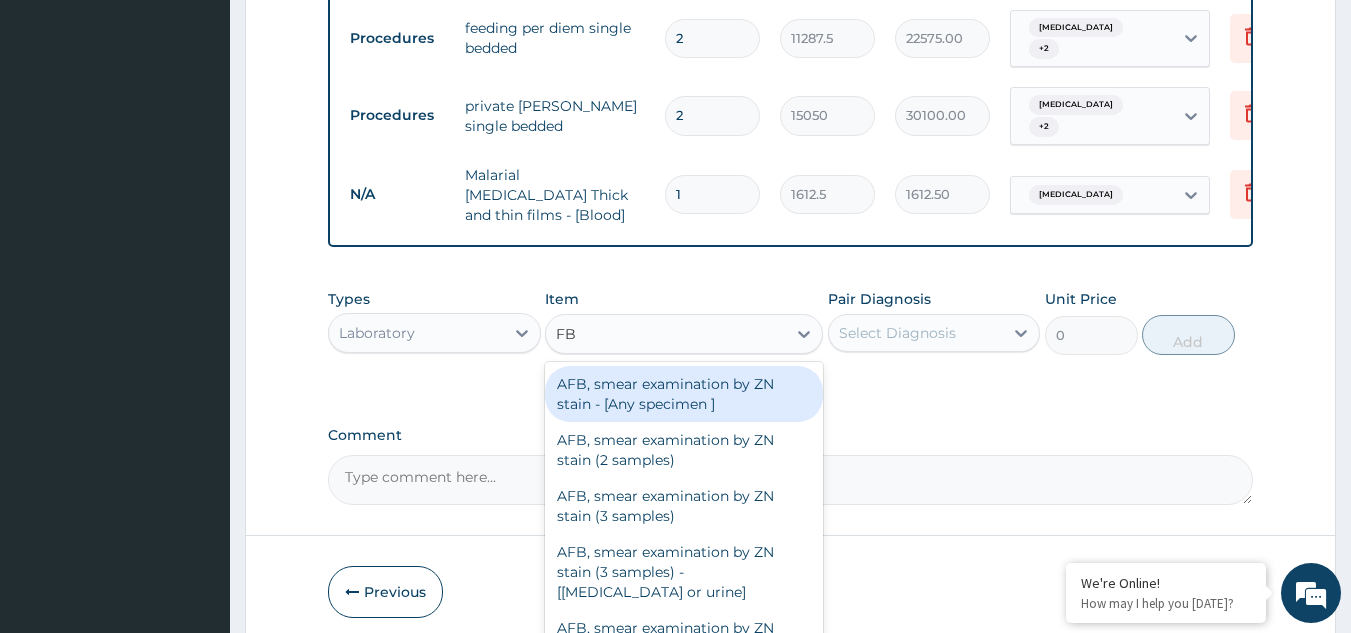 type on "FBC" 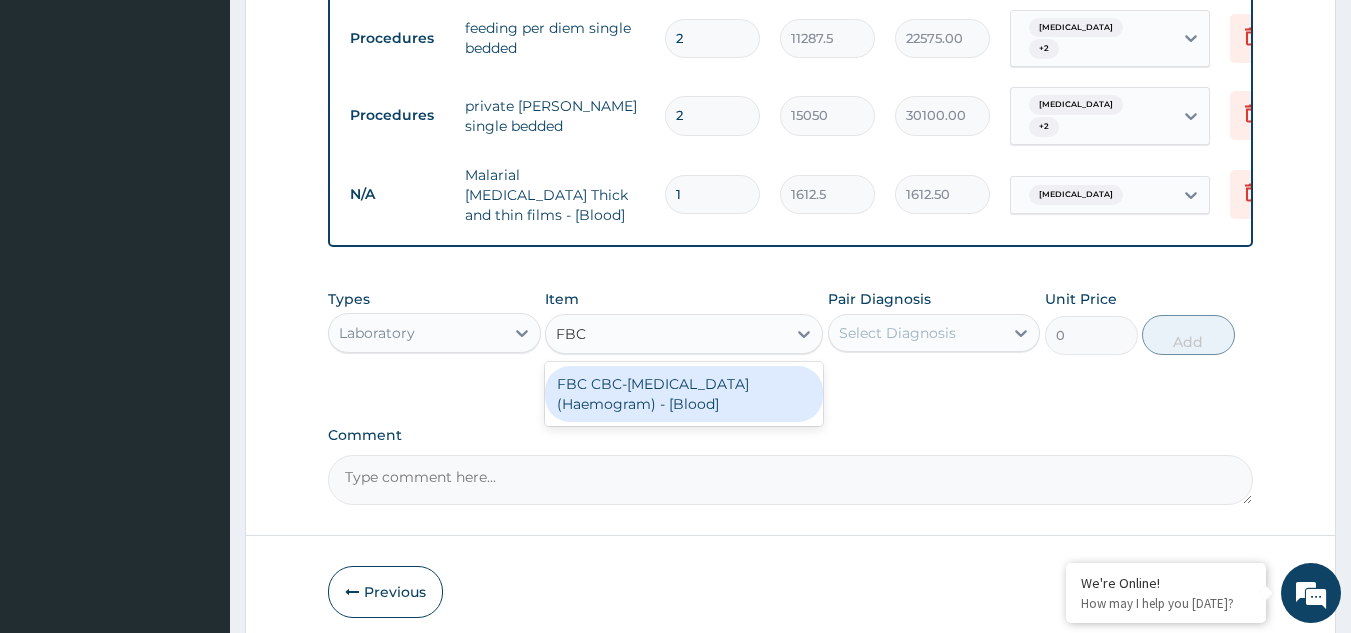 click on "FBC CBC-Complete Blood Count (Haemogram) - [Blood]" at bounding box center [684, 394] 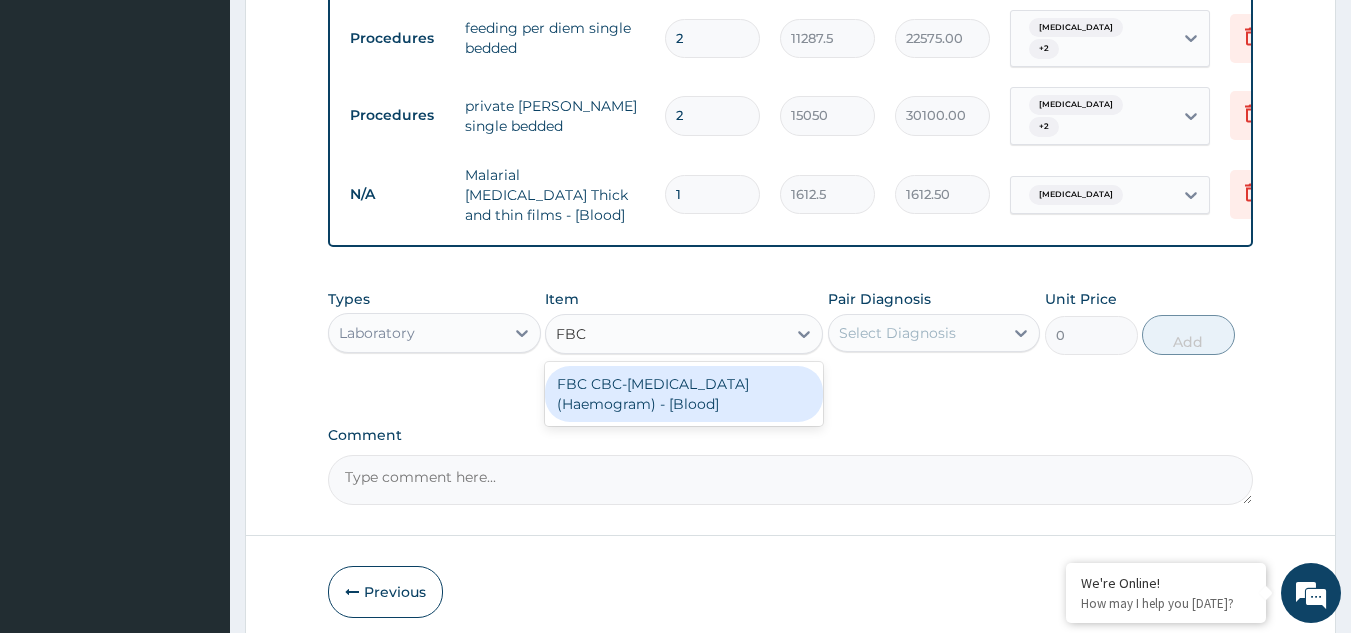 type 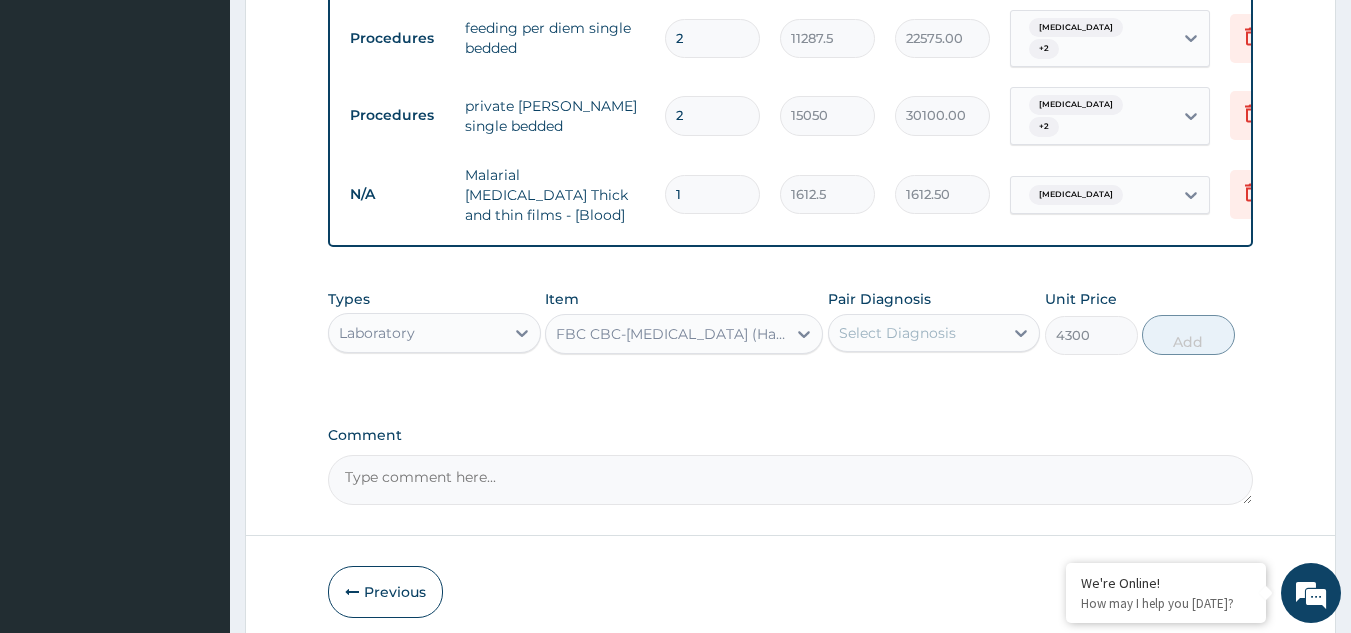 click on "Select Diagnosis" at bounding box center [916, 333] 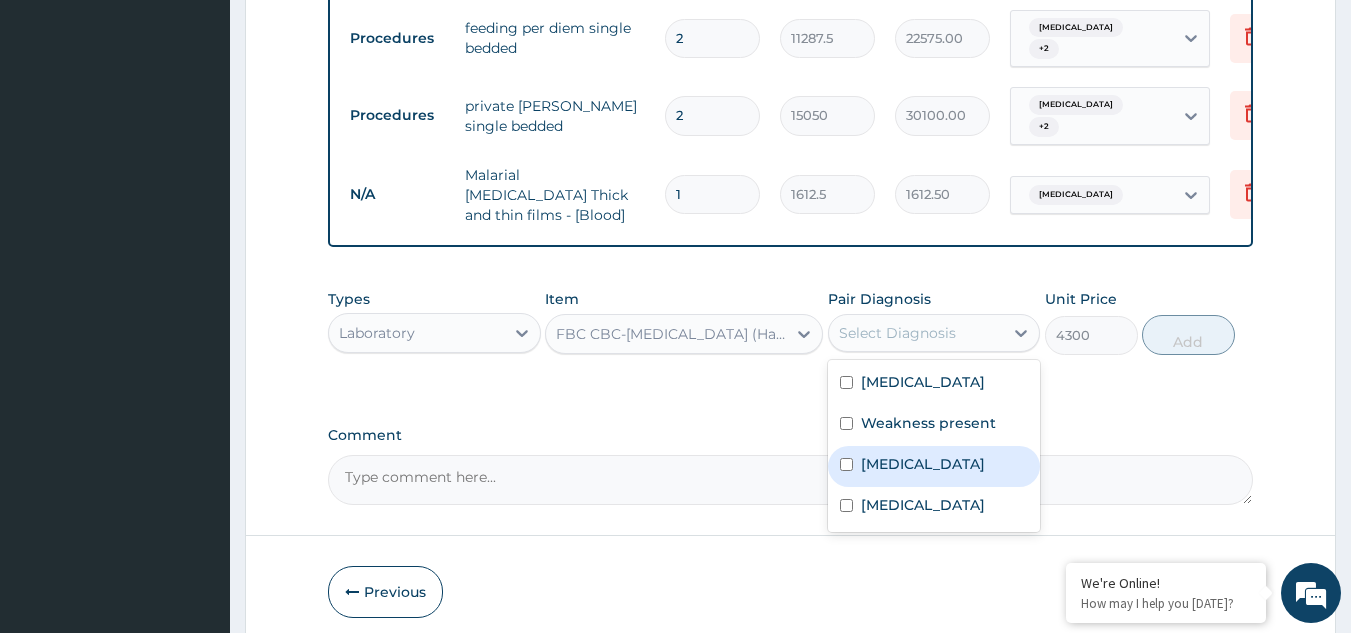click on "Sepsis" at bounding box center [934, 466] 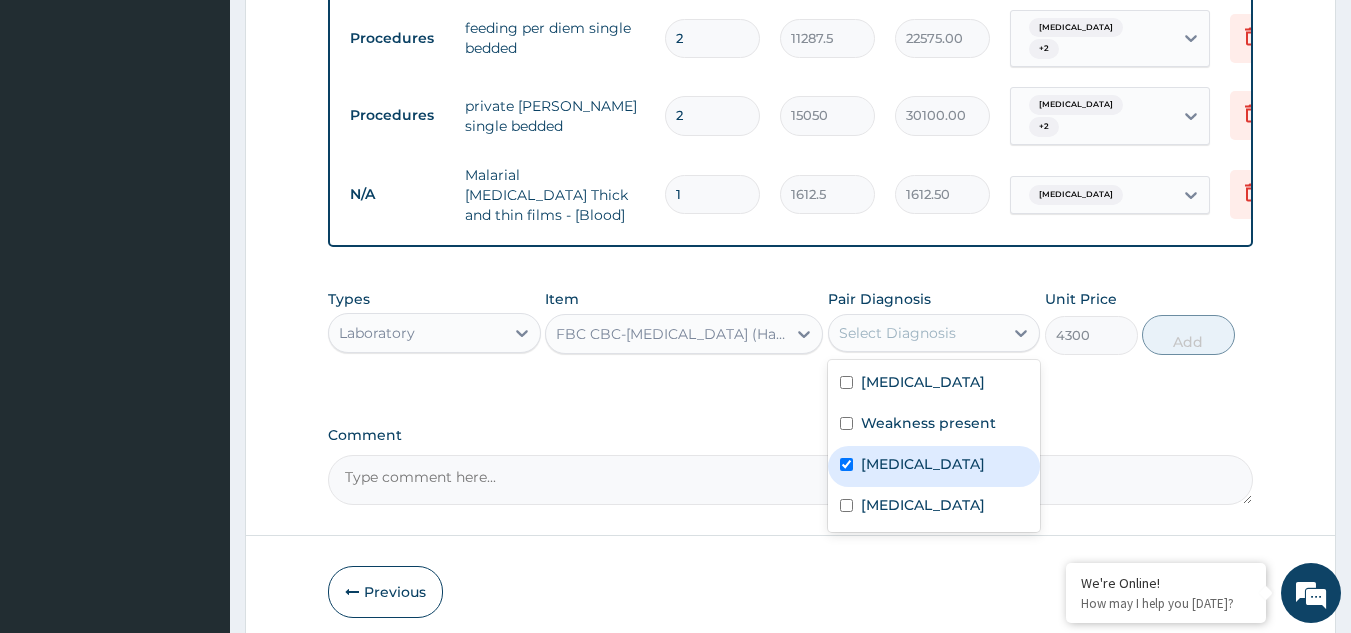 checkbox on "true" 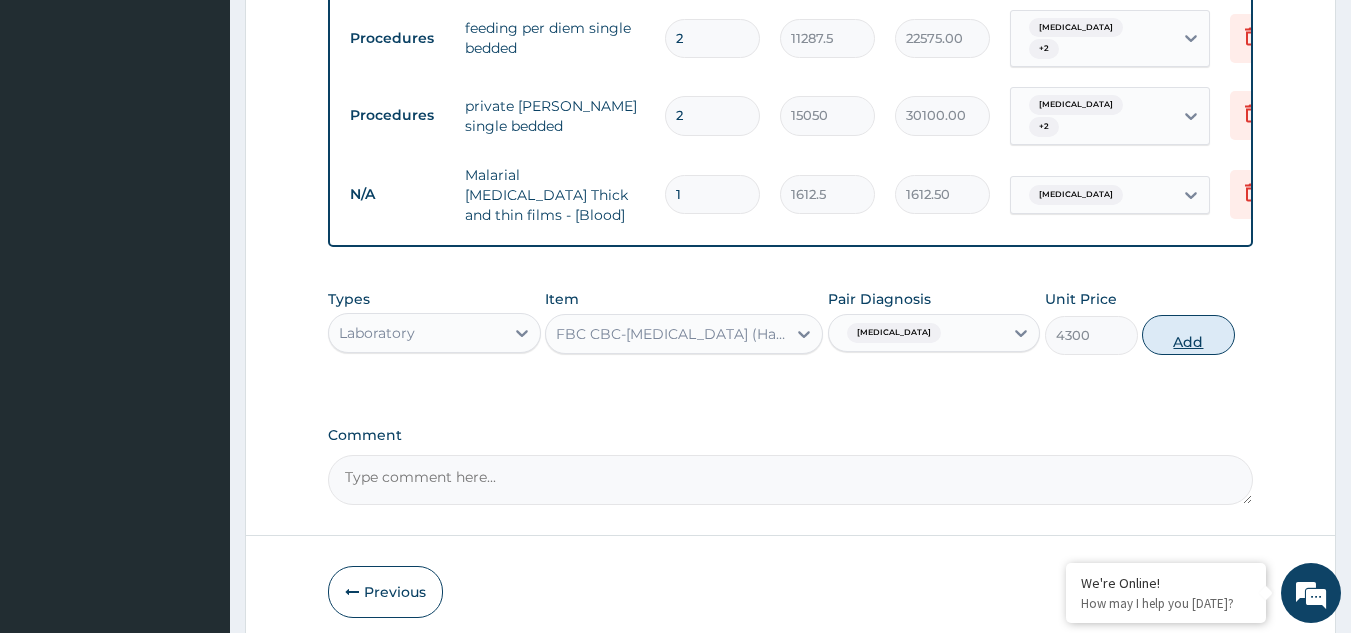 click on "Add" at bounding box center [1188, 335] 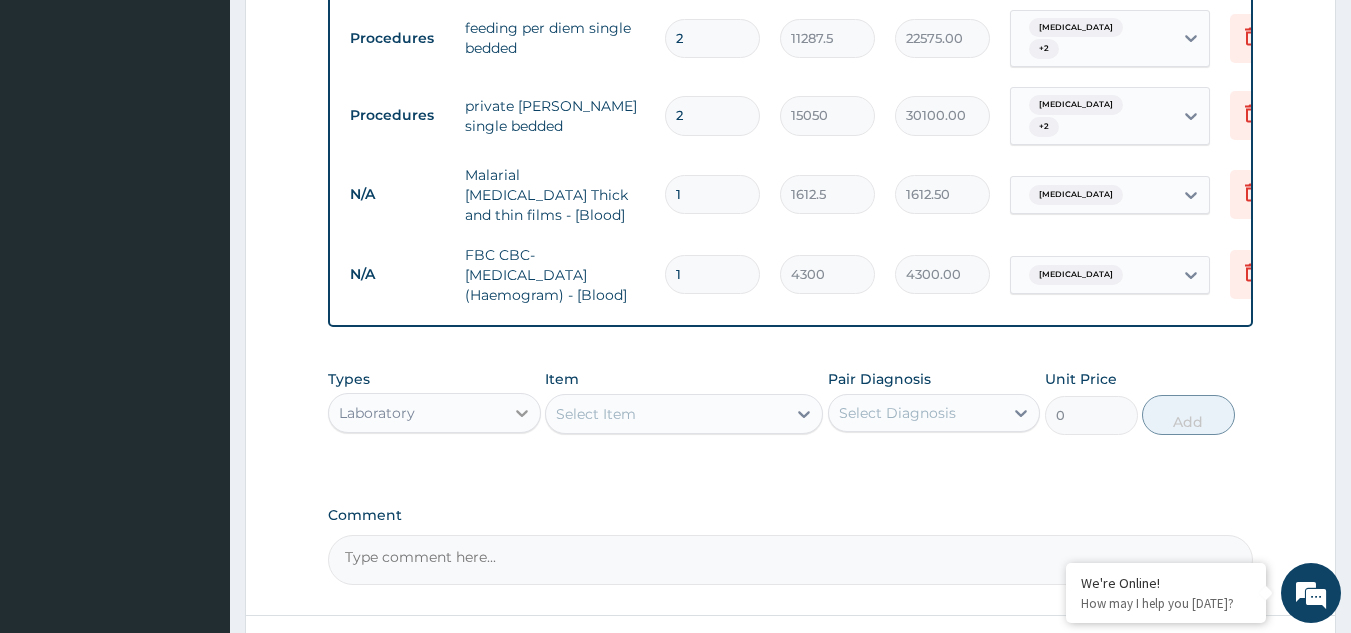 click at bounding box center [522, 413] 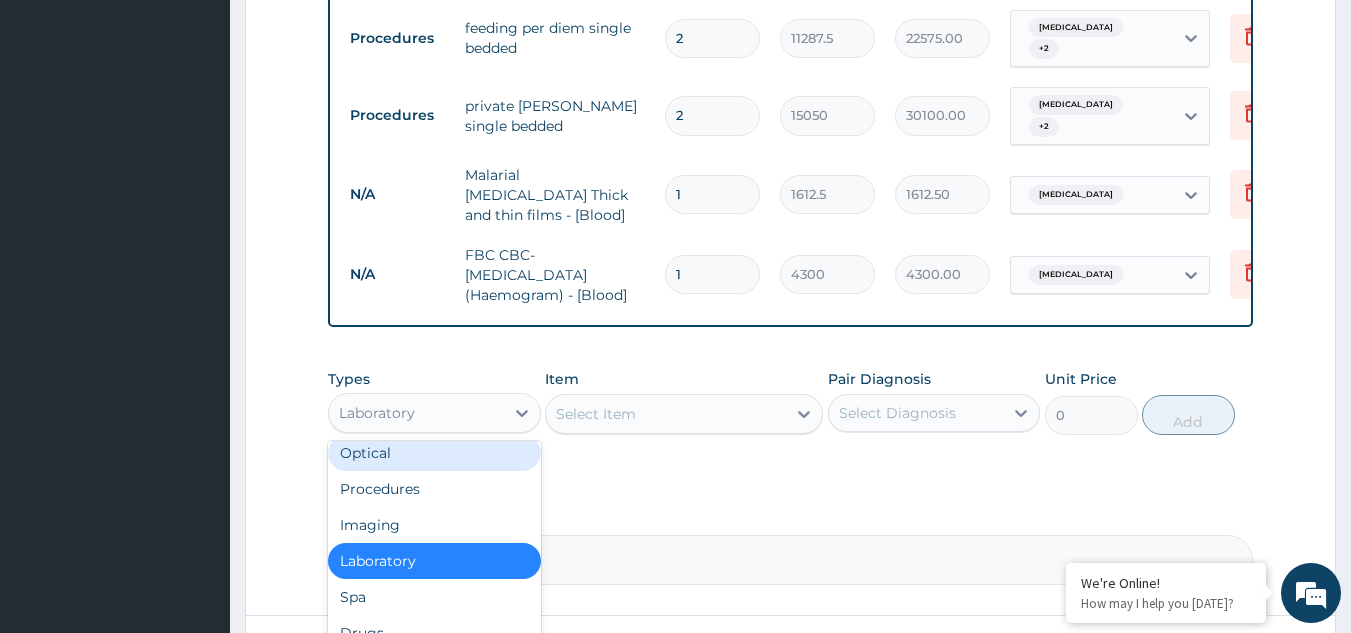 scroll, scrollTop: 68, scrollLeft: 0, axis: vertical 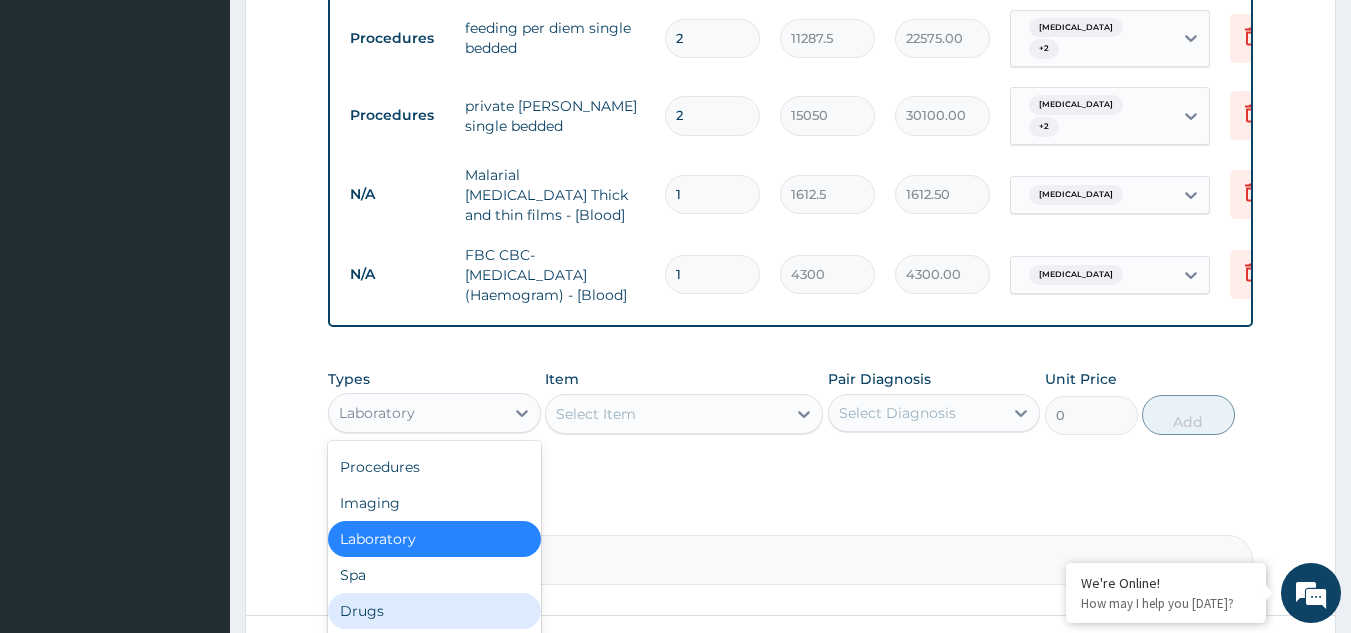 click on "Drugs" at bounding box center (434, 611) 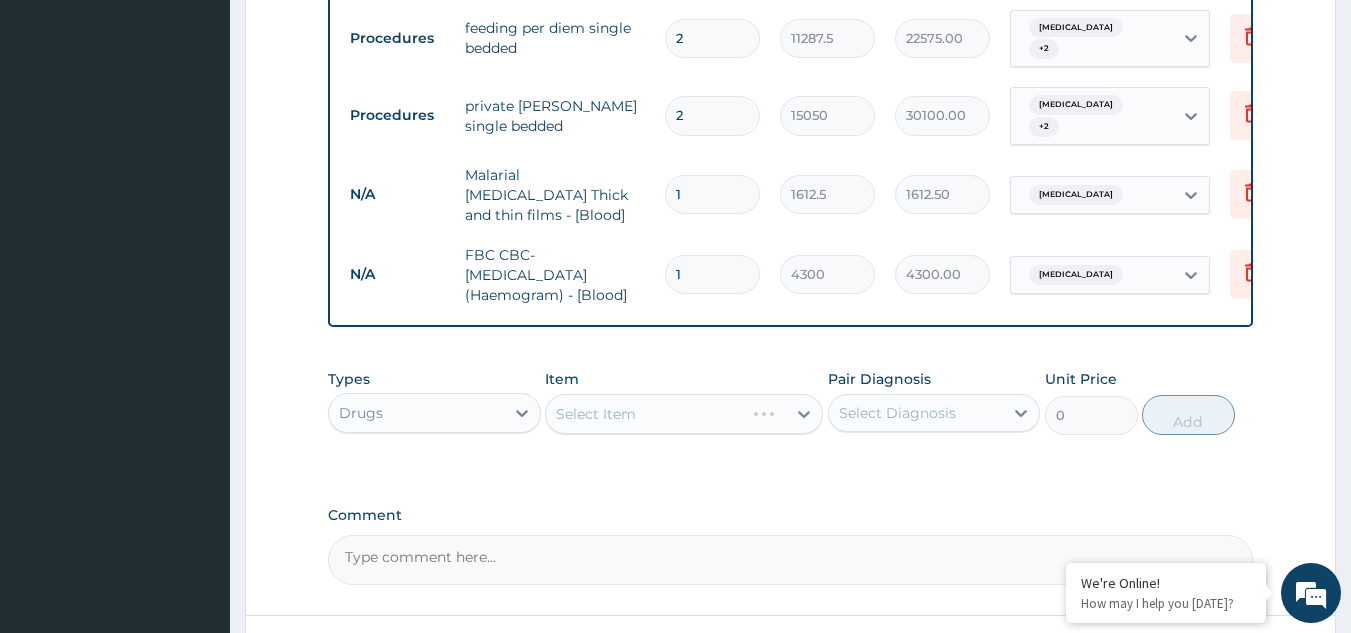 click on "Select Item" at bounding box center [684, 414] 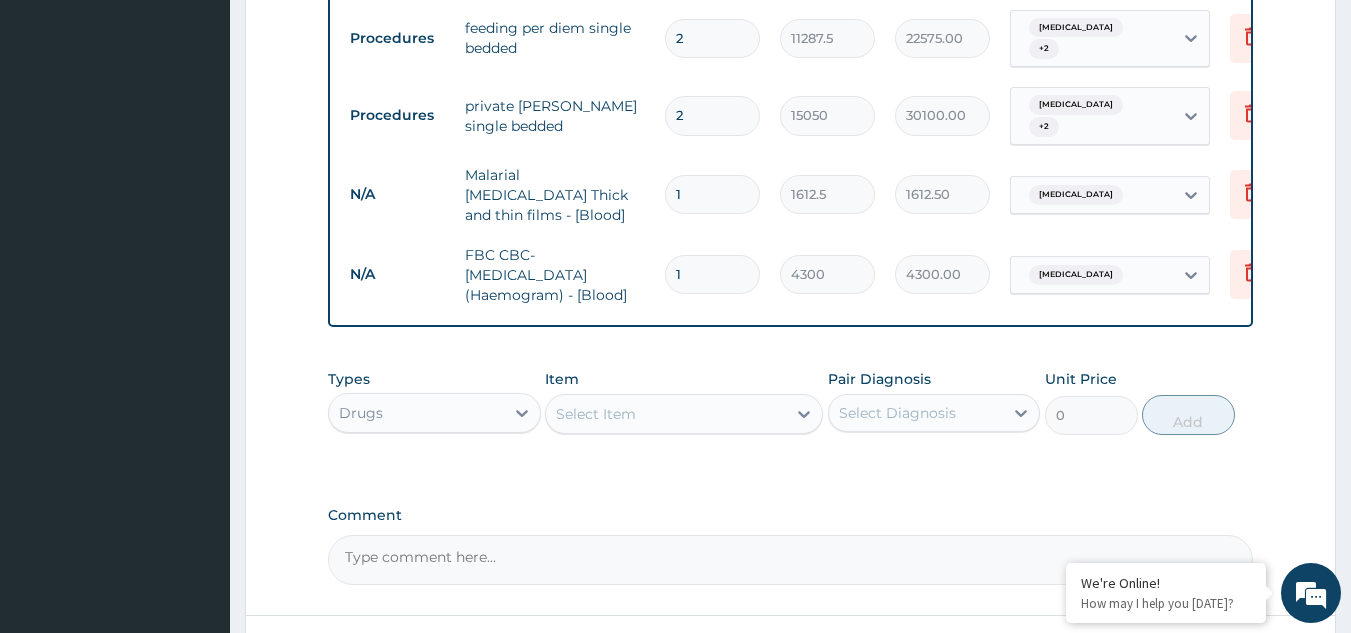 click on "Select Item" at bounding box center [596, 414] 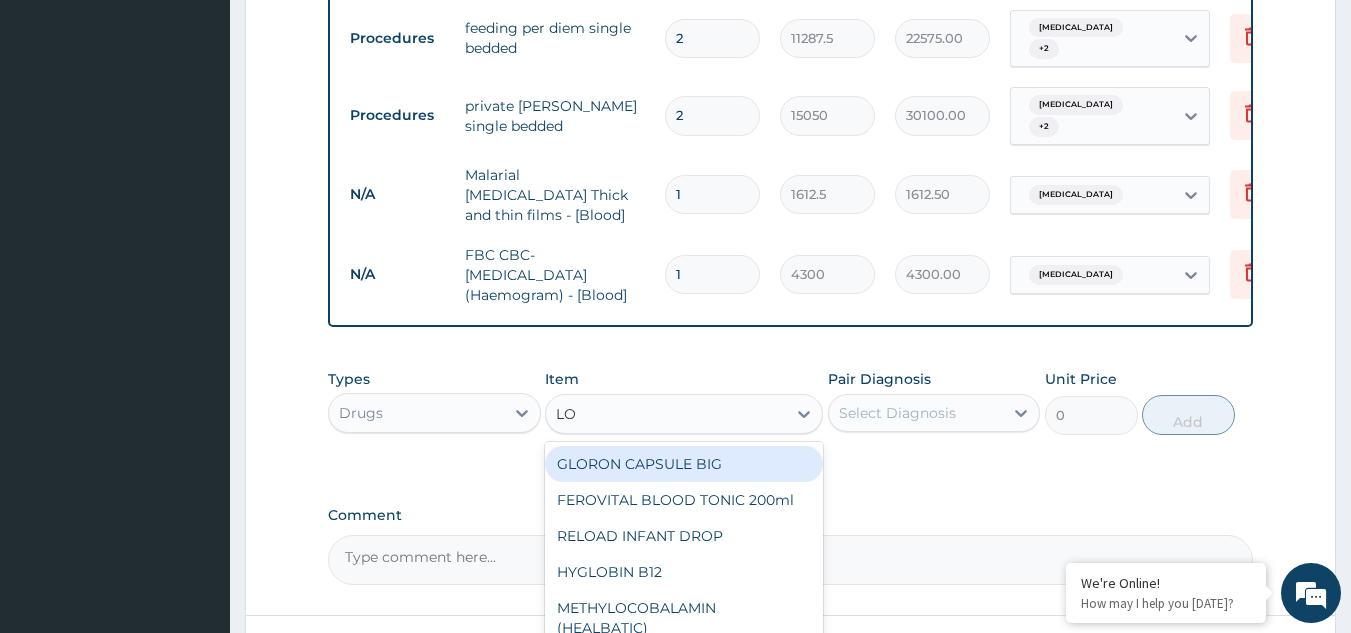 type on "LOP" 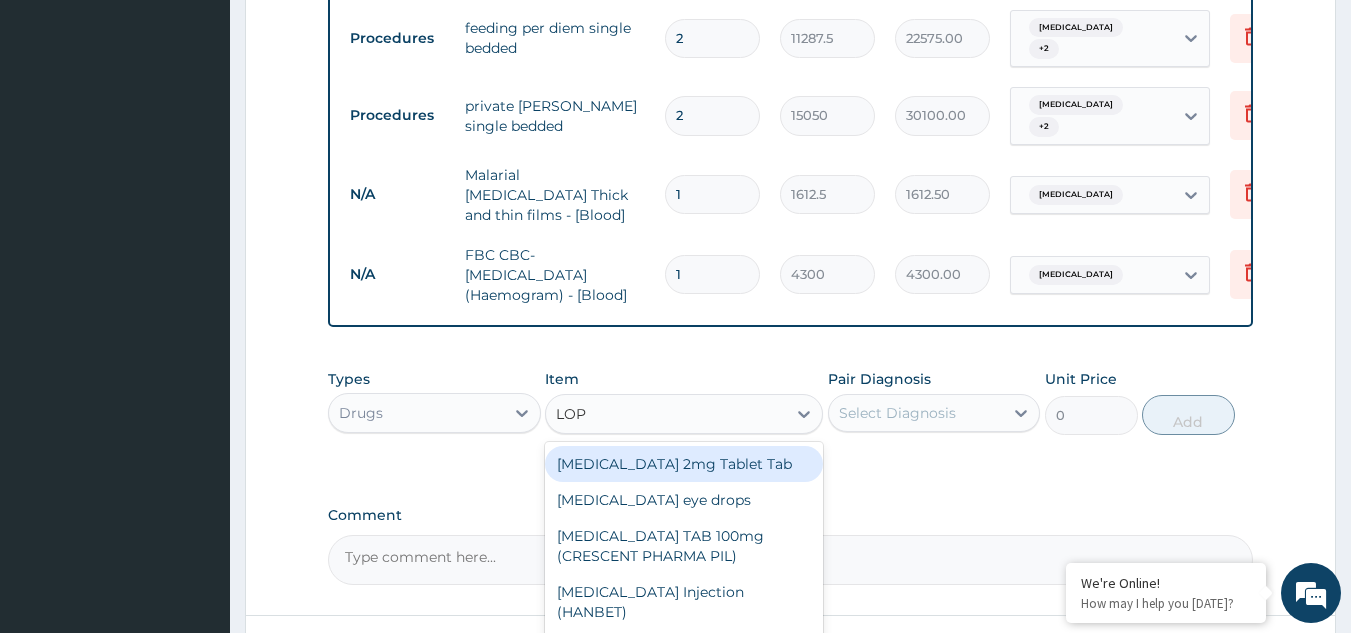 click on "Loperamide 2mg Tablet Tab" at bounding box center (684, 464) 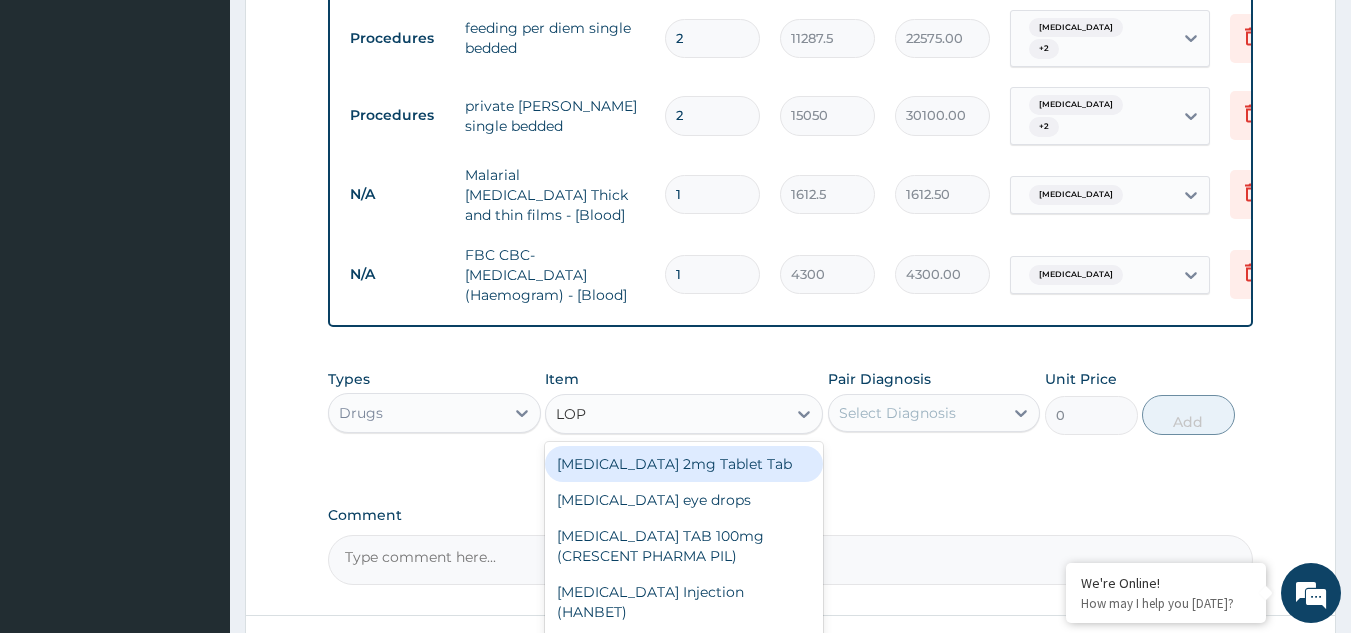 type 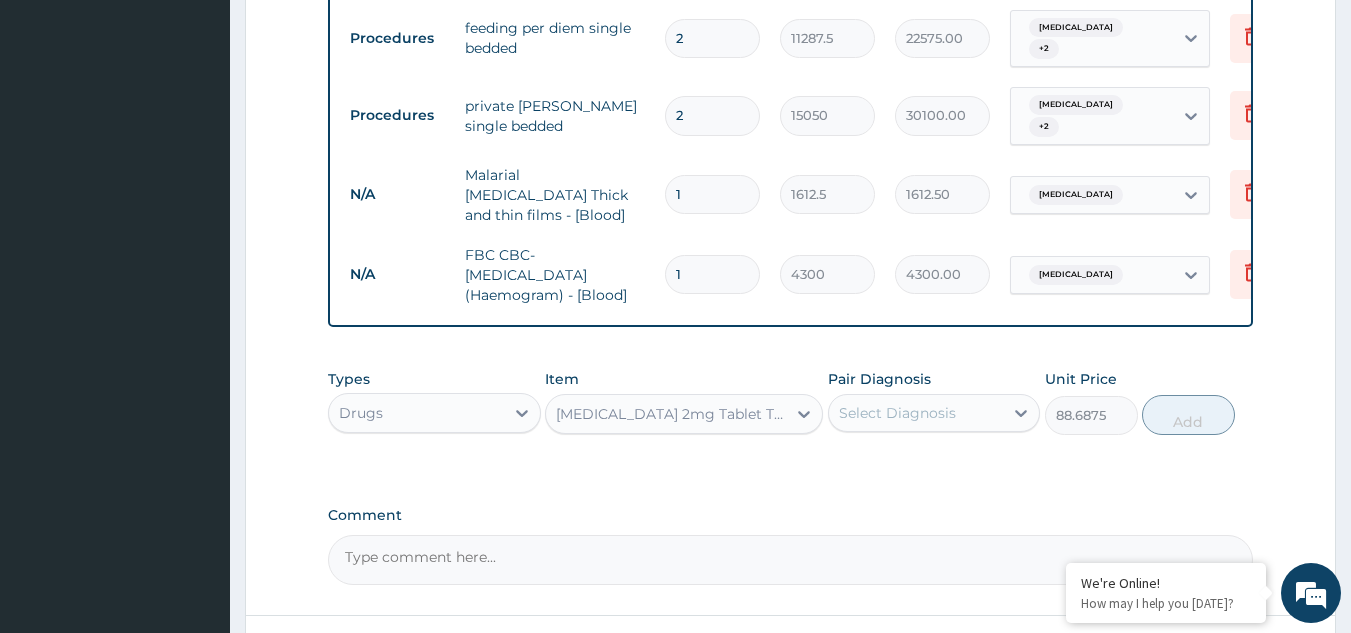 click on "Select Diagnosis" at bounding box center [897, 413] 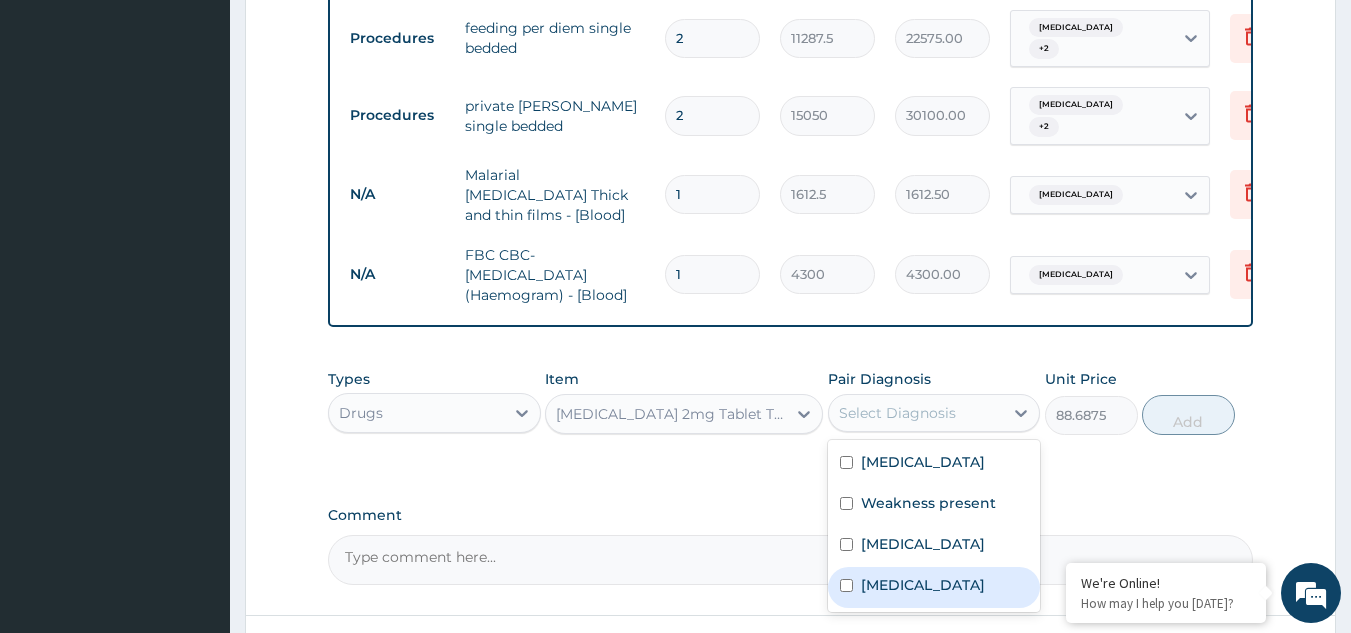 click on "Gastroenteritis" at bounding box center [923, 585] 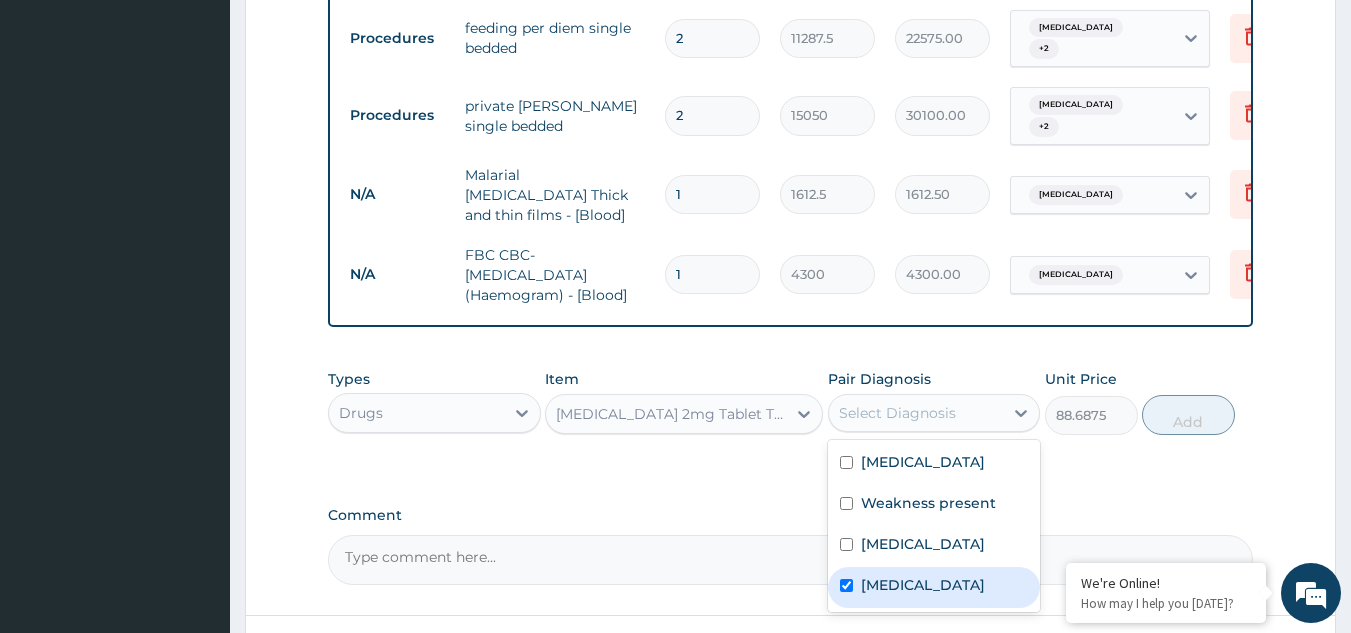 checkbox on "true" 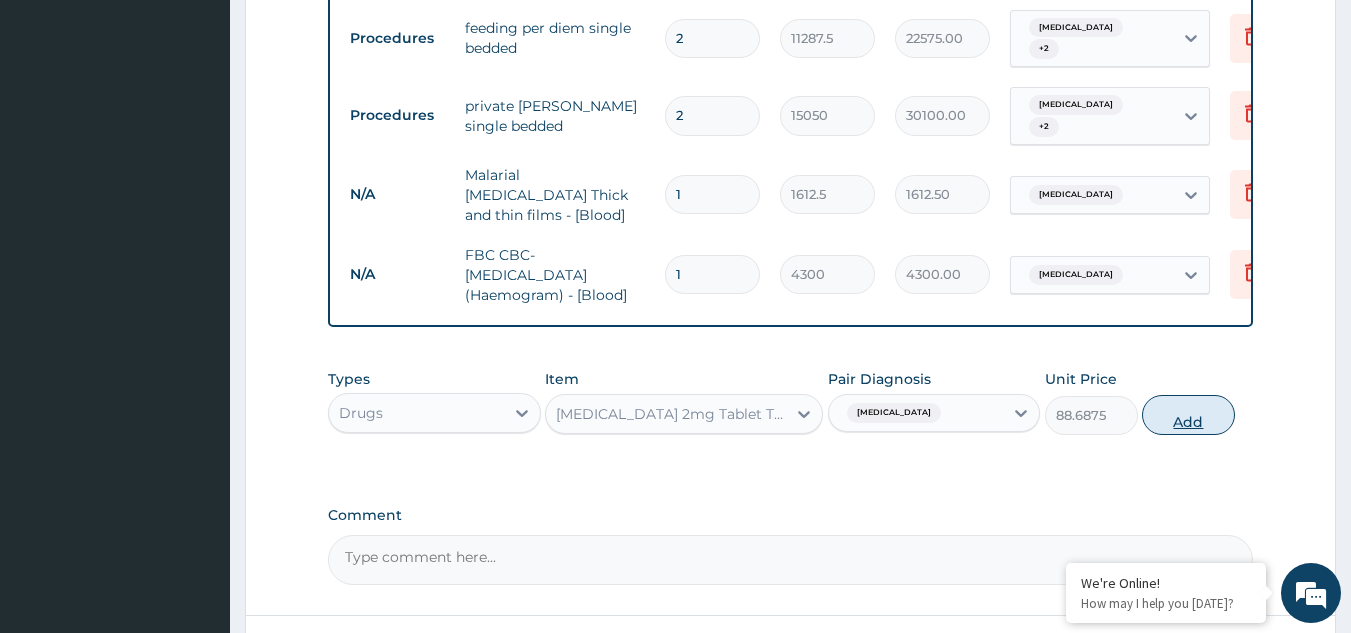 click on "Add" at bounding box center (1188, 415) 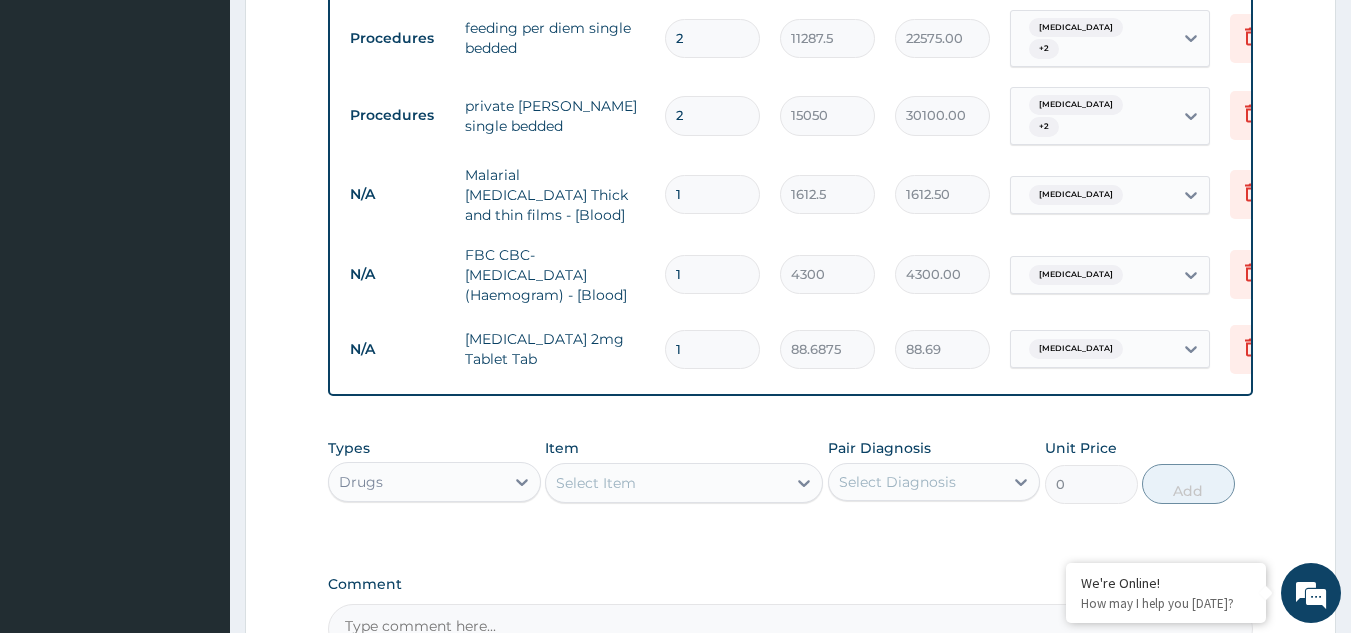 type 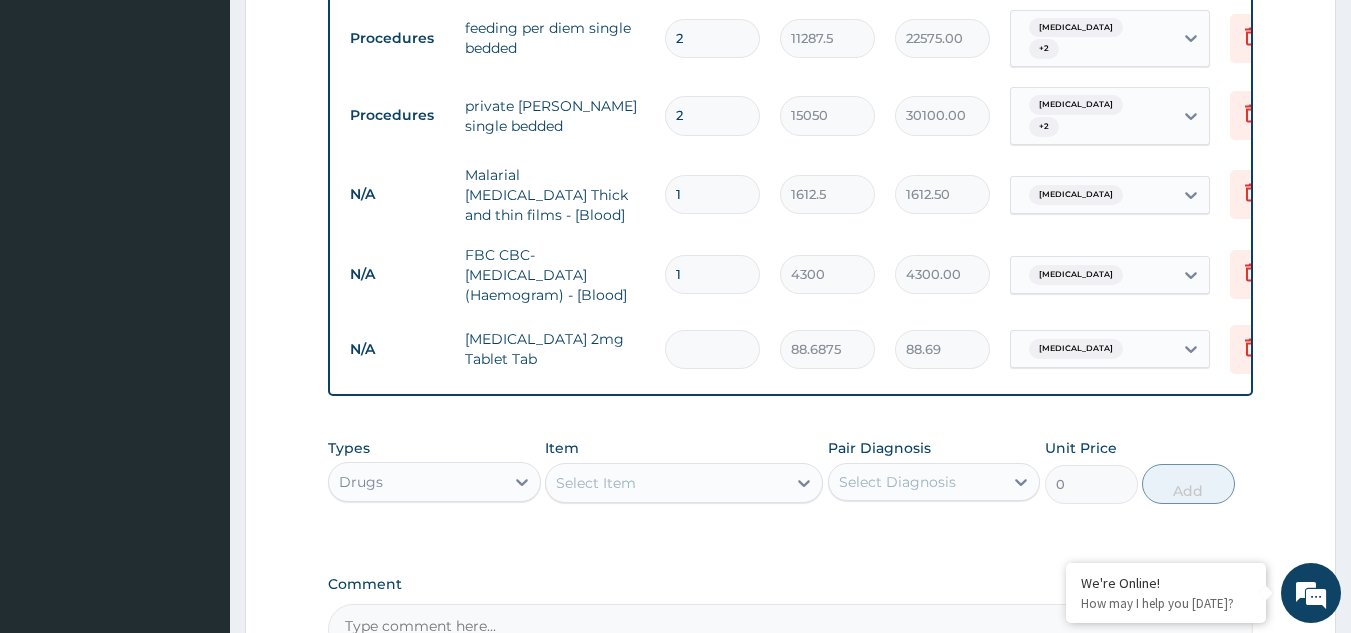 type on "0.00" 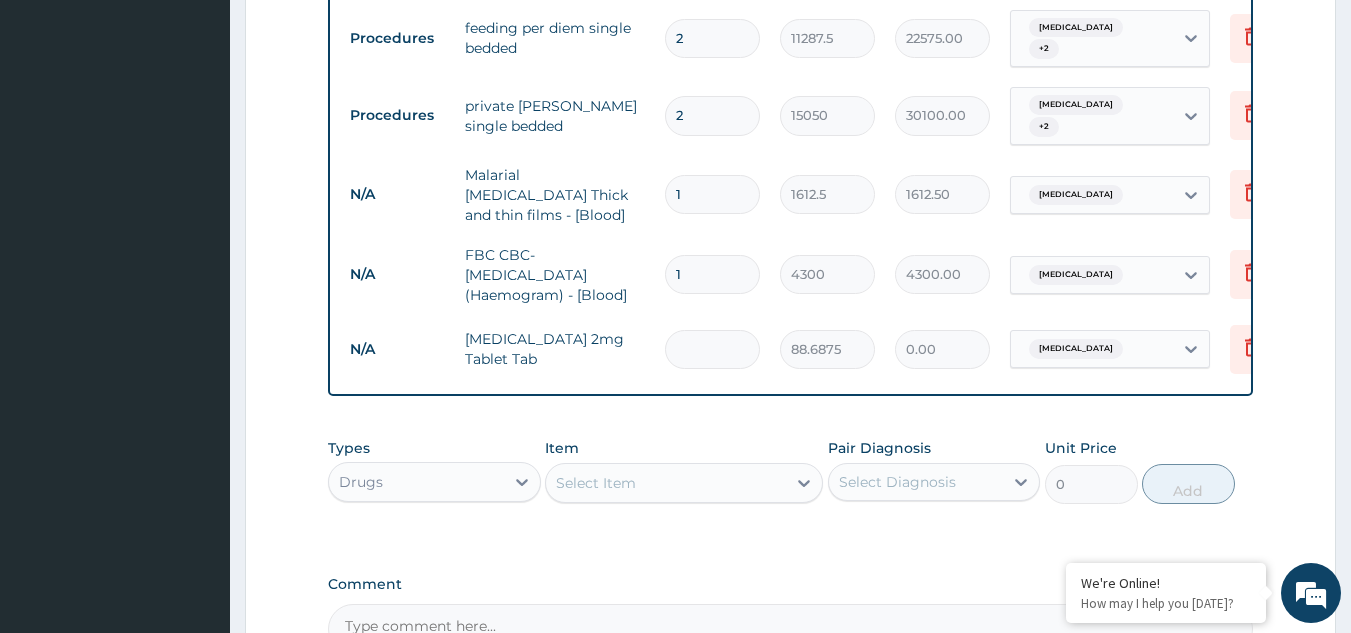 type on "4" 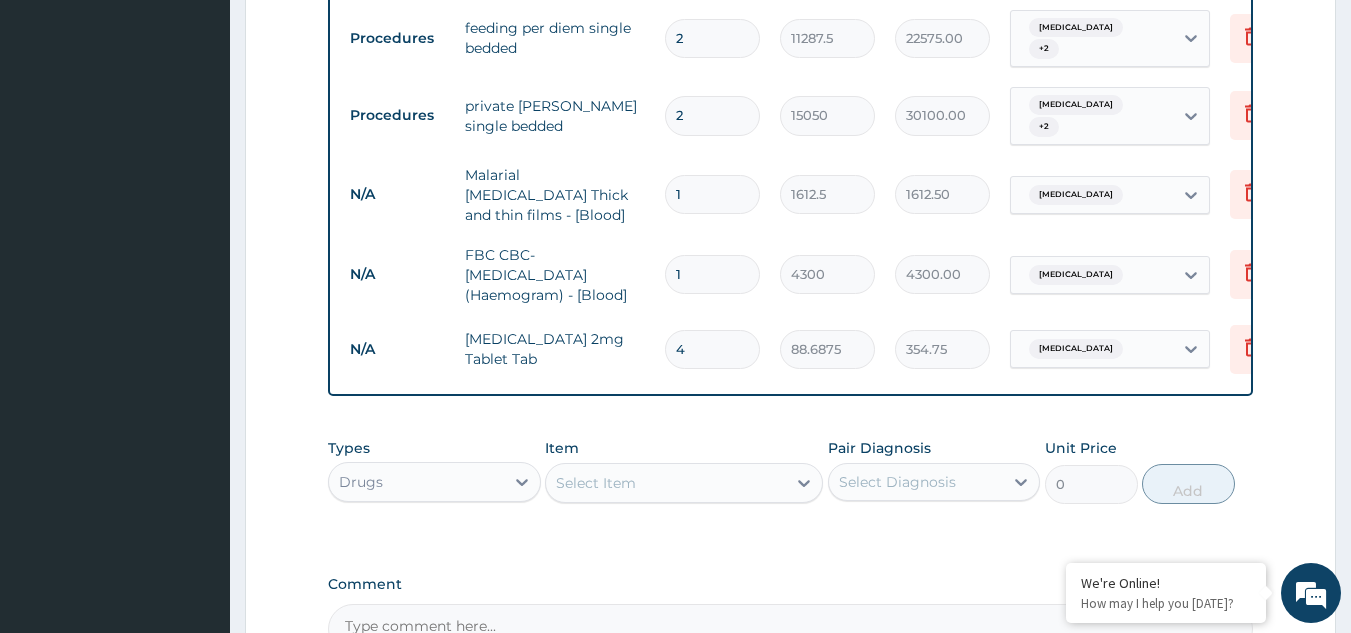 type on "4" 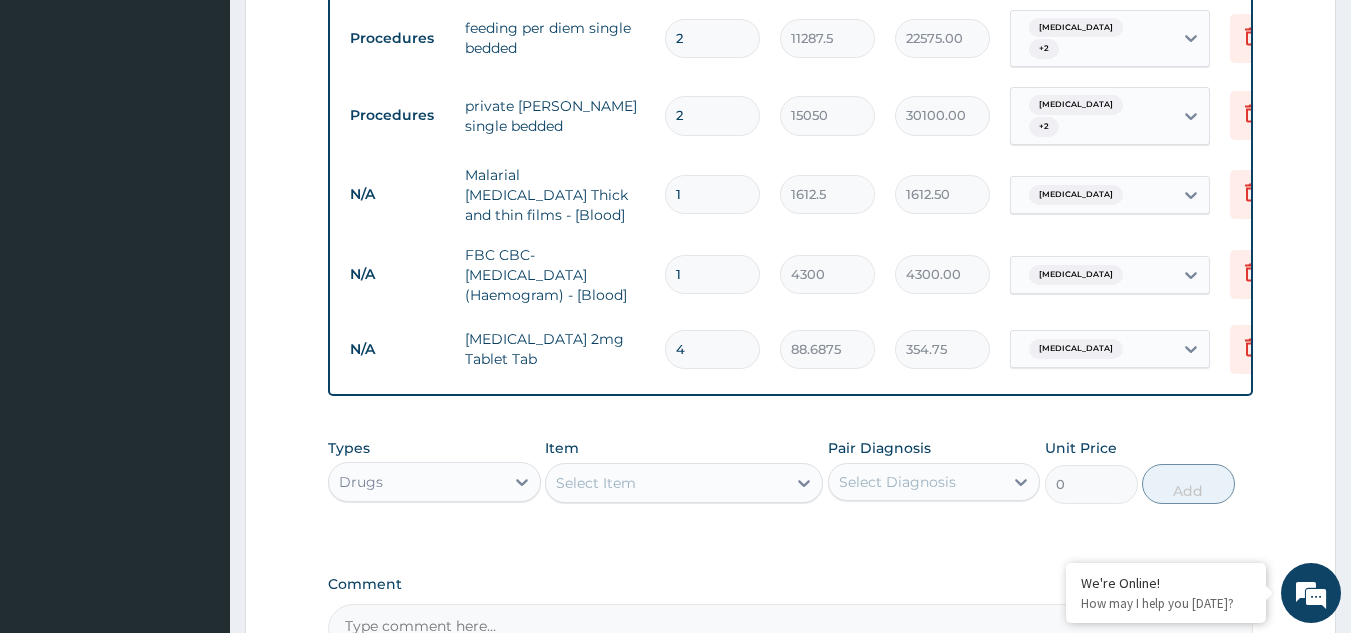 click on "Select Item" at bounding box center (666, 483) 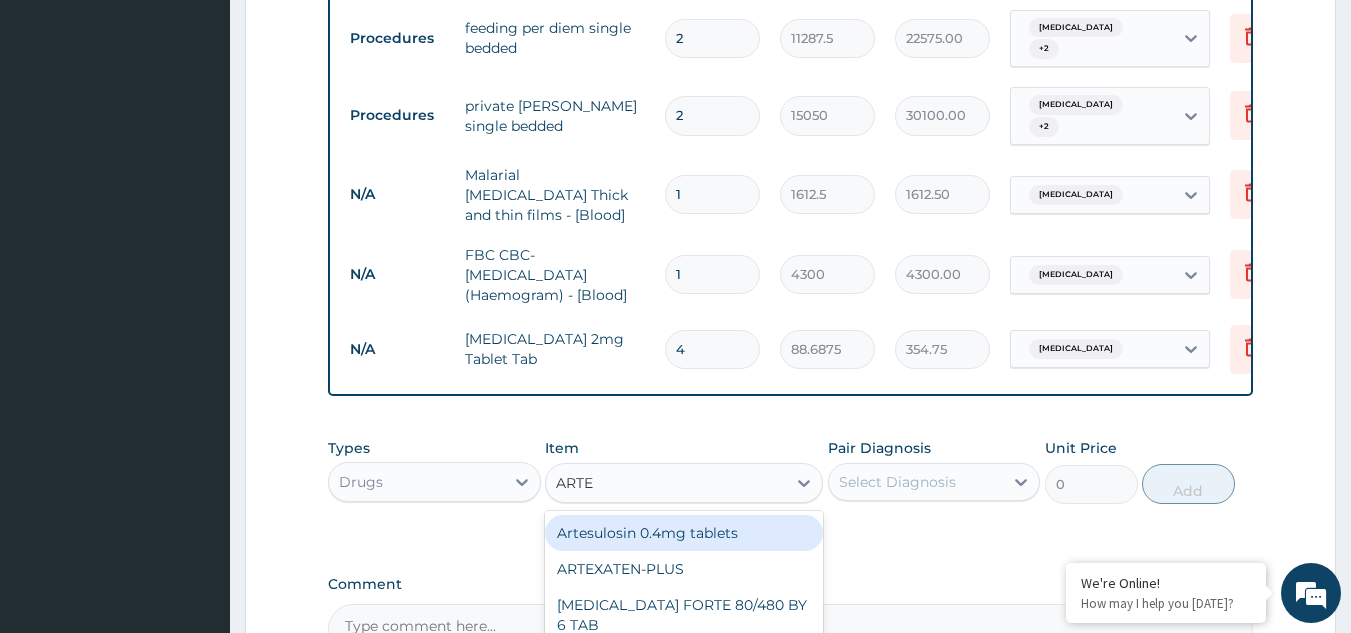 type on "ARTES" 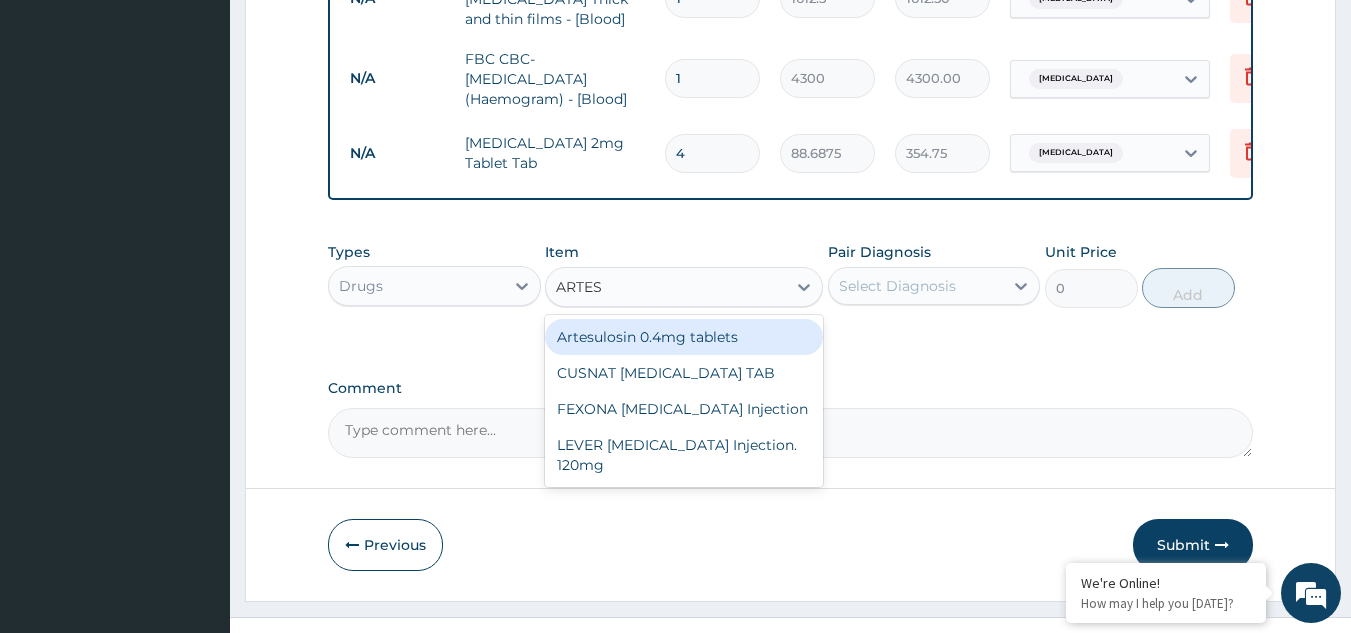 scroll, scrollTop: 997, scrollLeft: 0, axis: vertical 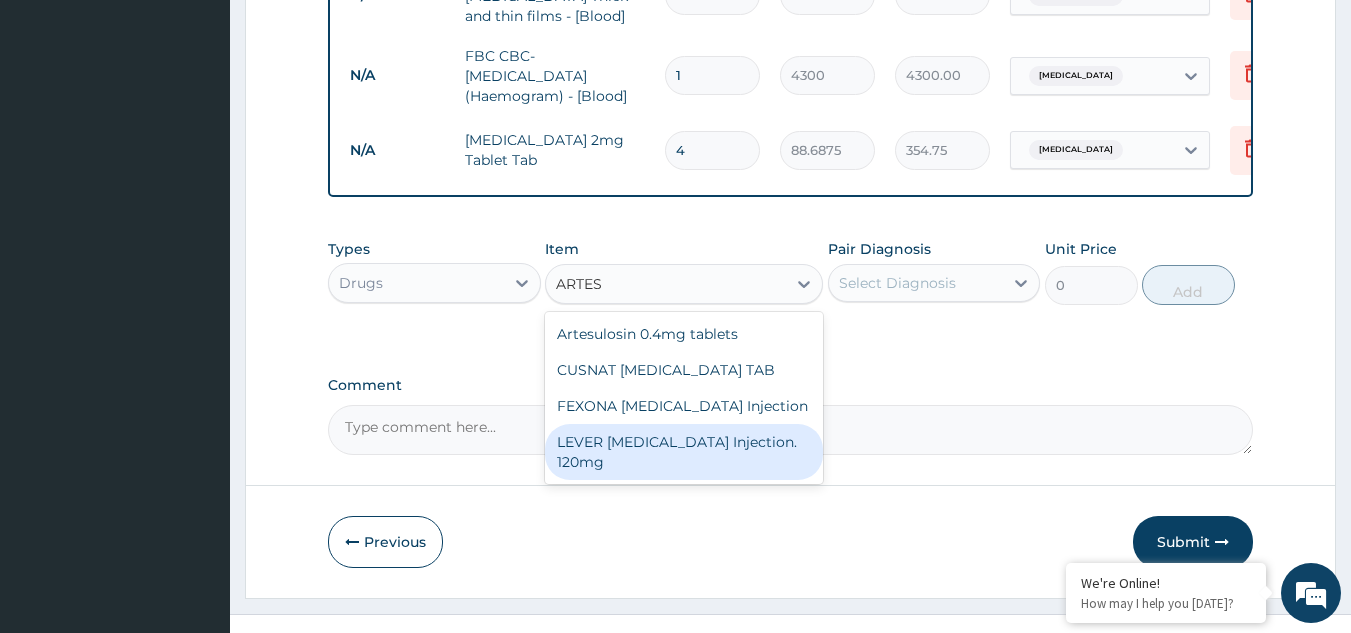 click on "LEVER ARTESUNATE Injection. 120mg" at bounding box center (684, 452) 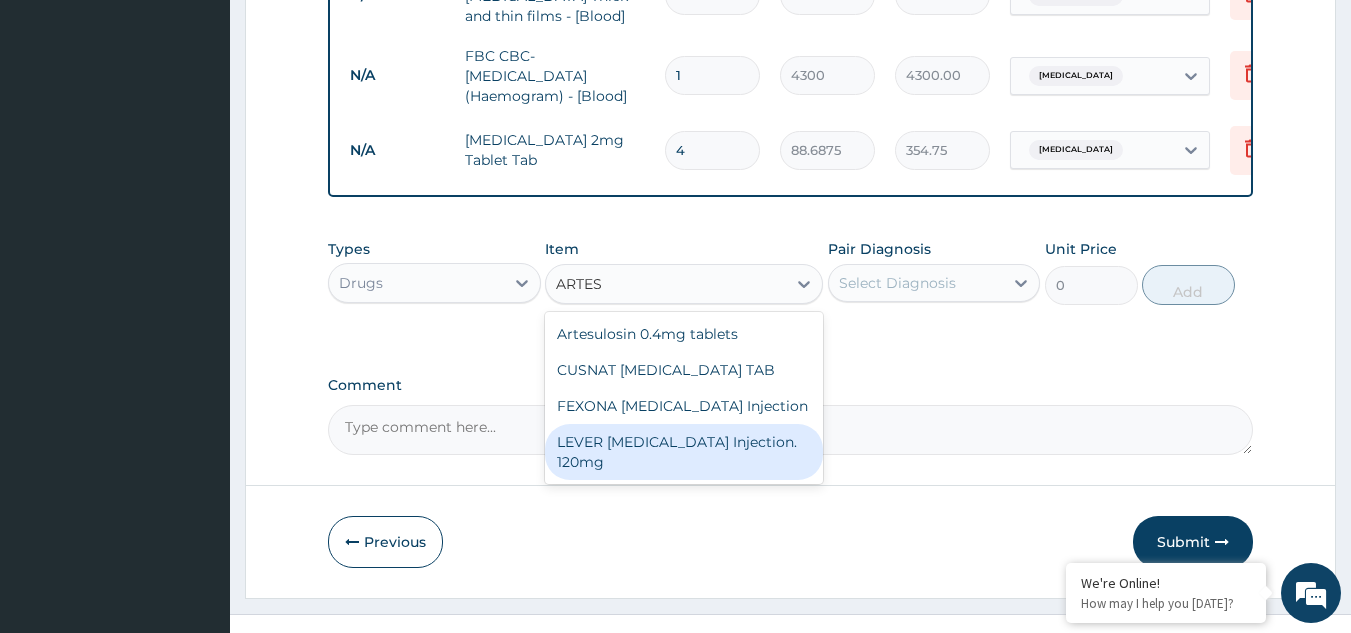 type 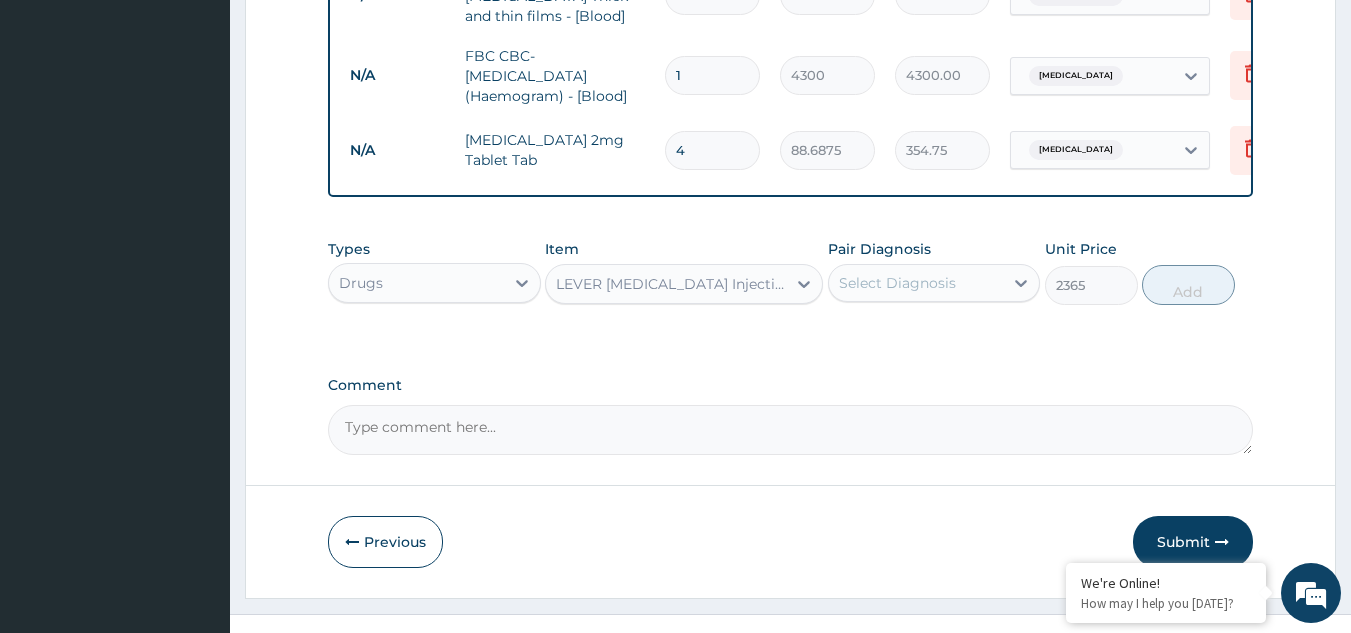 click on "Select Diagnosis" at bounding box center [897, 283] 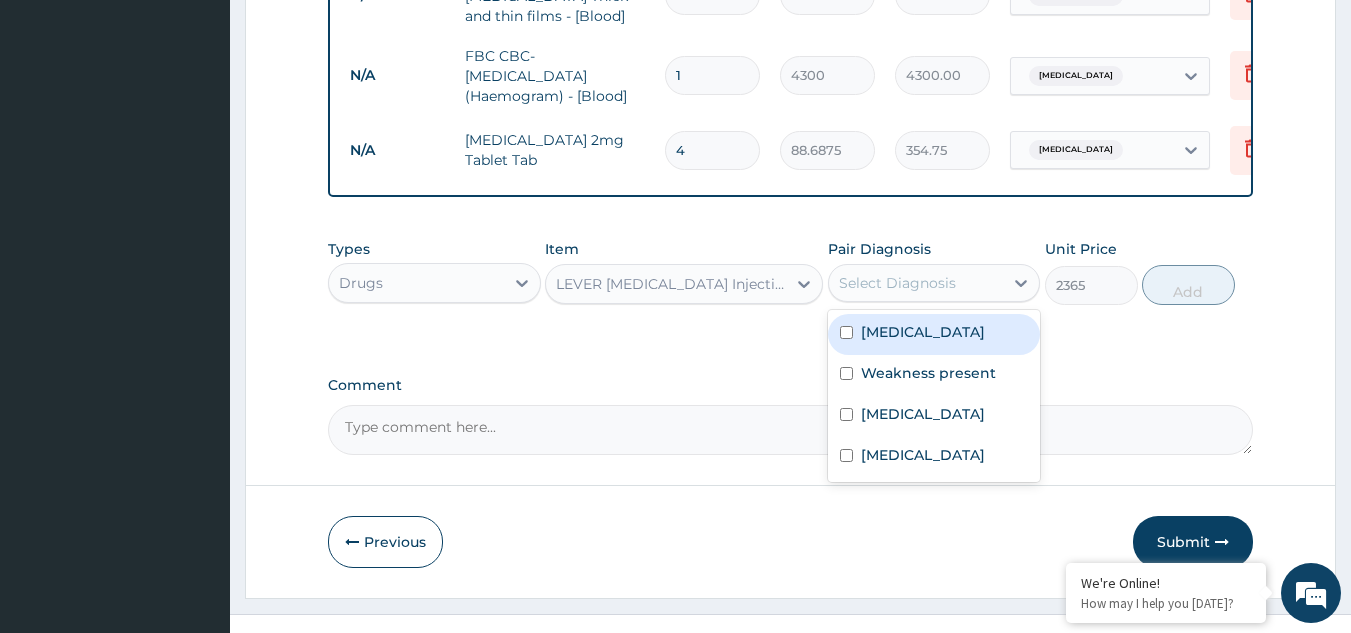 click on "Malaria" at bounding box center (923, 332) 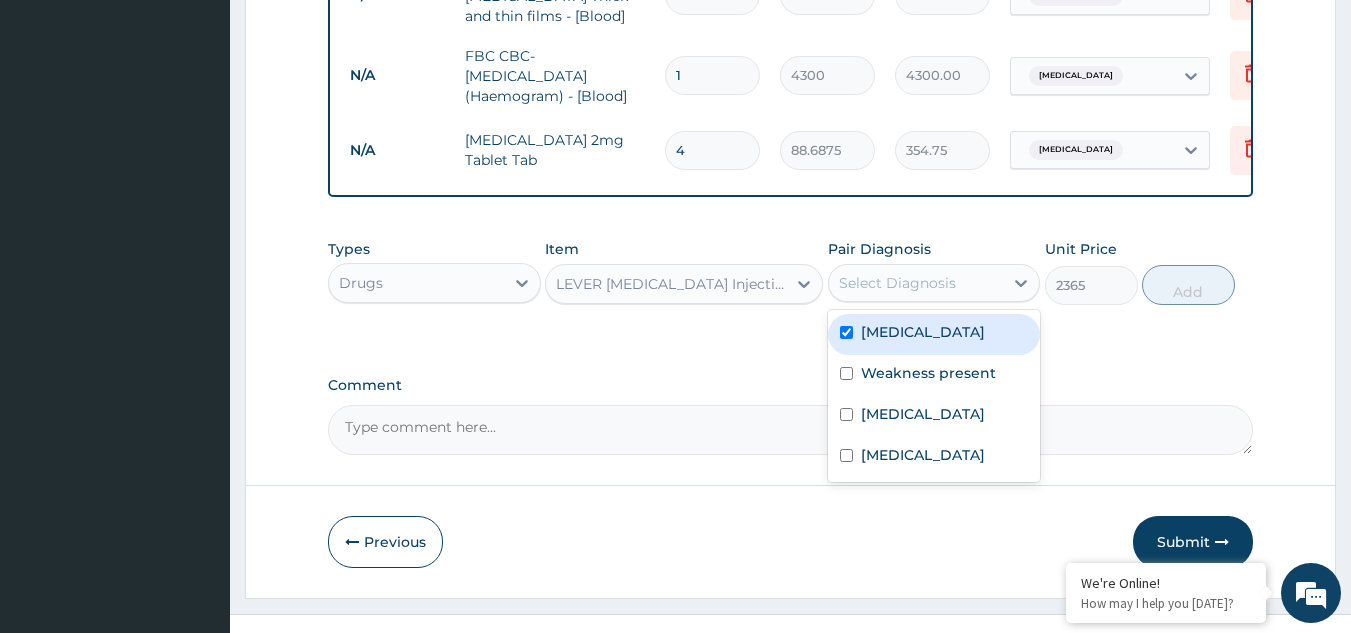 checkbox on "true" 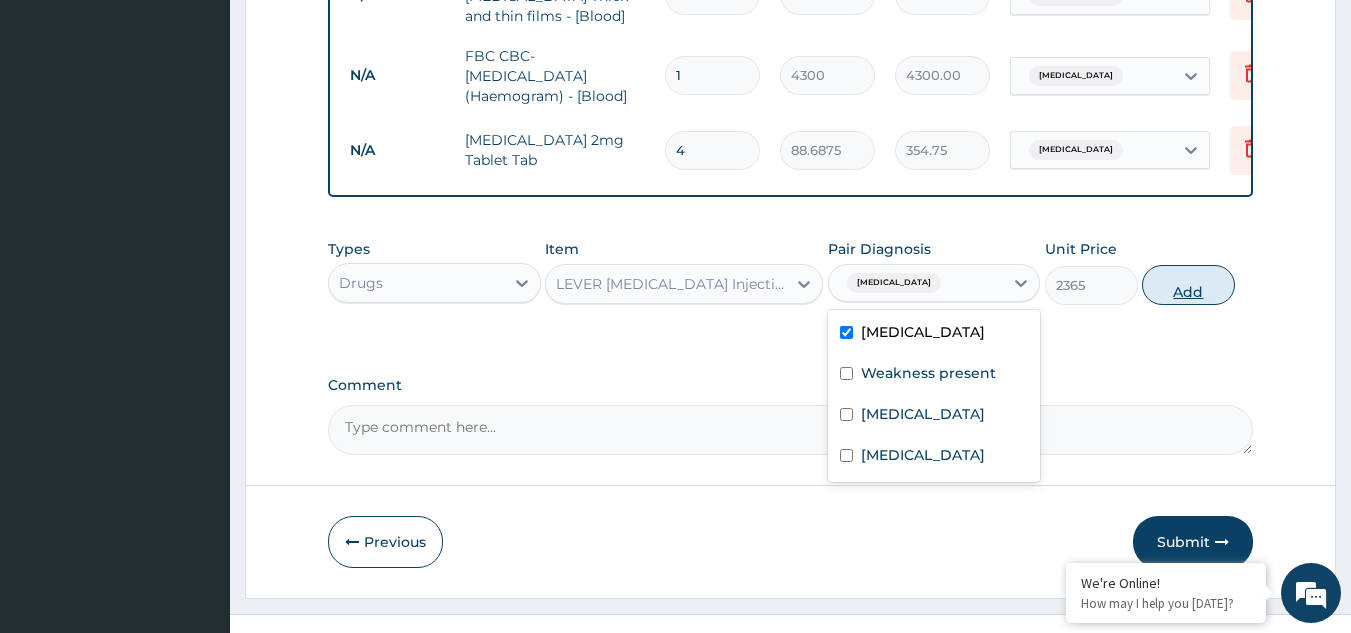 click on "Add" at bounding box center (1188, 285) 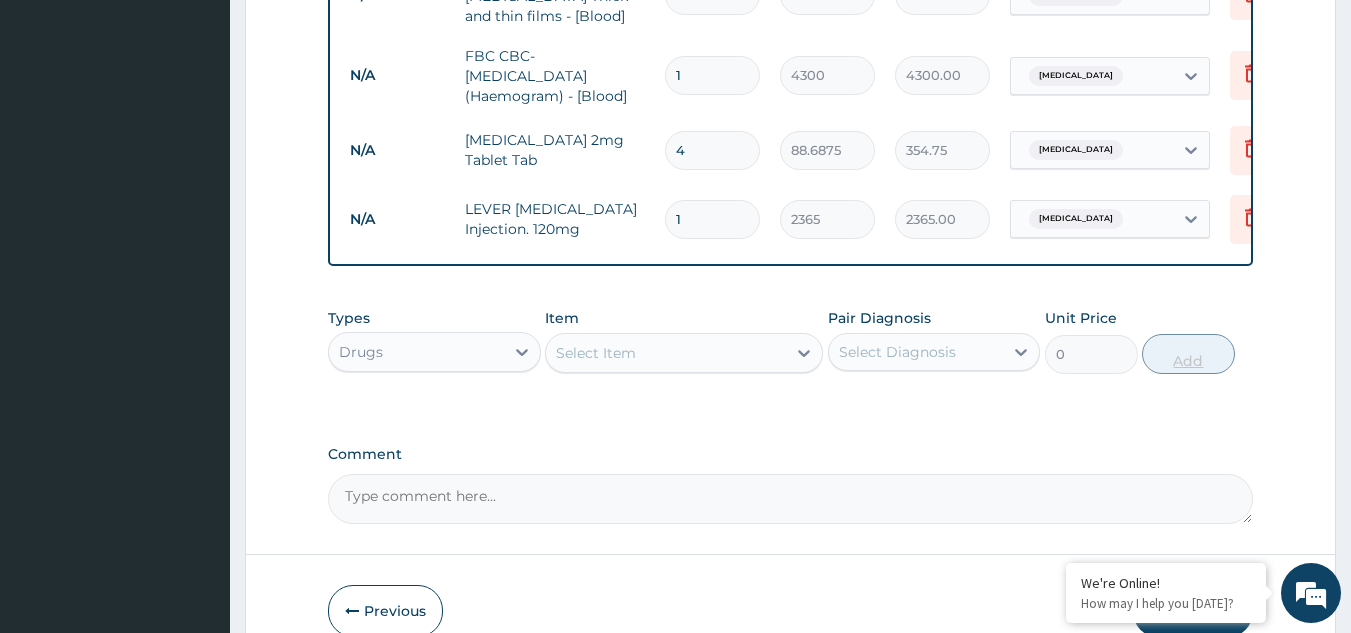 type 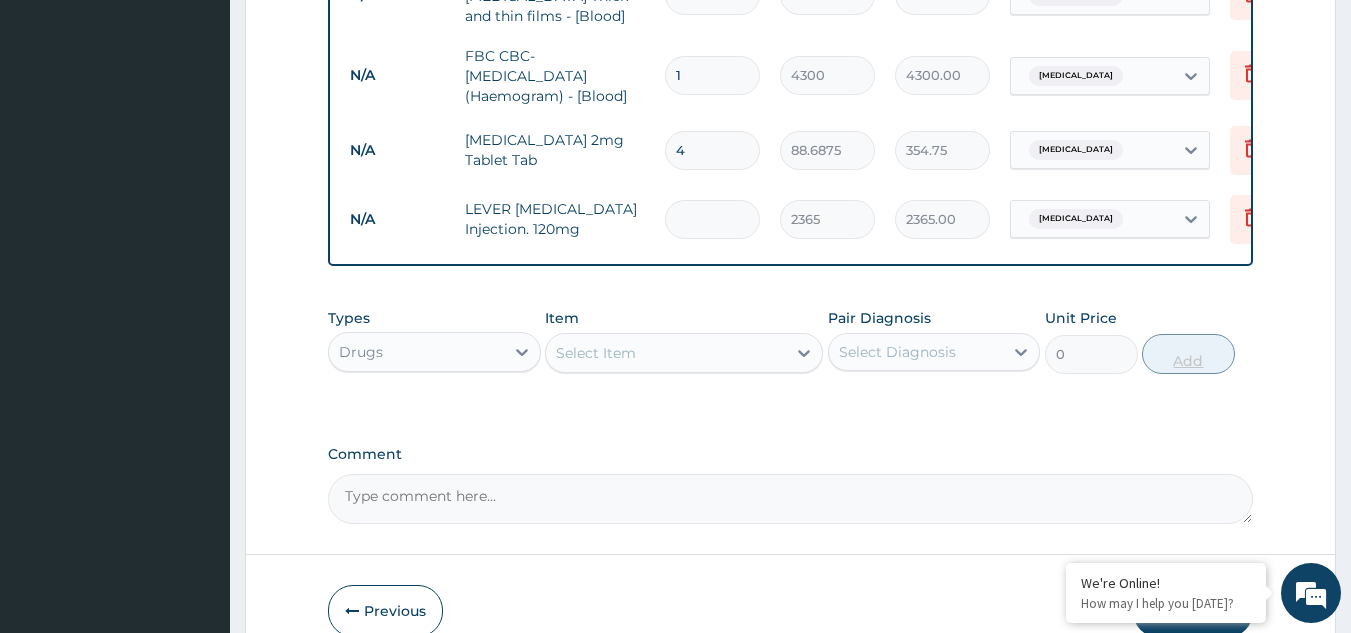 type on "0.00" 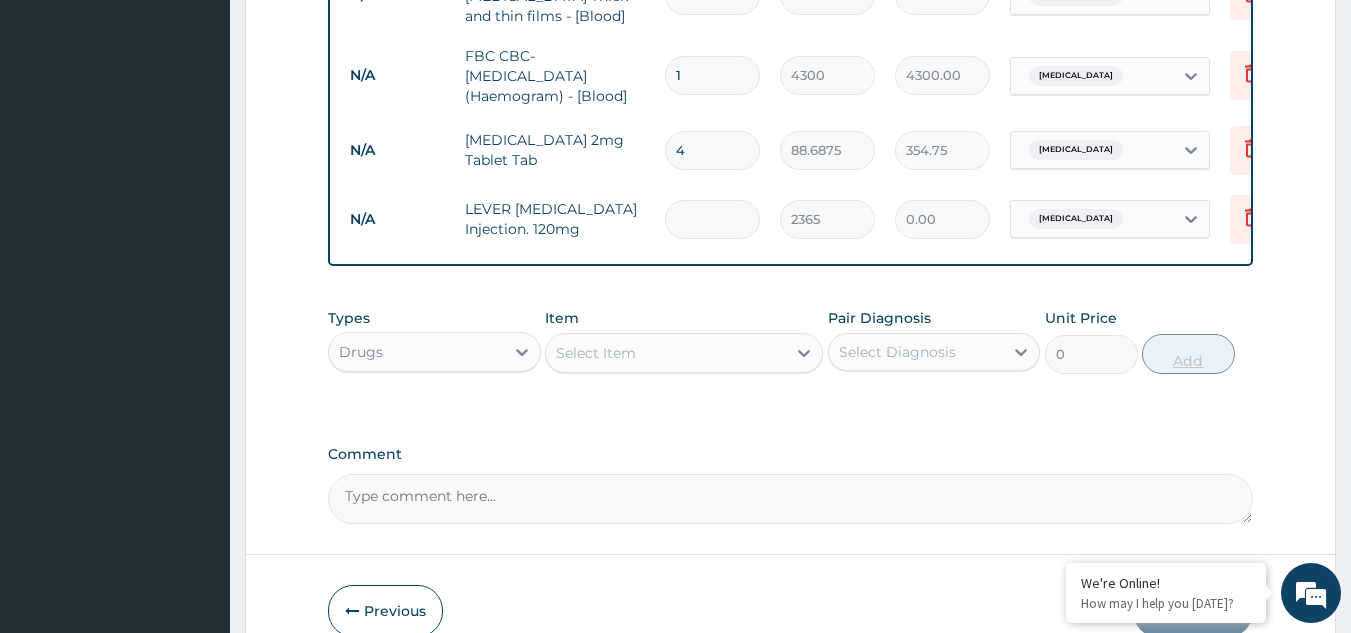 type on "5" 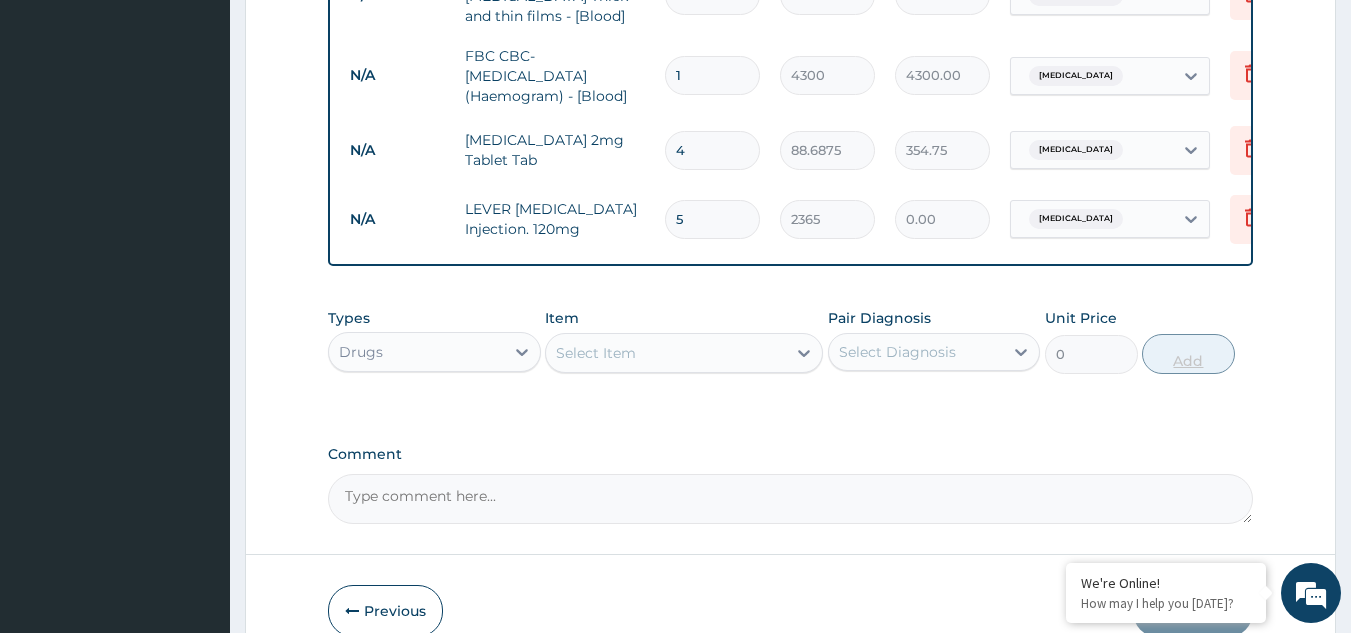 type on "11825.00" 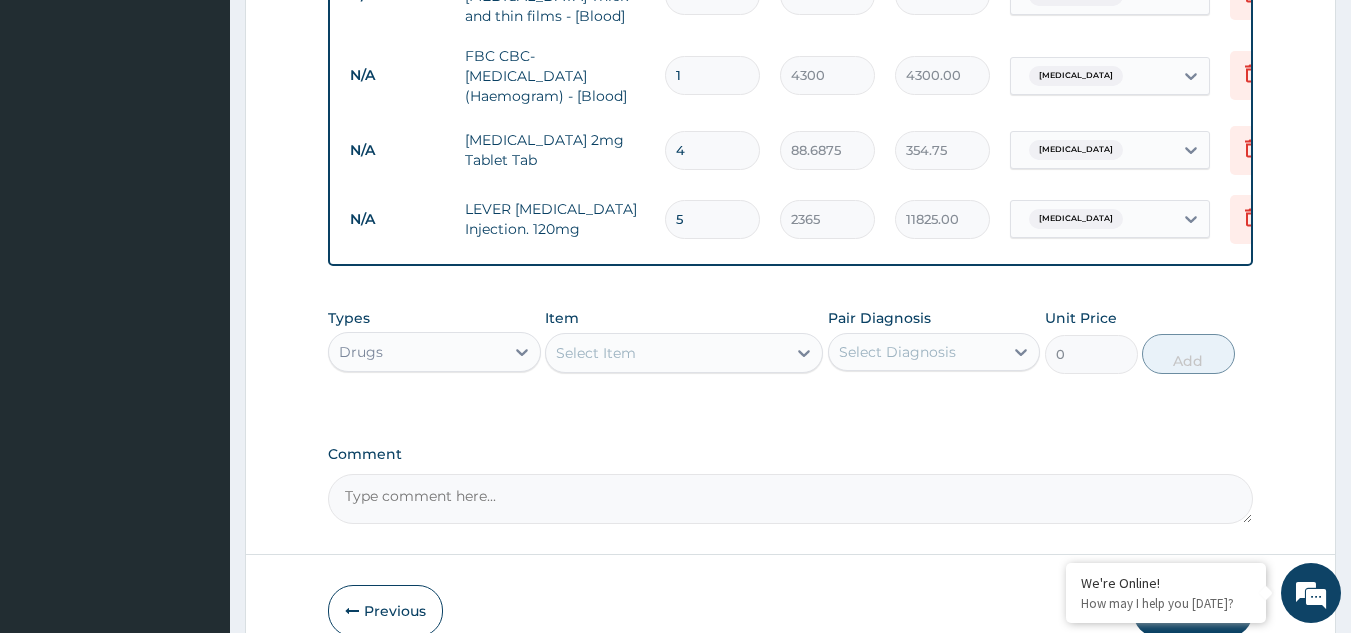 type on "5" 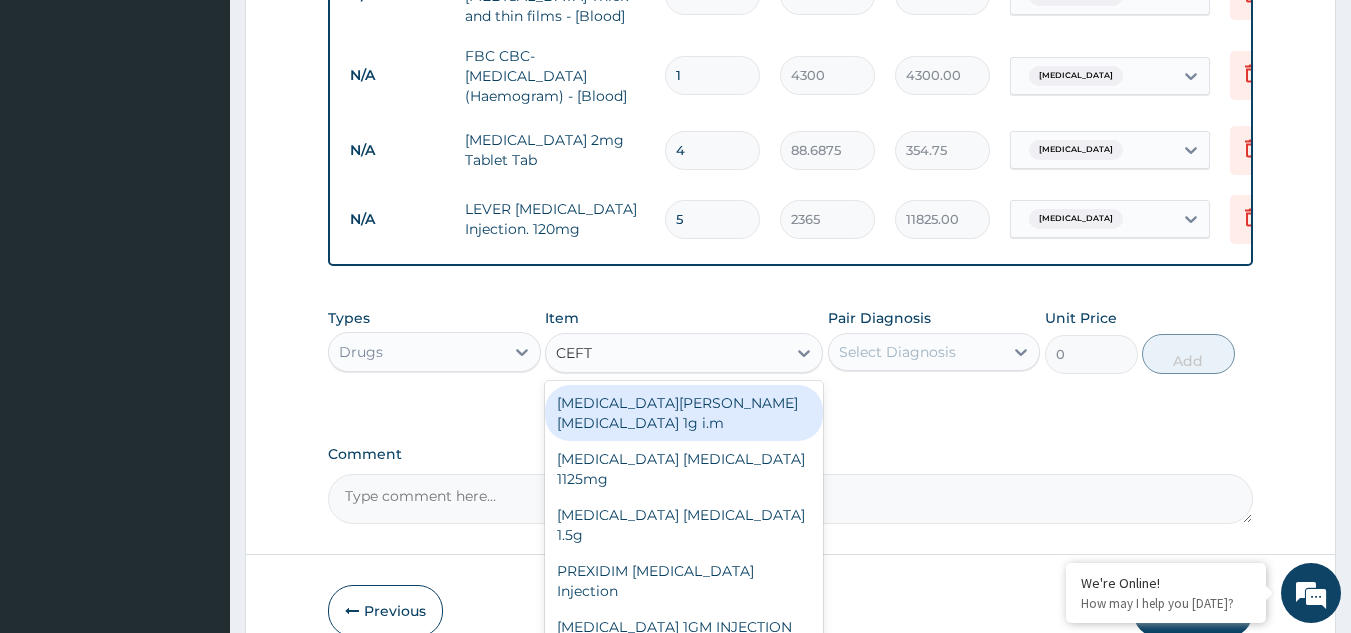 type on "CEFTR" 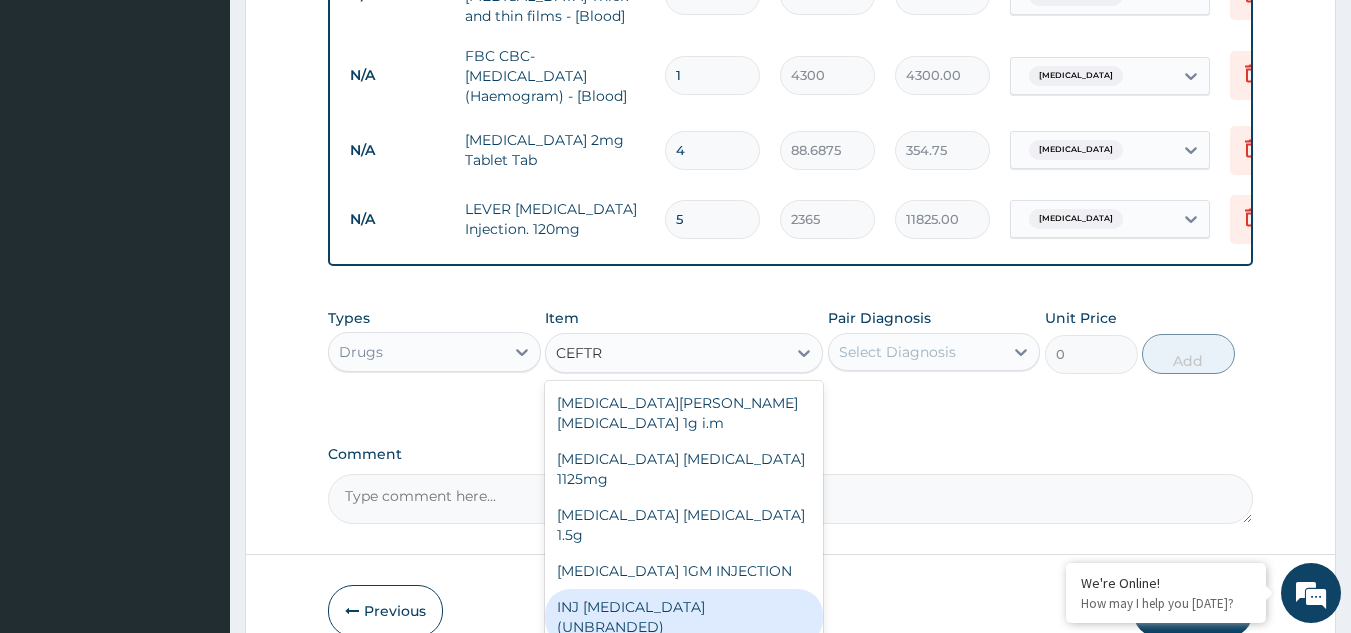 click on "INJ CEFTRIAXONE (UNBRANDED)" at bounding box center [684, 617] 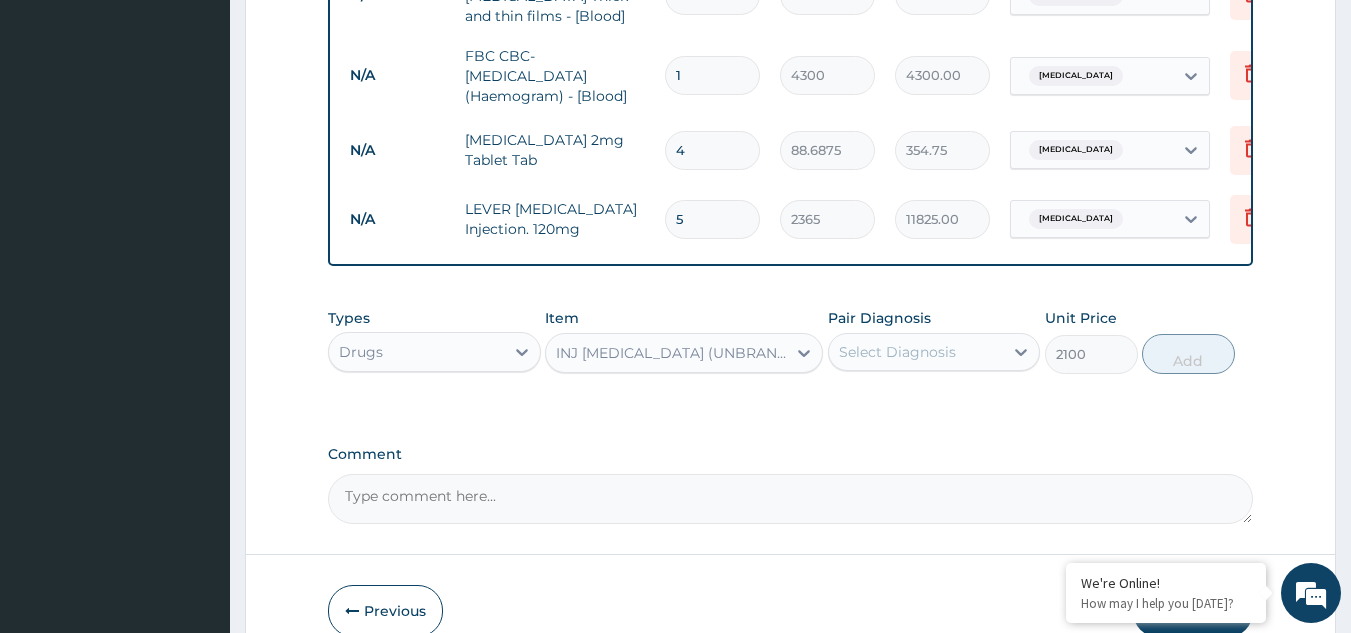 click on "Select Diagnosis" at bounding box center (897, 352) 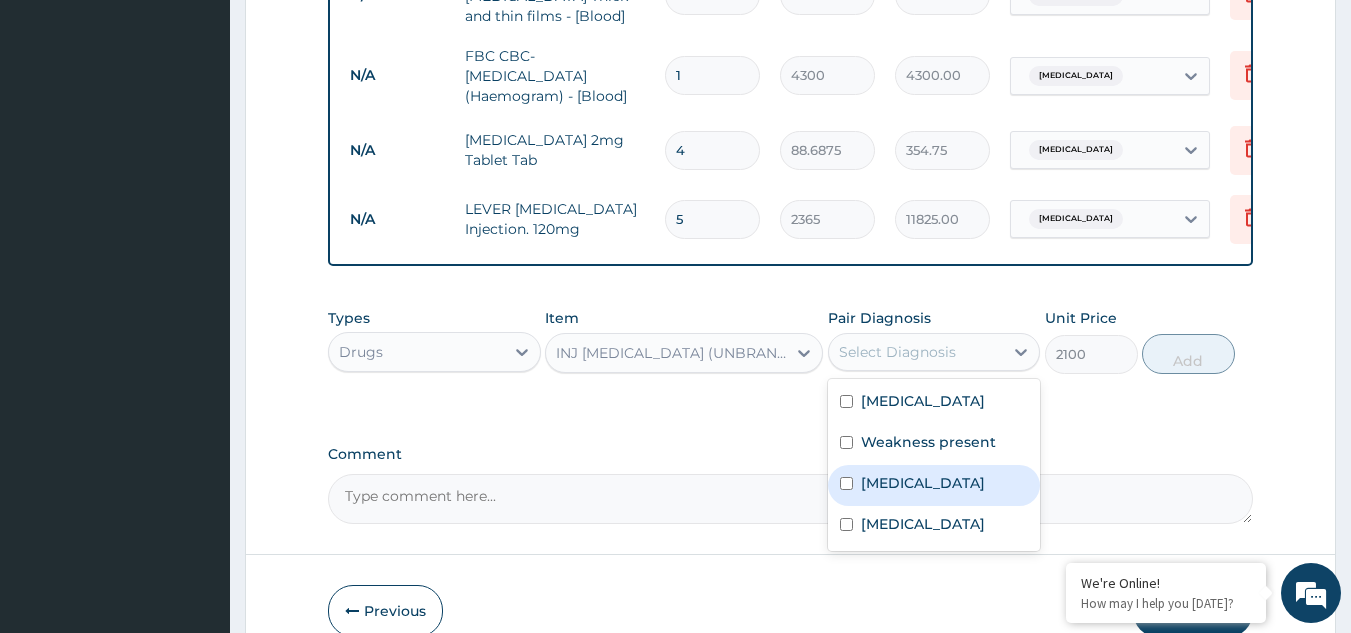 click on "Sepsis" at bounding box center (923, 483) 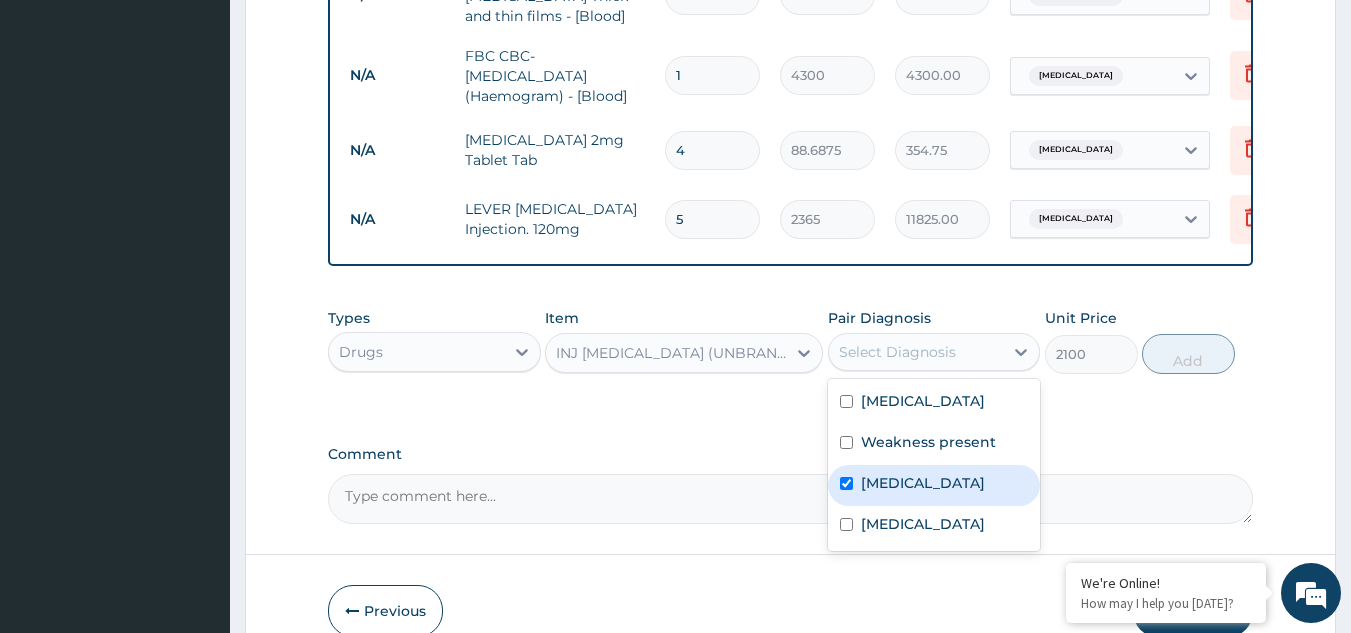 checkbox on "true" 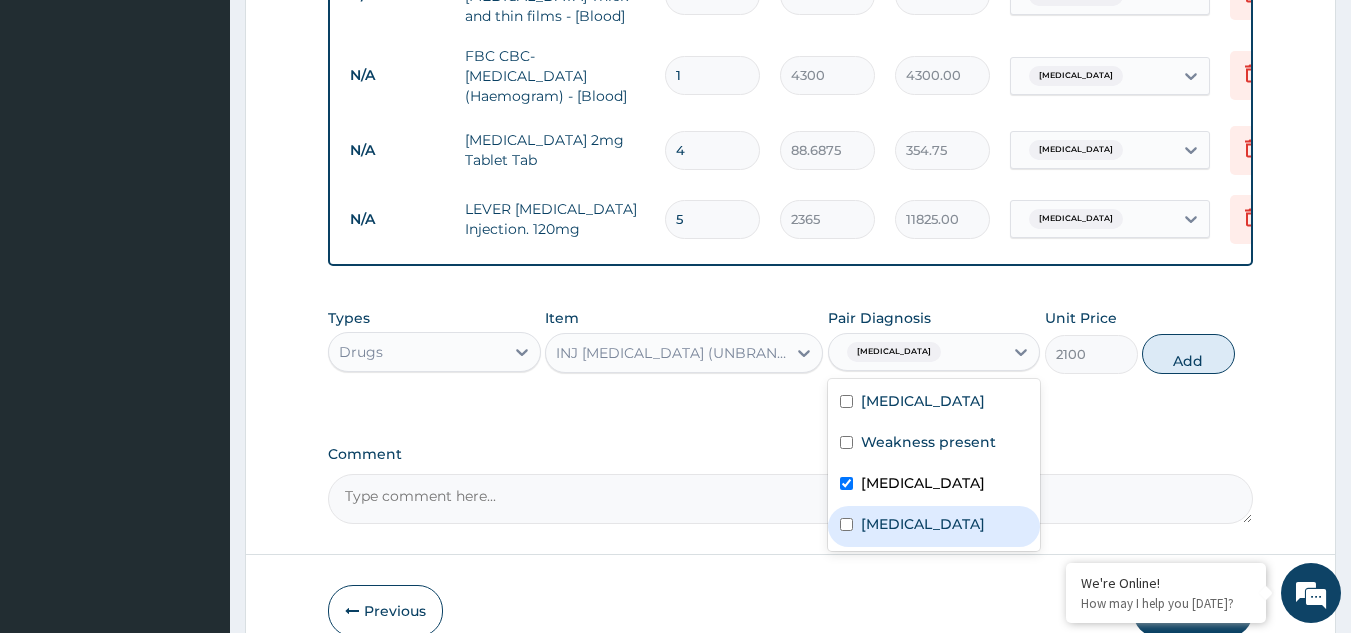 click on "Gastroenteritis" at bounding box center [923, 524] 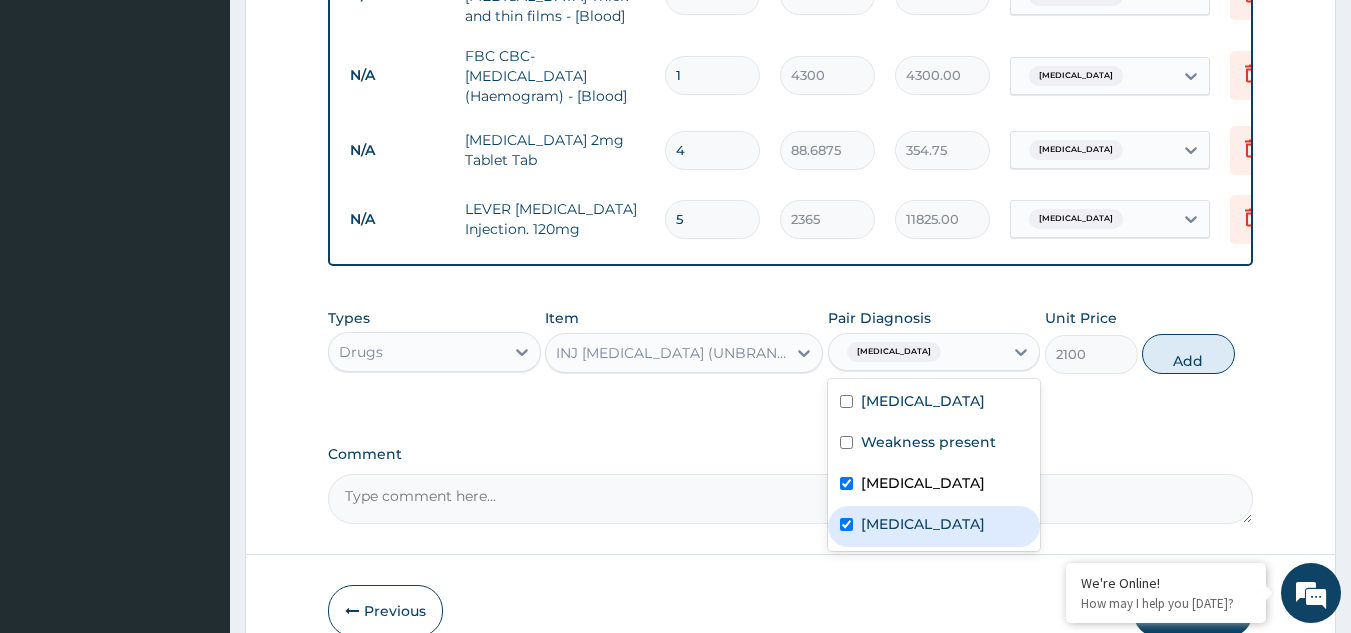 checkbox on "true" 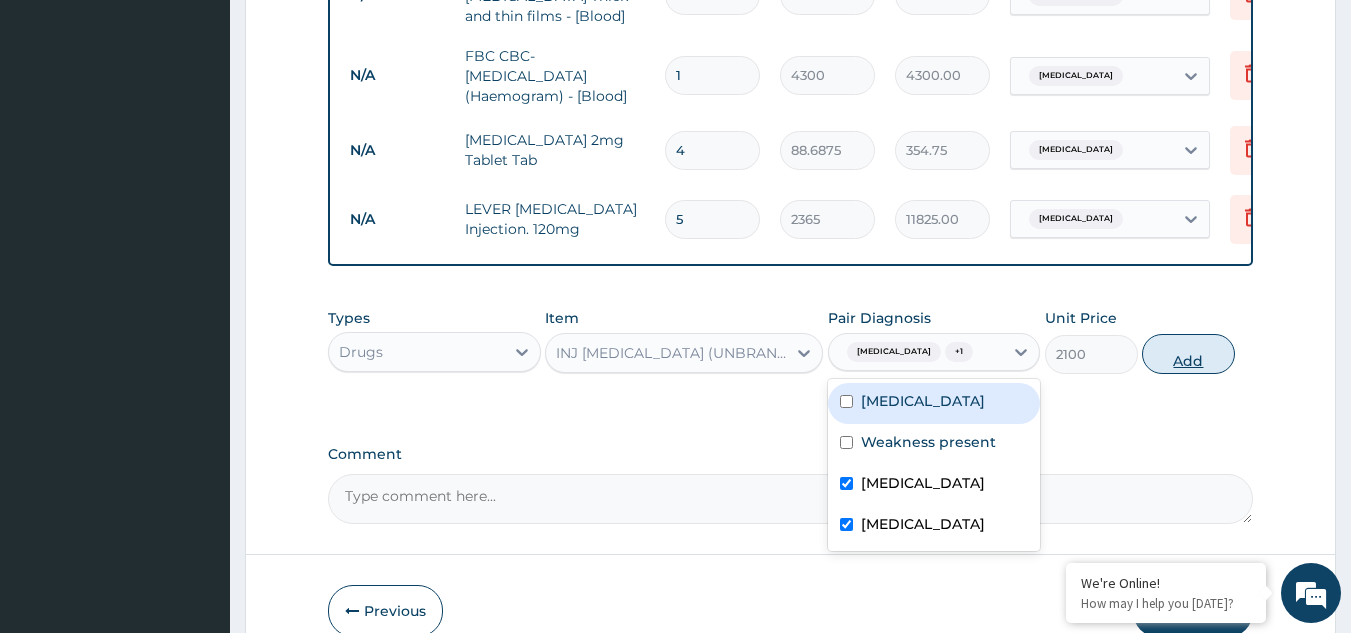 click on "Add" at bounding box center [1188, 354] 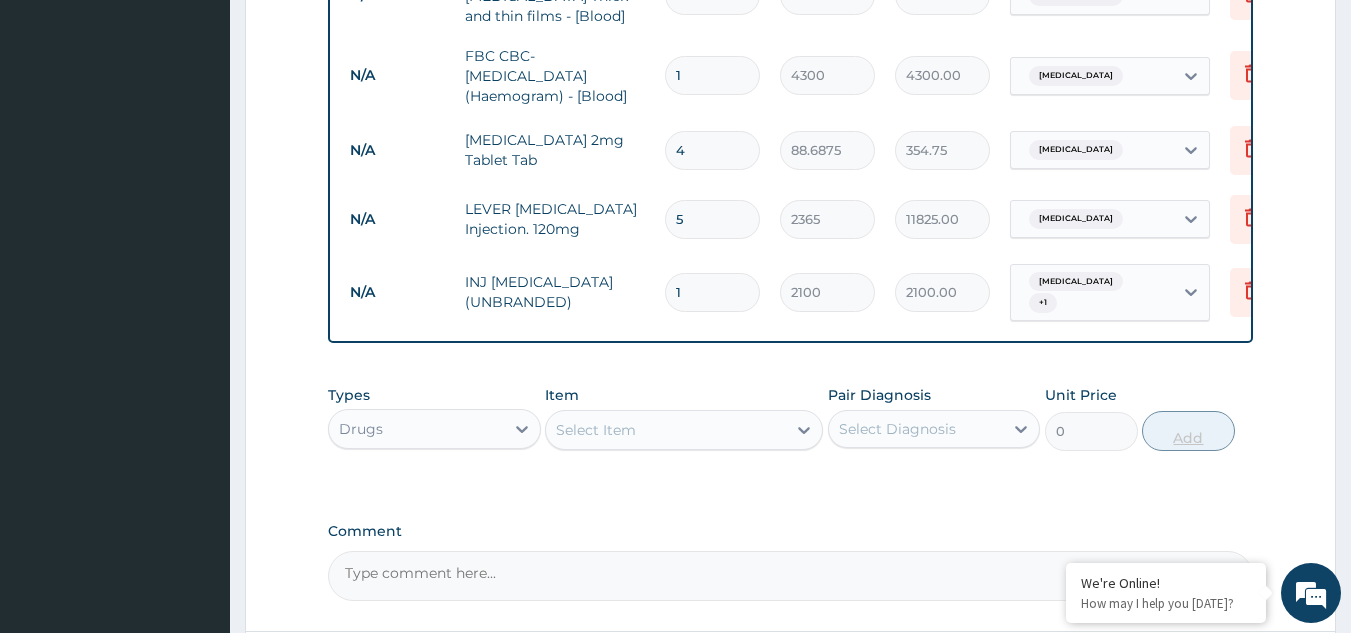 type 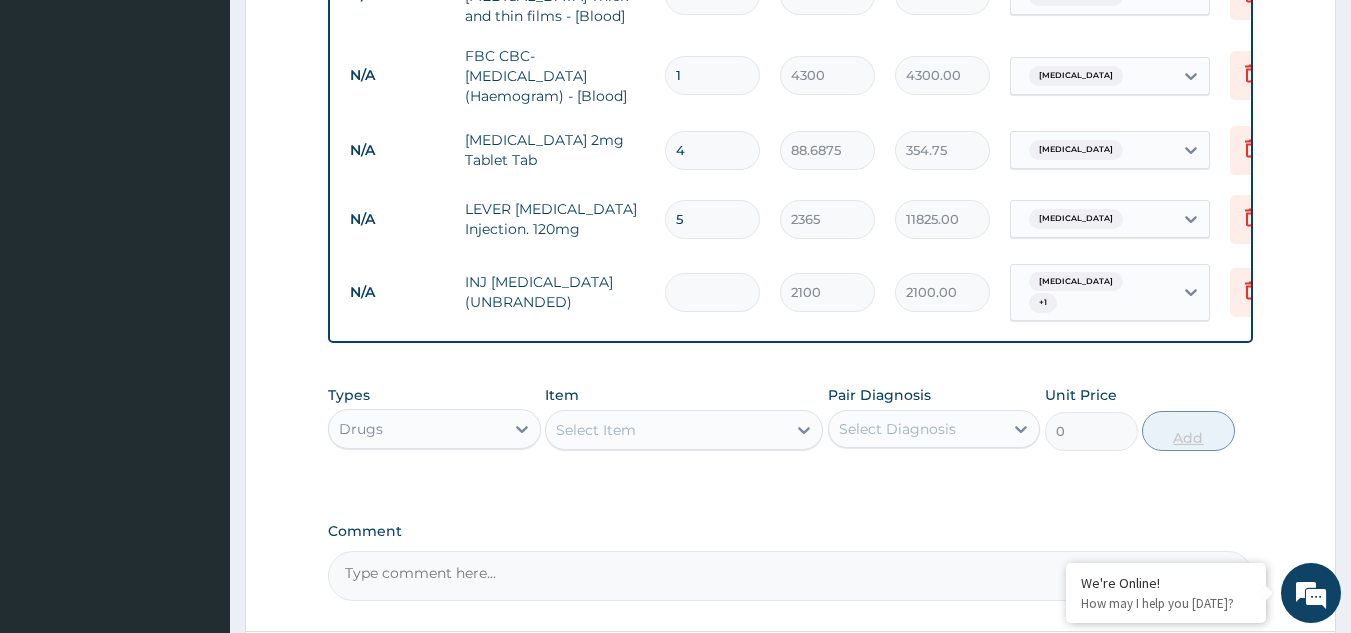 type on "0.00" 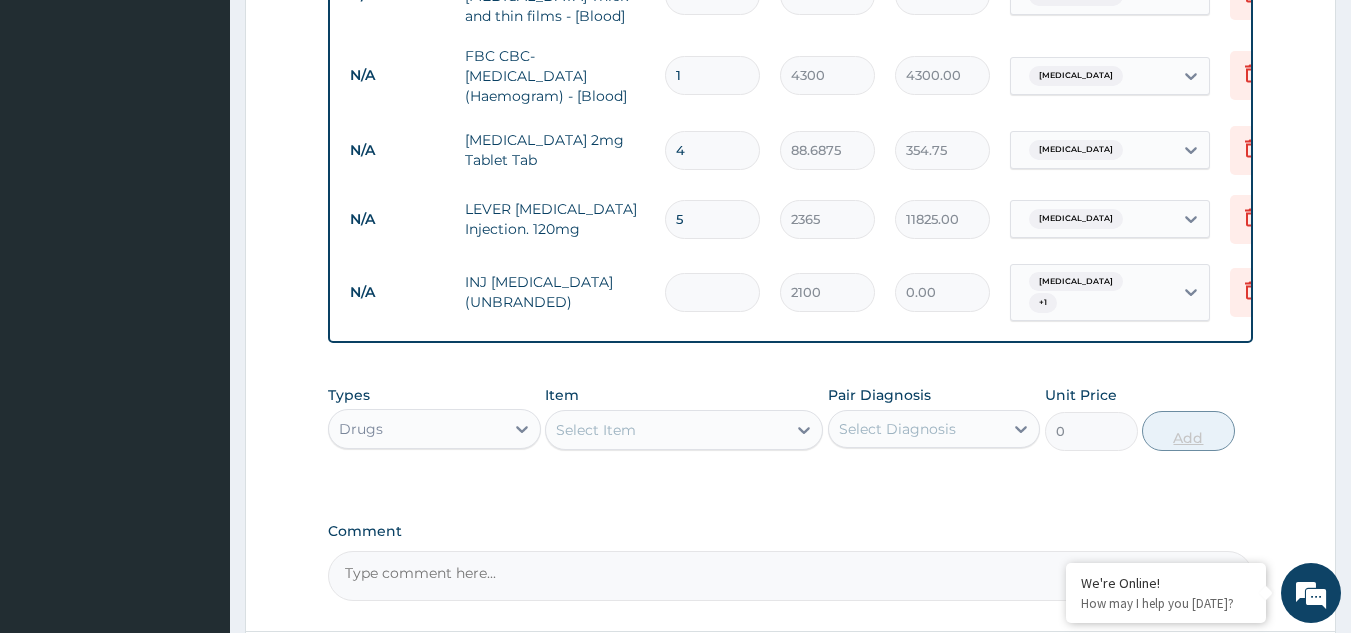 type on "5" 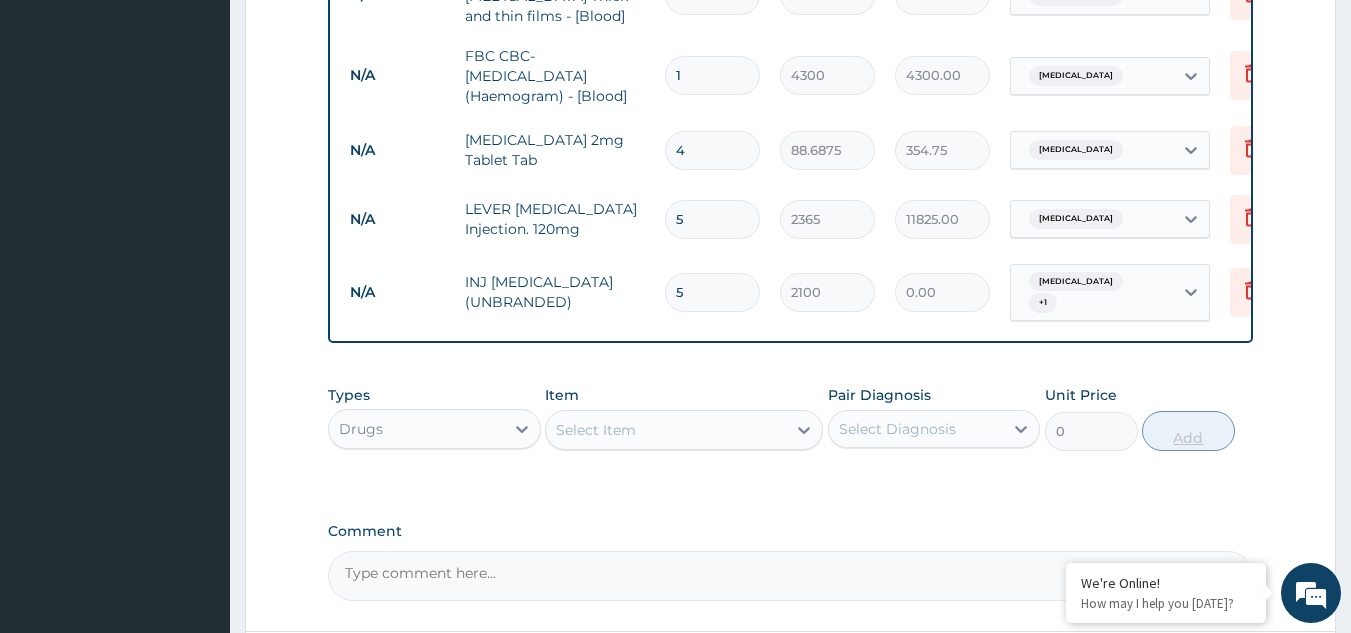 type on "10500.00" 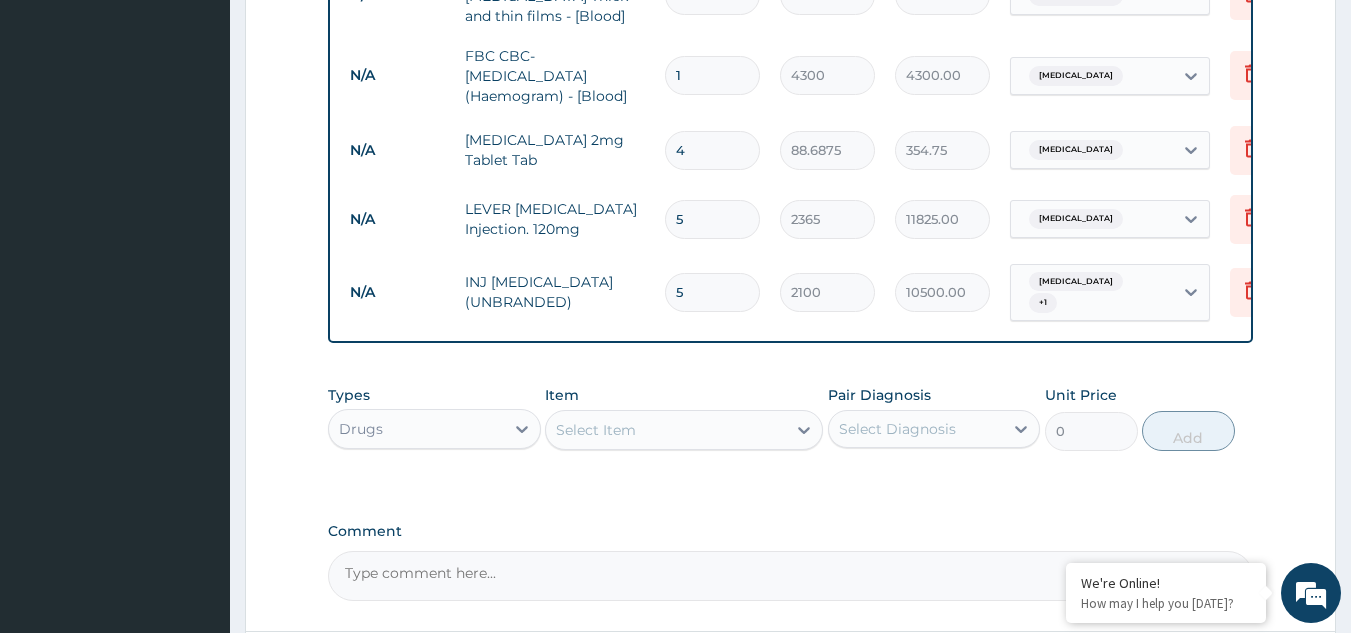 type on "5" 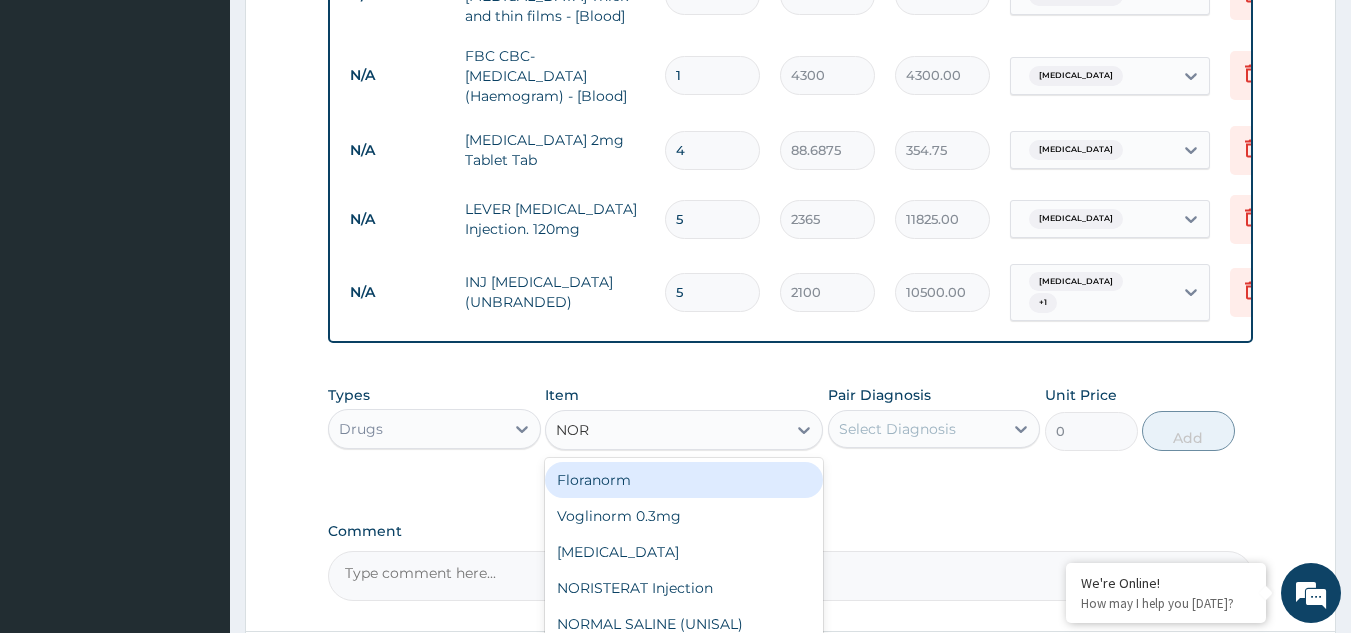 type on "NORM" 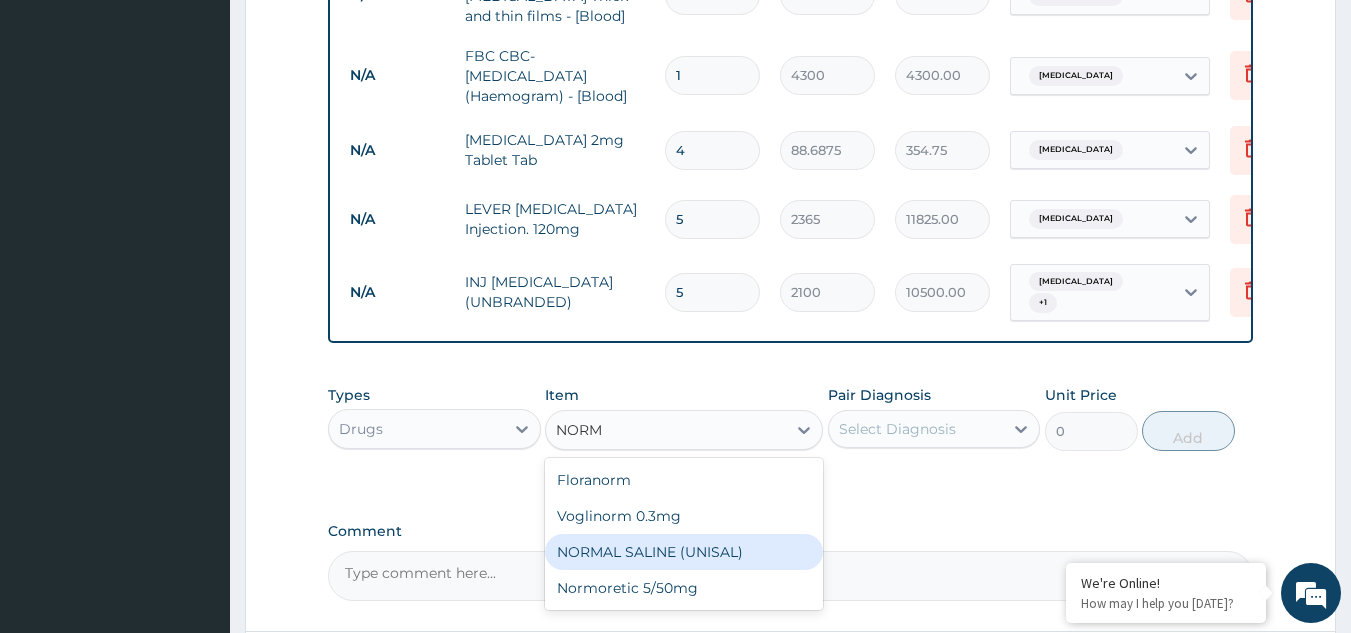 click on "NORMAL SALINE (UNISAL)" at bounding box center (684, 552) 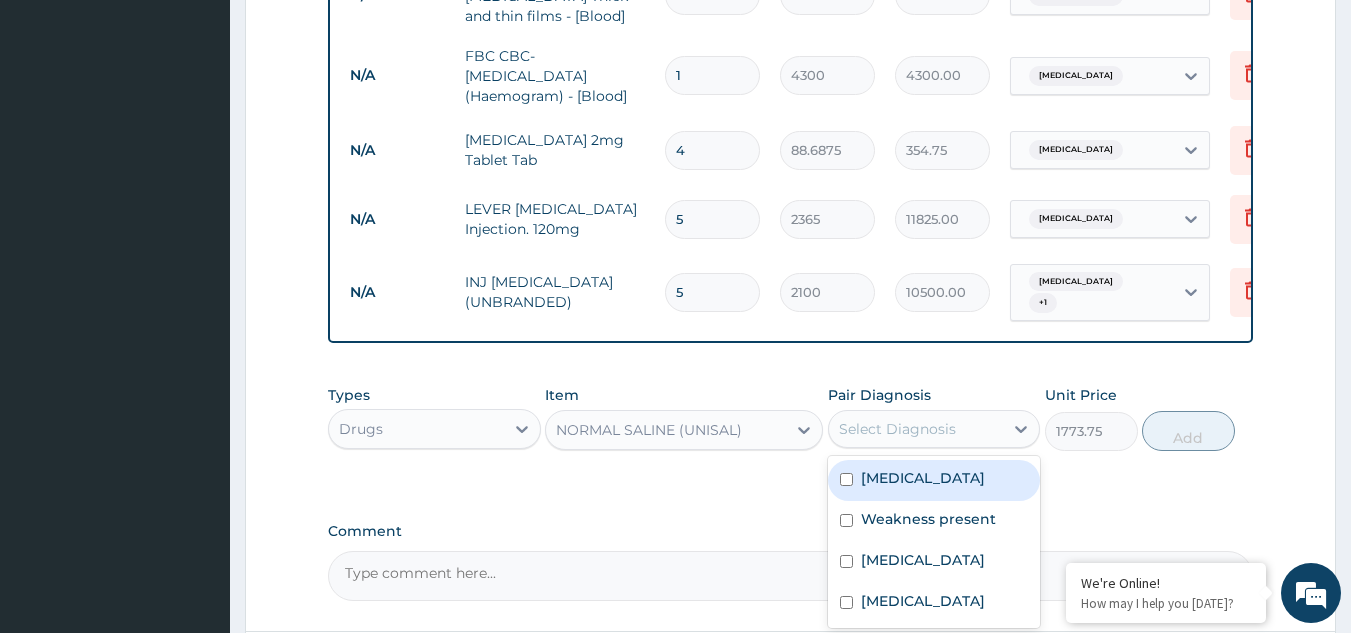 click on "Select Diagnosis" at bounding box center [916, 429] 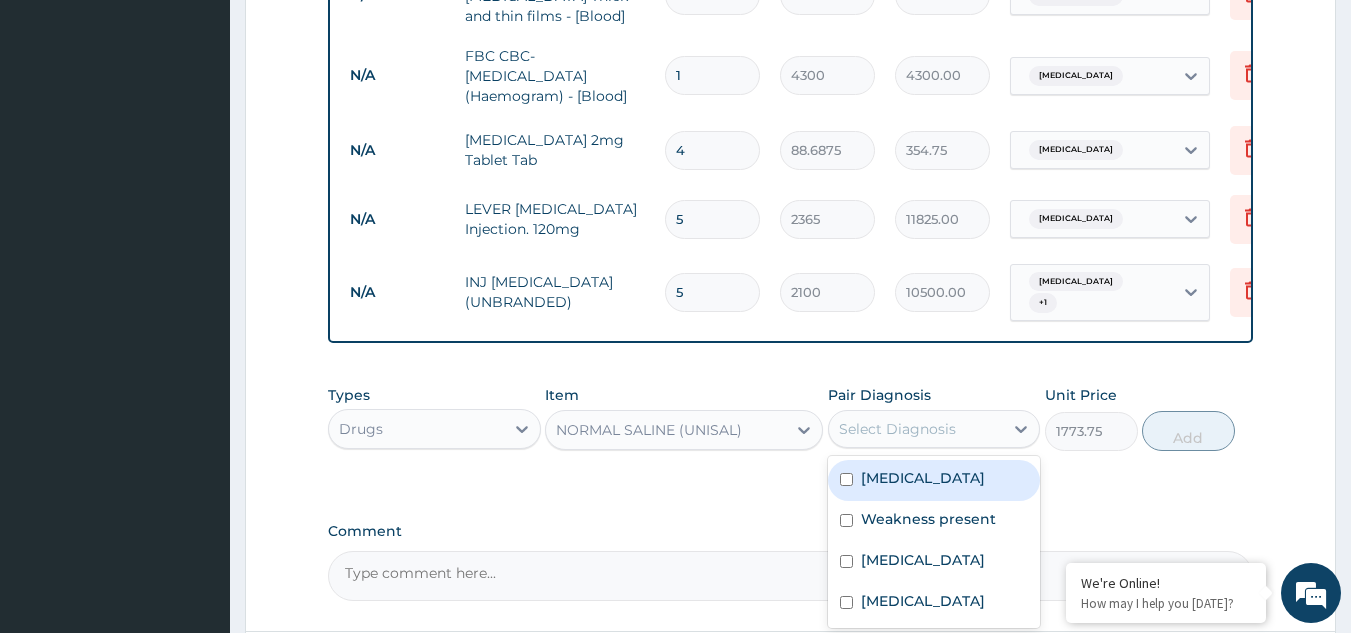 click on "Malaria" at bounding box center (934, 480) 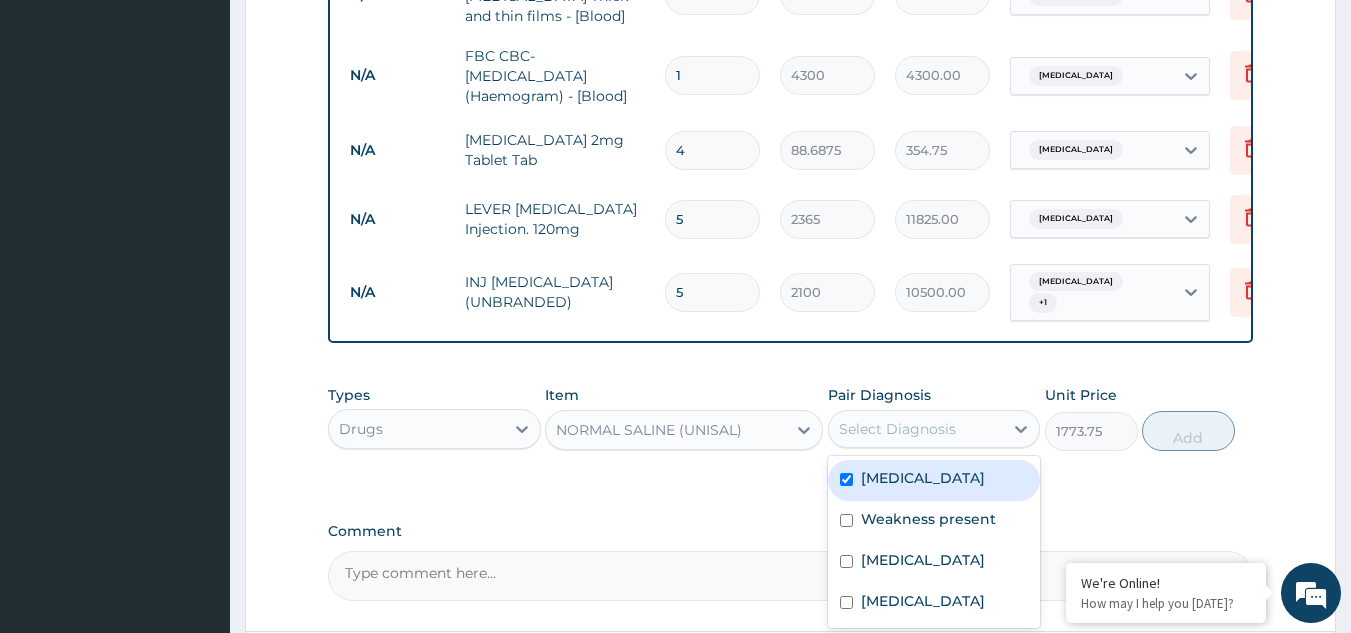 checkbox on "true" 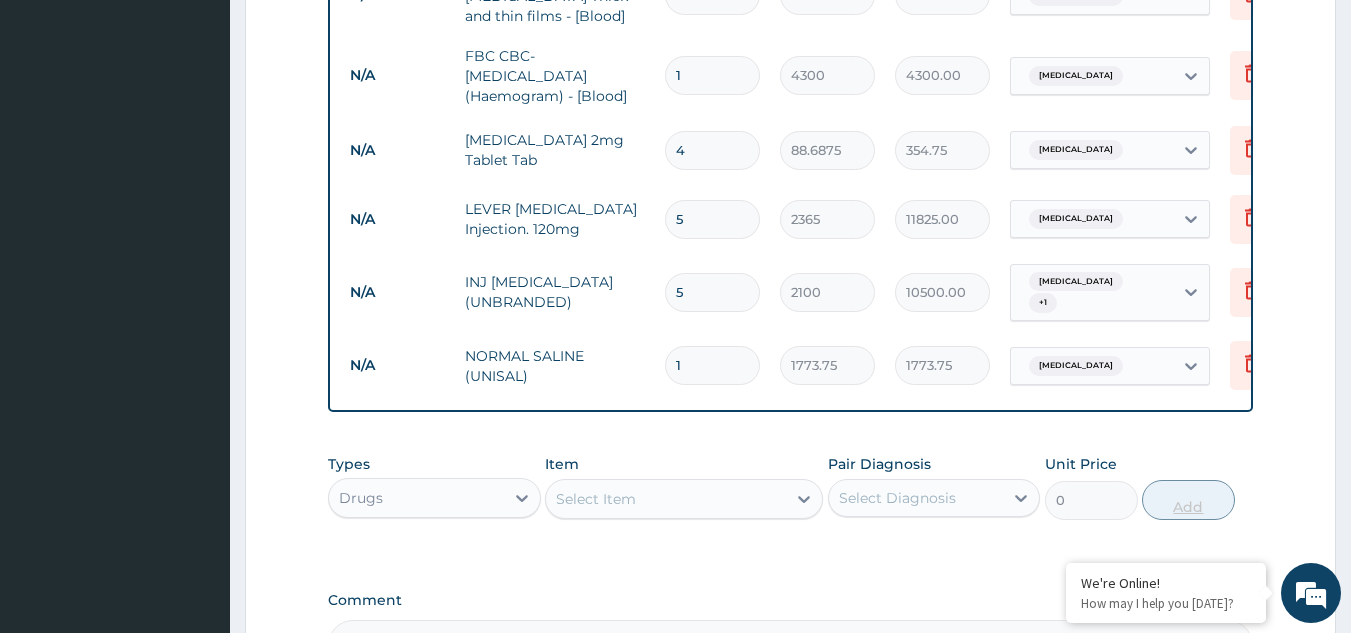 type 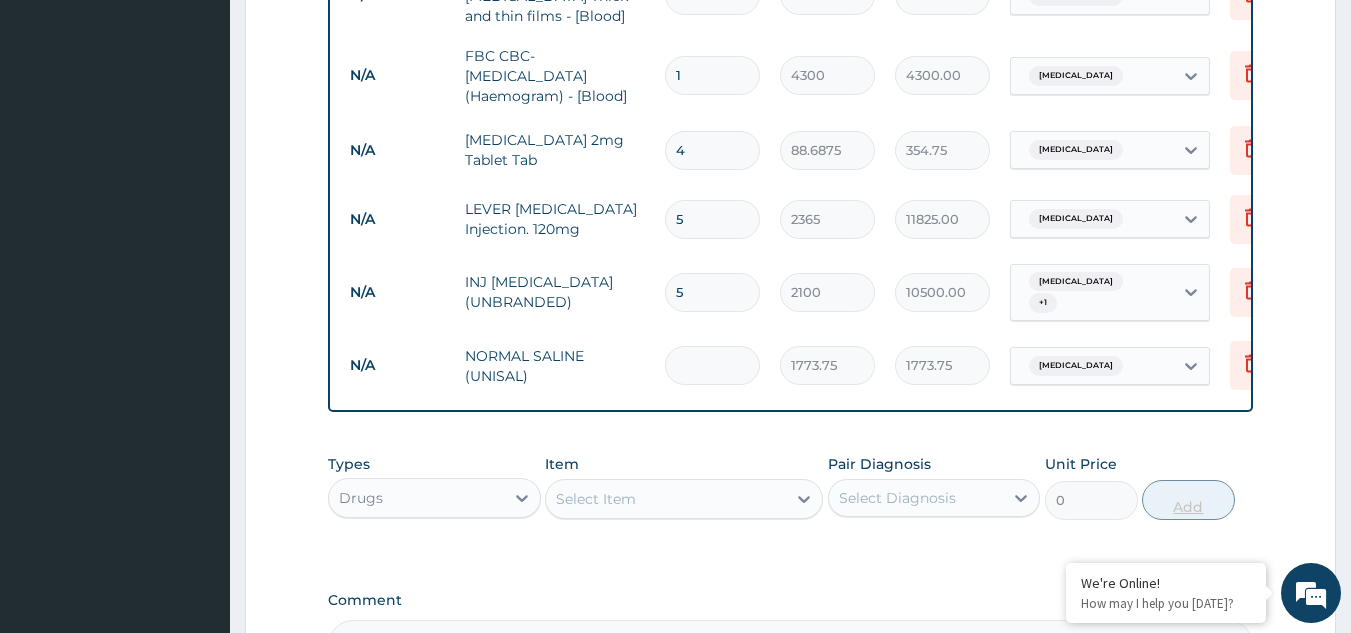 type on "0.00" 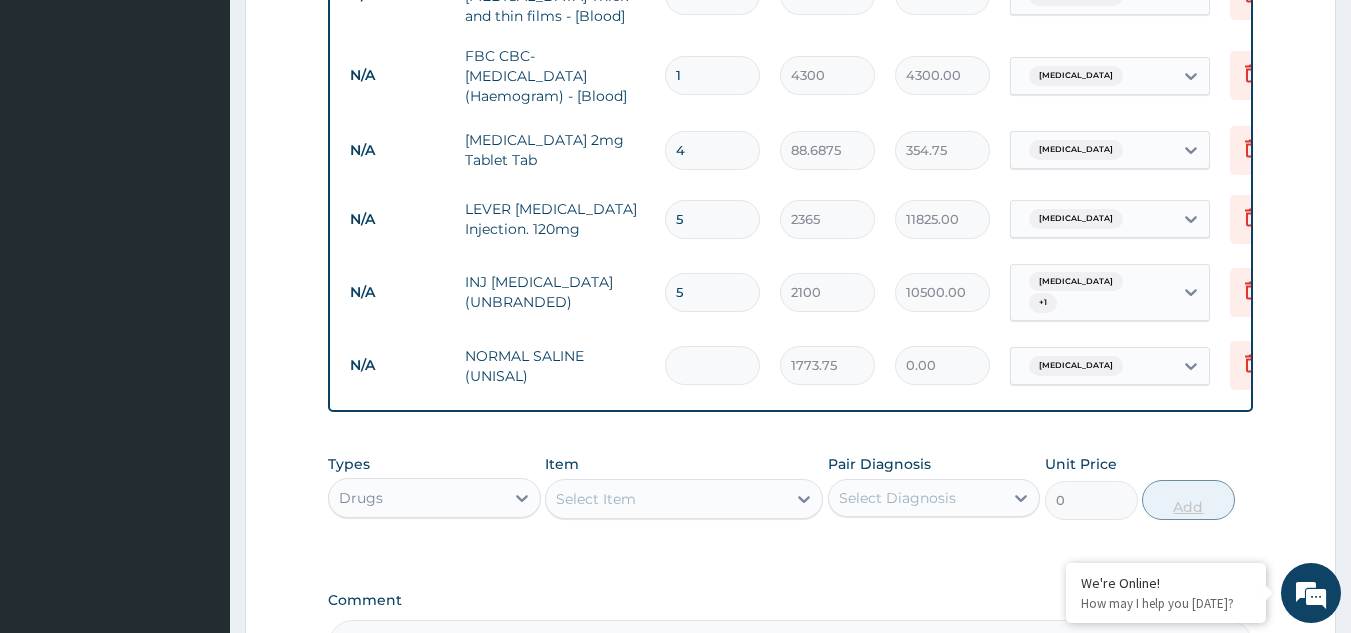 type on "3" 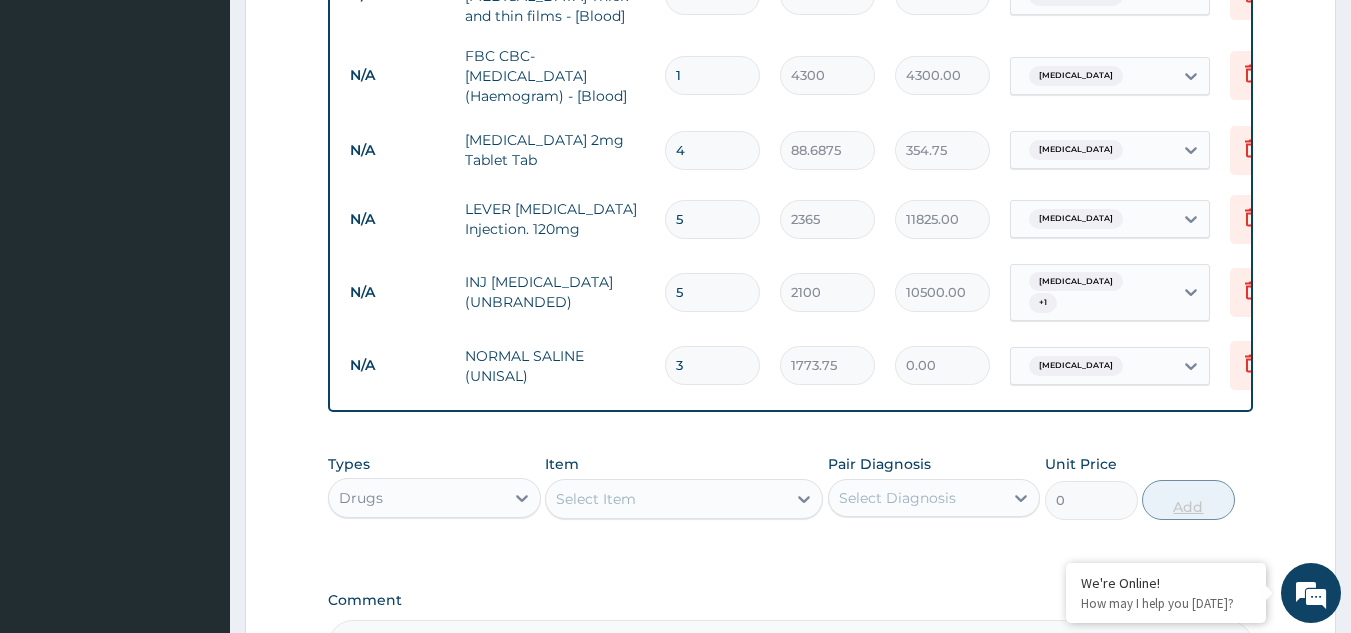 type on "5321.25" 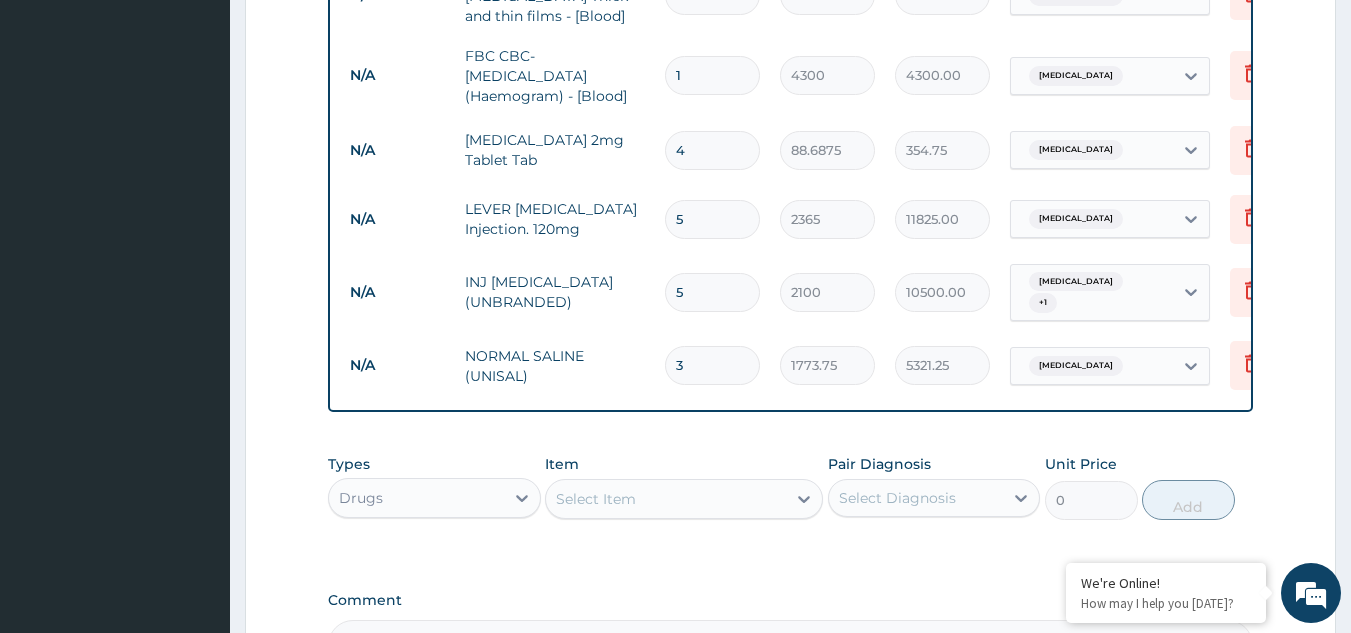type on "3" 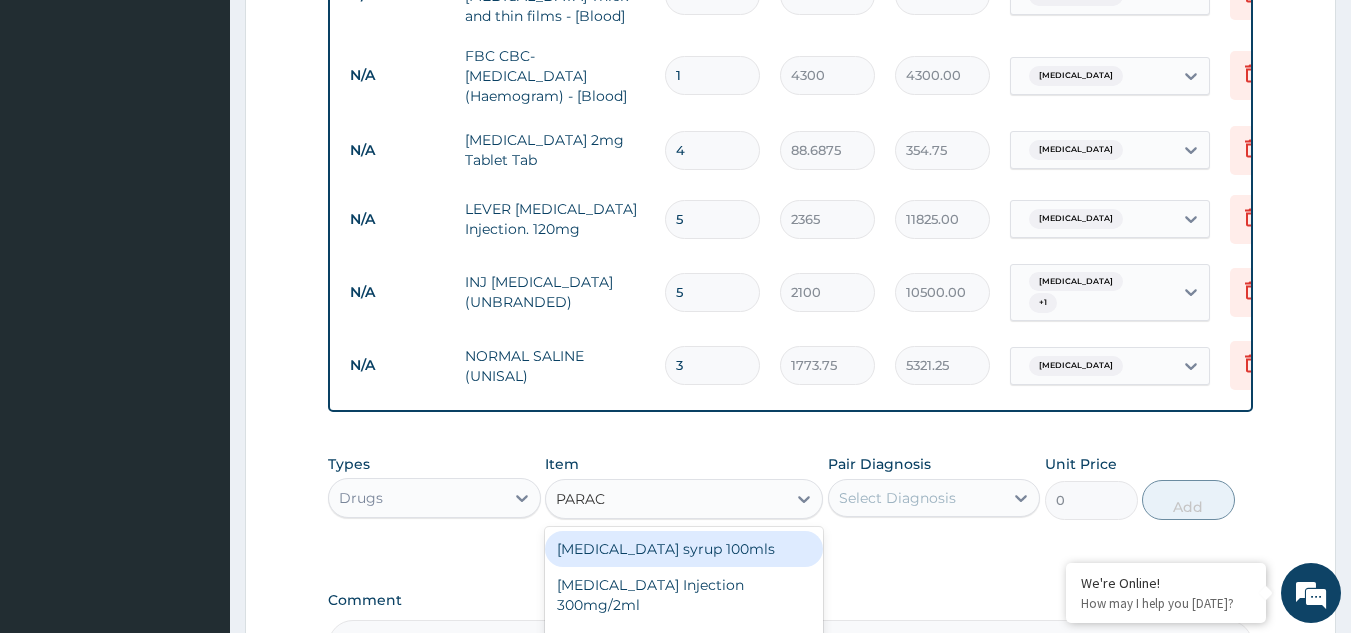 type on "PARACE" 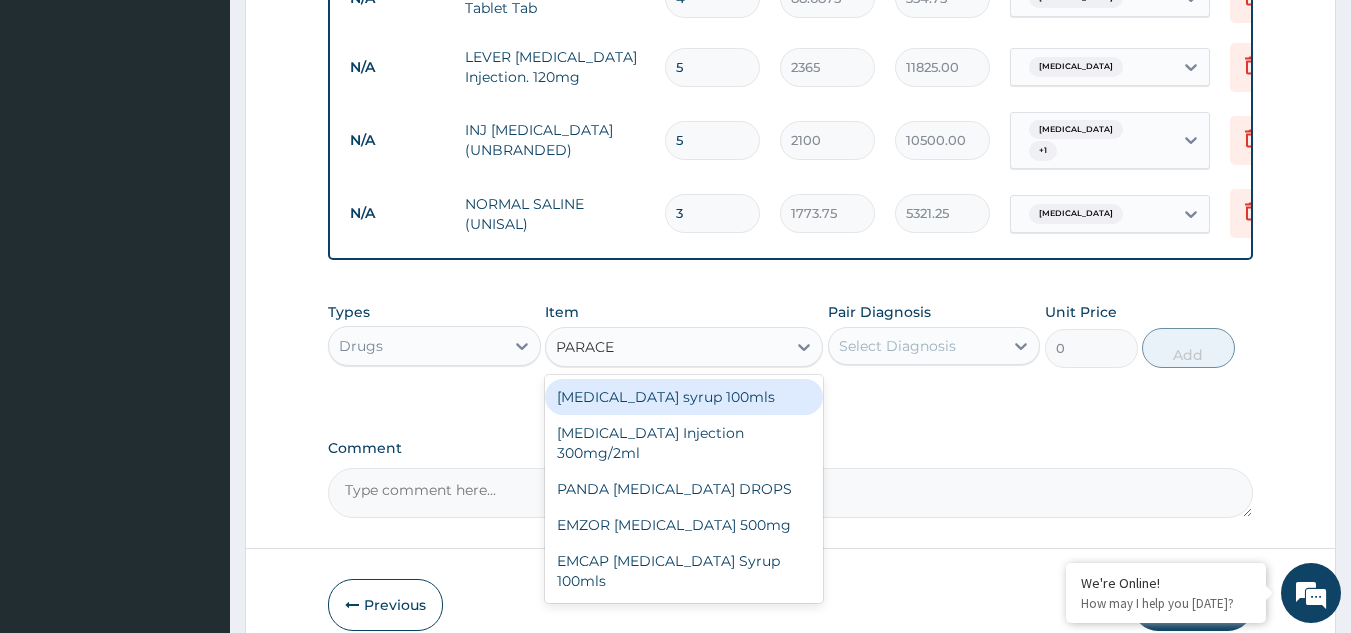 scroll, scrollTop: 1152, scrollLeft: 0, axis: vertical 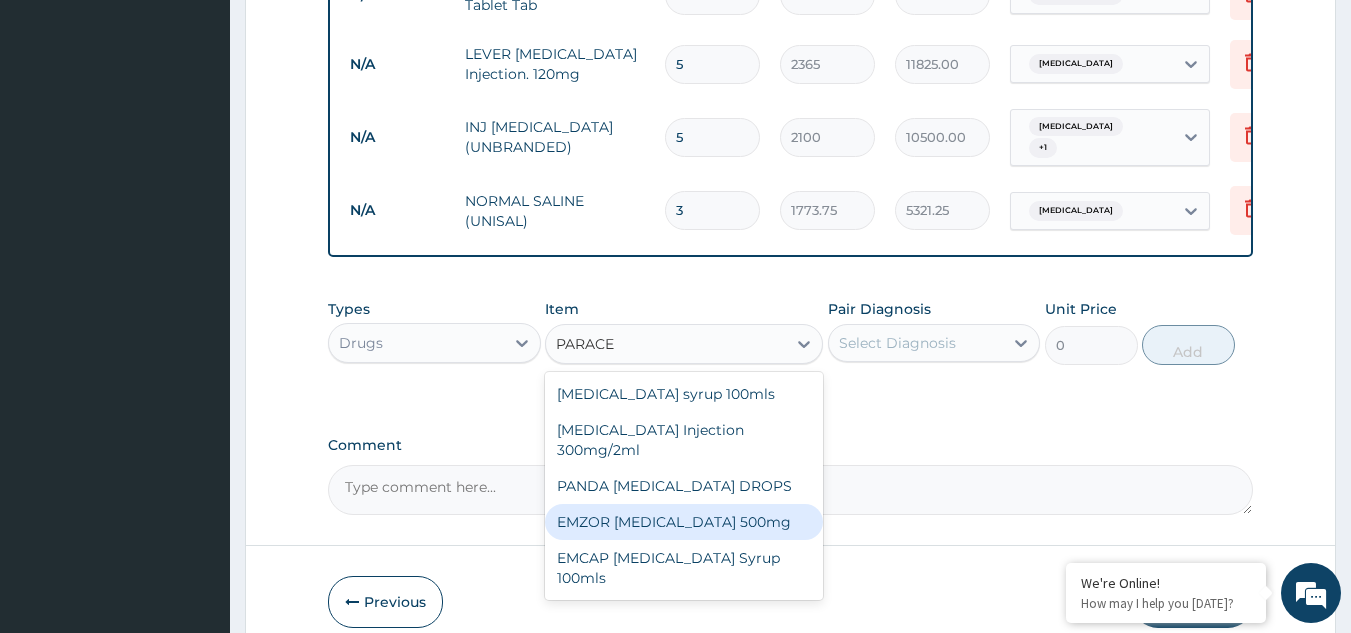 click on "EMZOR PARACETAMOL 500mg" at bounding box center (684, 522) 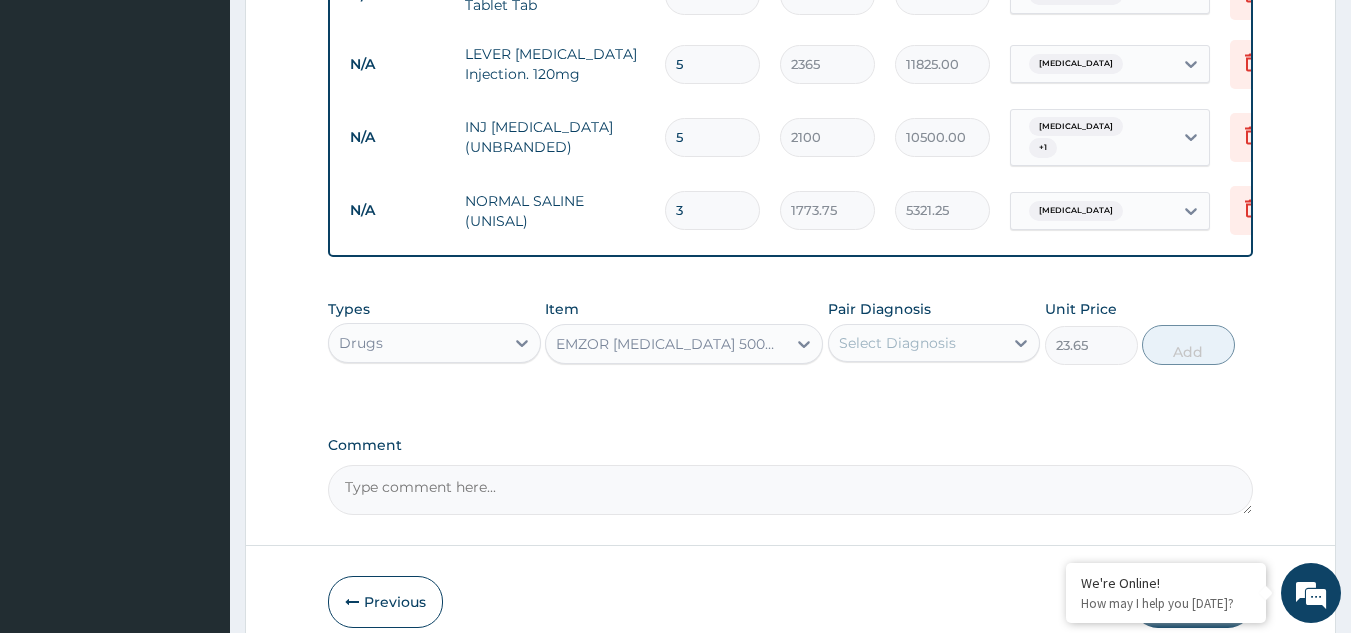 click on "Select Diagnosis" at bounding box center (916, 343) 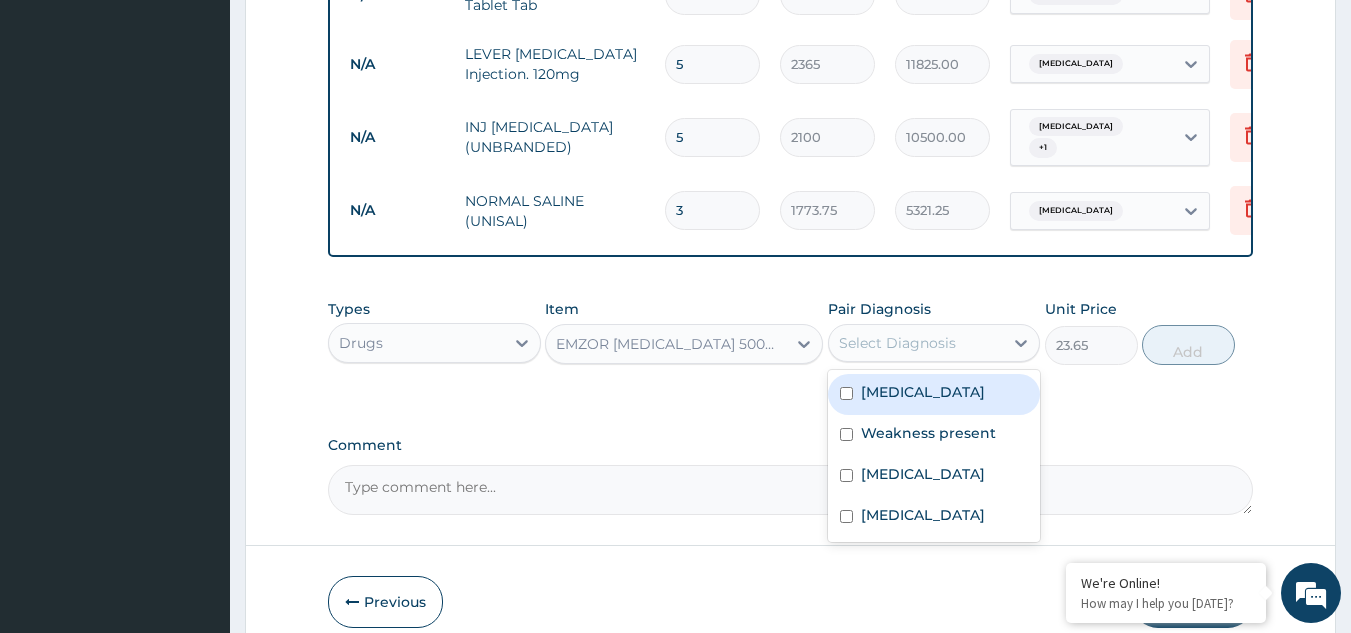 click on "Malaria" at bounding box center (923, 392) 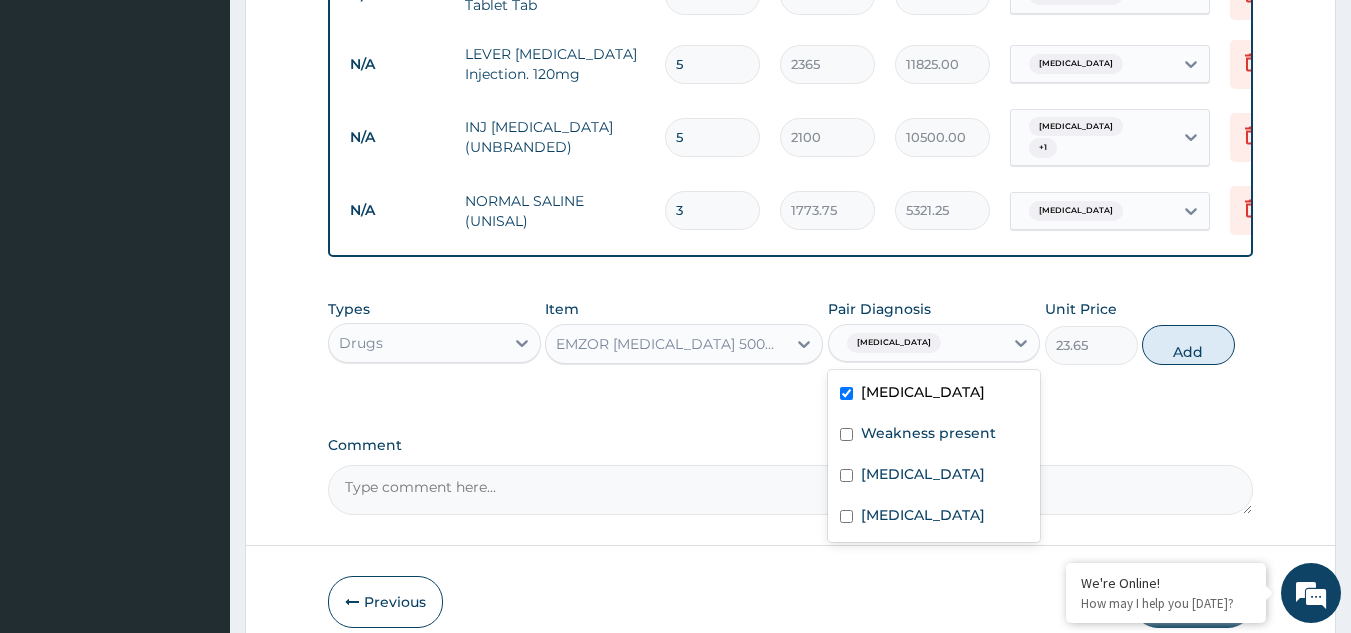 checkbox on "true" 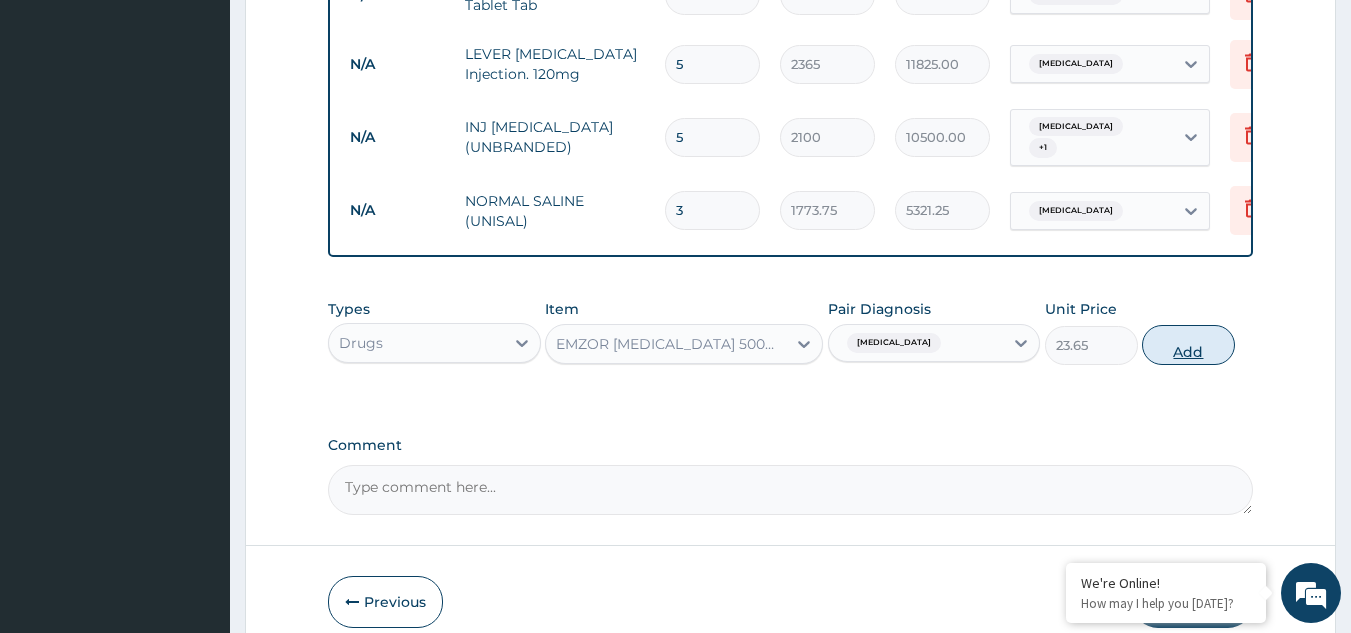 click on "Add" at bounding box center (1188, 345) 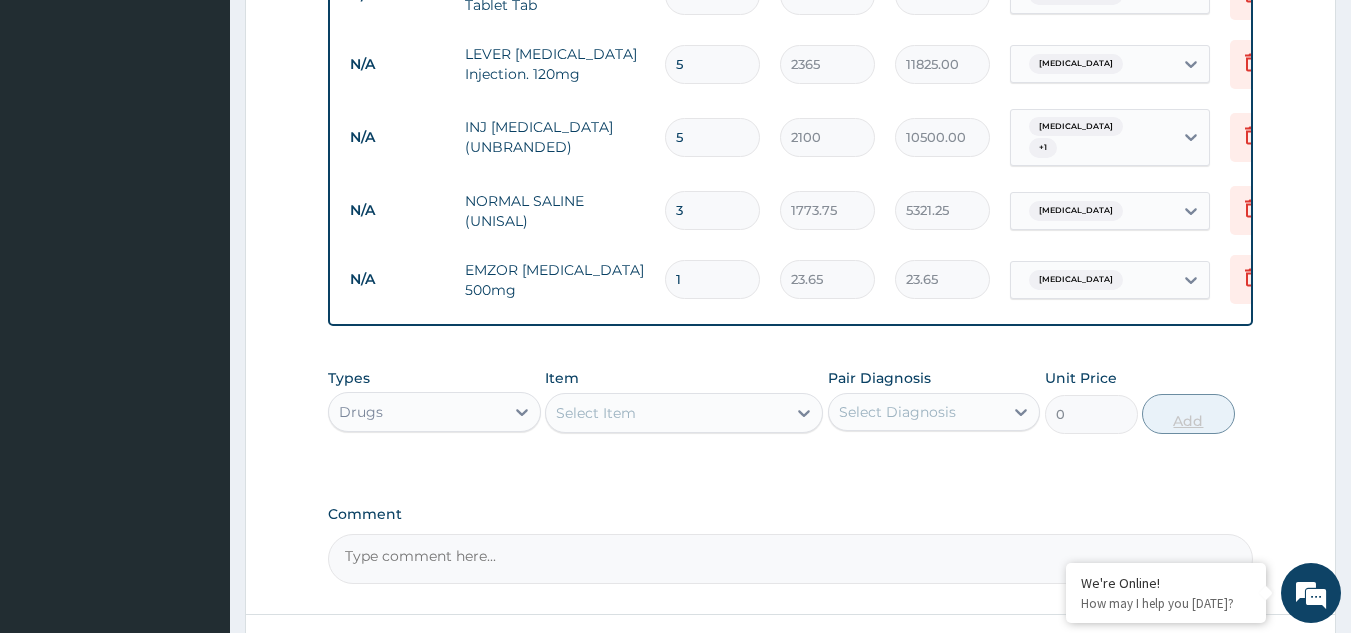 type 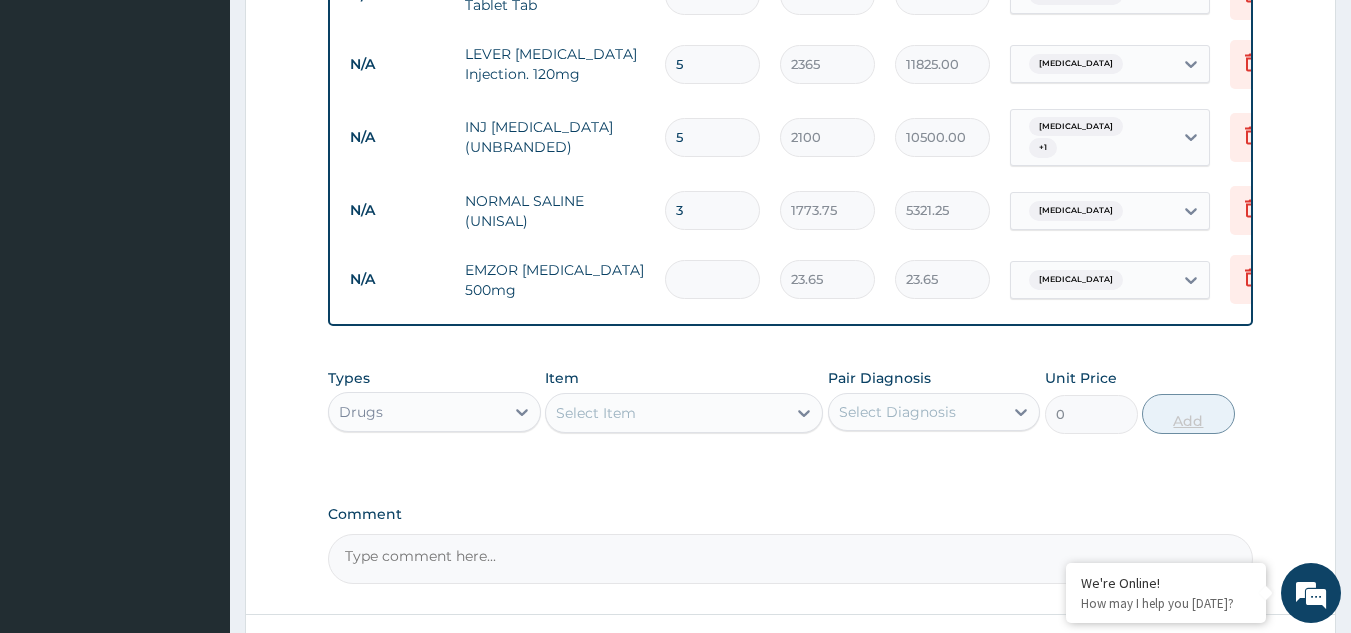 type on "0.00" 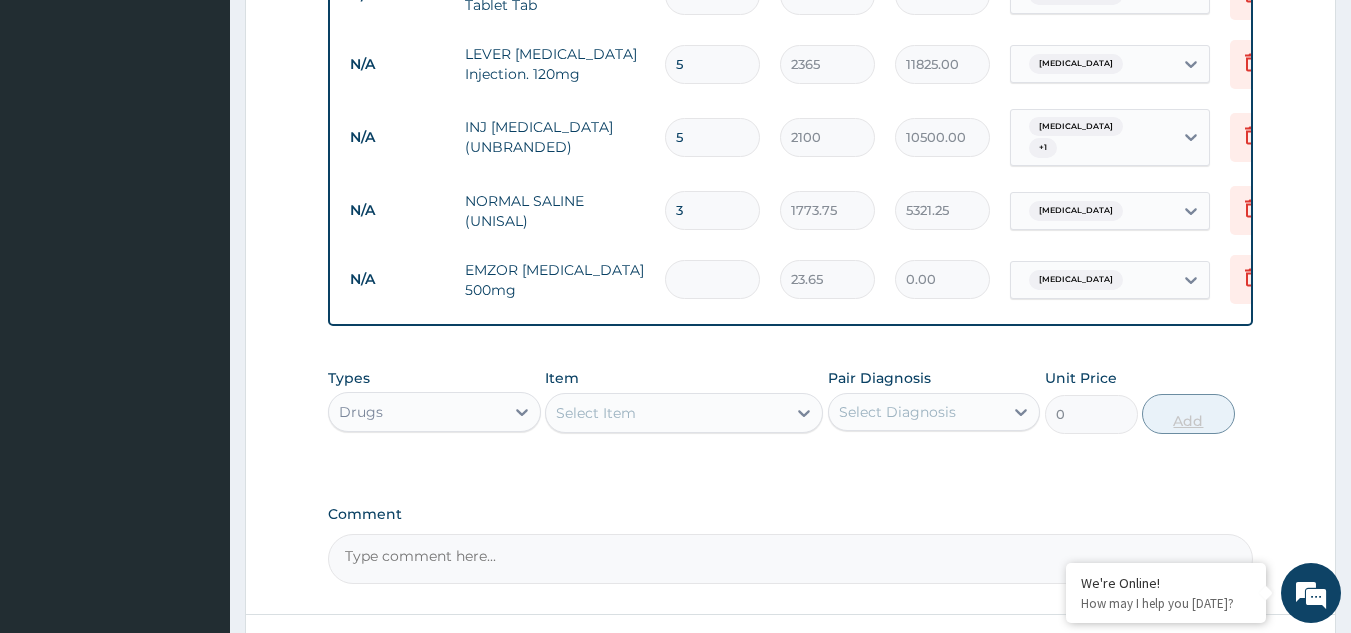 type on "3" 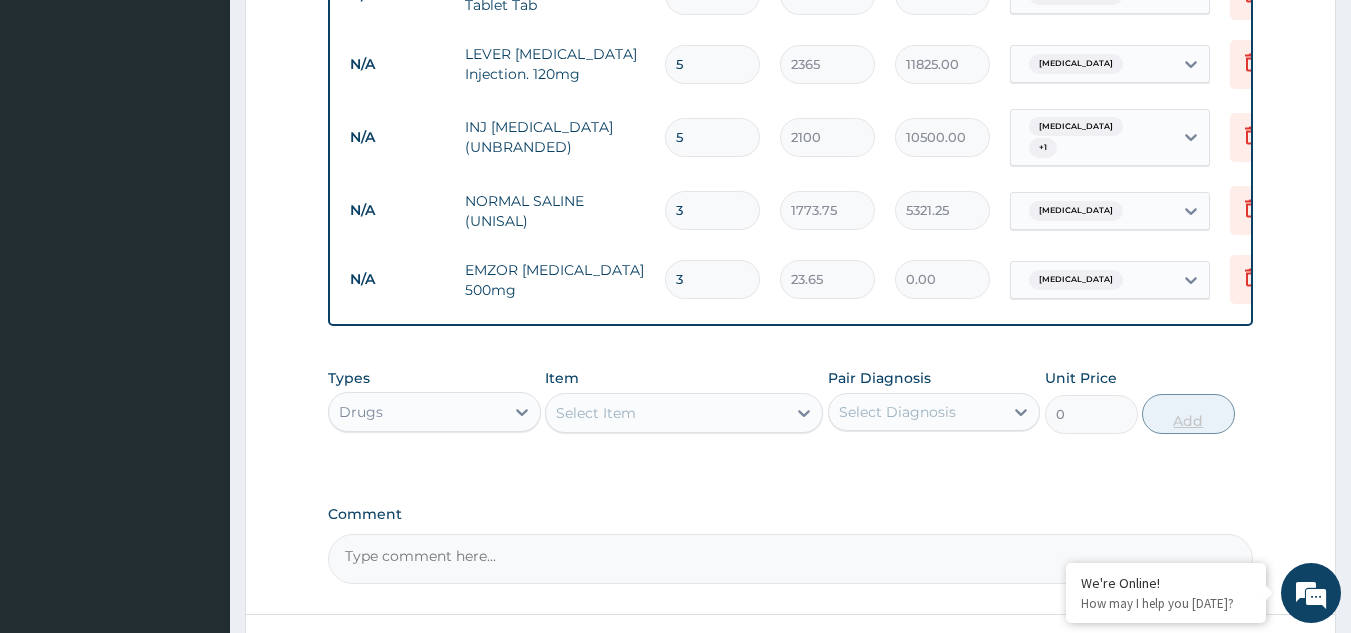 type on "70.95" 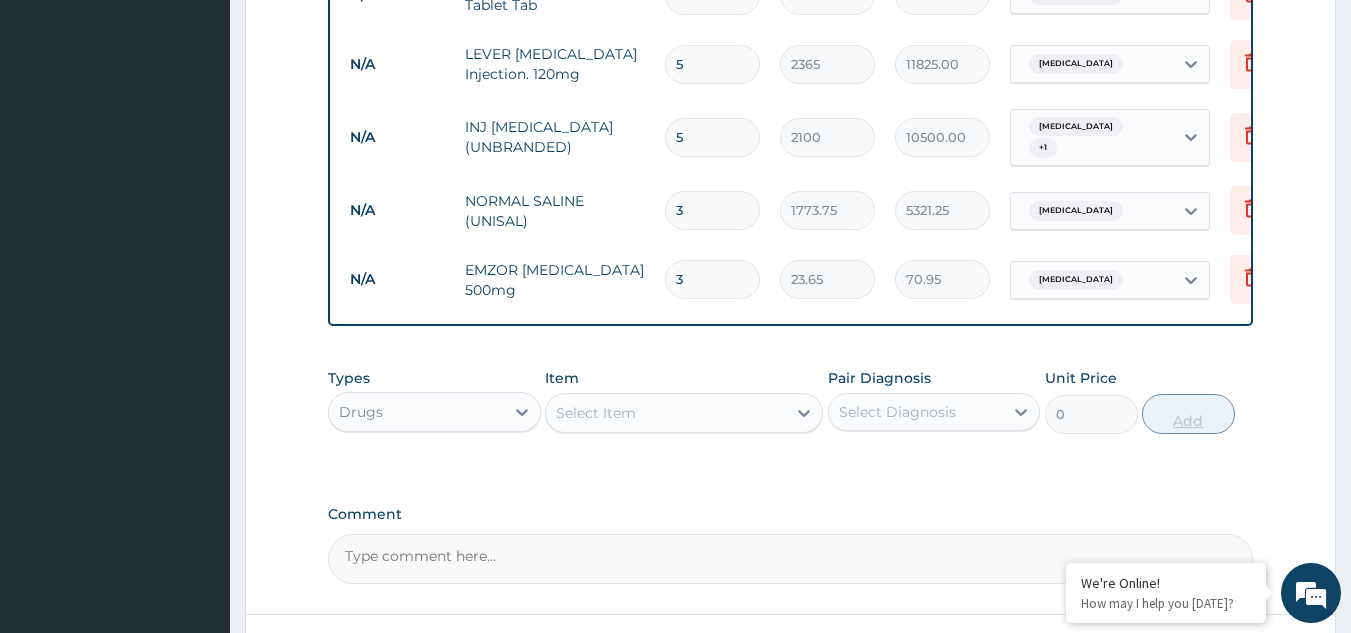 type on "30" 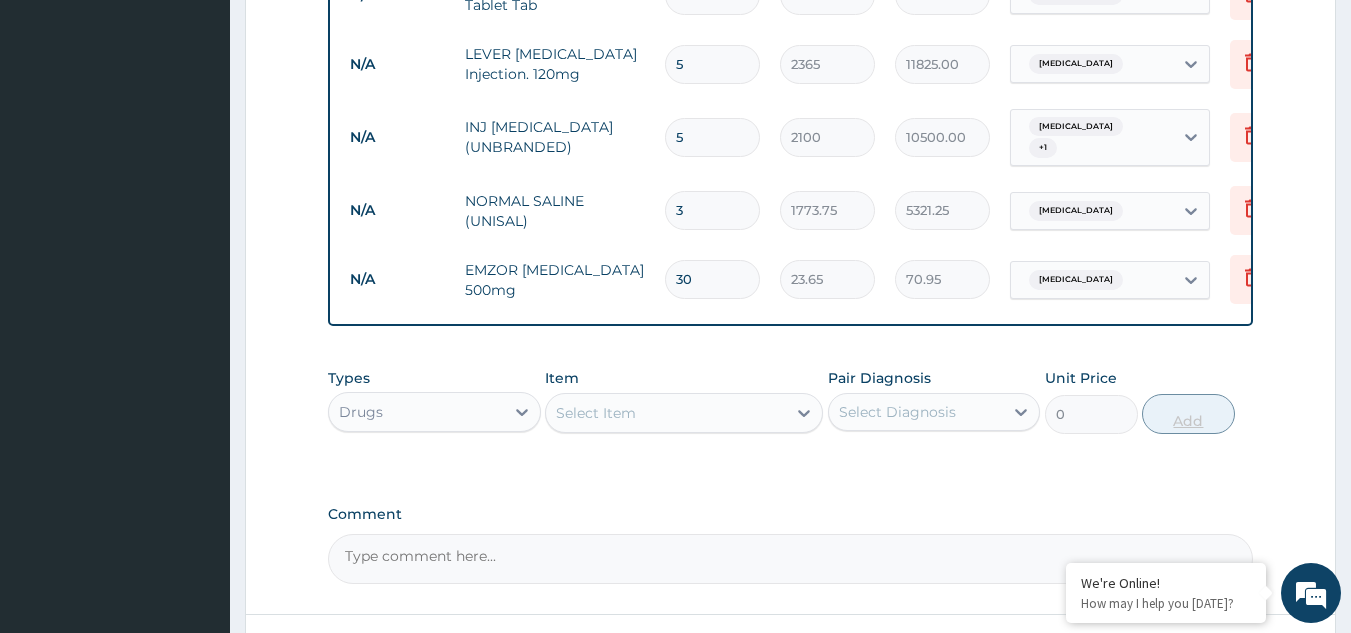 type on "709.50" 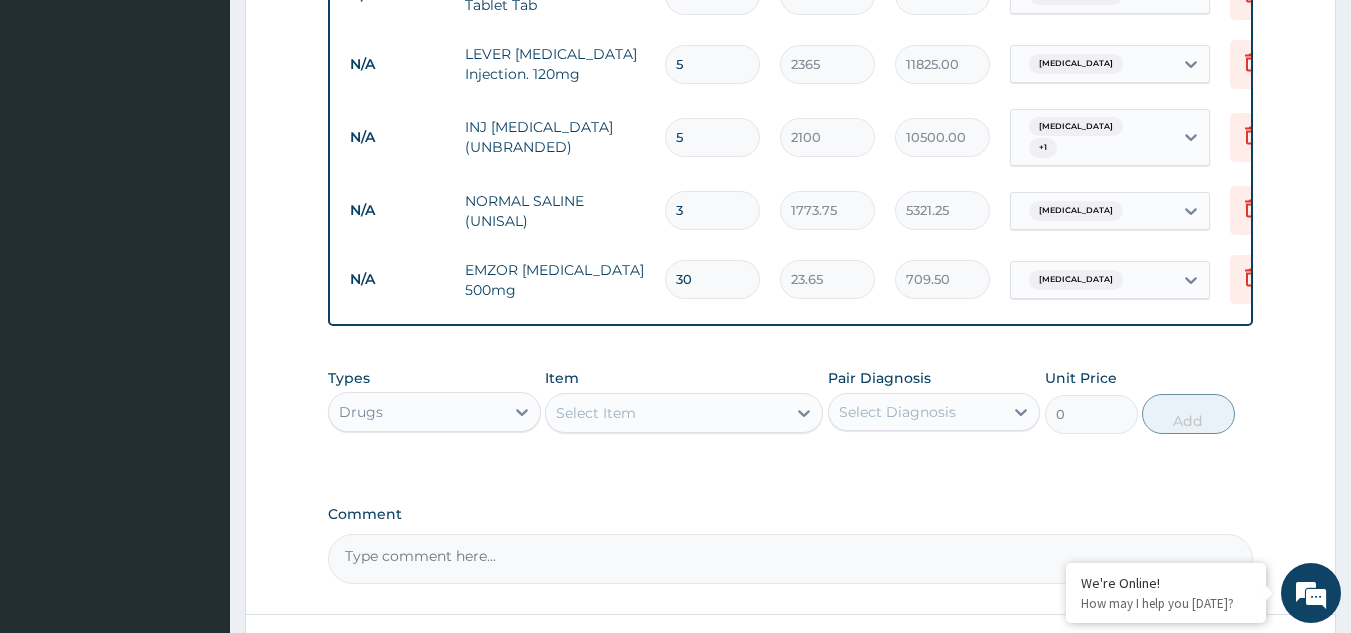 type on "30" 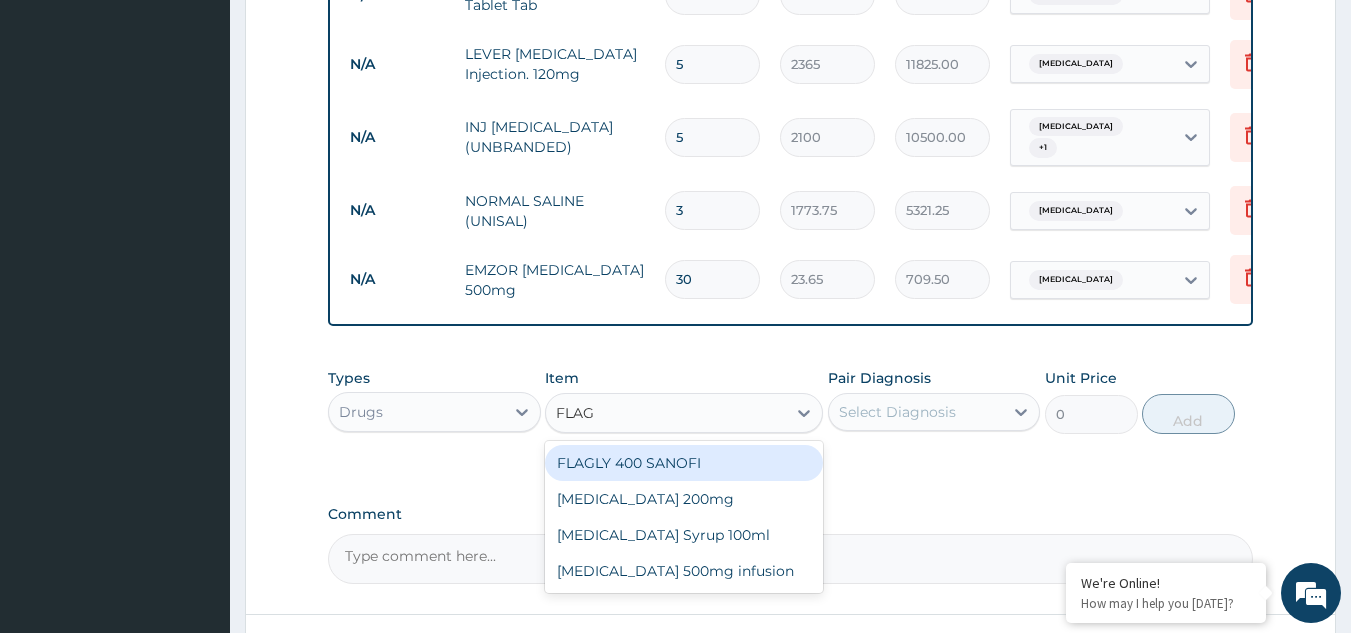type on "FLAGY" 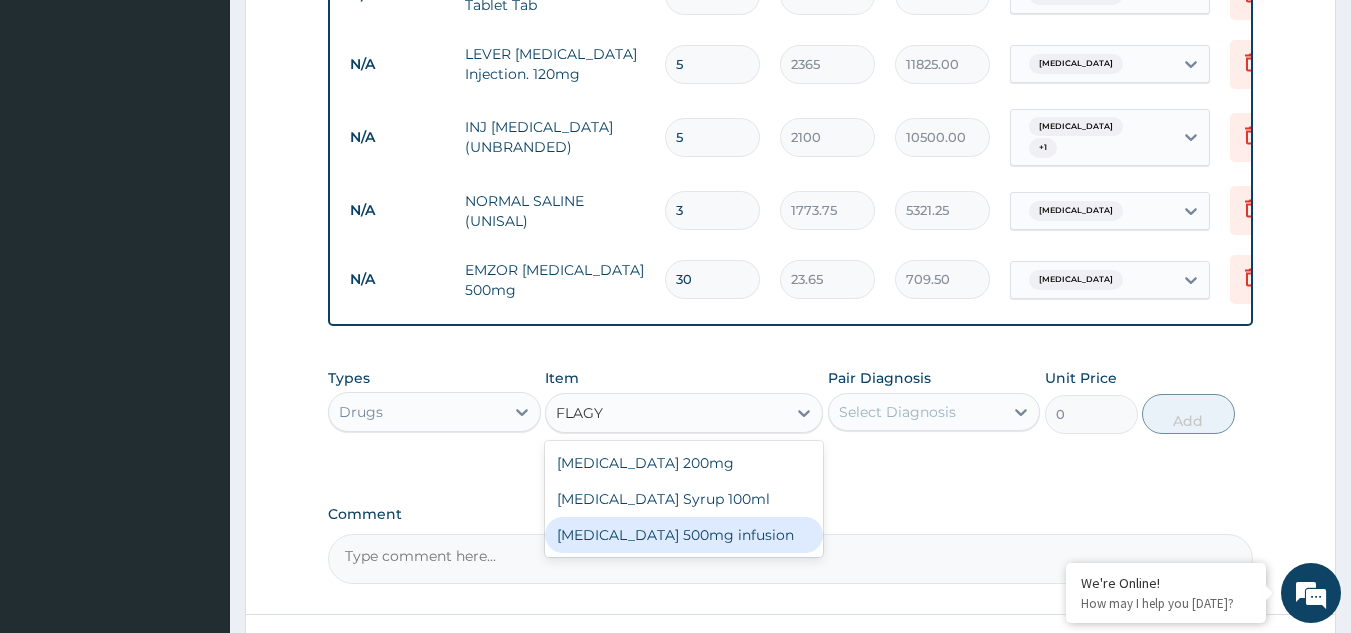 click on "Flagyl 500mg infusion" at bounding box center [684, 535] 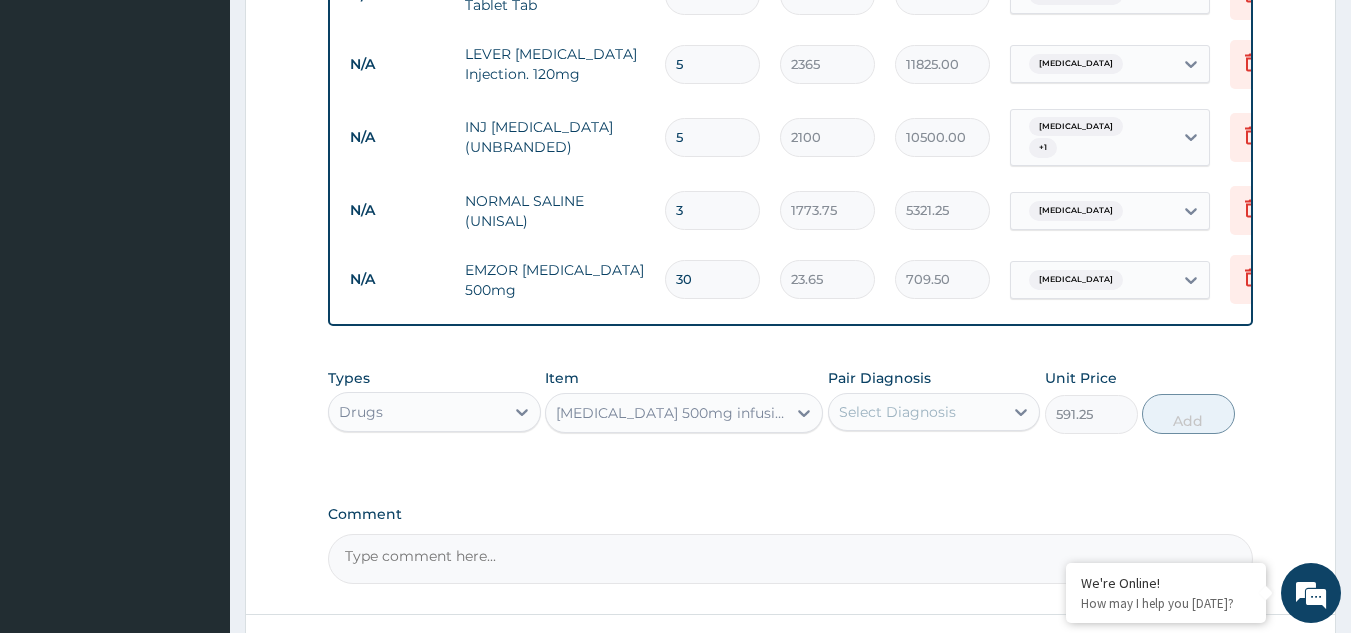 click on "Select Diagnosis" at bounding box center [897, 412] 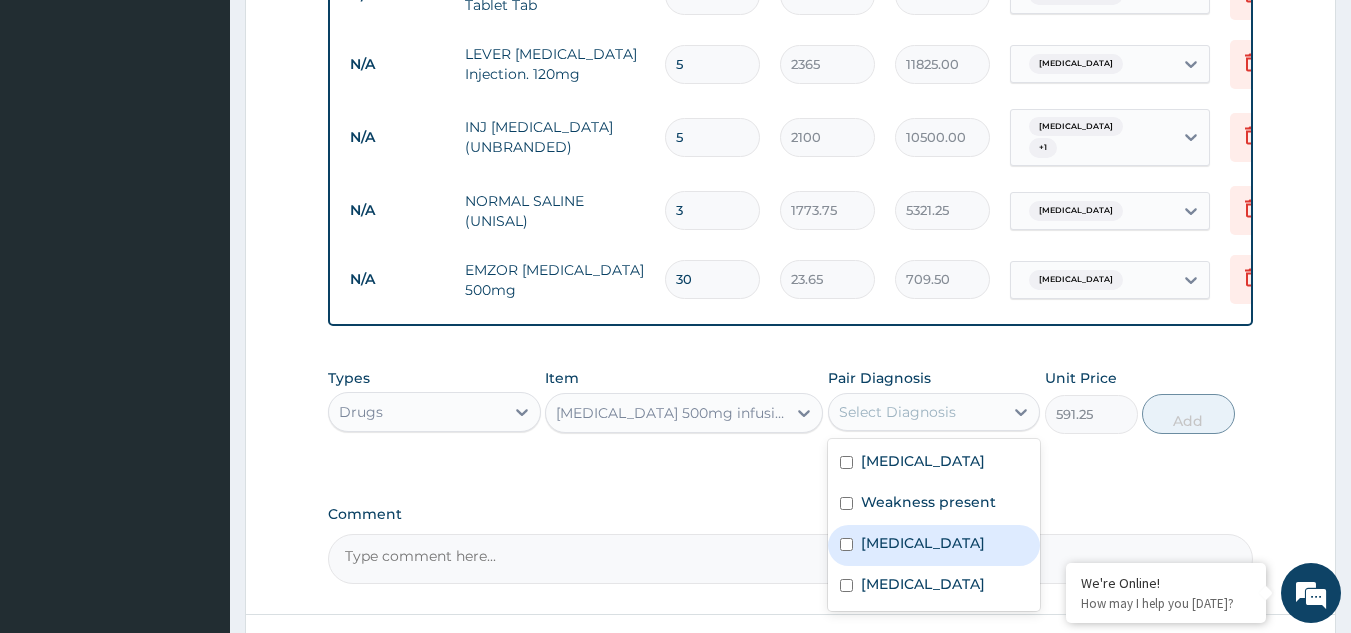 click on "Sepsis" at bounding box center (923, 543) 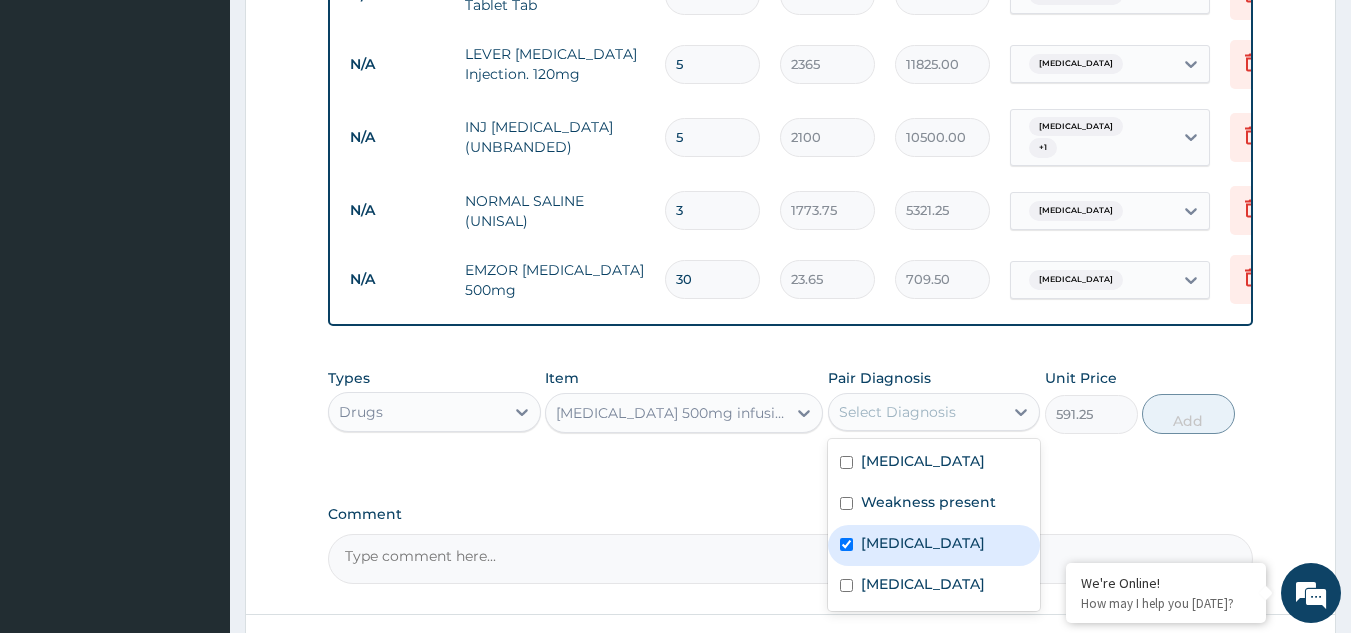 checkbox on "true" 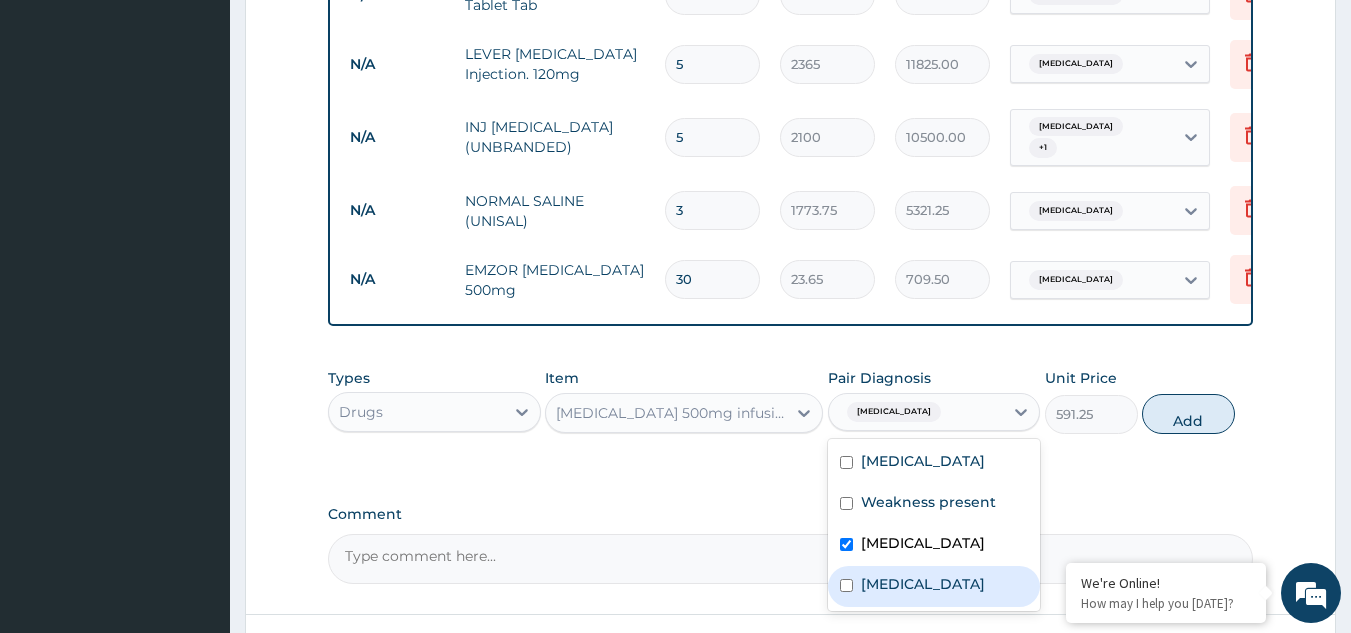 click on "Gastroenteritis" at bounding box center [923, 584] 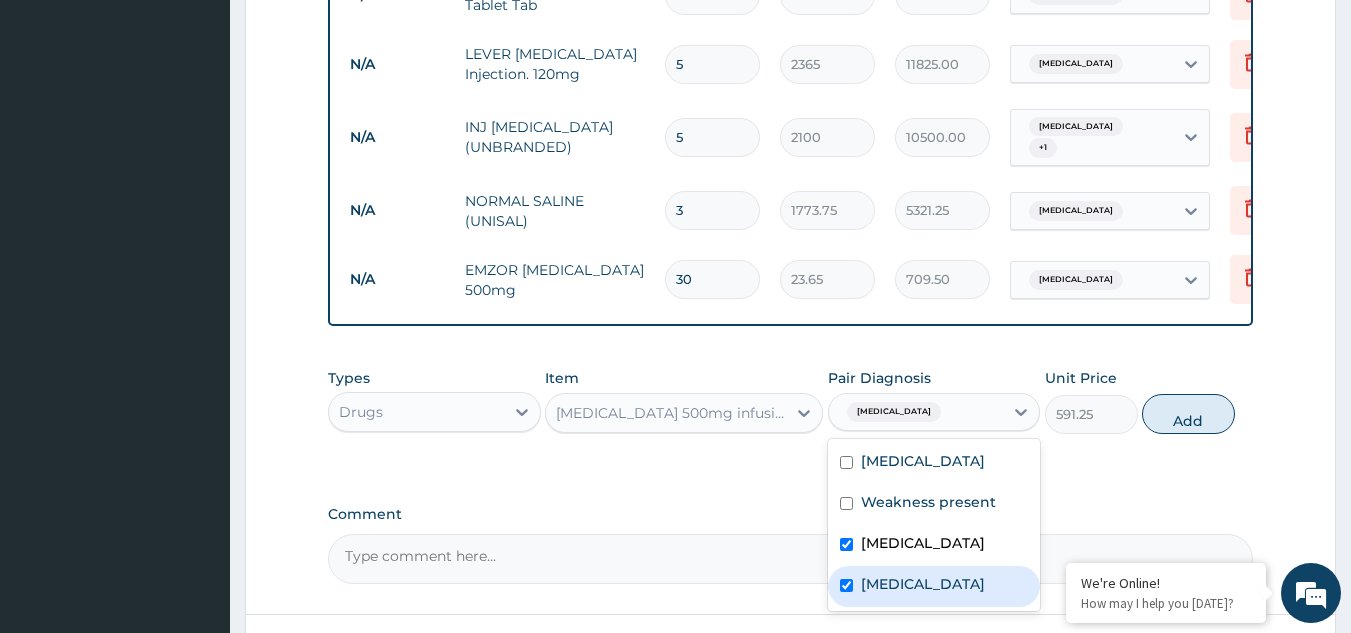 checkbox on "true" 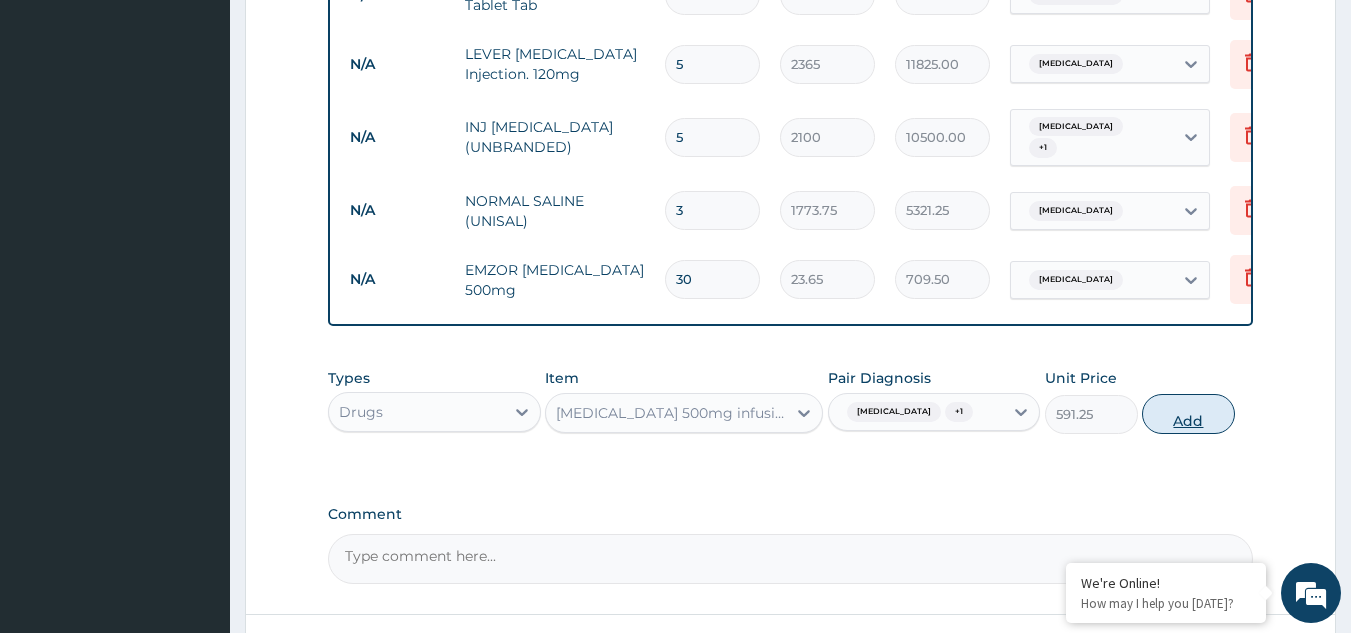 click on "Add" at bounding box center [1188, 414] 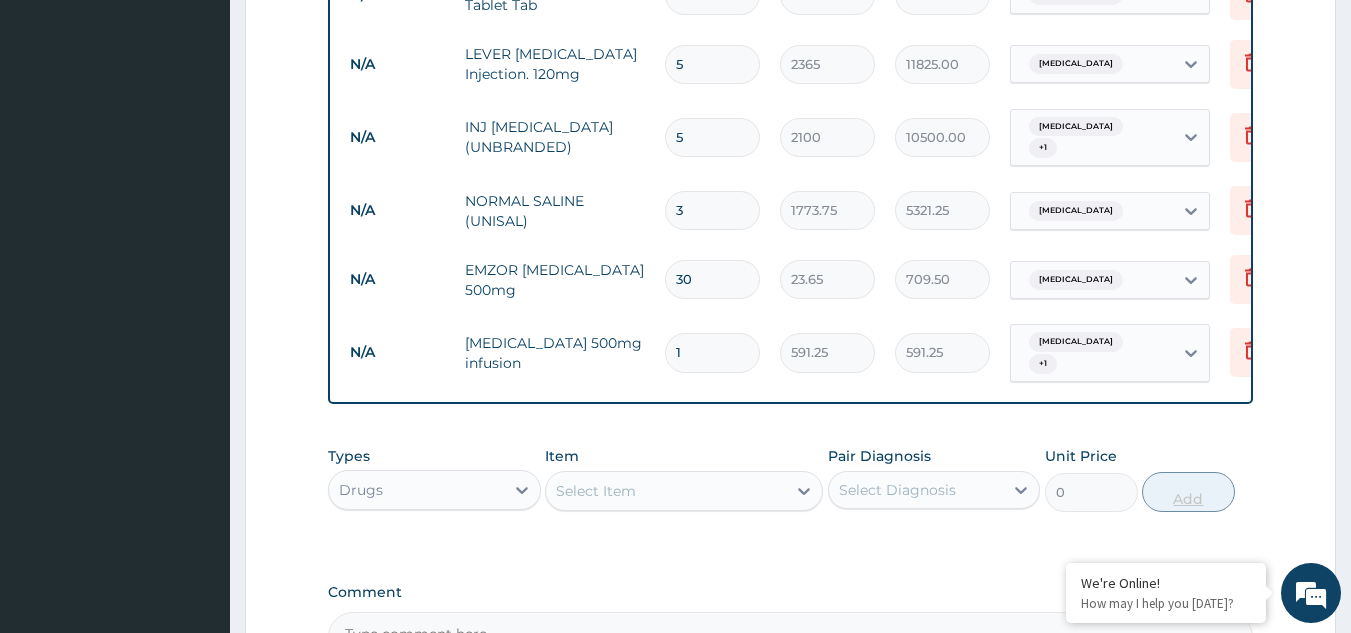 type 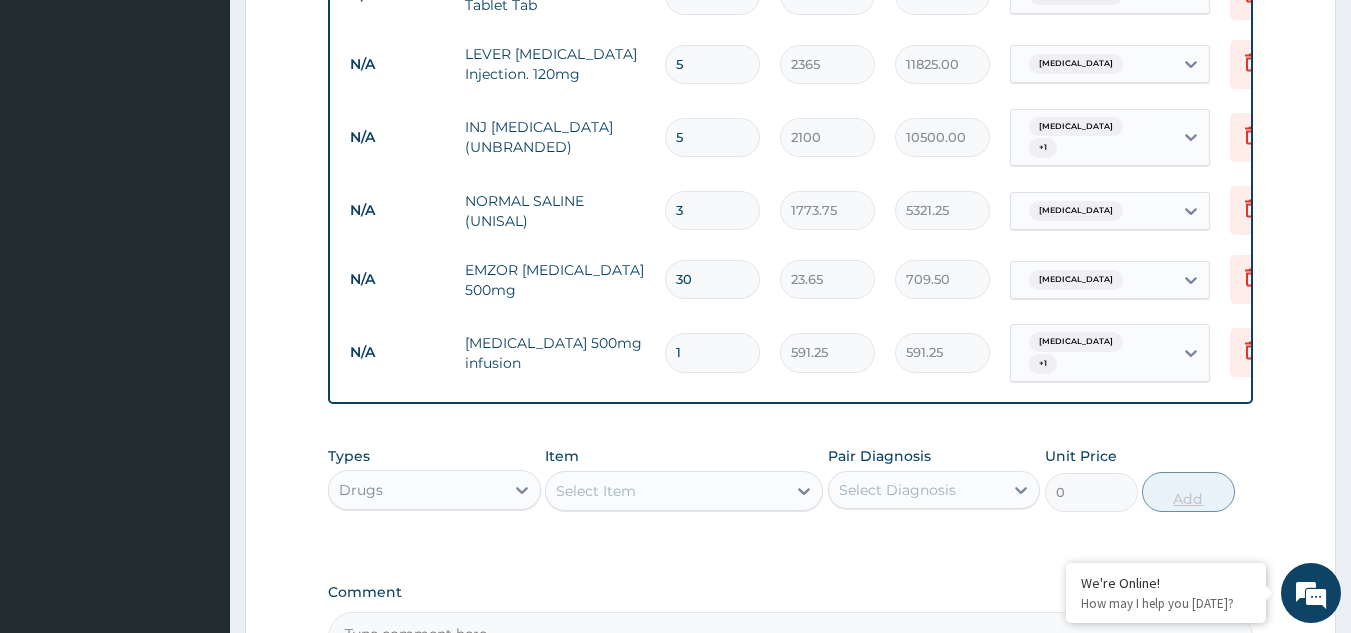 type on "0.00" 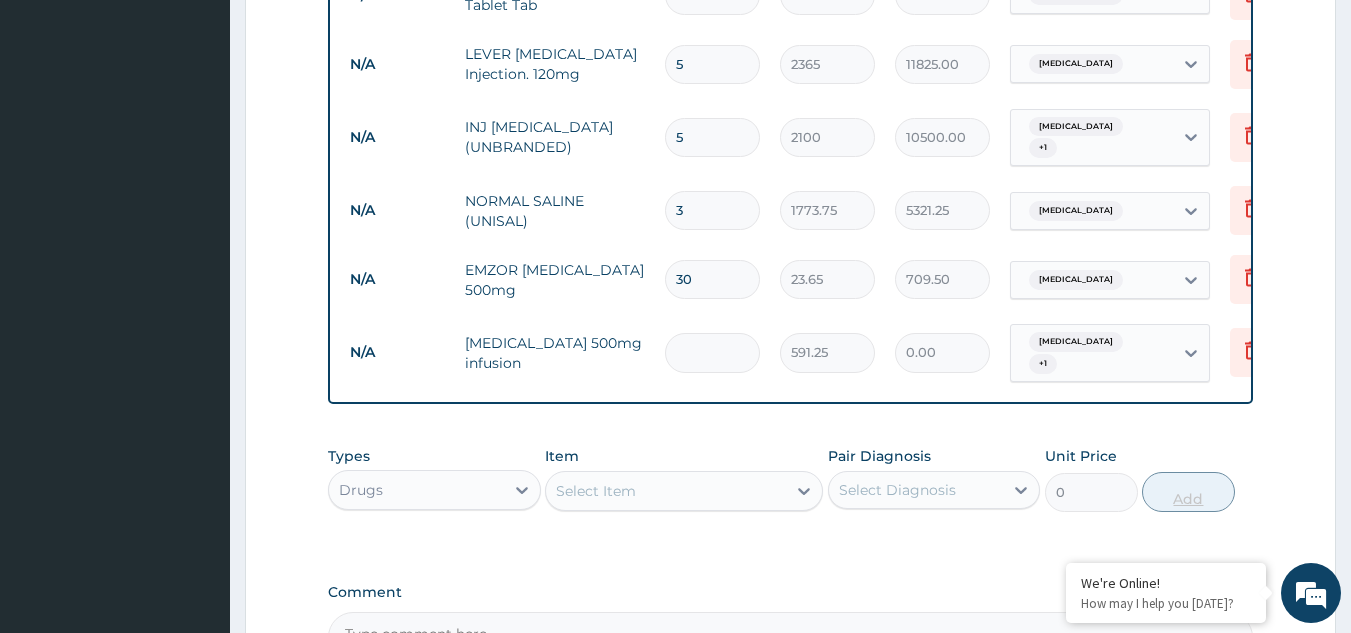 type on "6" 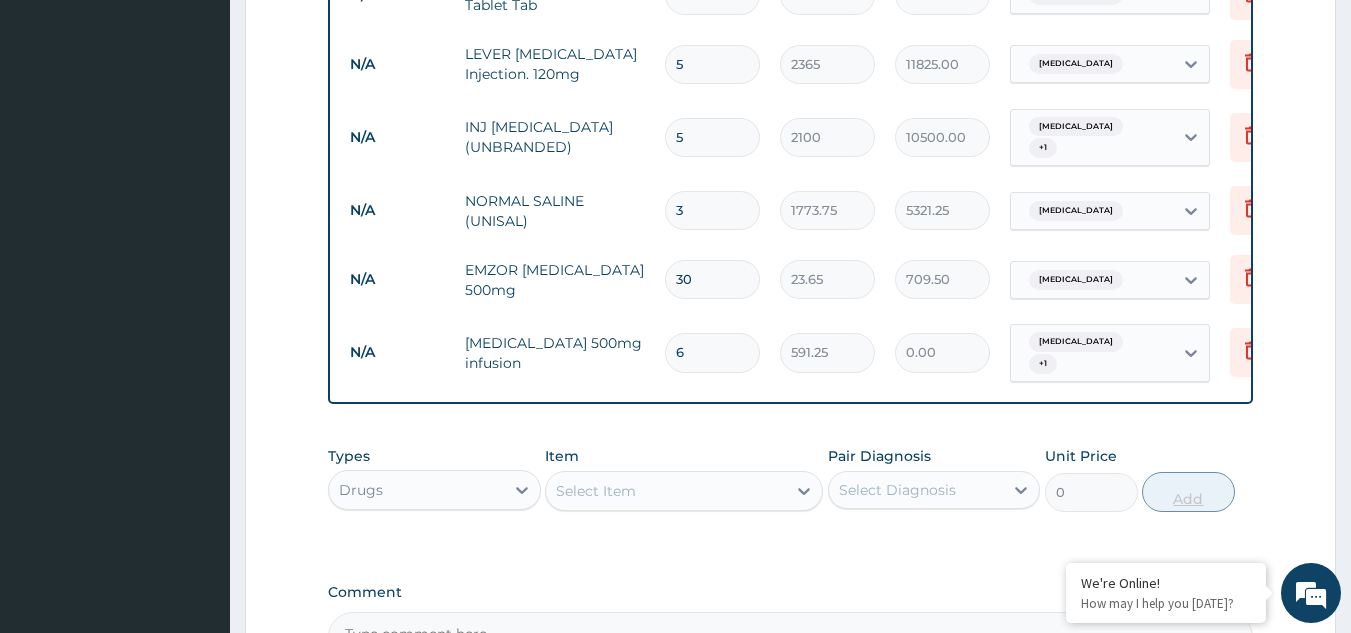 type on "3547.50" 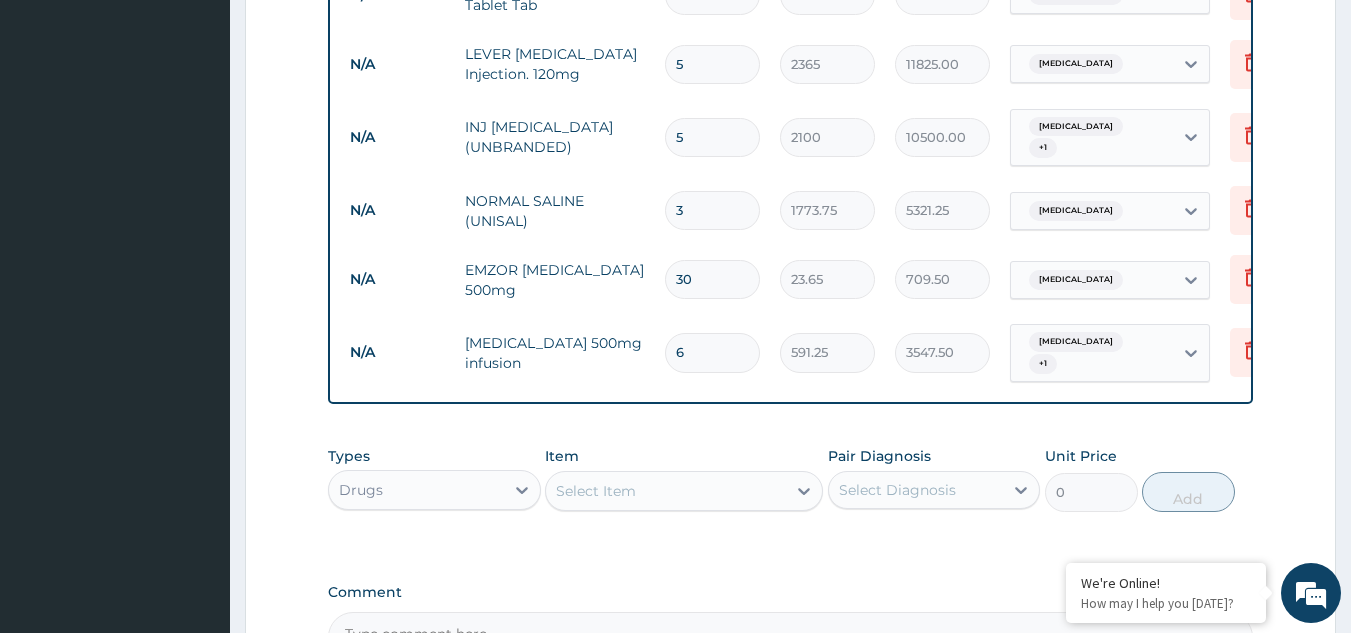 type on "6" 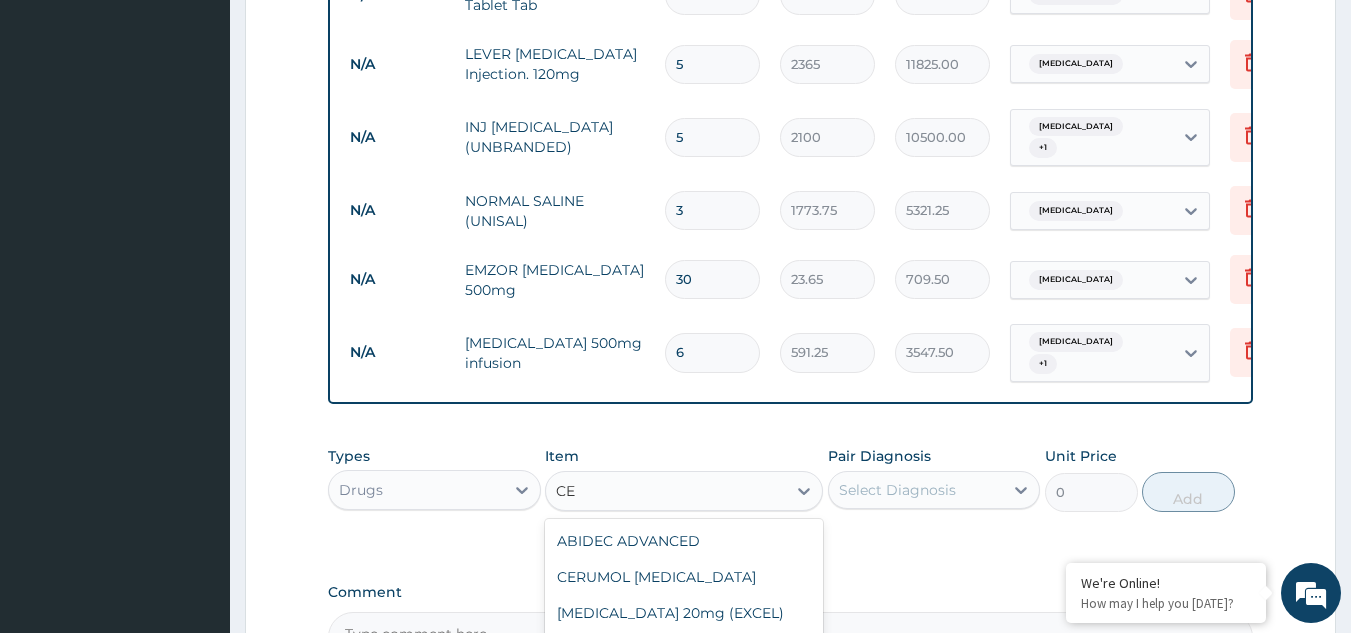 type on "C" 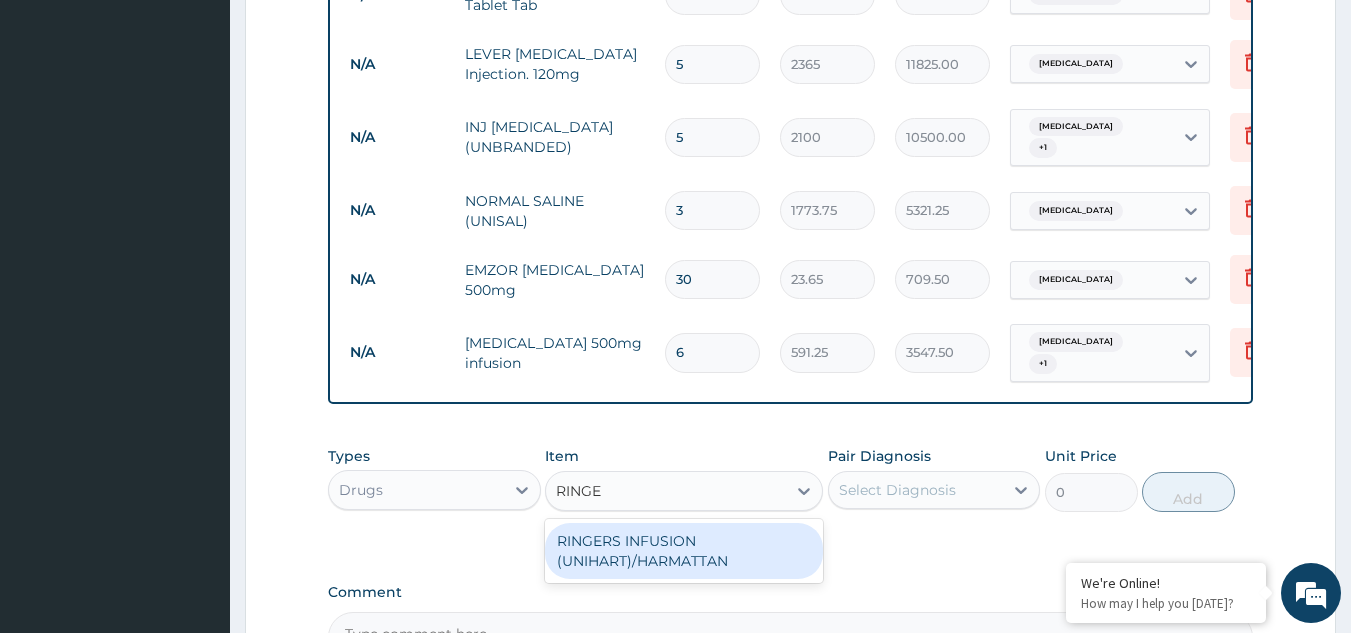type on "RINGER" 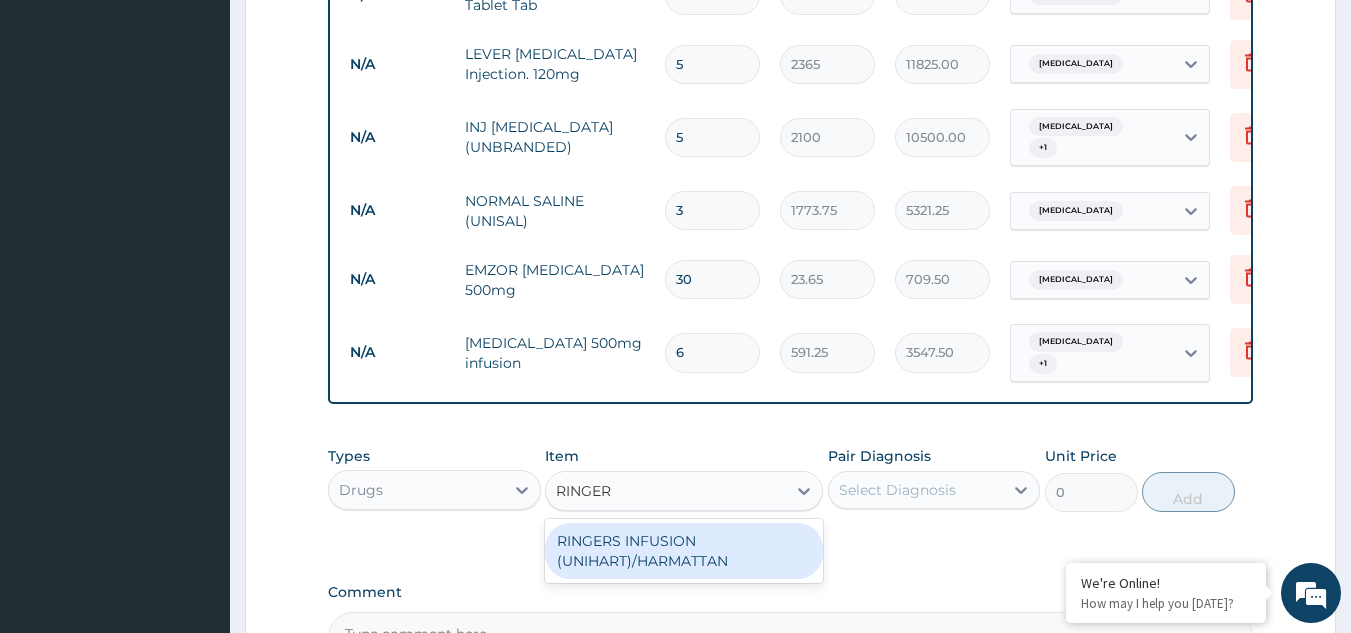click on "RINGERS INFUSION (UNIHART)/HARMATTAN" at bounding box center [684, 551] 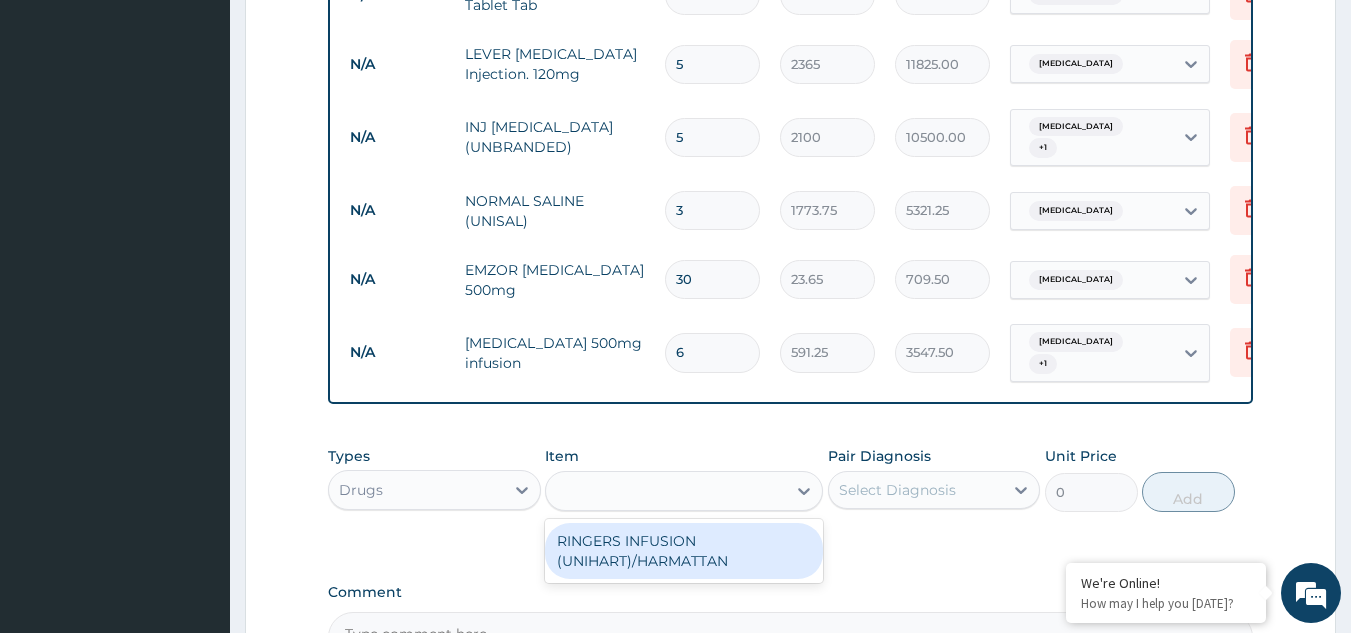 type on "1773.75" 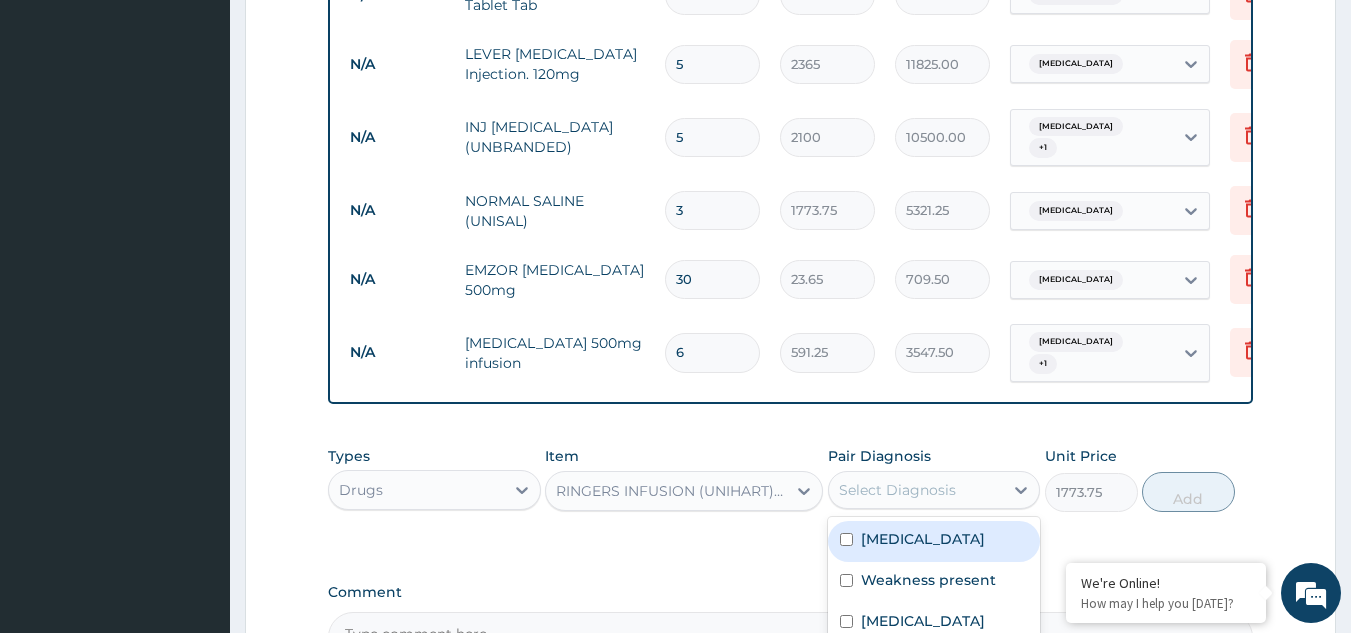 click on "Select Diagnosis" at bounding box center [897, 490] 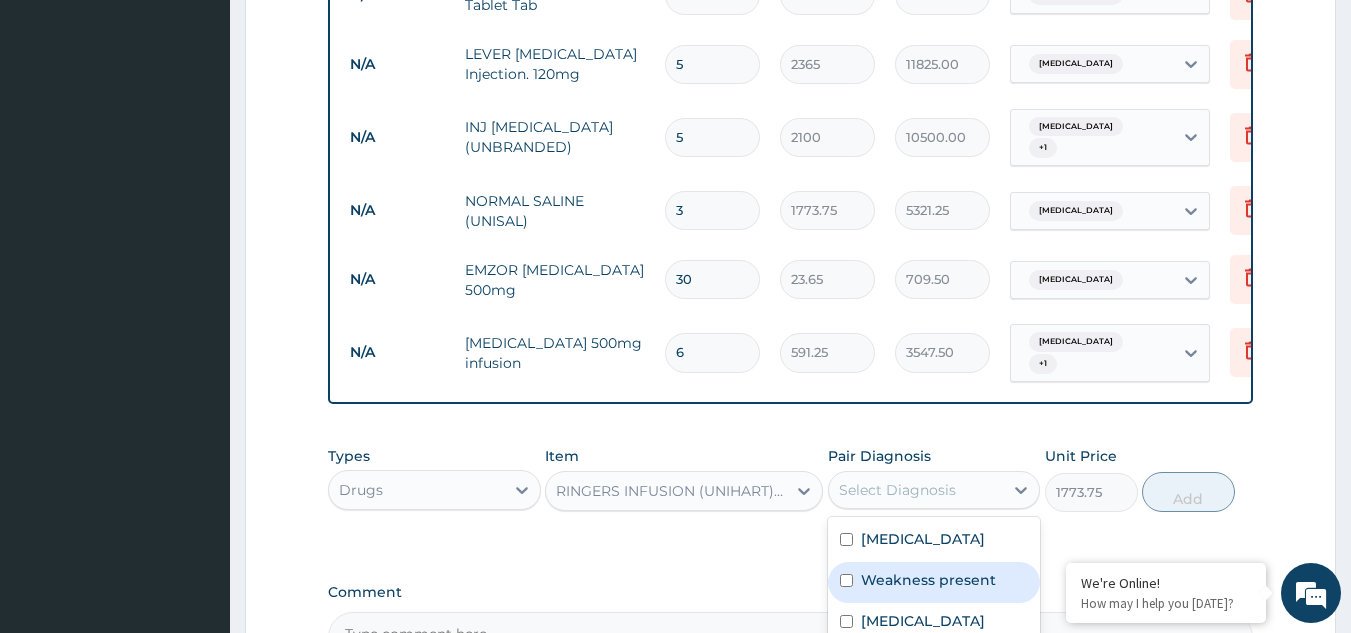 click on "Weakness present" at bounding box center [934, 582] 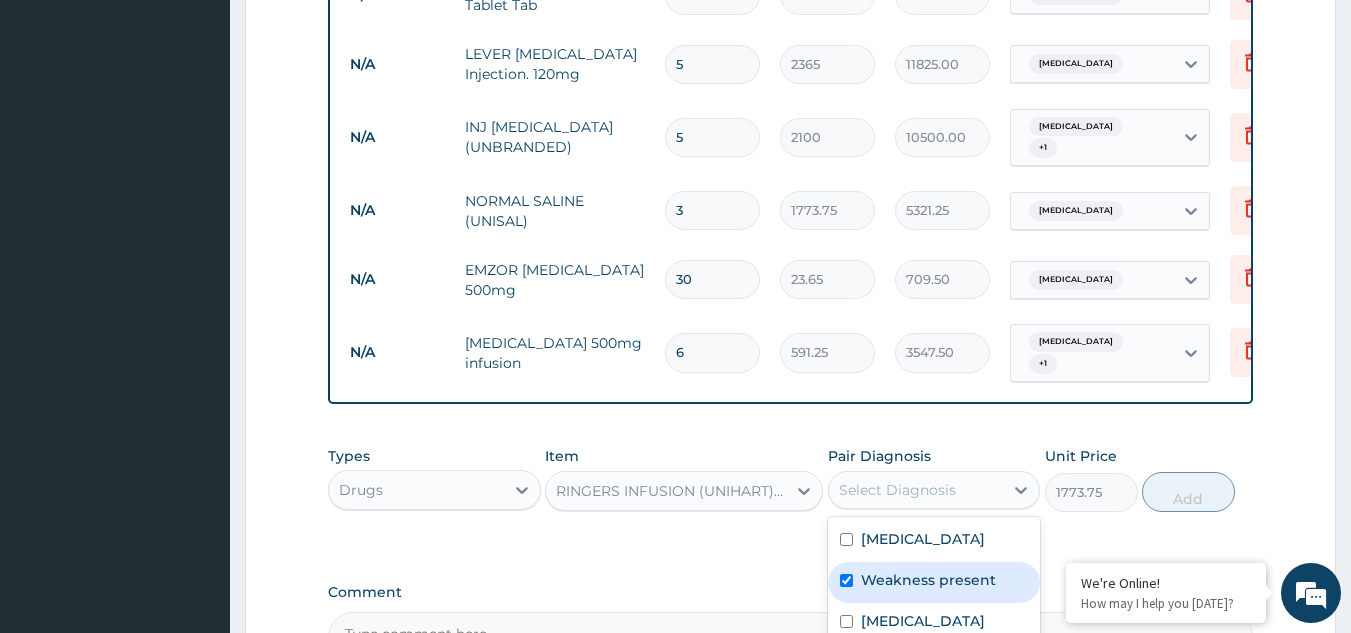 checkbox on "true" 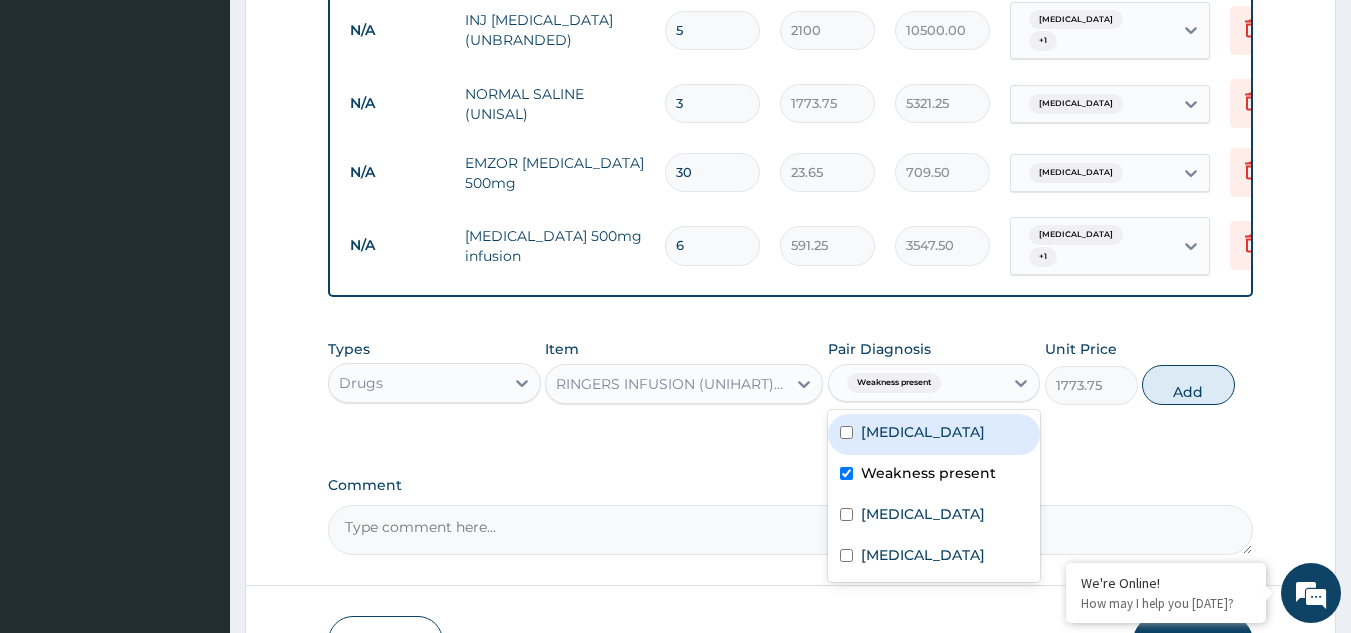 scroll, scrollTop: 1361, scrollLeft: 0, axis: vertical 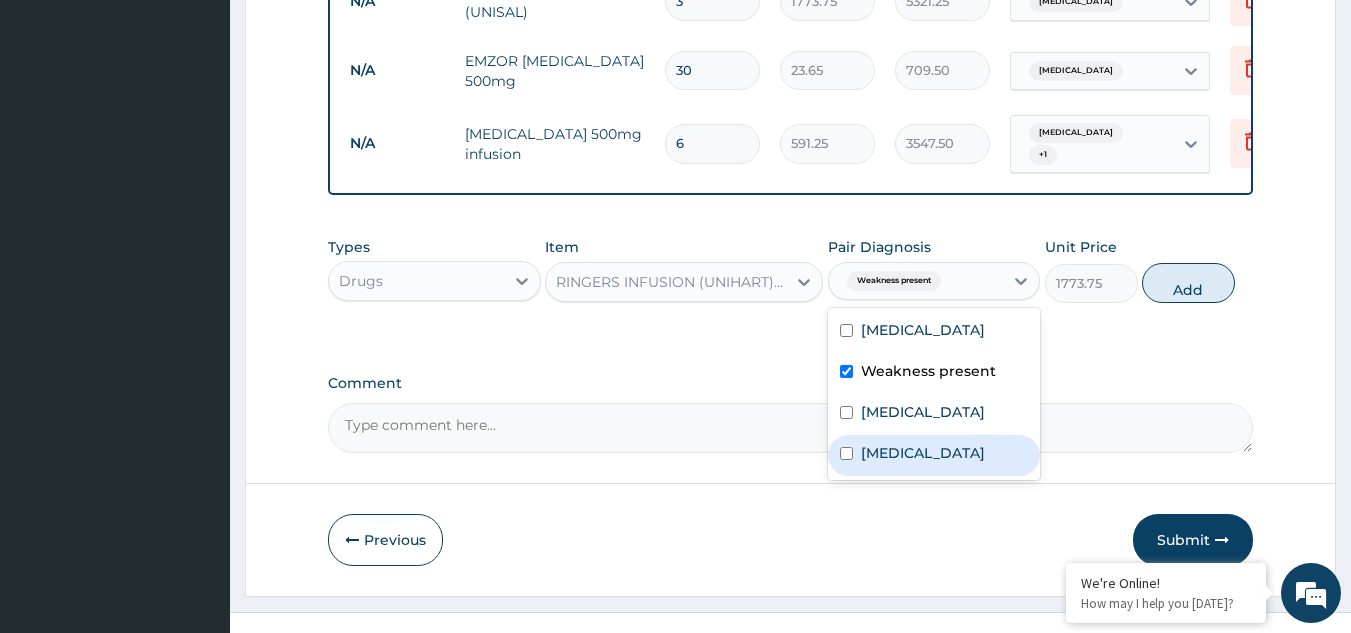 click on "Gastroenteritis" at bounding box center [923, 453] 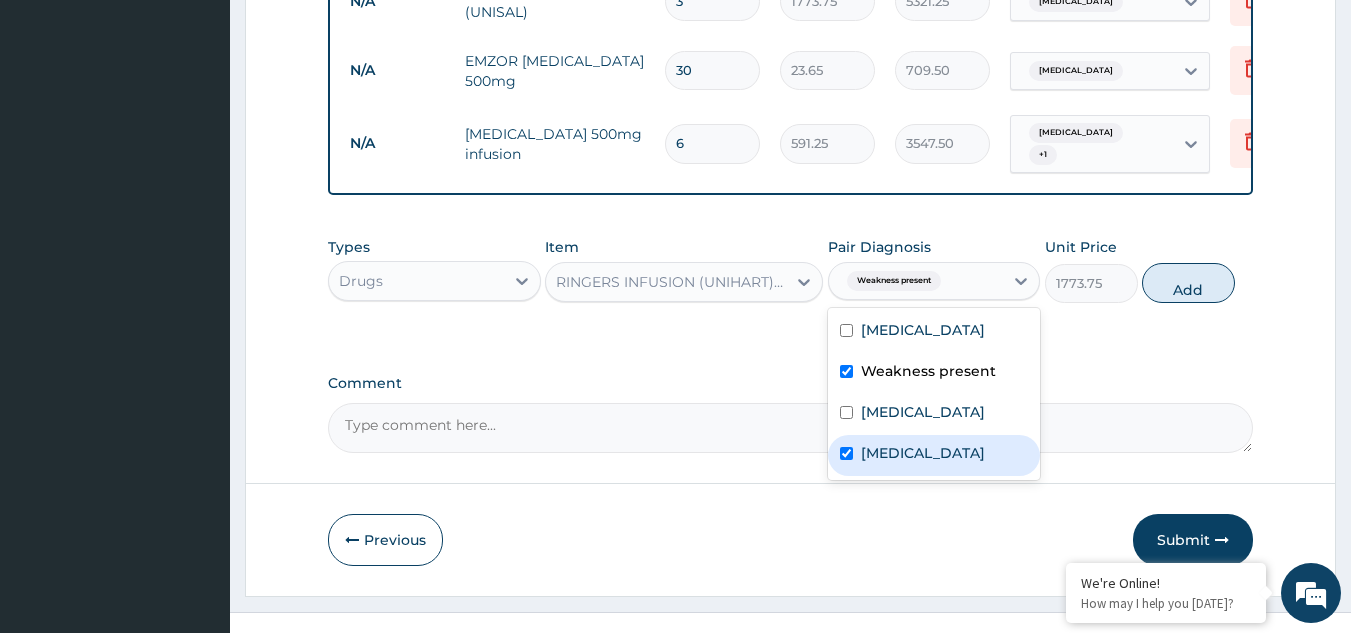 checkbox on "true" 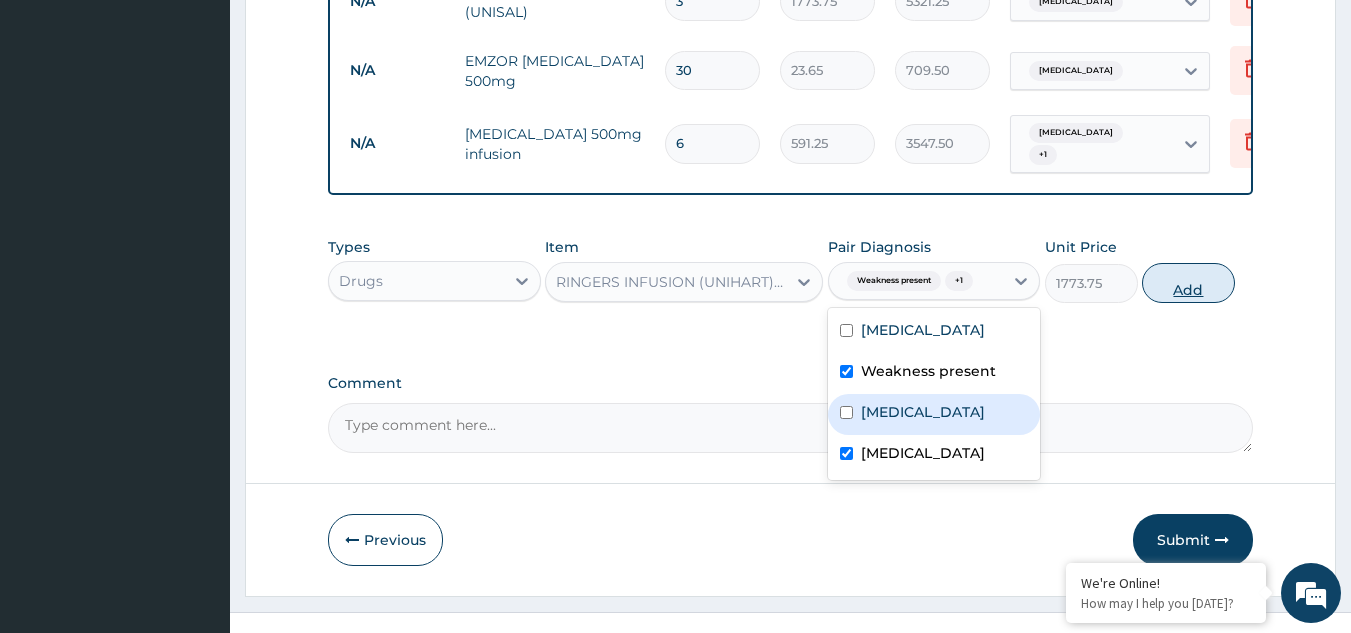 click on "Add" at bounding box center (1188, 283) 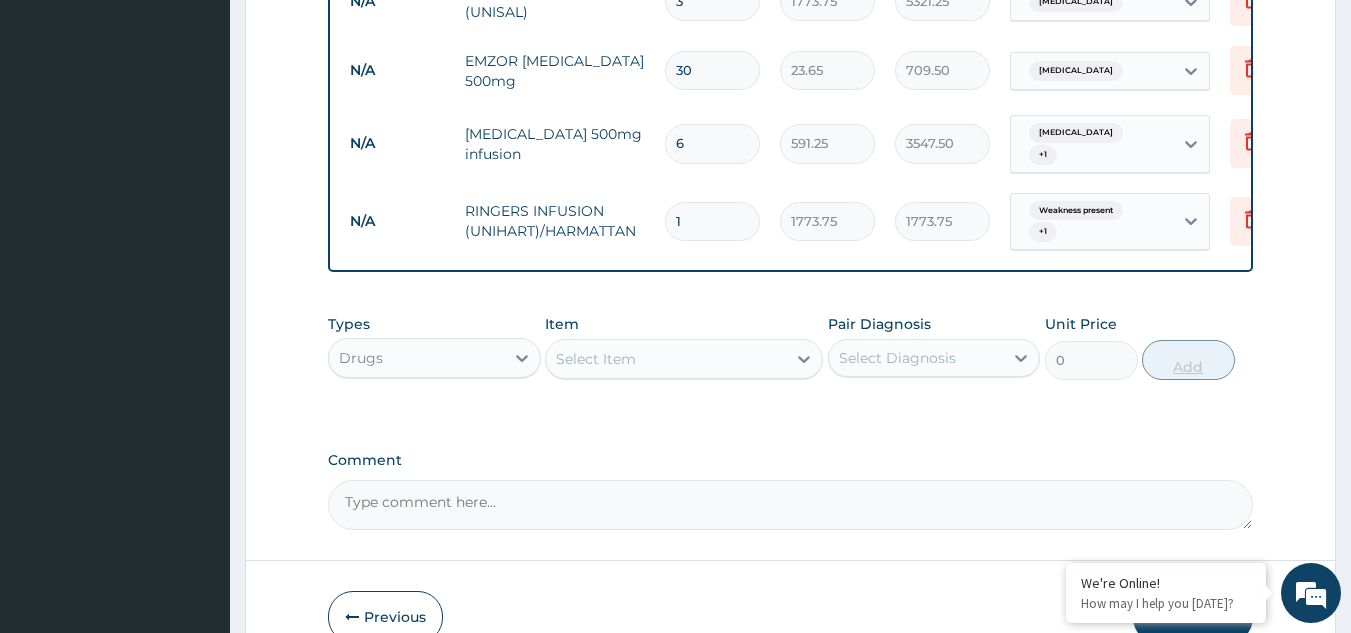 type 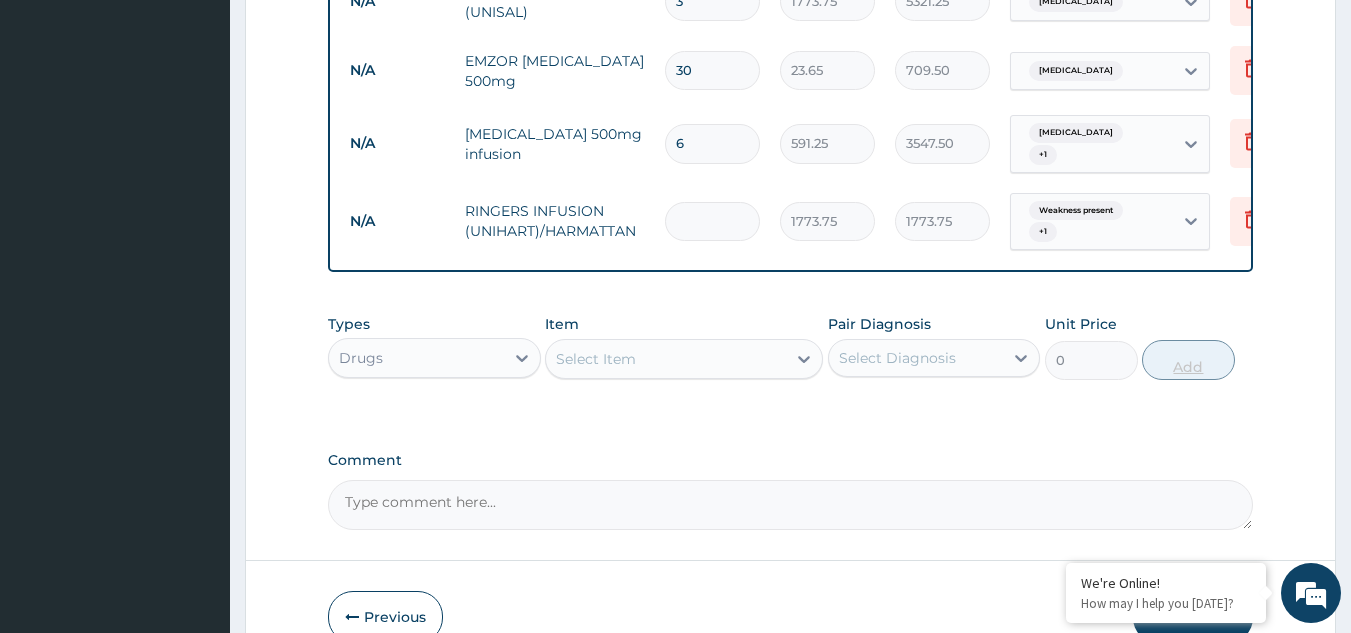 type on "0.00" 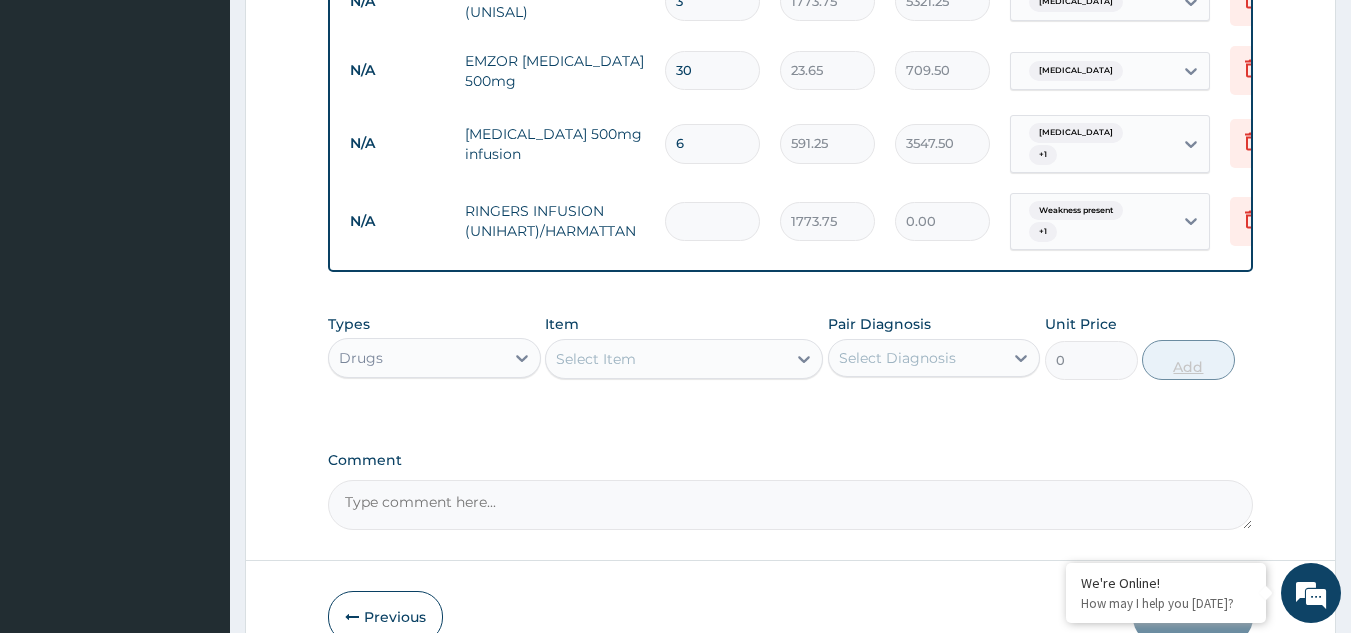 type on "3" 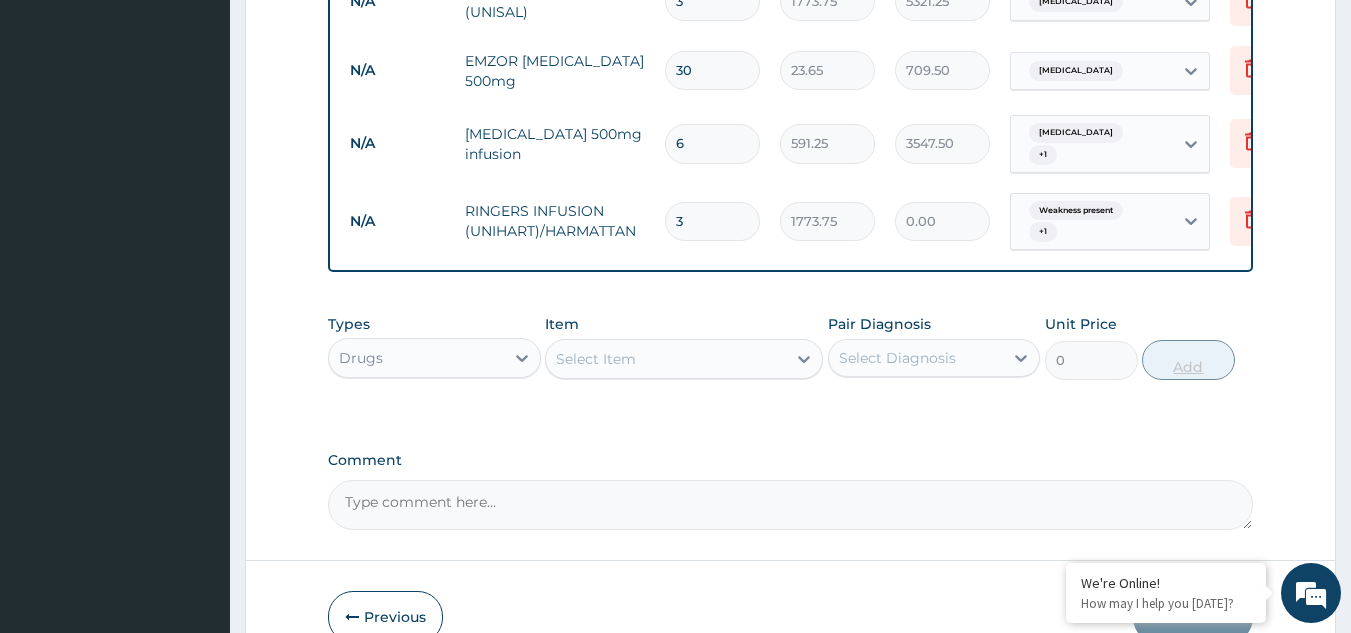 type on "5321.25" 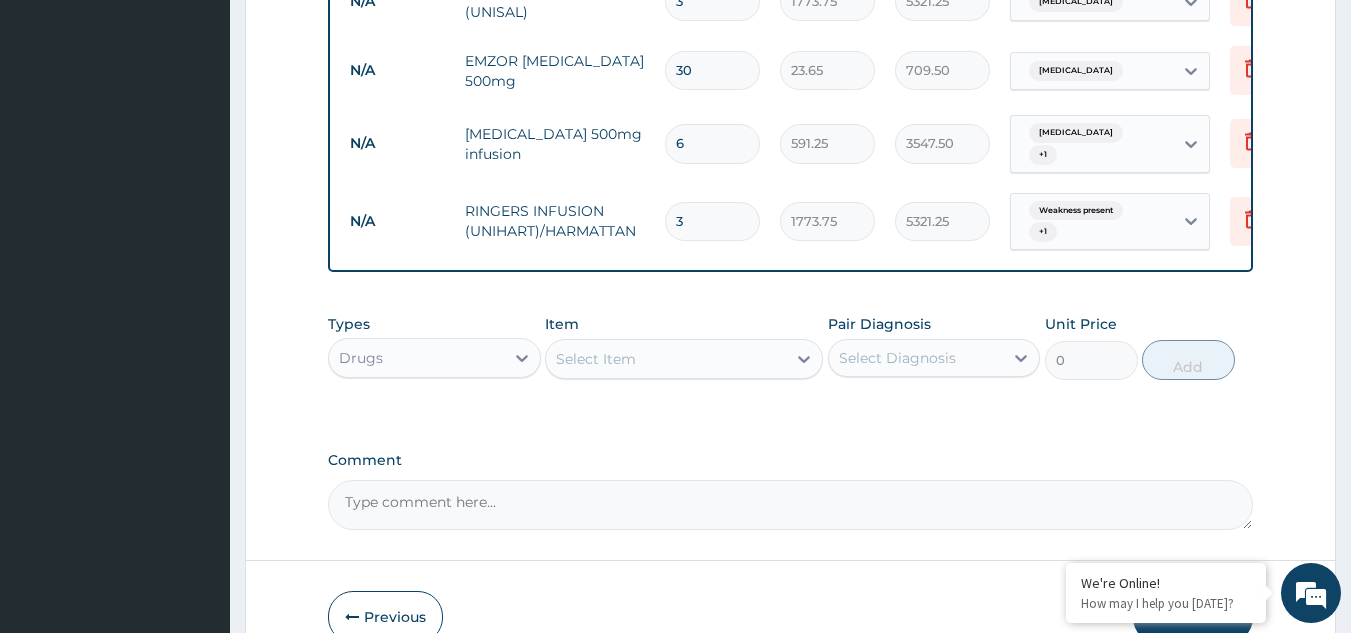 type on "3" 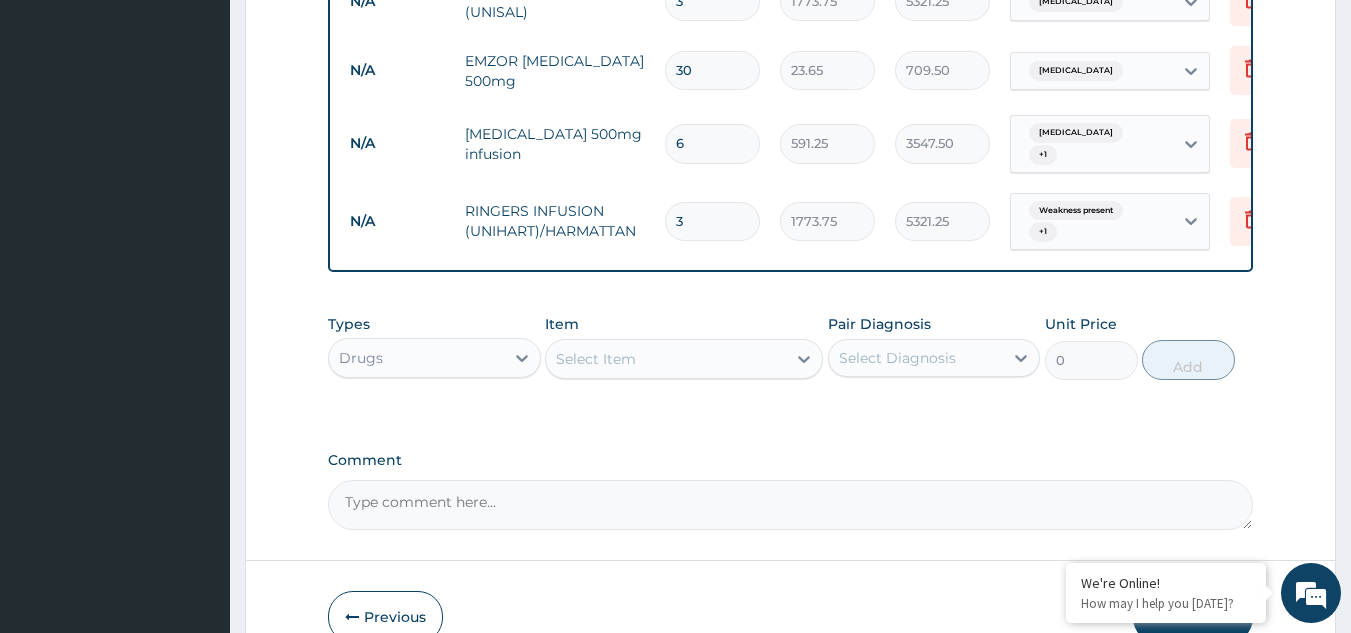 click on "Select Item" at bounding box center [666, 359] 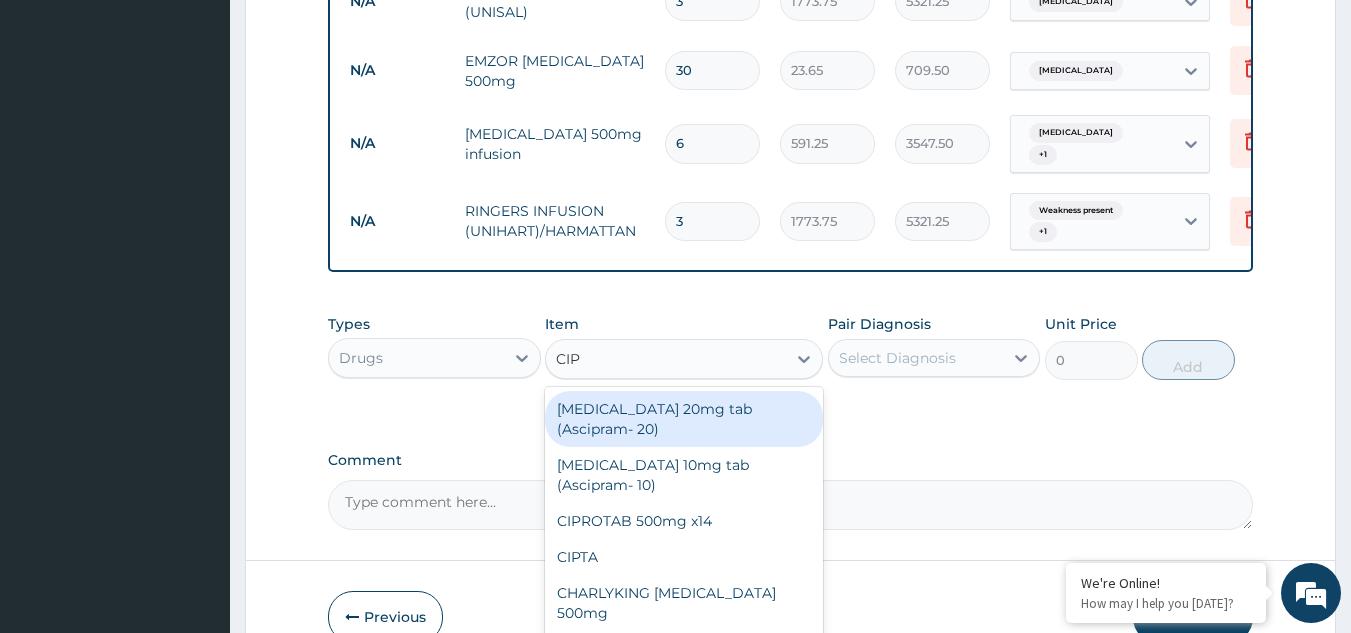 type on "CIPR" 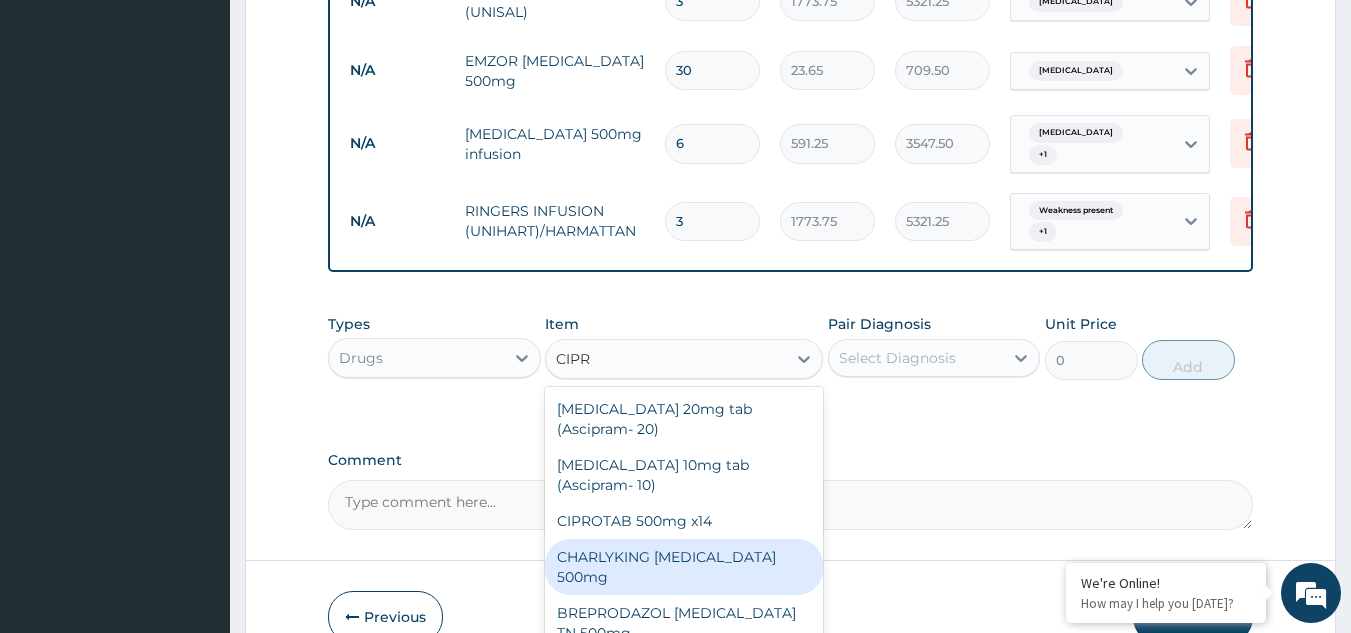 click on "CHARLYKING CIPROFLOXACIN 500mg" at bounding box center (684, 567) 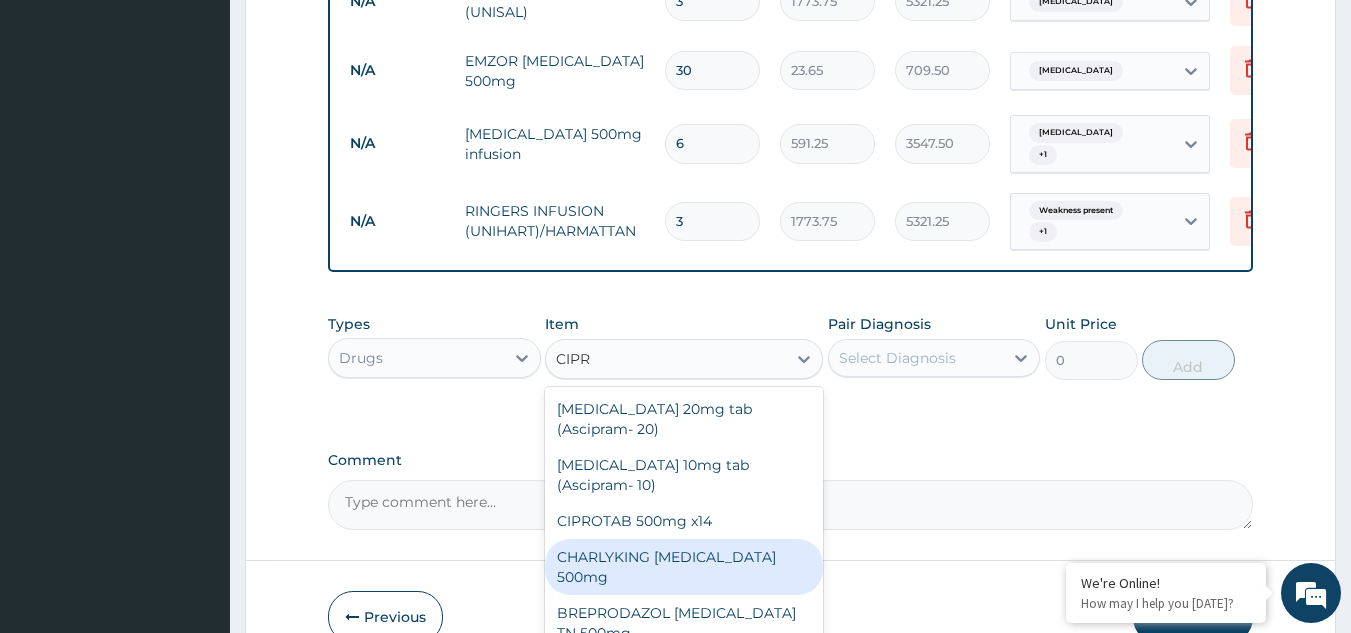 type 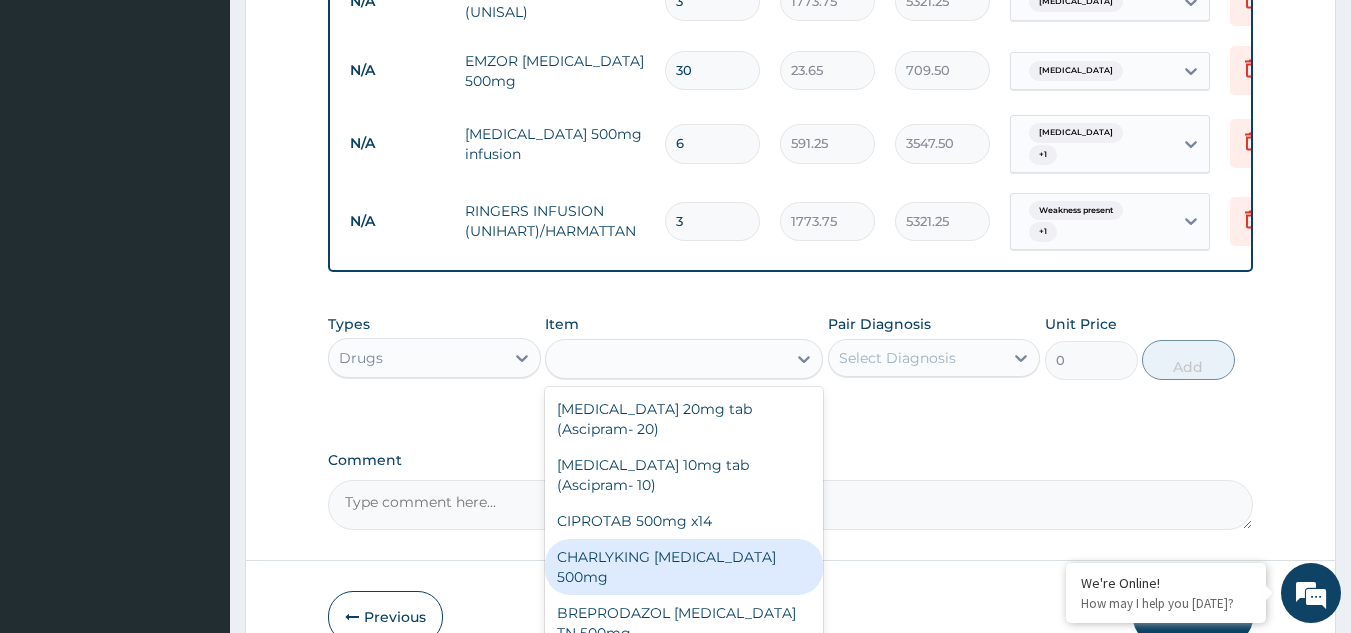 type on "177.375" 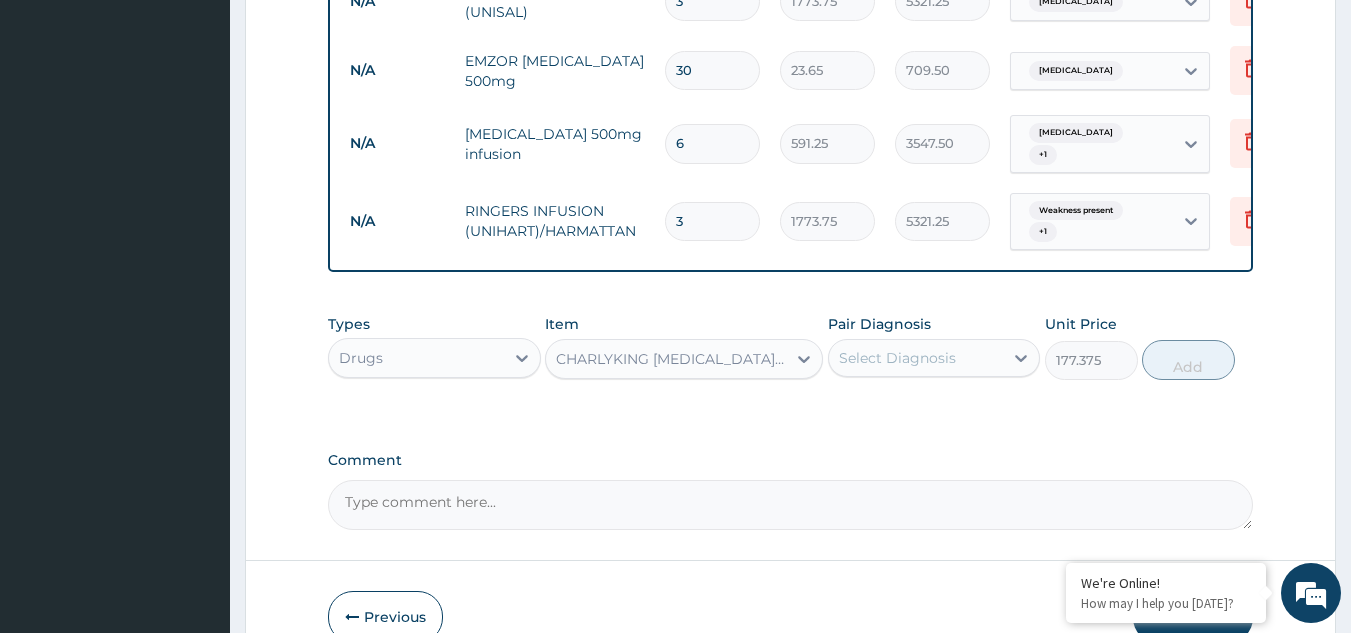 click on "Select Diagnosis" at bounding box center (897, 358) 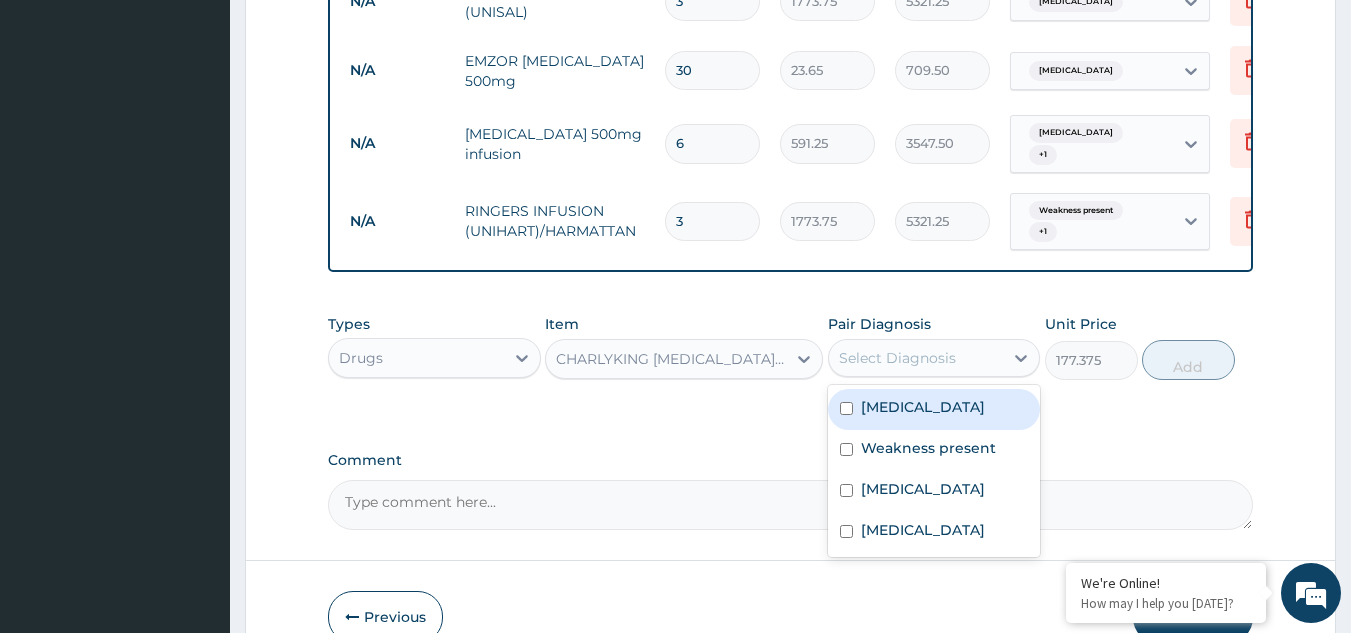 click on "Select Diagnosis" at bounding box center [897, 358] 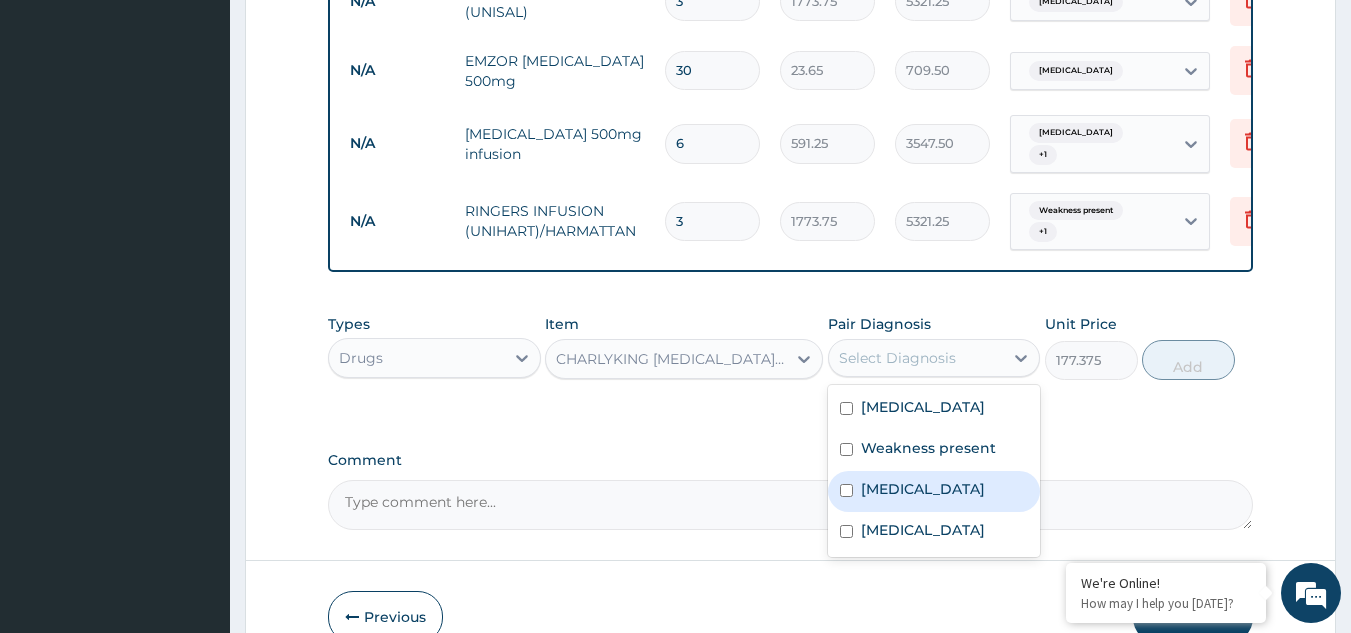 click on "Sepsis" at bounding box center [934, 491] 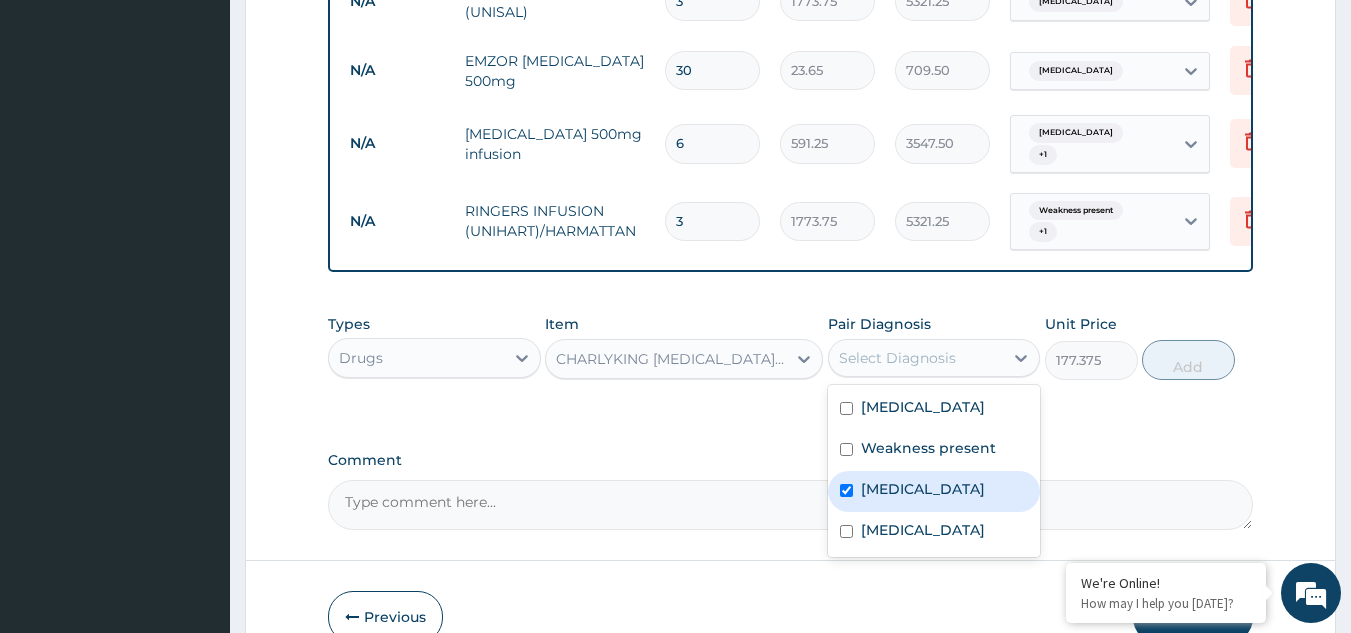 checkbox on "true" 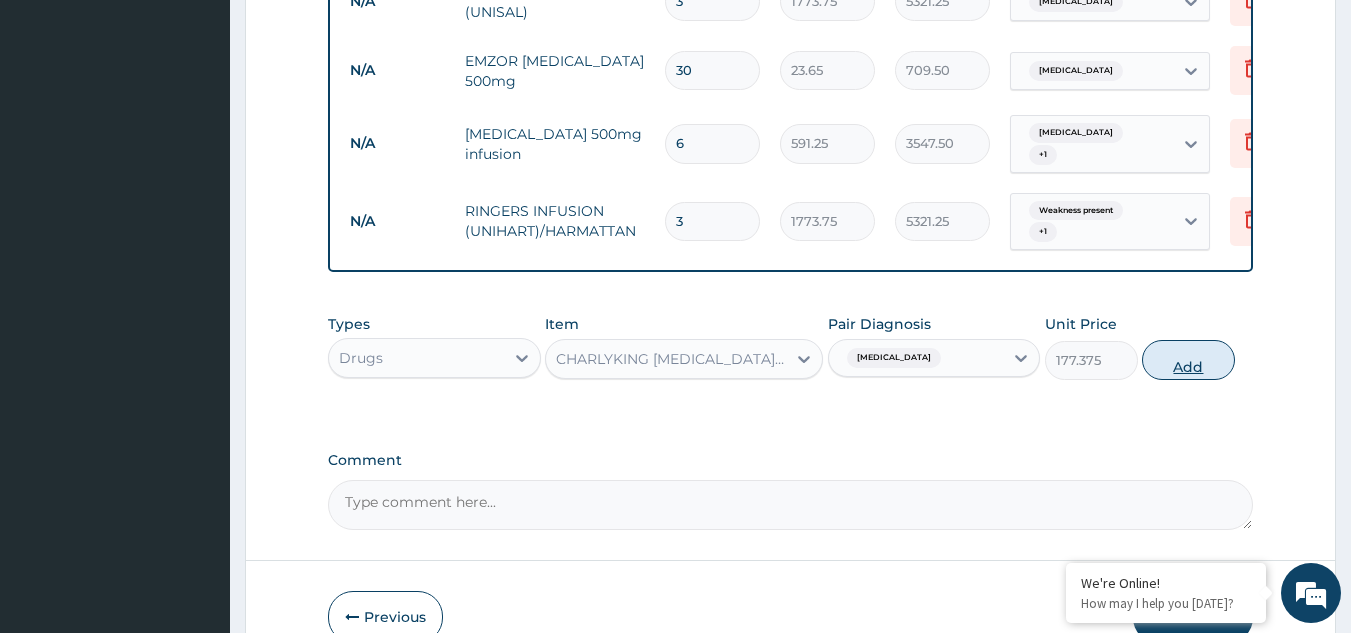 click on "Add" at bounding box center [1188, 360] 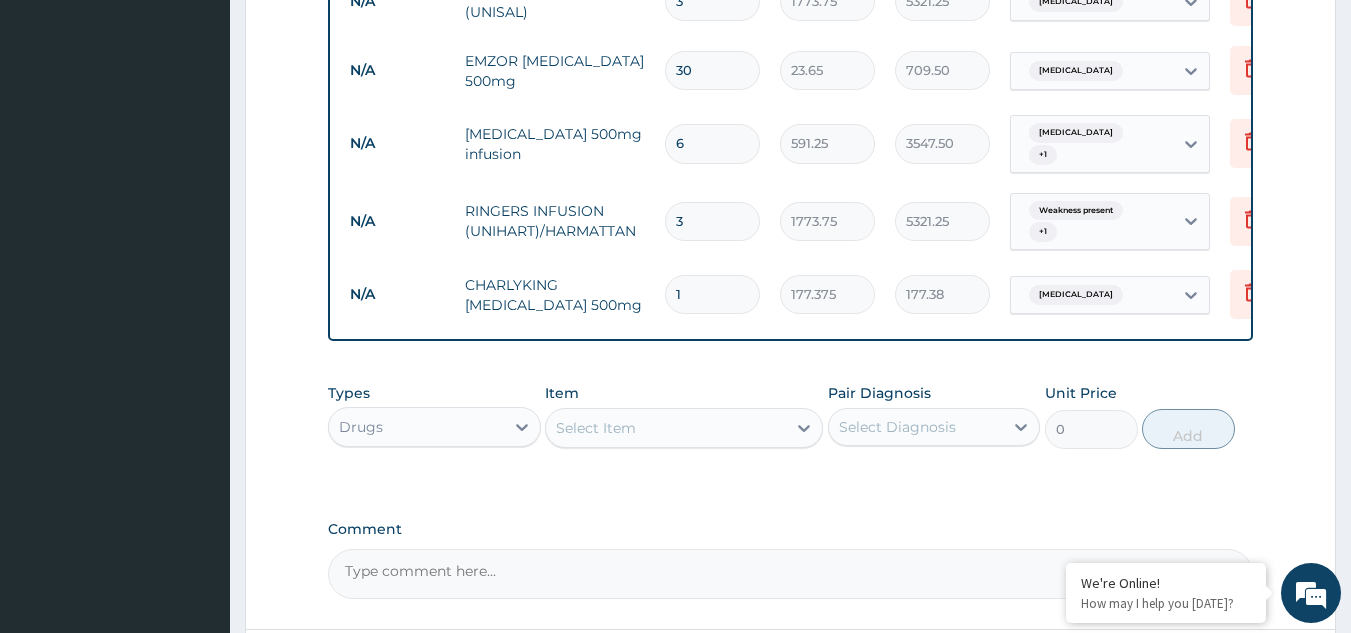 click on "Sepsis" at bounding box center (1092, 295) 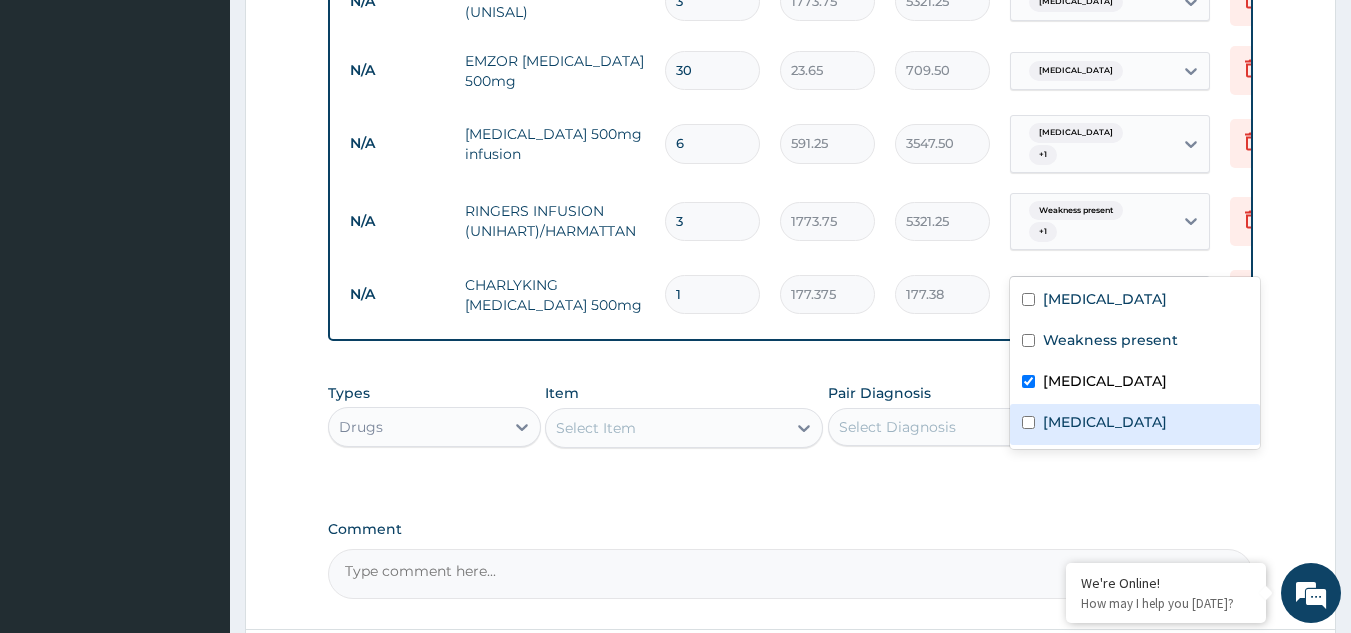 click on "Gastroenteritis" at bounding box center [1135, 424] 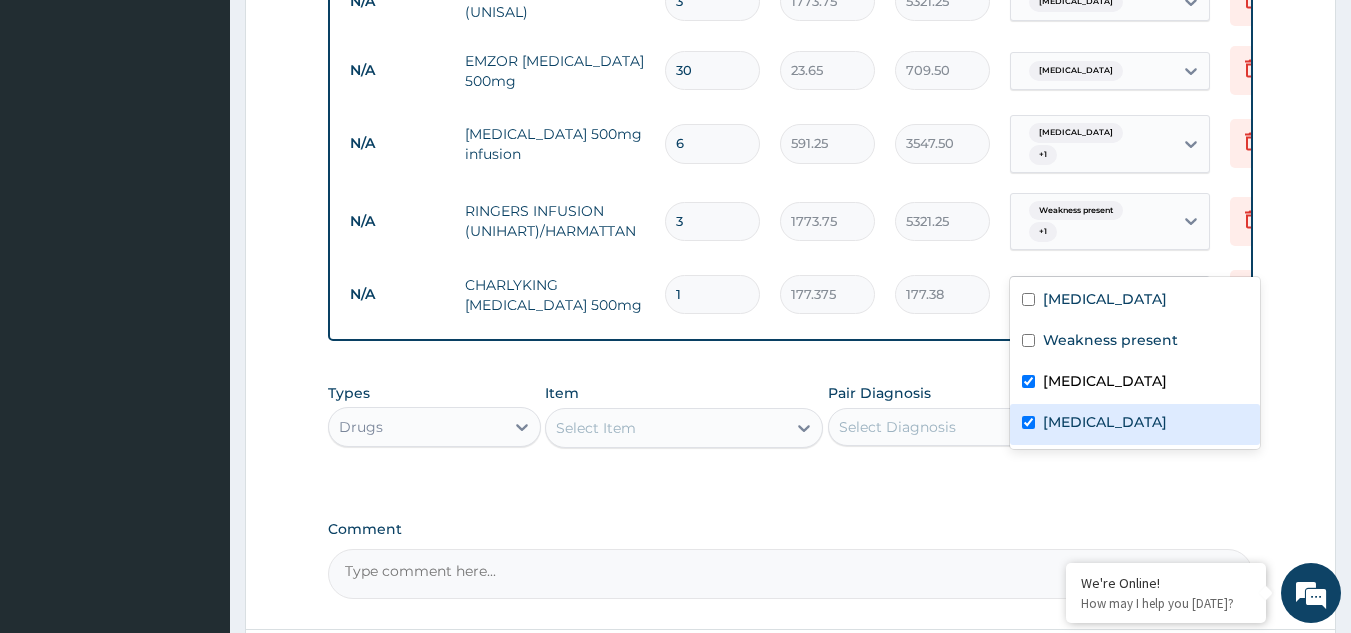 checkbox on "true" 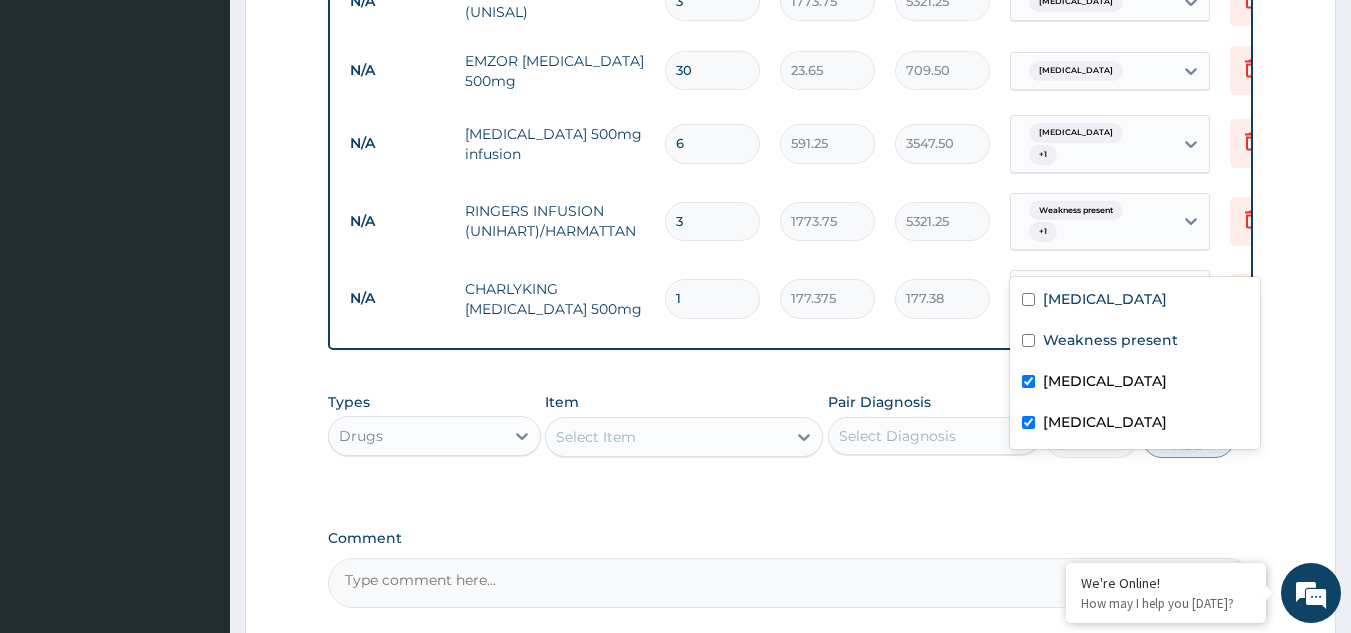 click on "1" at bounding box center (712, 298) 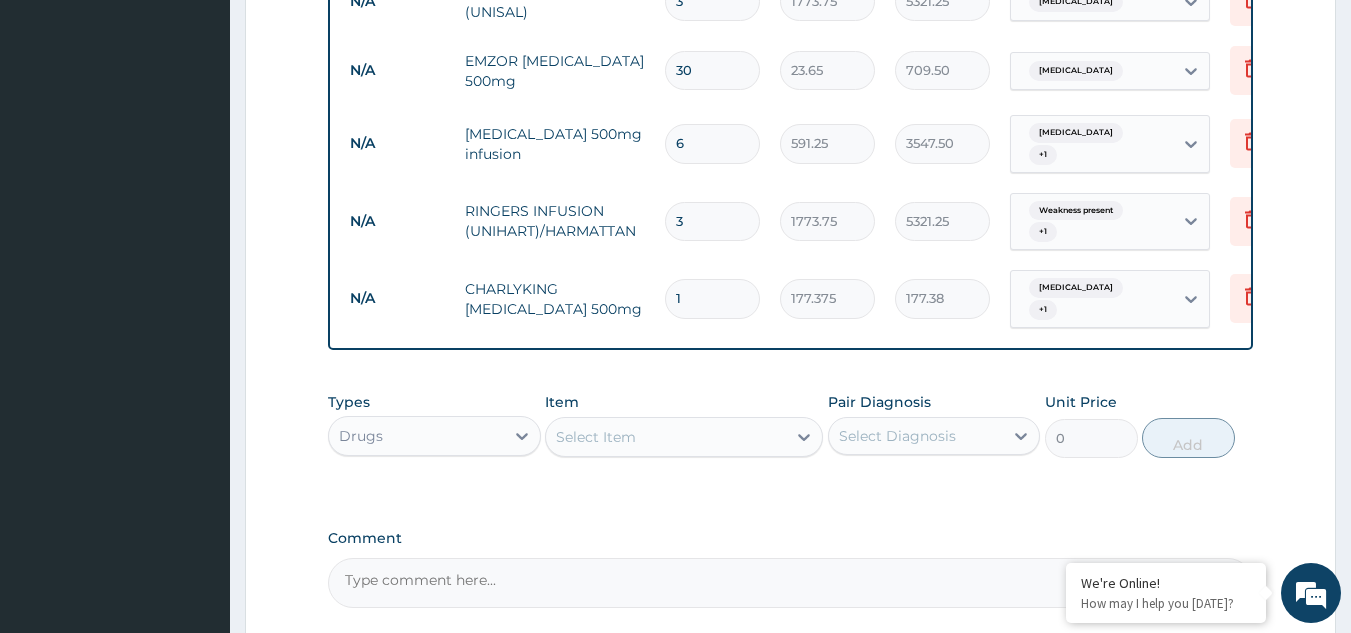 type on "10" 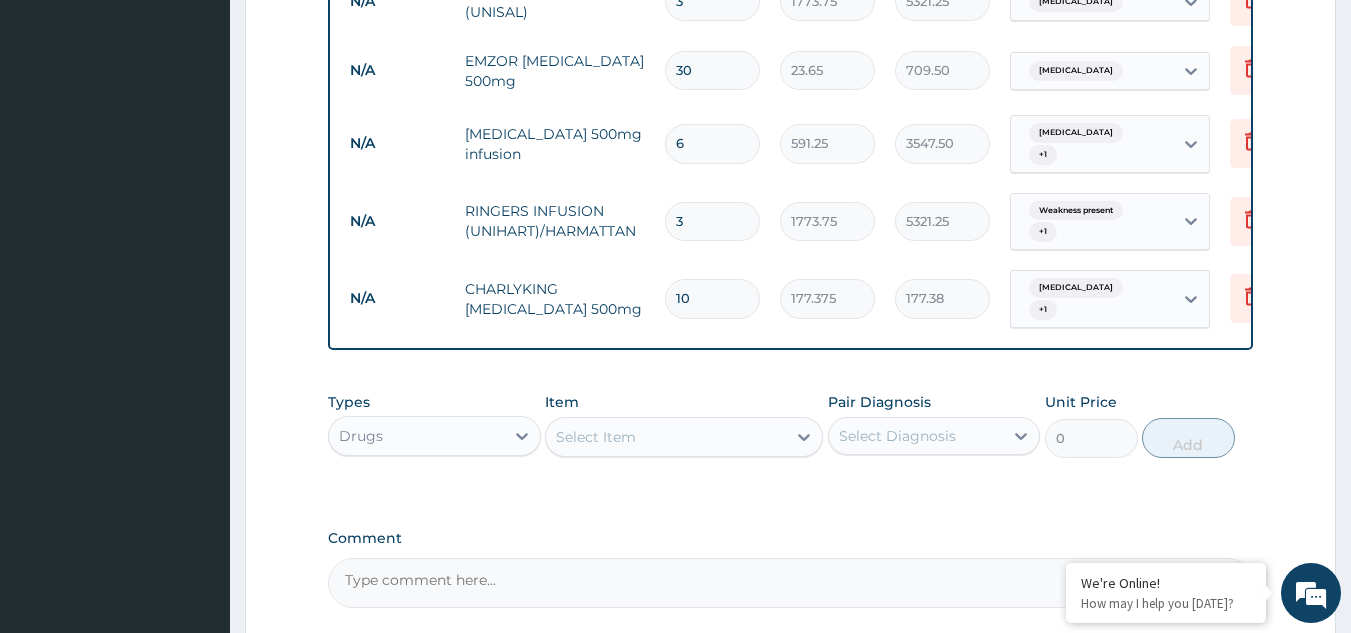 type on "1773.75" 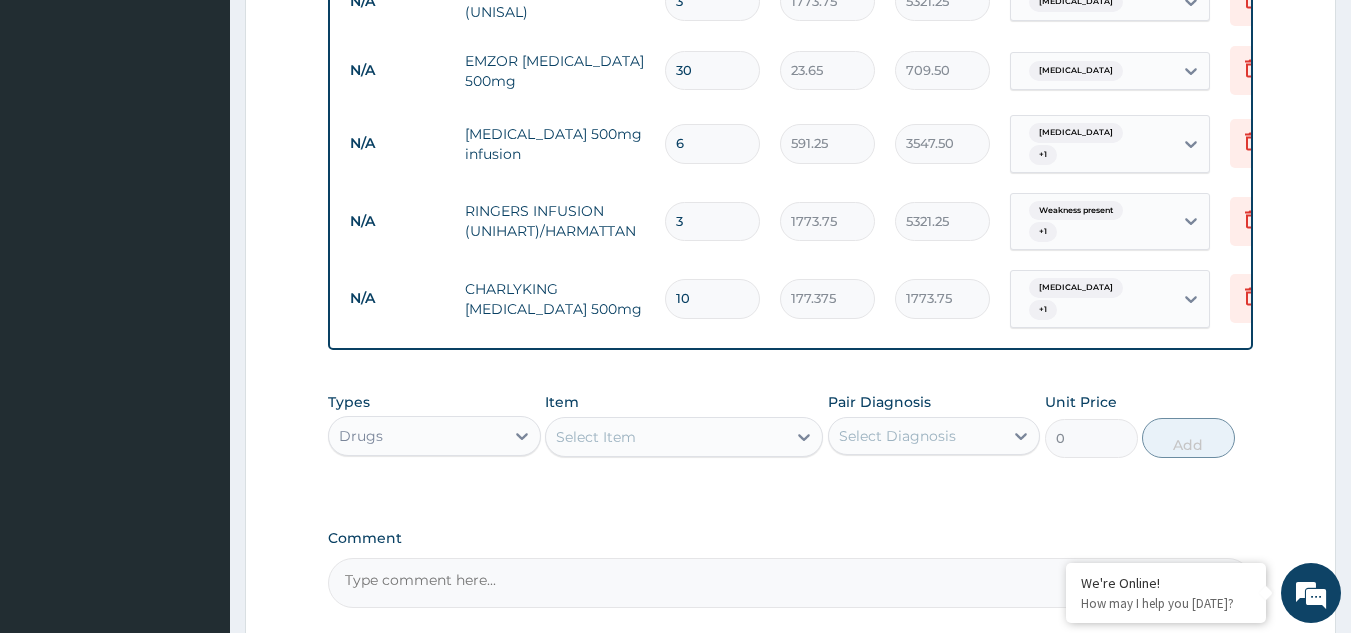 type on "10" 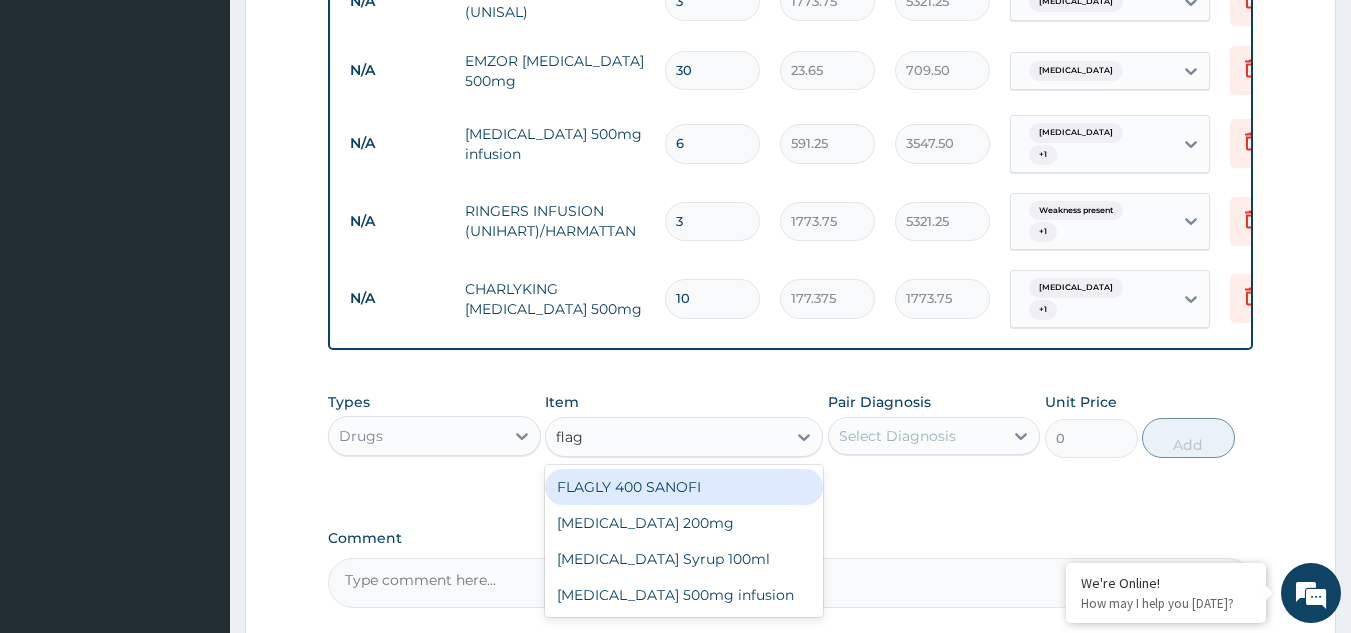 type on "flagy" 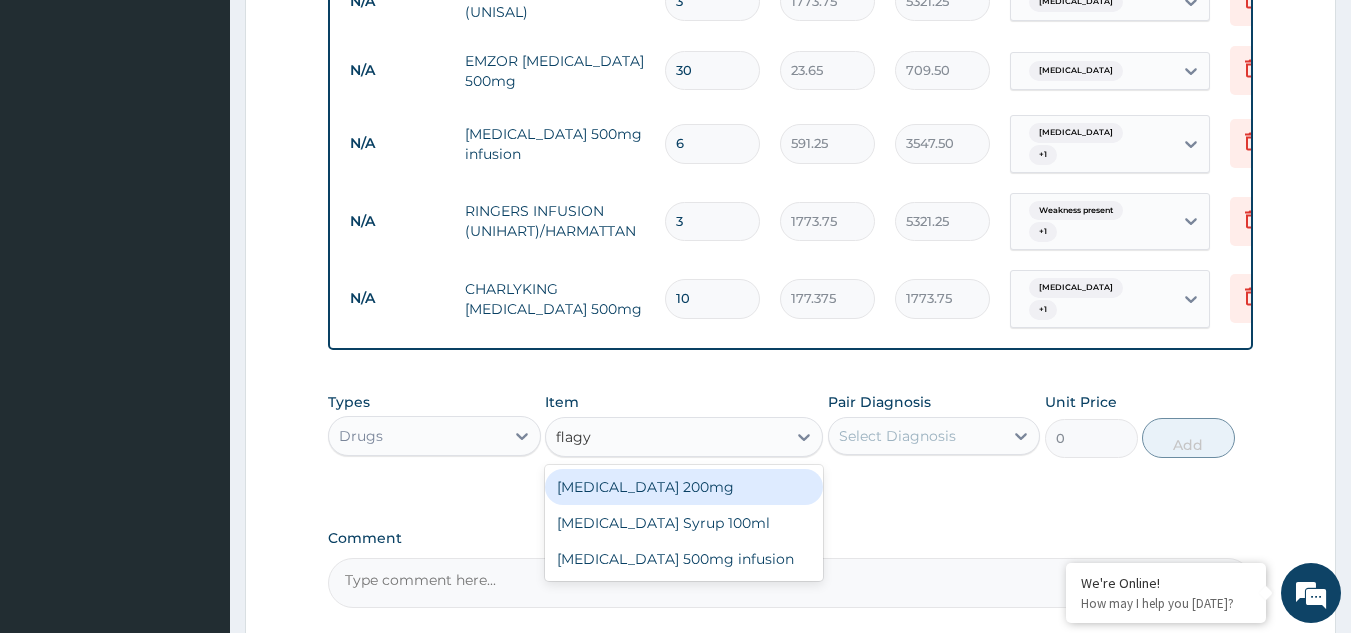 click on "Flagyl 200mg" at bounding box center [684, 487] 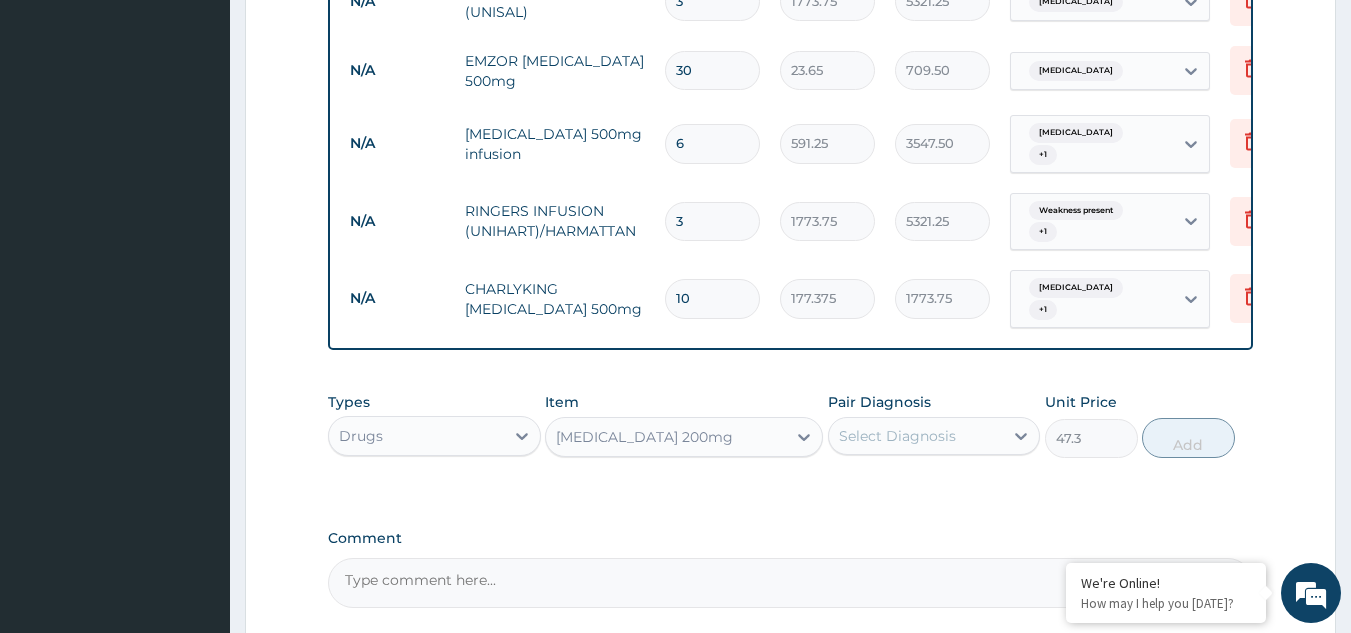 click on "Select Diagnosis" at bounding box center [897, 436] 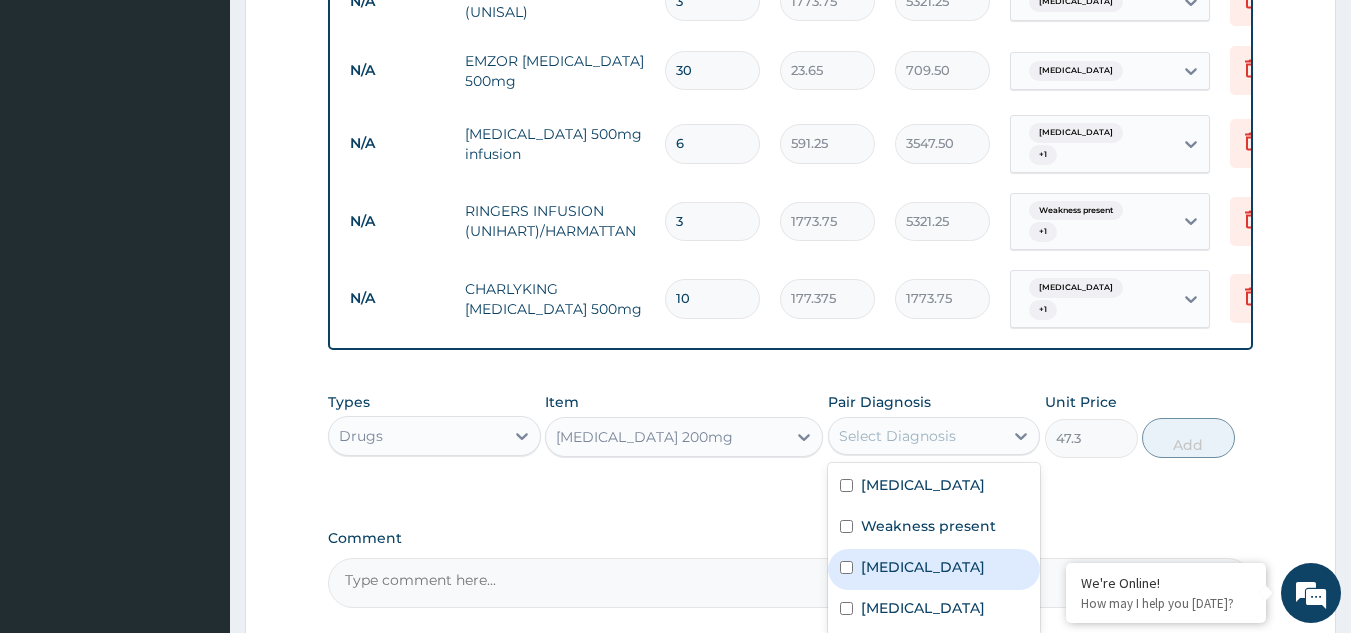 click on "Sepsis" at bounding box center (923, 567) 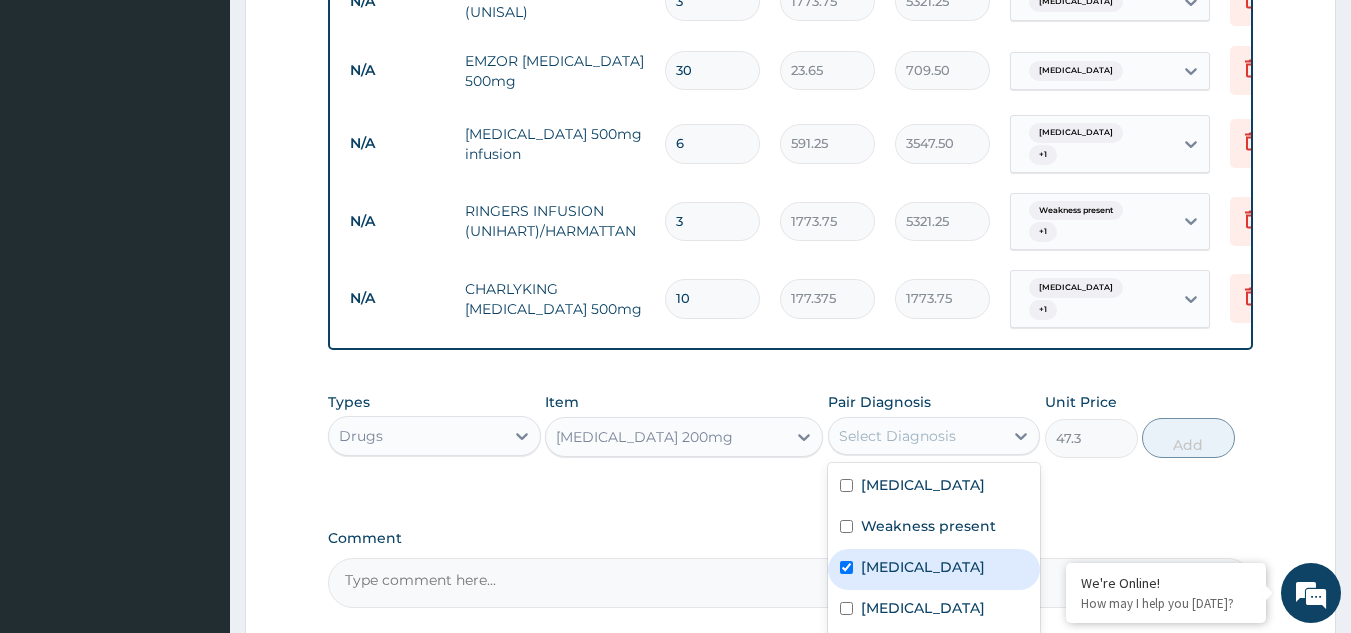 checkbox on "true" 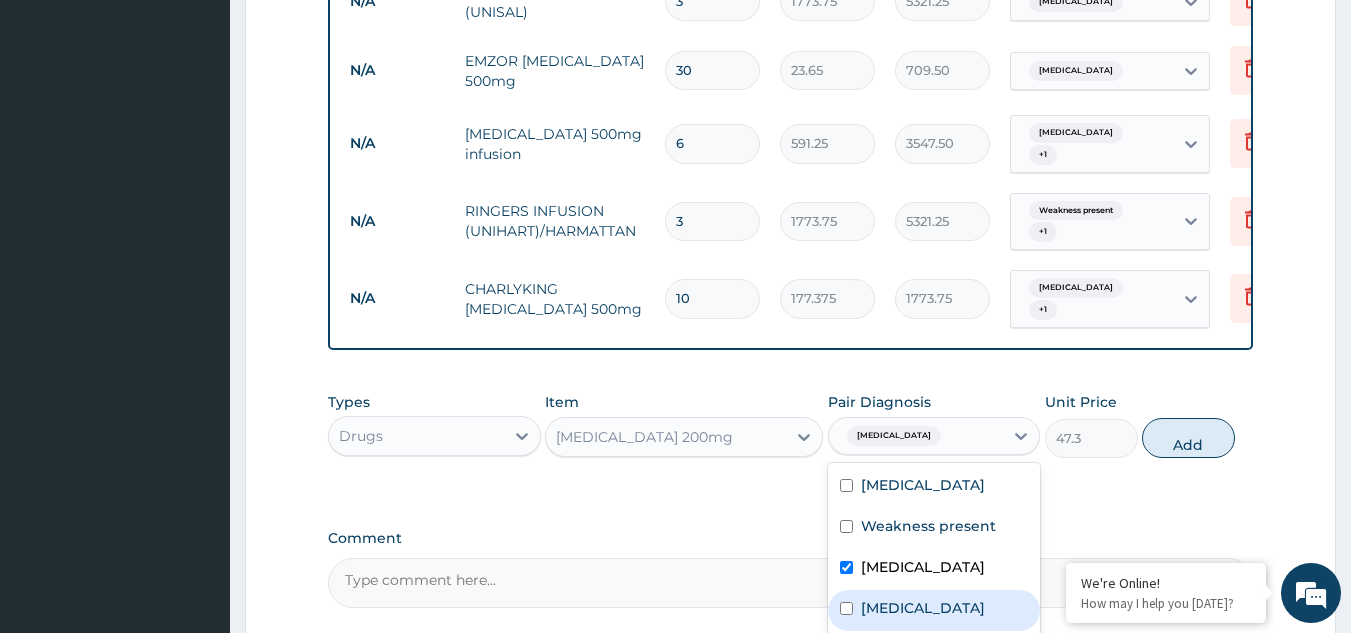 click on "Gastroenteritis" at bounding box center [923, 608] 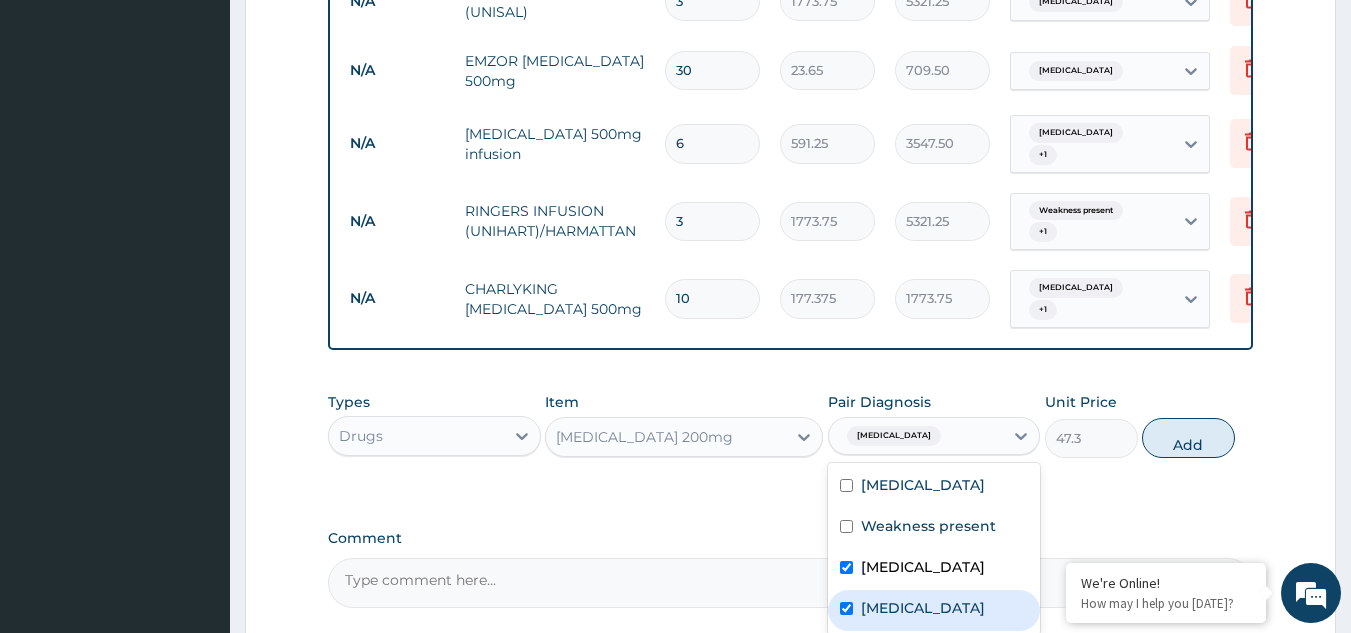 checkbox on "true" 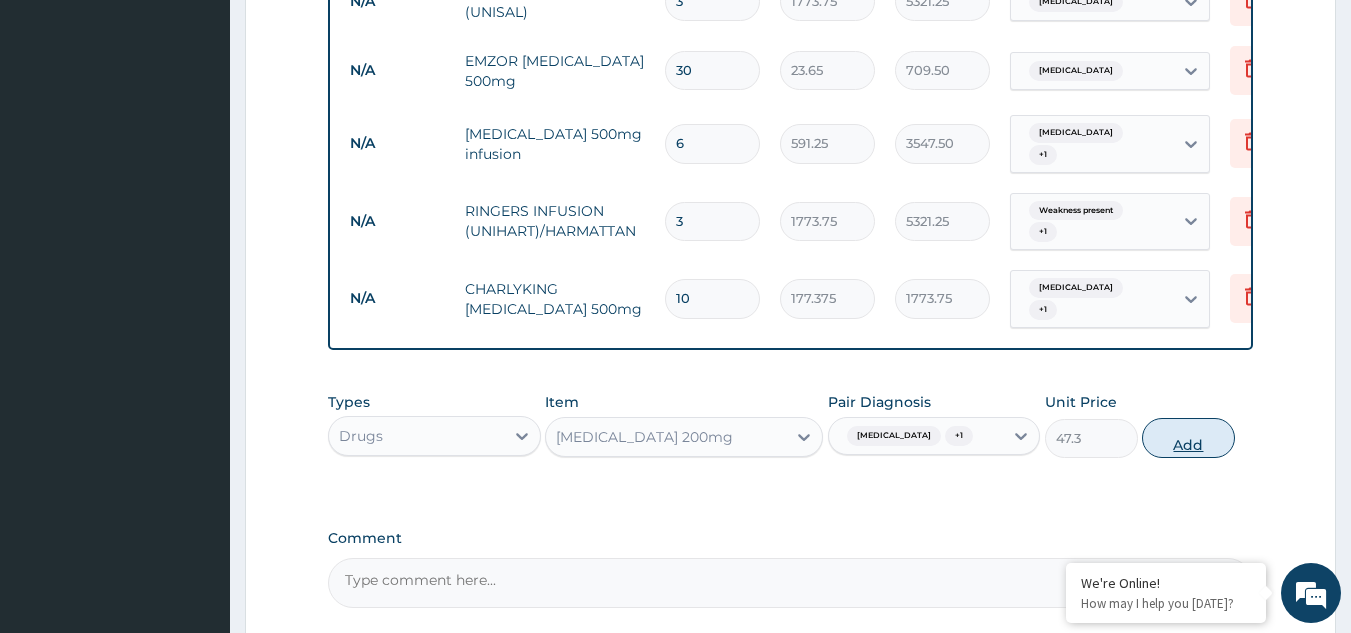 click on "Add" at bounding box center (1188, 438) 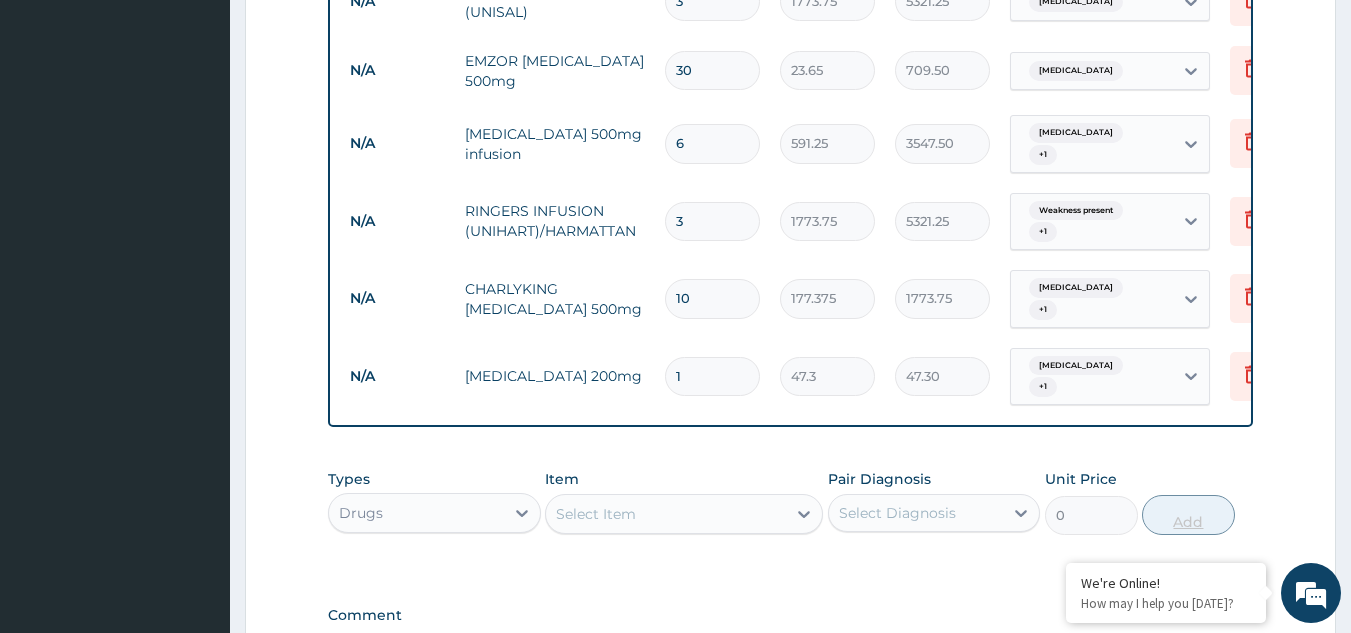 type 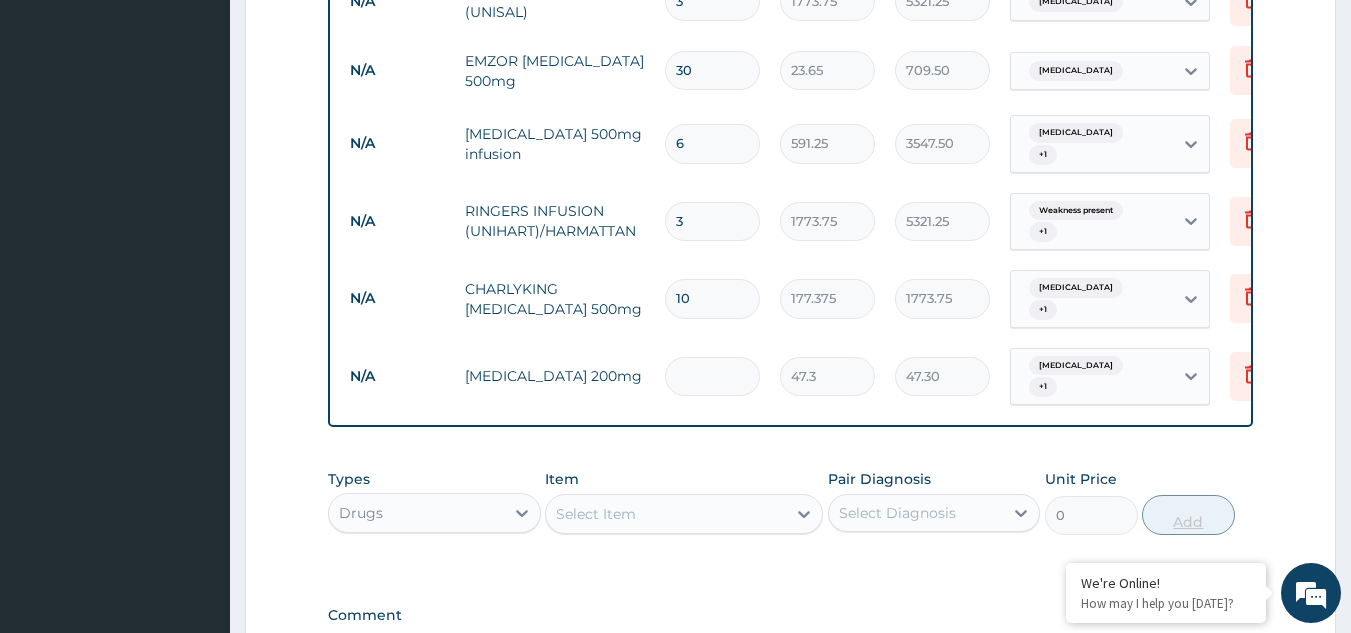 type on "0.00" 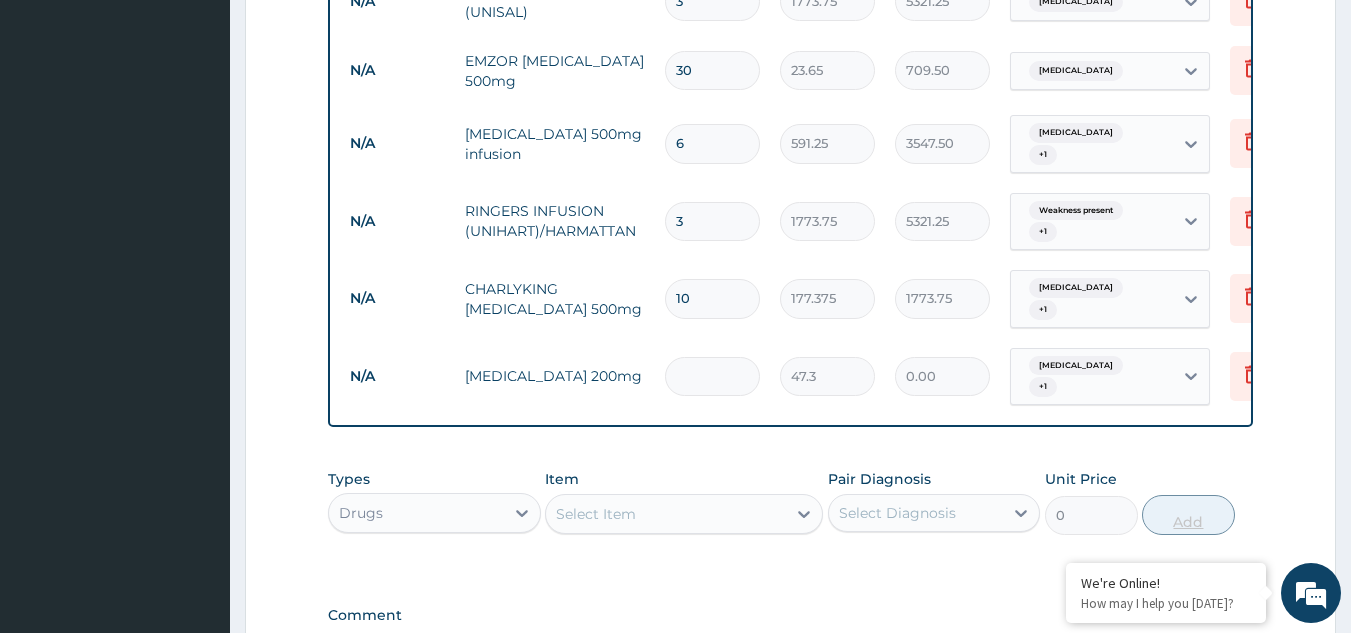 type on "3" 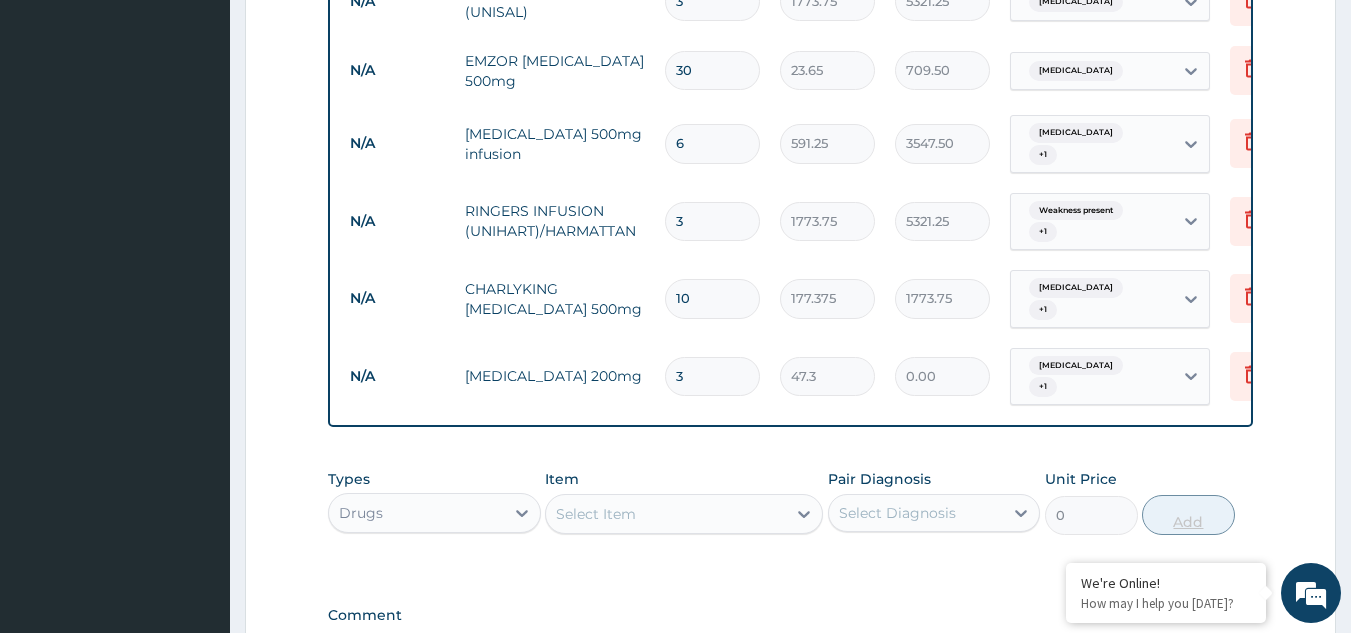 type on "141.90" 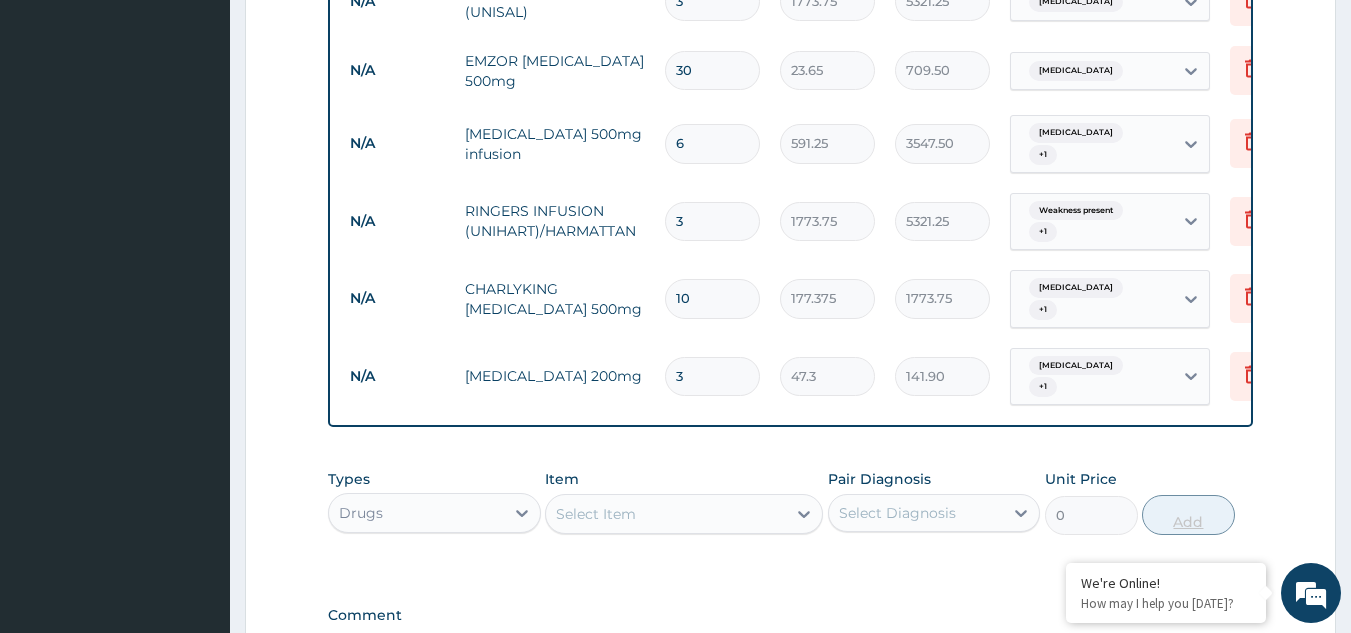 type on "30" 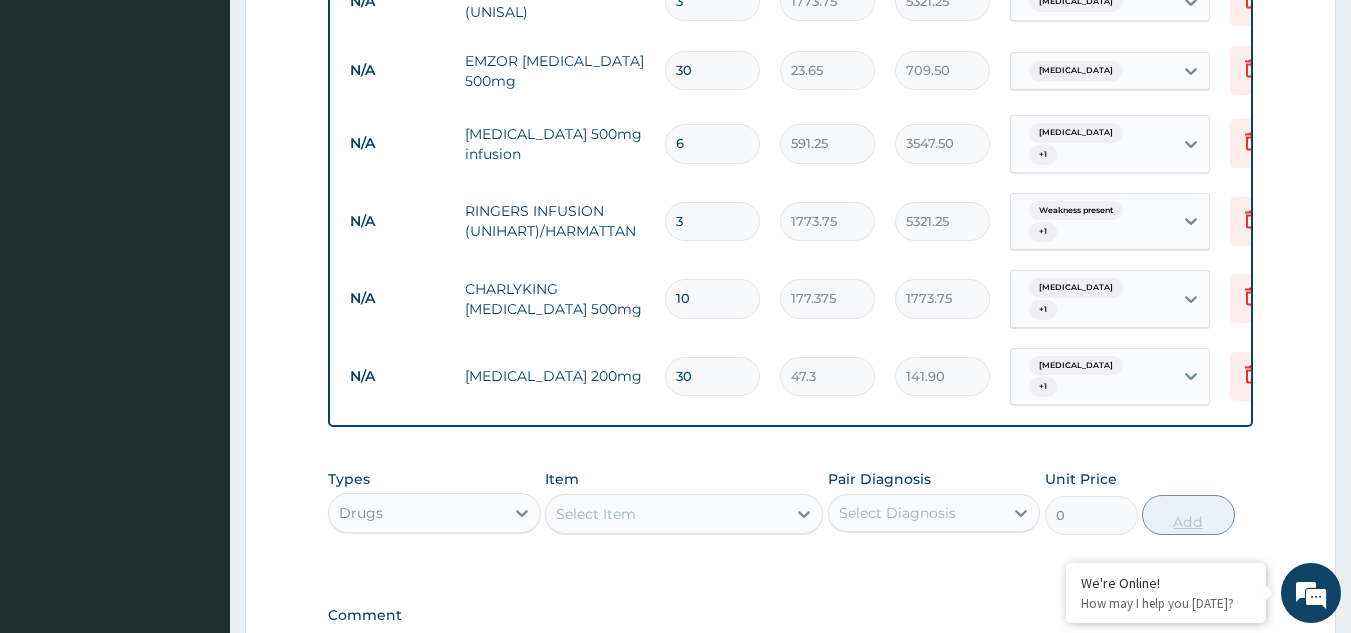 type on "1419.00" 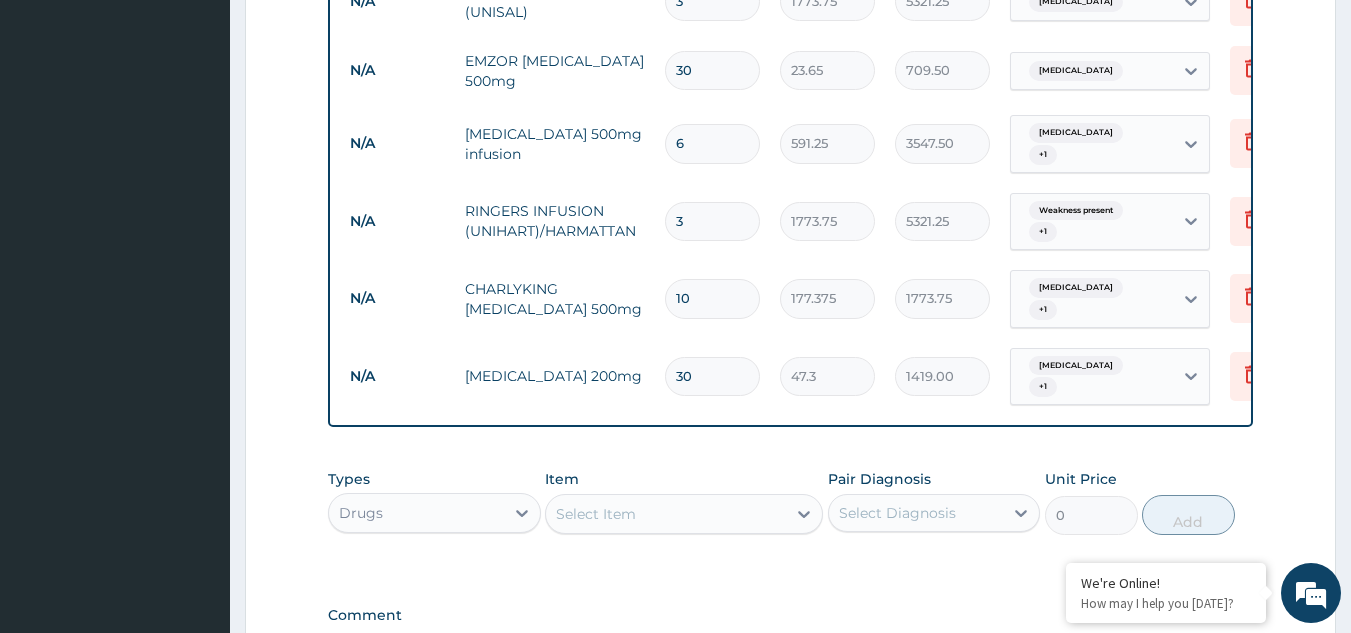 type on "30" 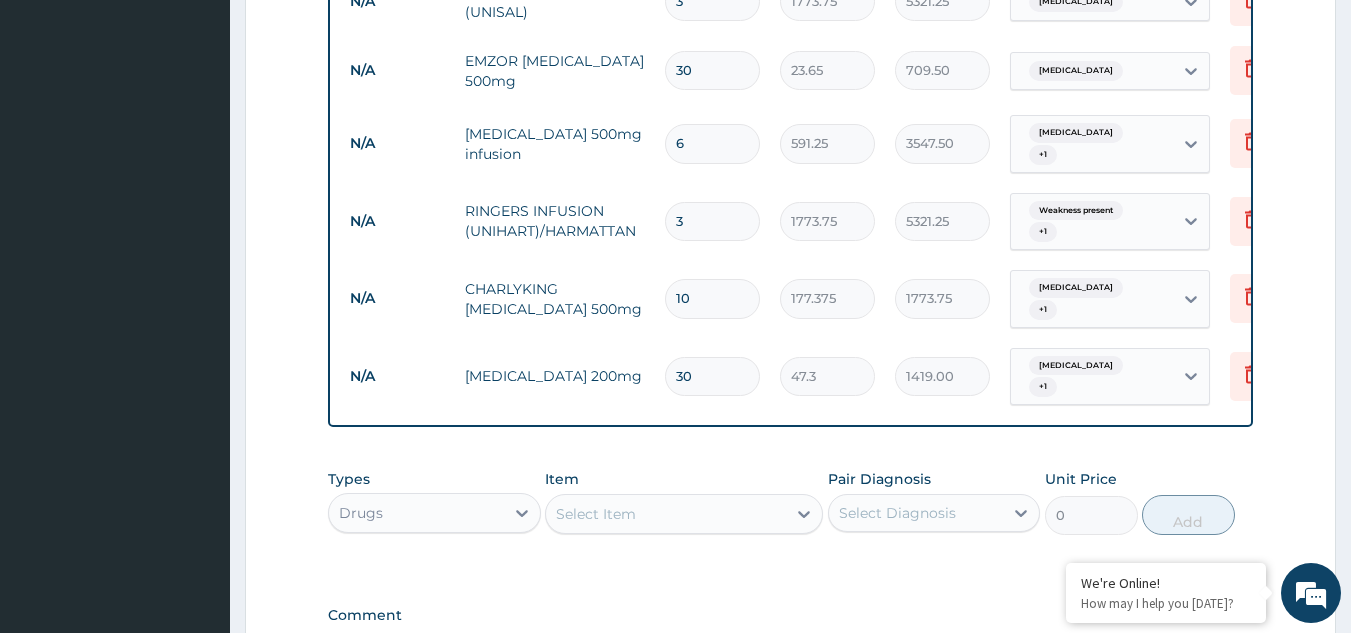click on "Select Item" at bounding box center [666, 514] 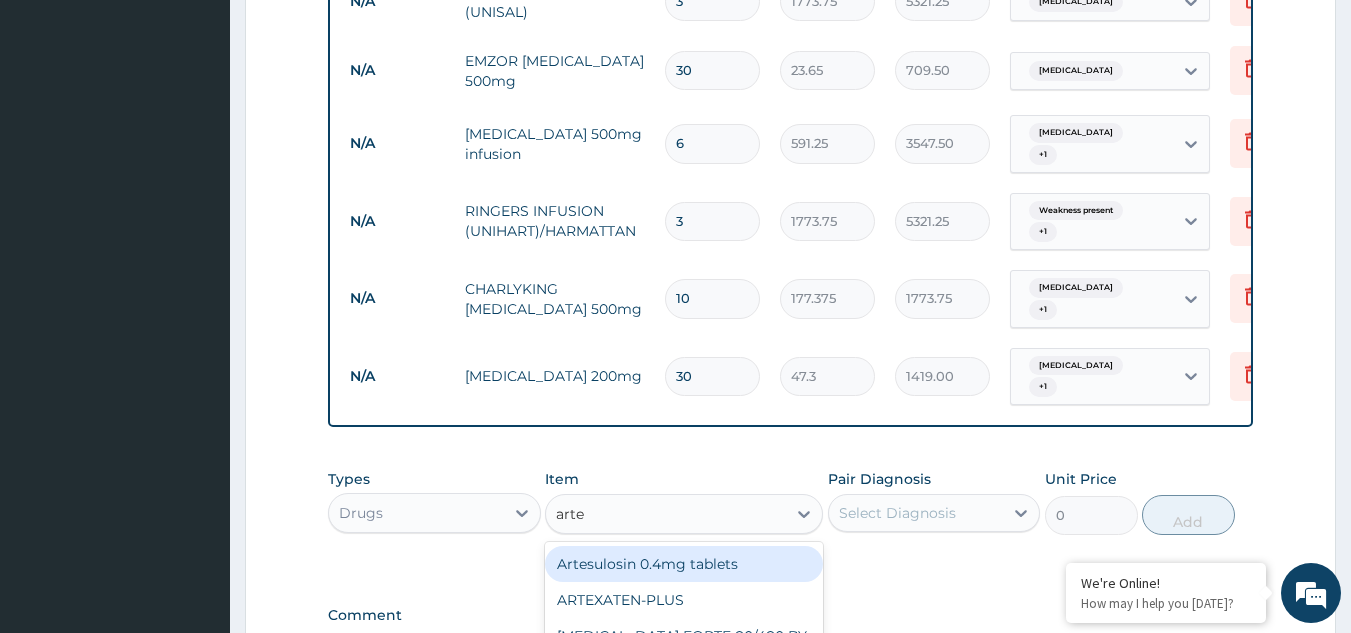 type on "artem" 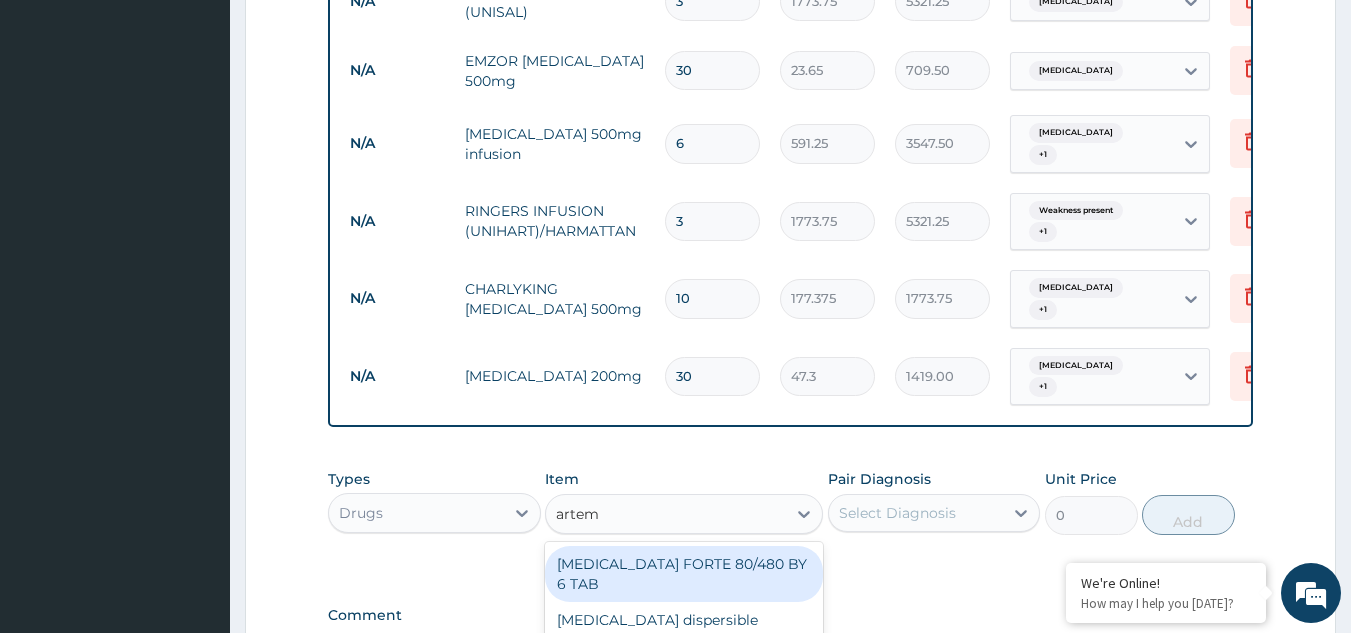 click on "COARTEM FORTE 80/480 BY 6 TAB" at bounding box center (684, 574) 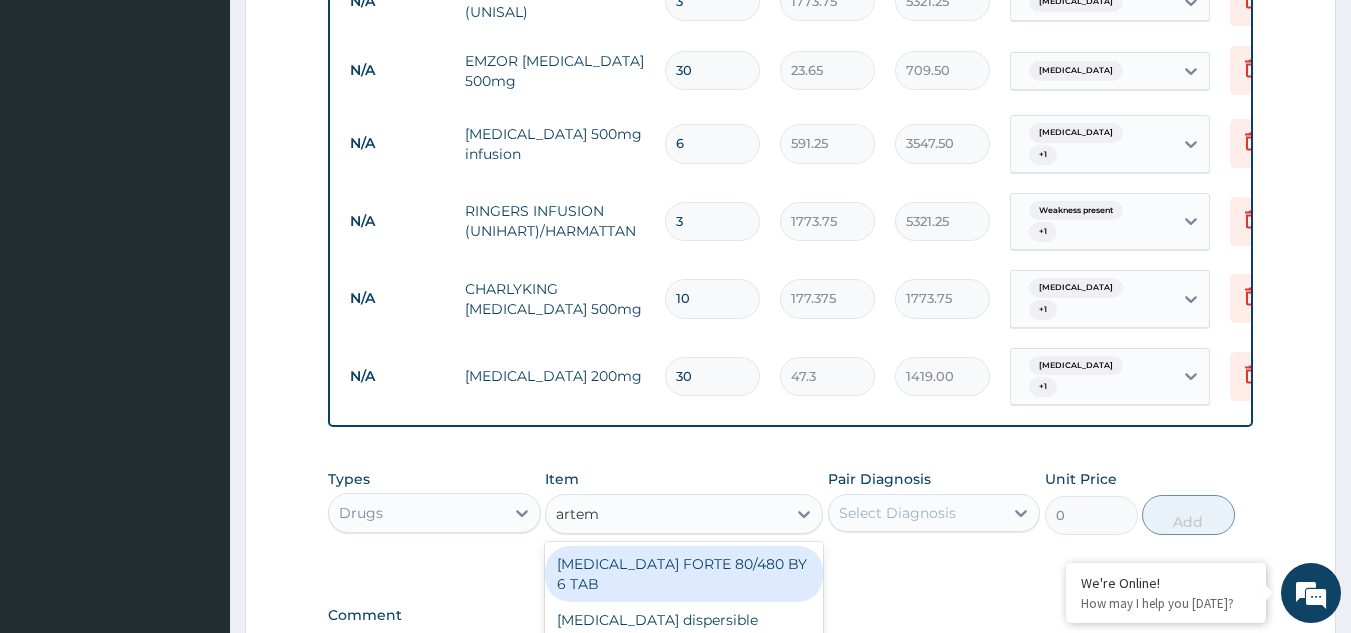 type 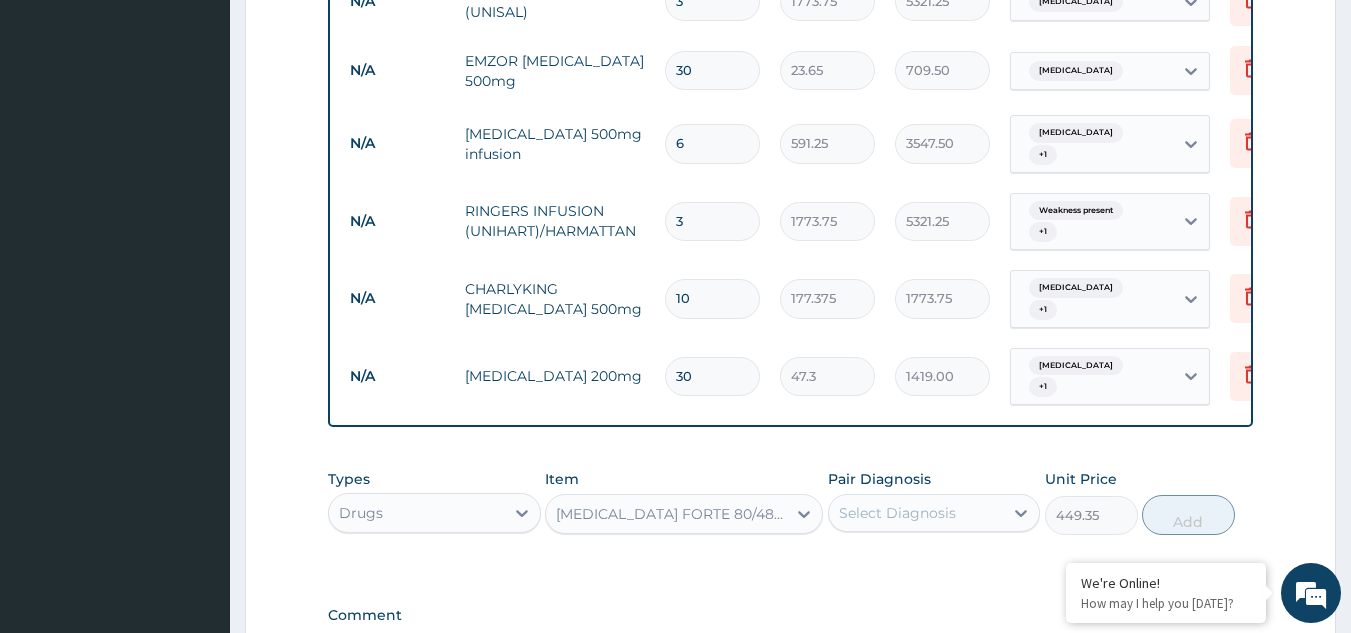 click on "Select Diagnosis" at bounding box center (897, 513) 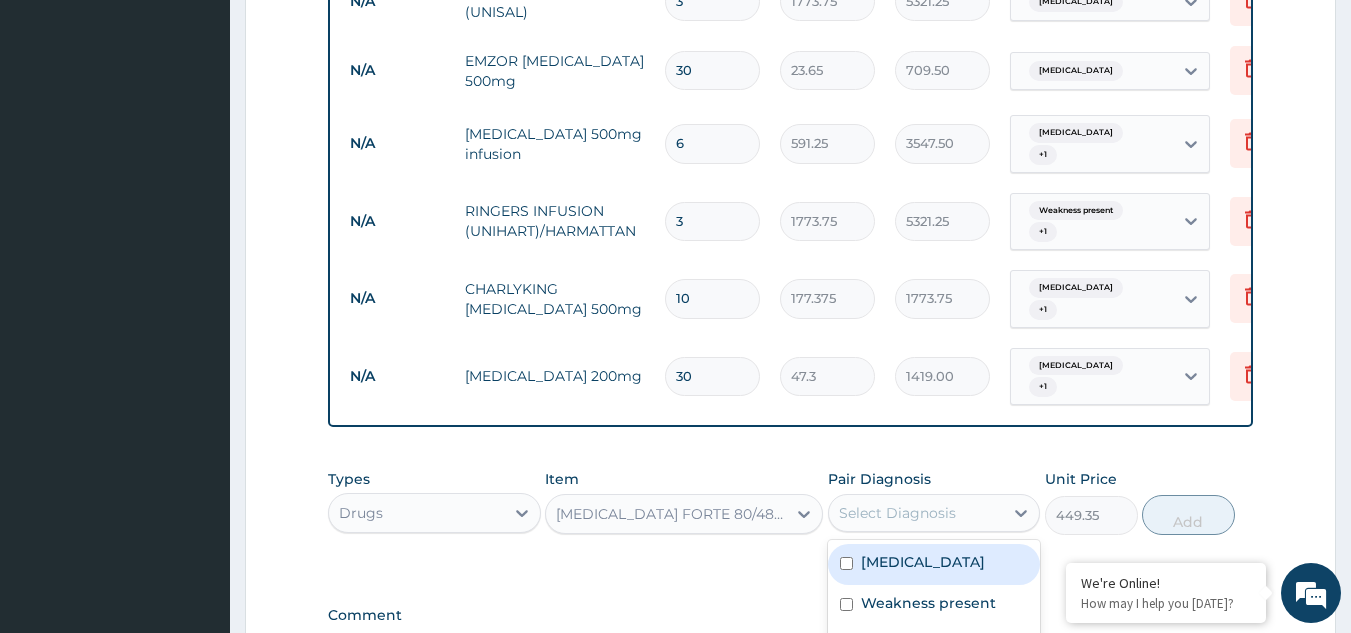 click on "Malaria" at bounding box center (934, 564) 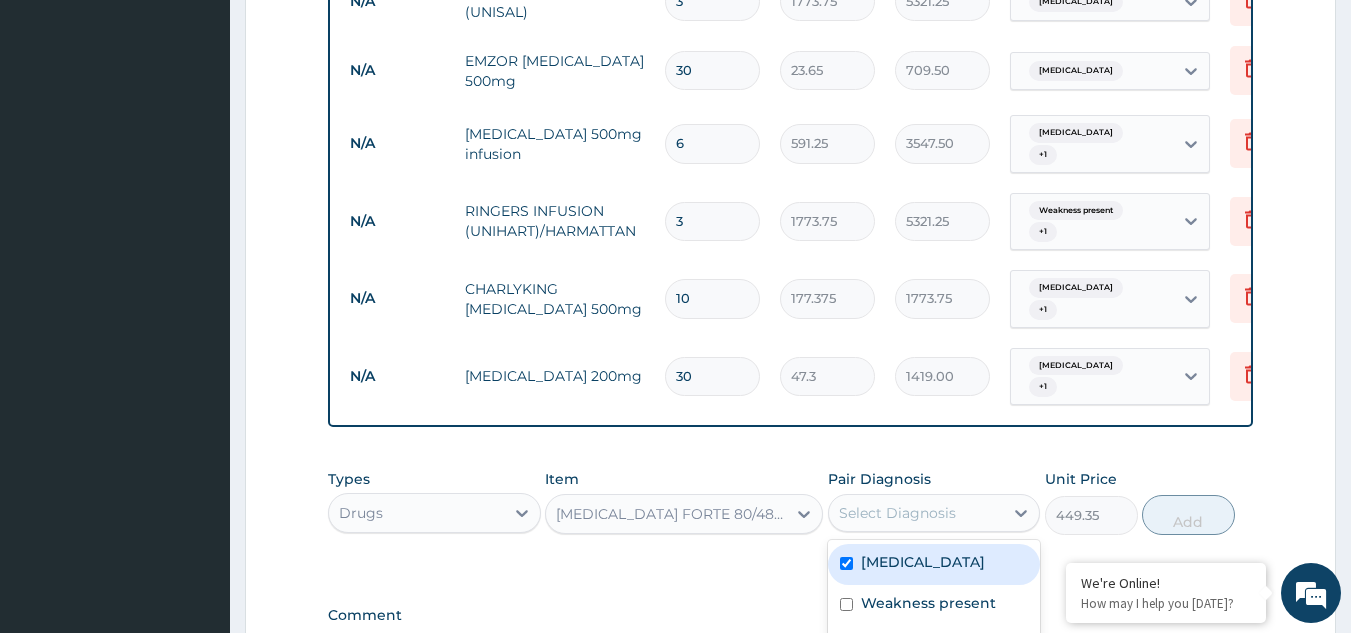 checkbox on "true" 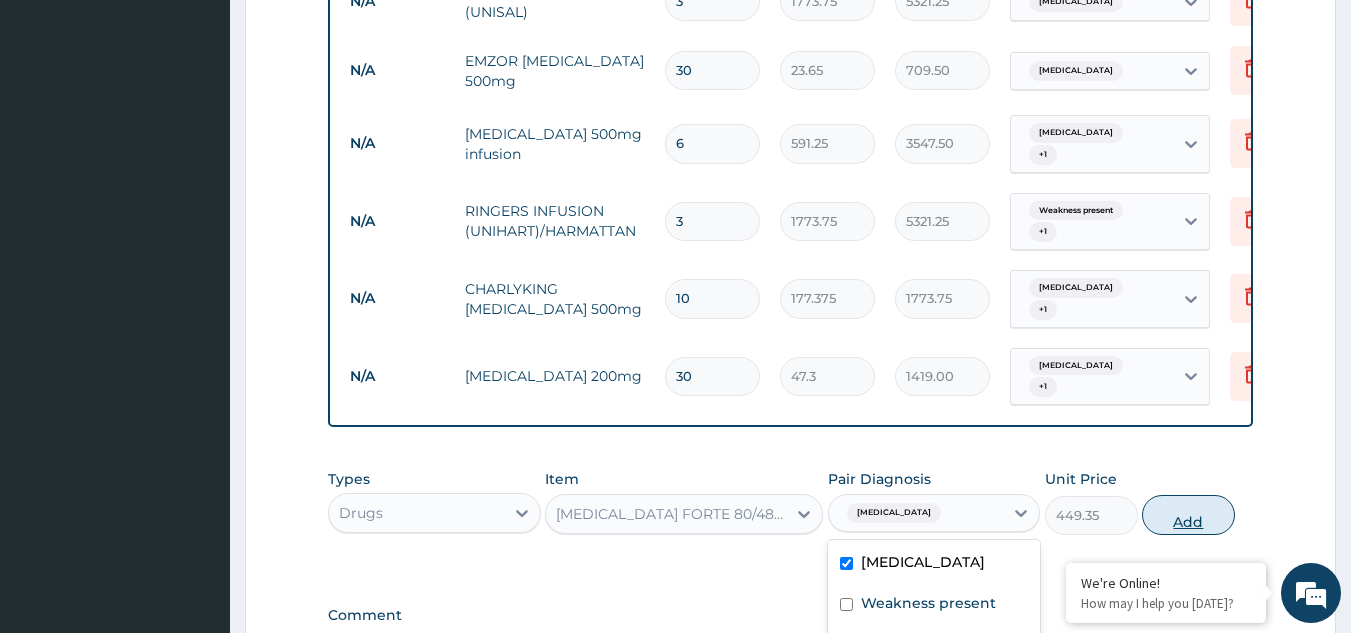 click on "Add" at bounding box center [1188, 515] 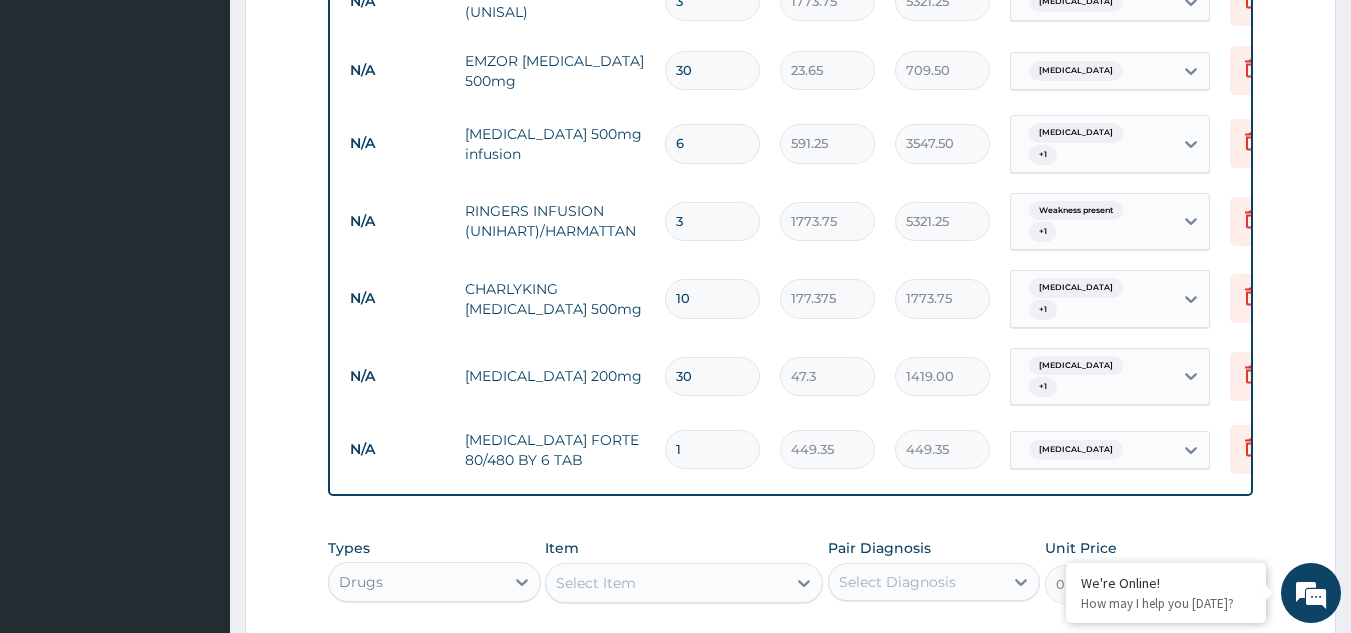 type 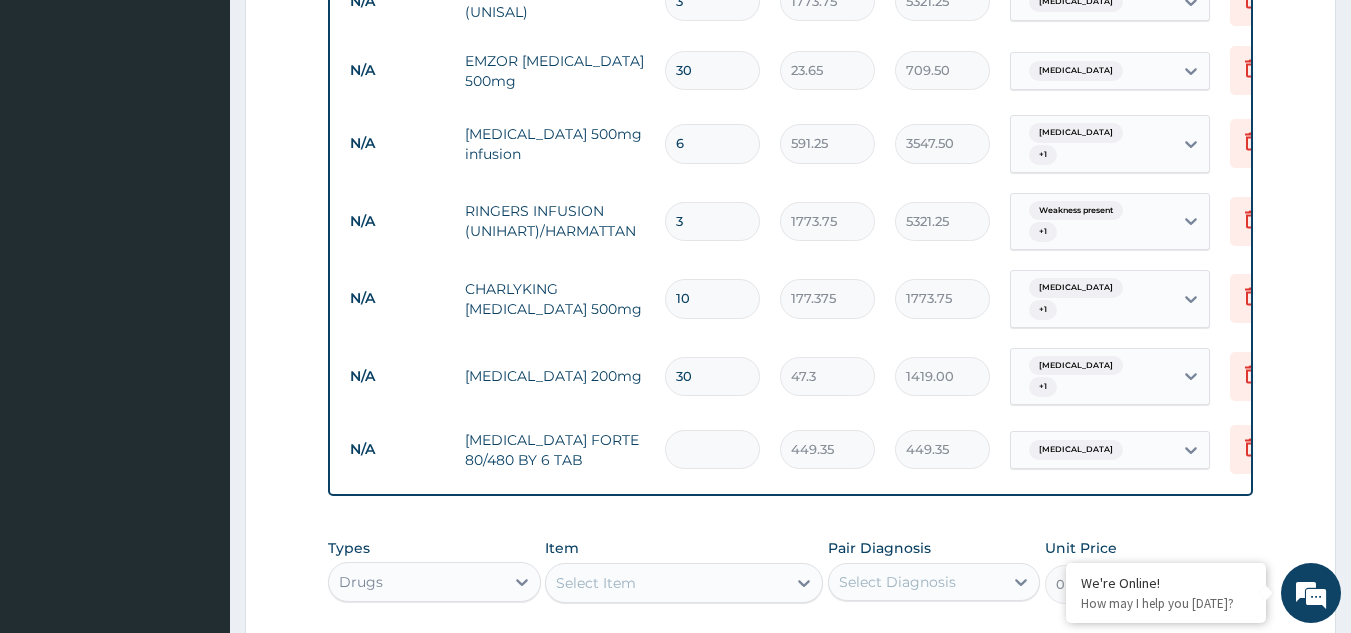 type on "0.00" 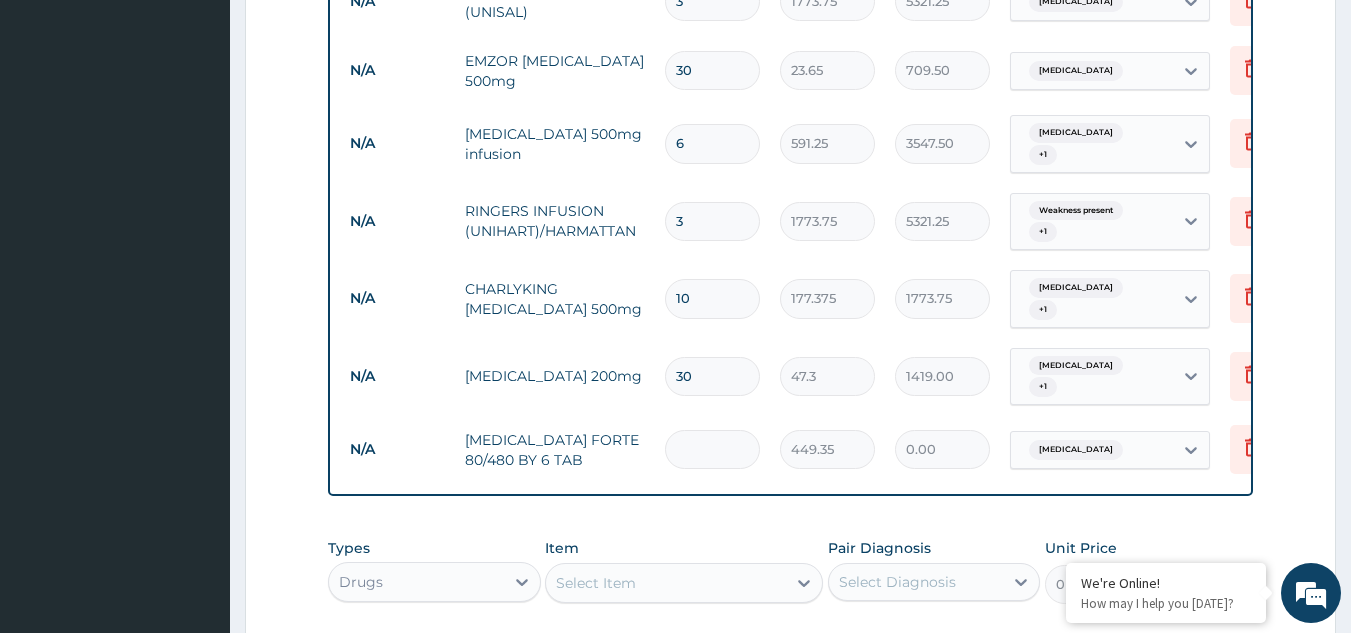 type on "6" 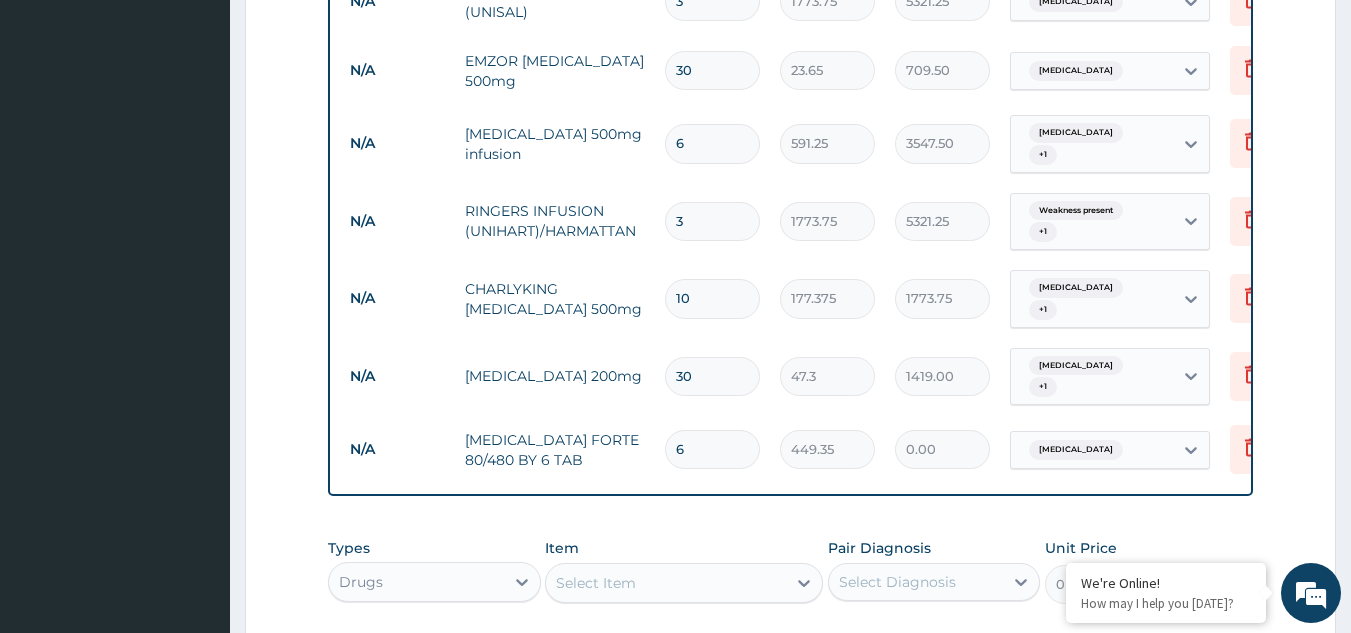 type on "2696.10" 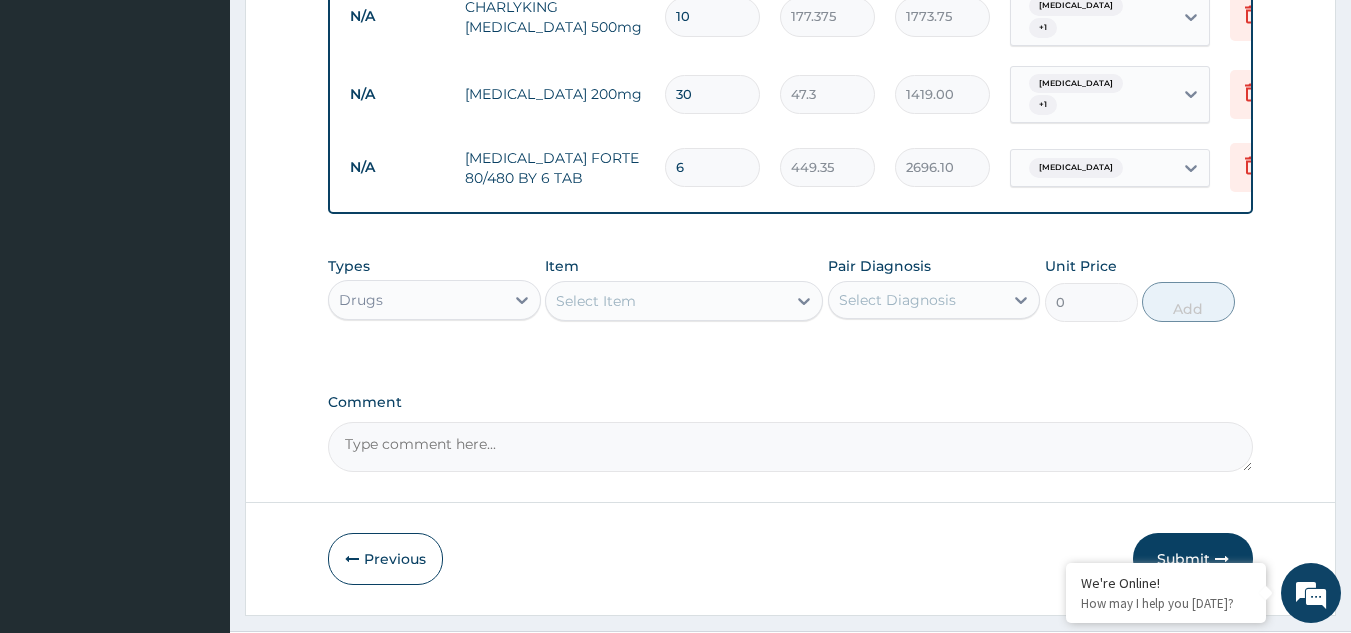 scroll, scrollTop: 1645, scrollLeft: 0, axis: vertical 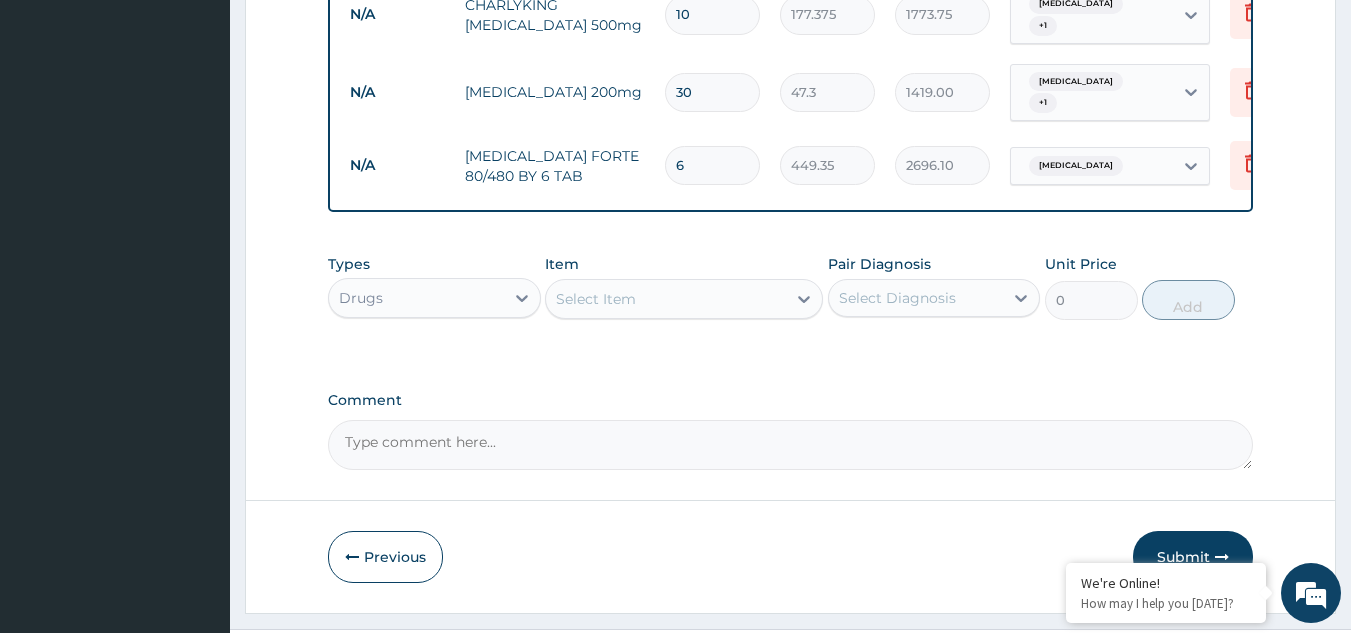 type on "6" 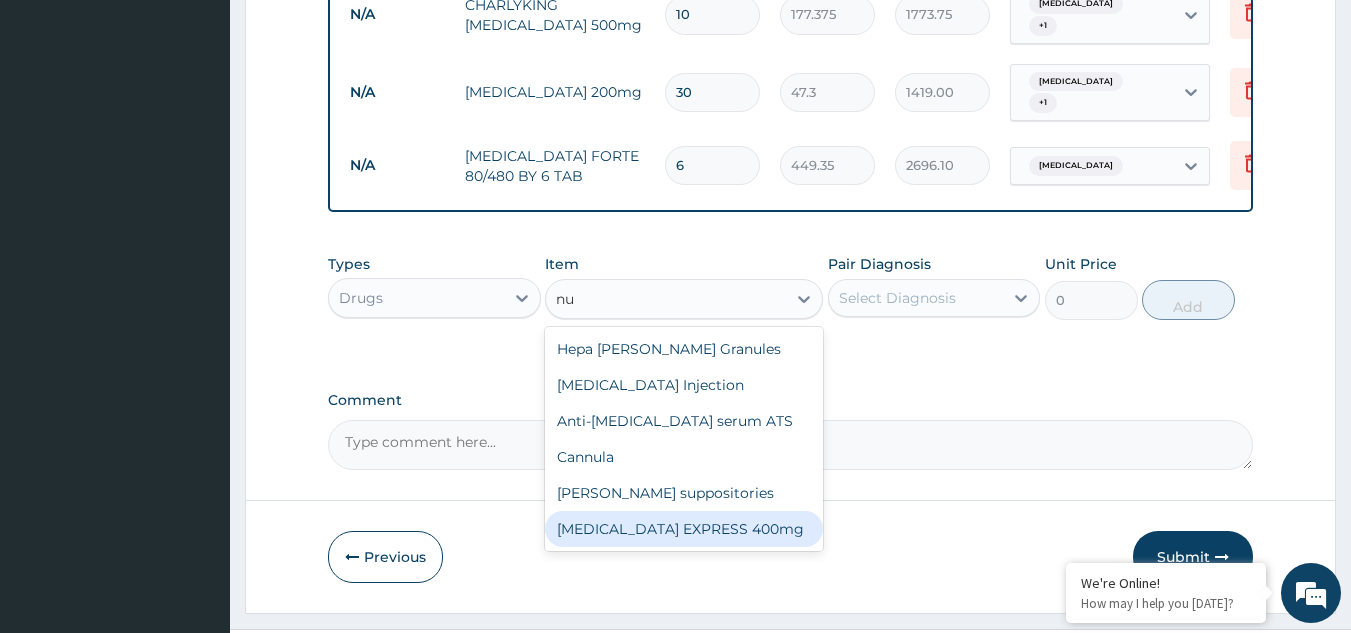 type on "n" 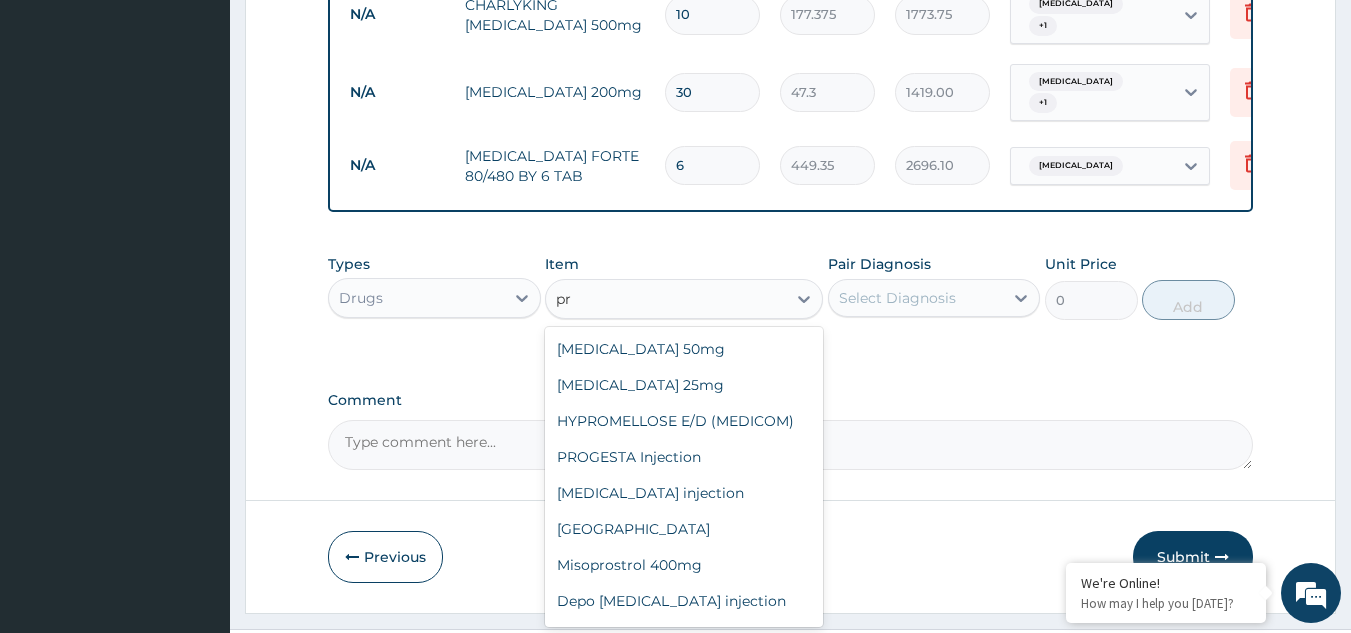 type on "p" 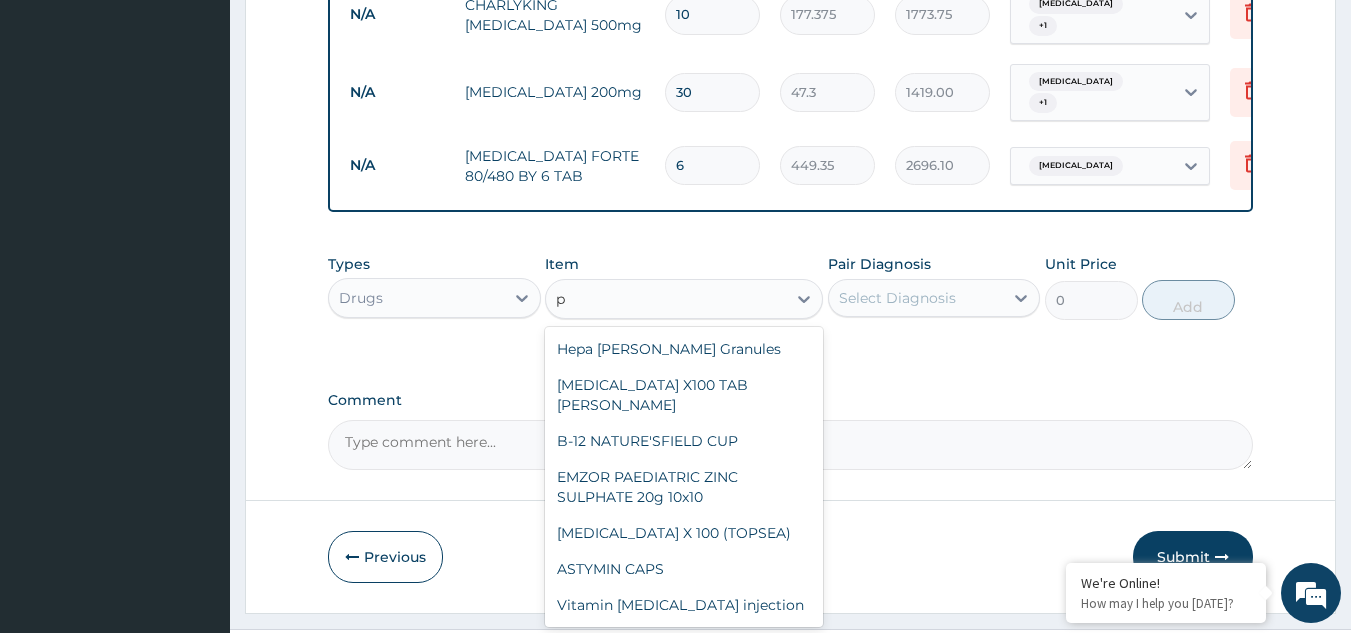 type 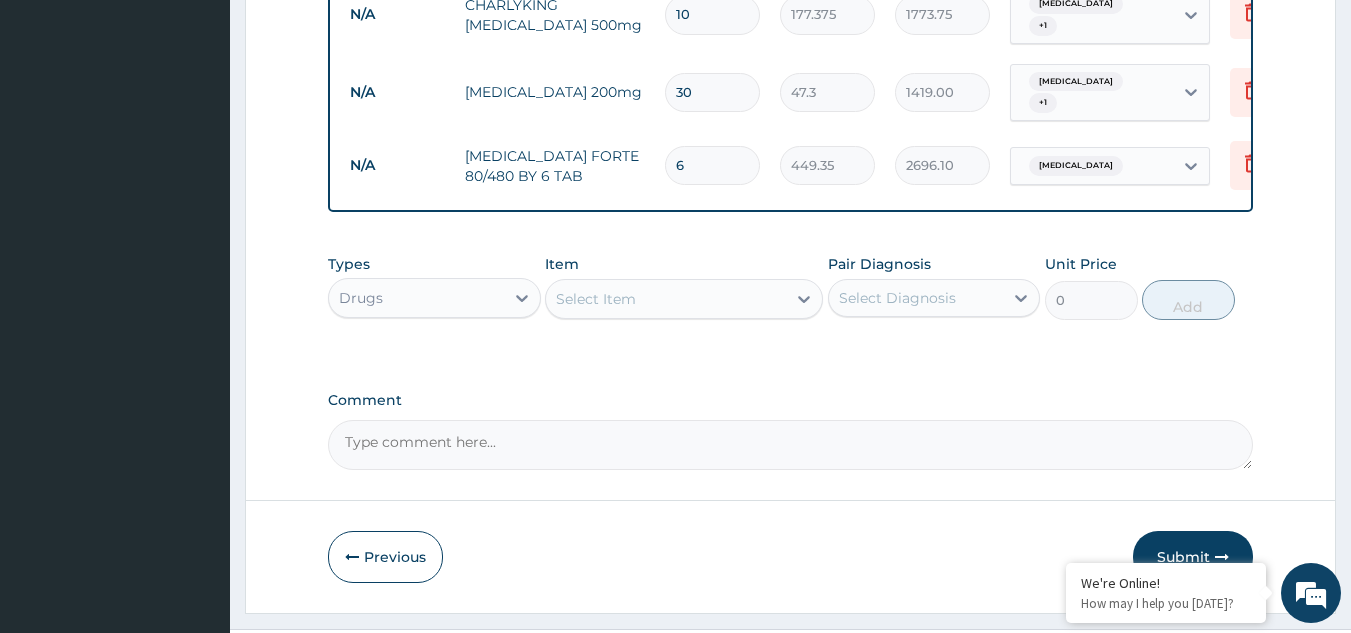 click on "Comment" at bounding box center [791, 445] 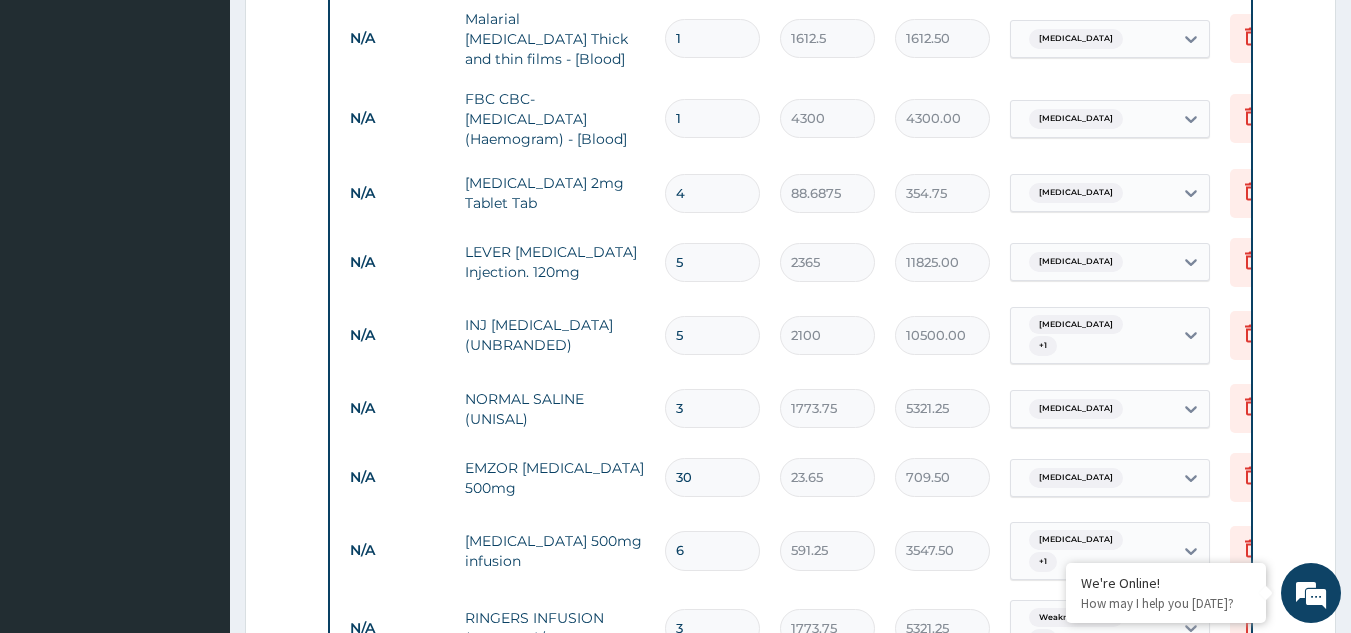 scroll, scrollTop: 1645, scrollLeft: 0, axis: vertical 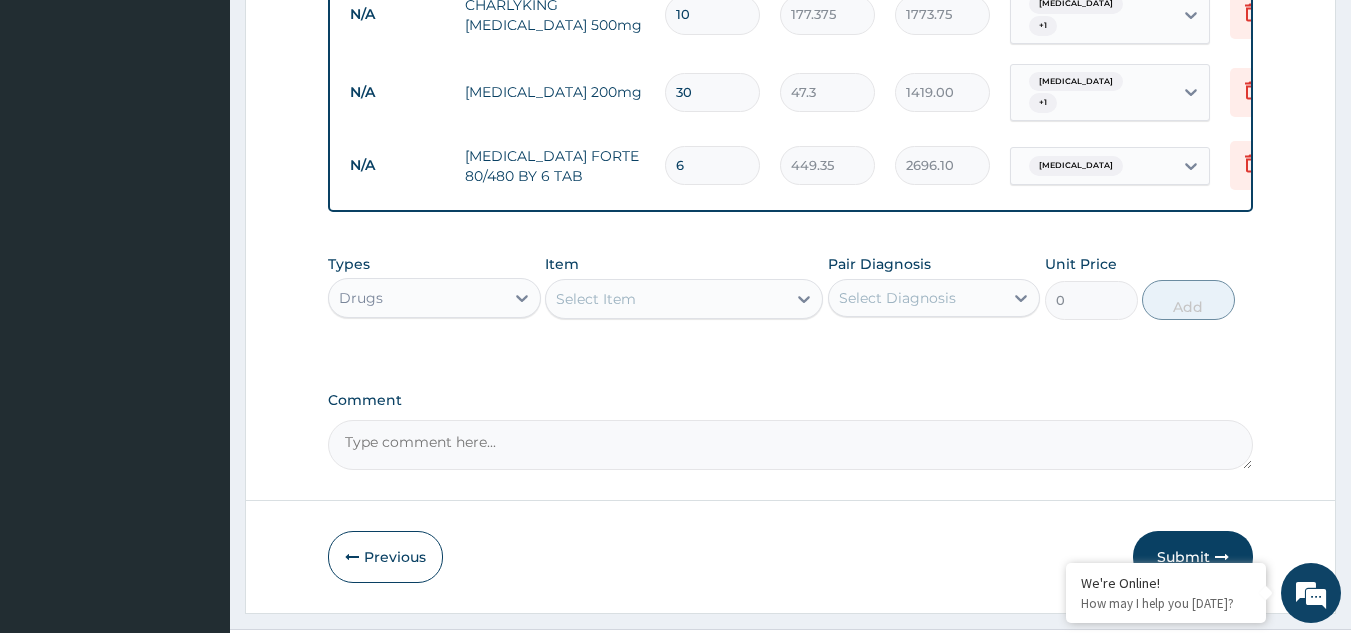 click on "Submit" at bounding box center [1193, 557] 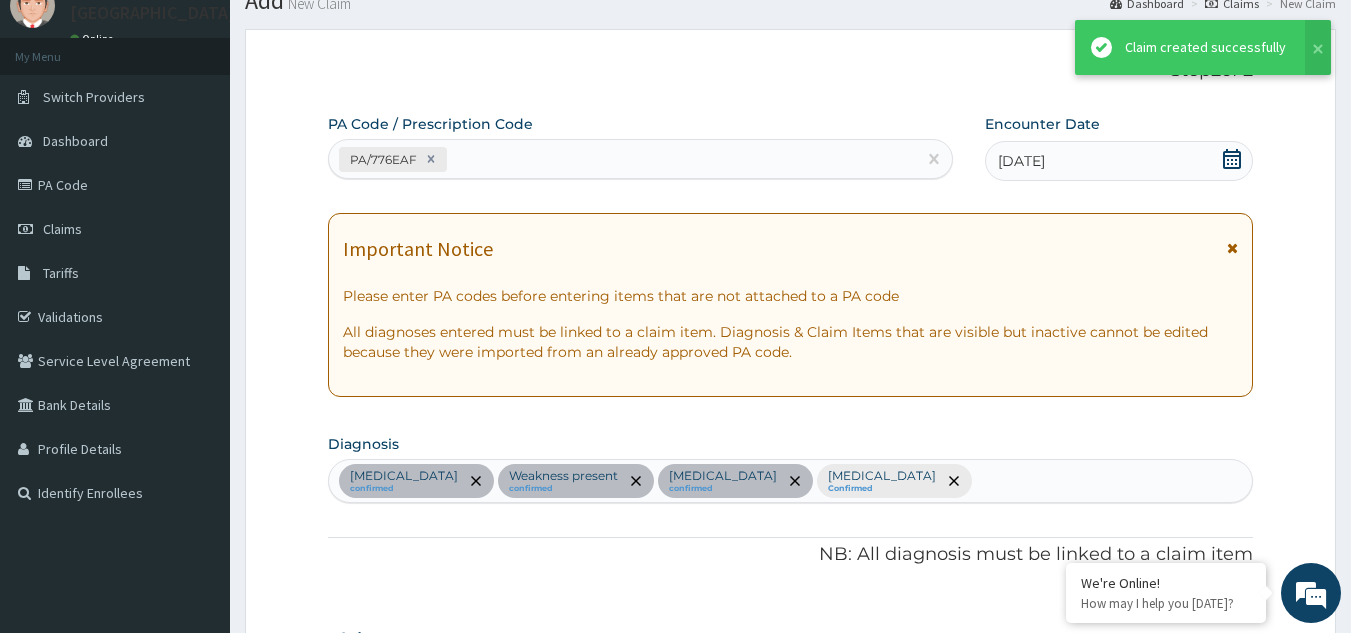 scroll, scrollTop: 1645, scrollLeft: 0, axis: vertical 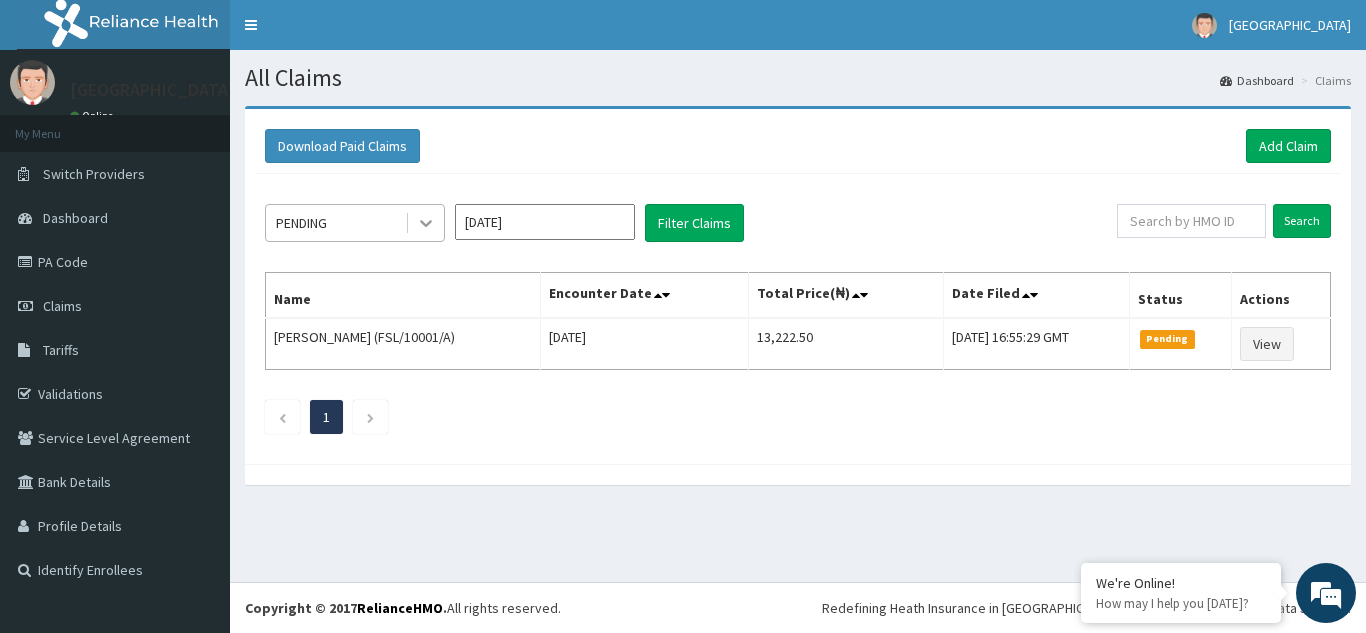 click at bounding box center [426, 223] 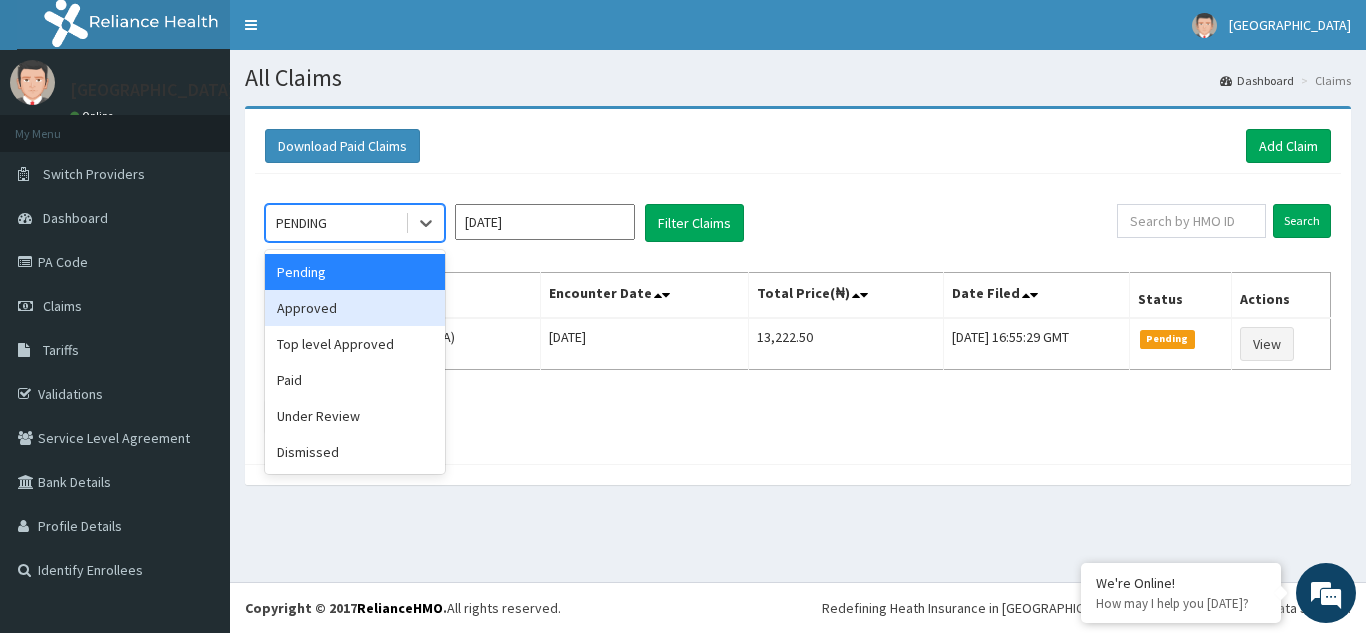click on "Approved" at bounding box center [355, 308] 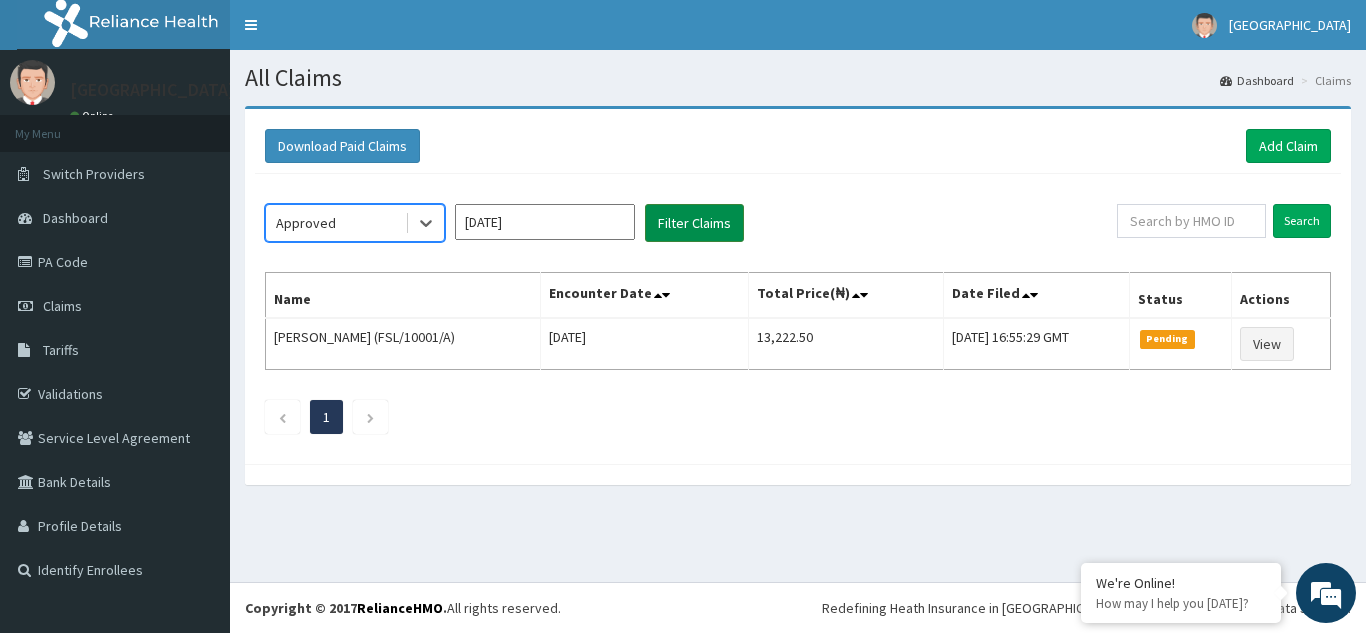 scroll, scrollTop: 0, scrollLeft: 0, axis: both 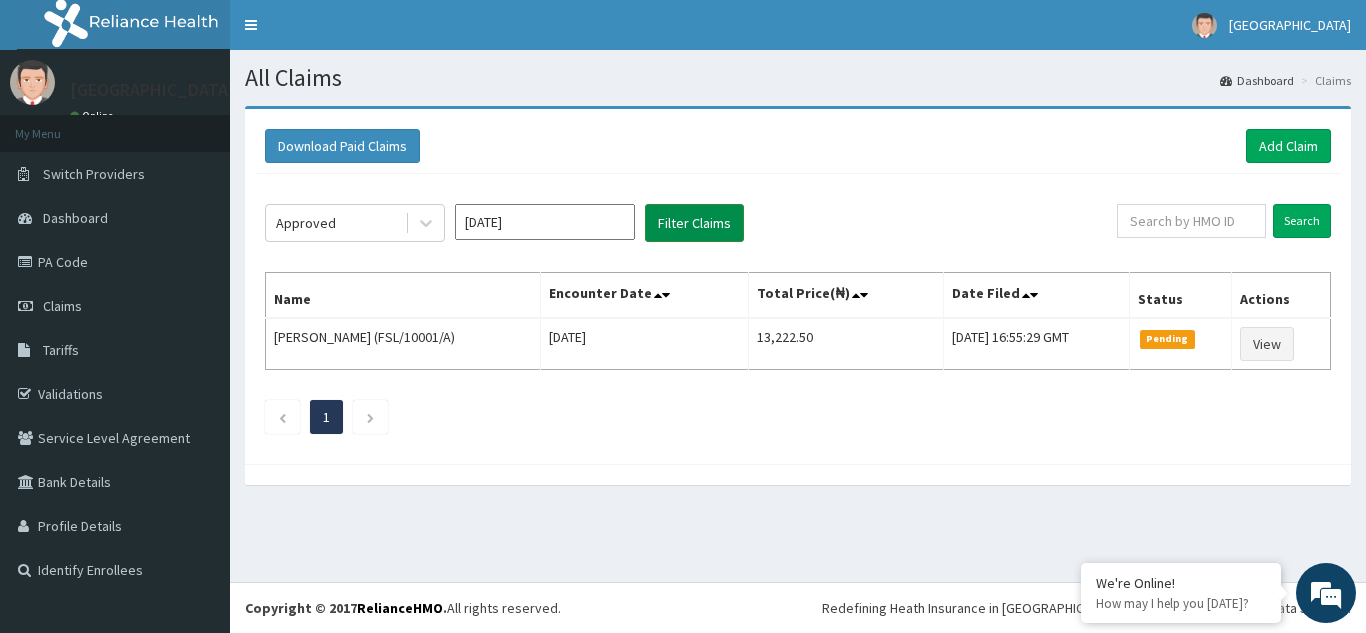 click on "Filter Claims" at bounding box center (694, 223) 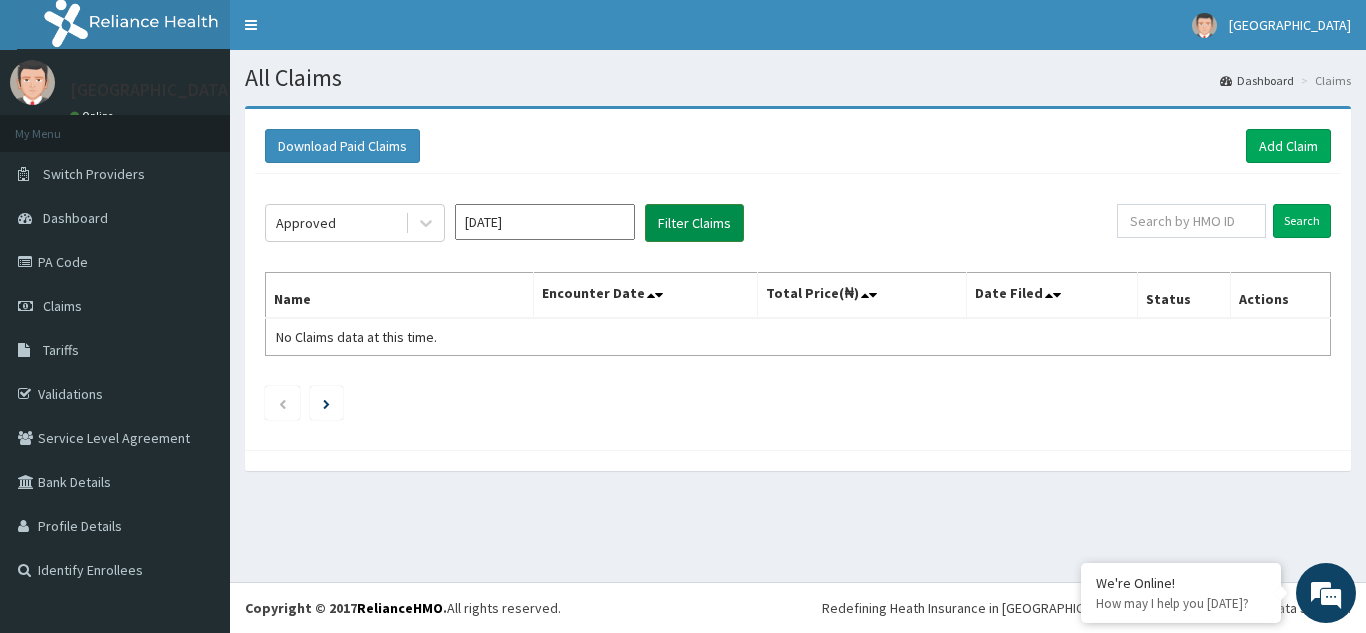click on "Filter Claims" at bounding box center (694, 223) 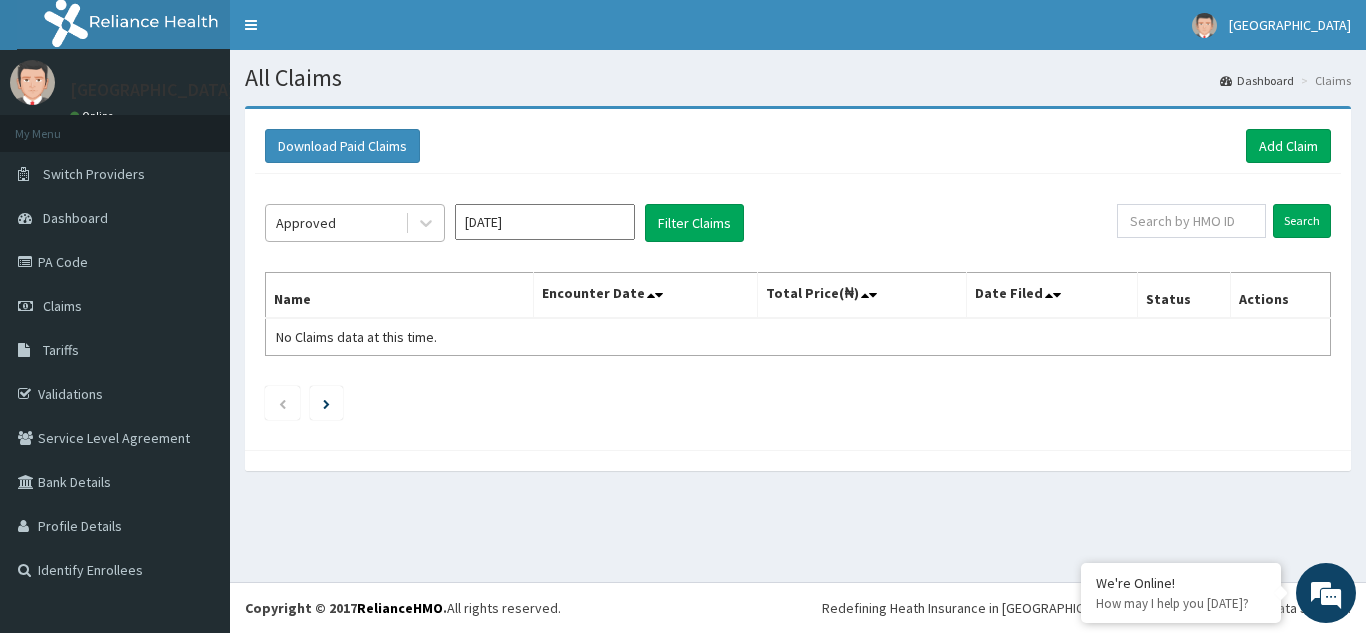 click on "Approved" at bounding box center (335, 223) 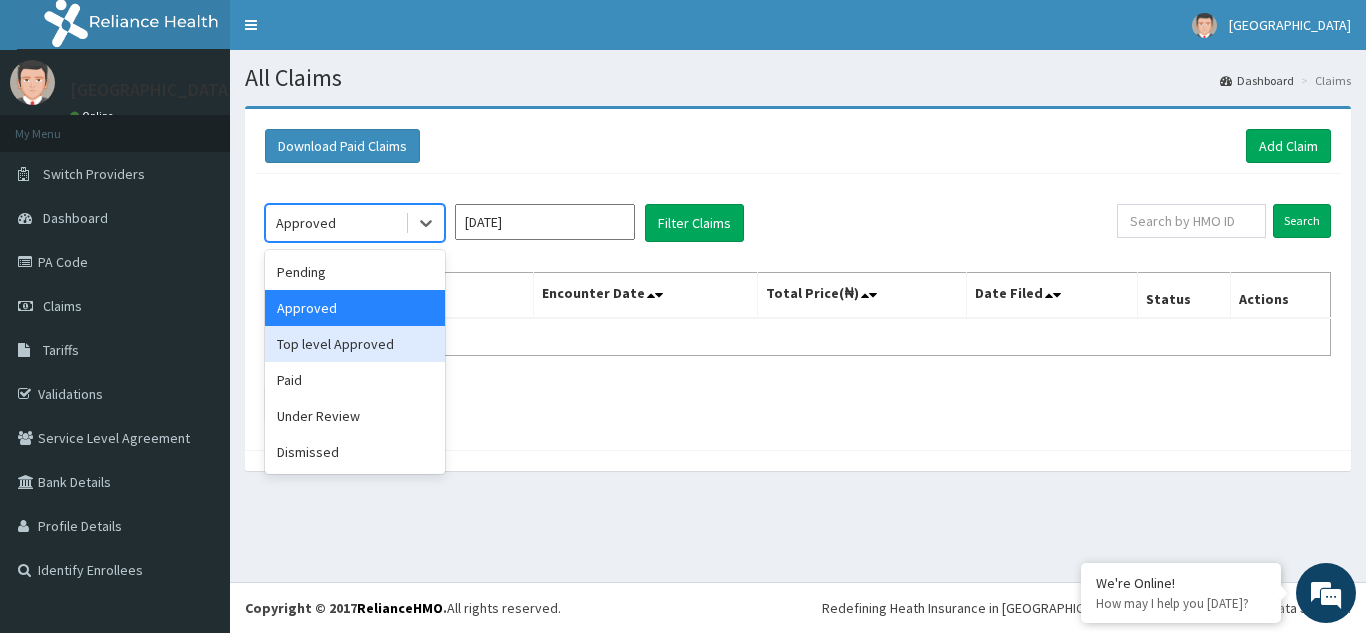 click on "Top level Approved" at bounding box center [355, 344] 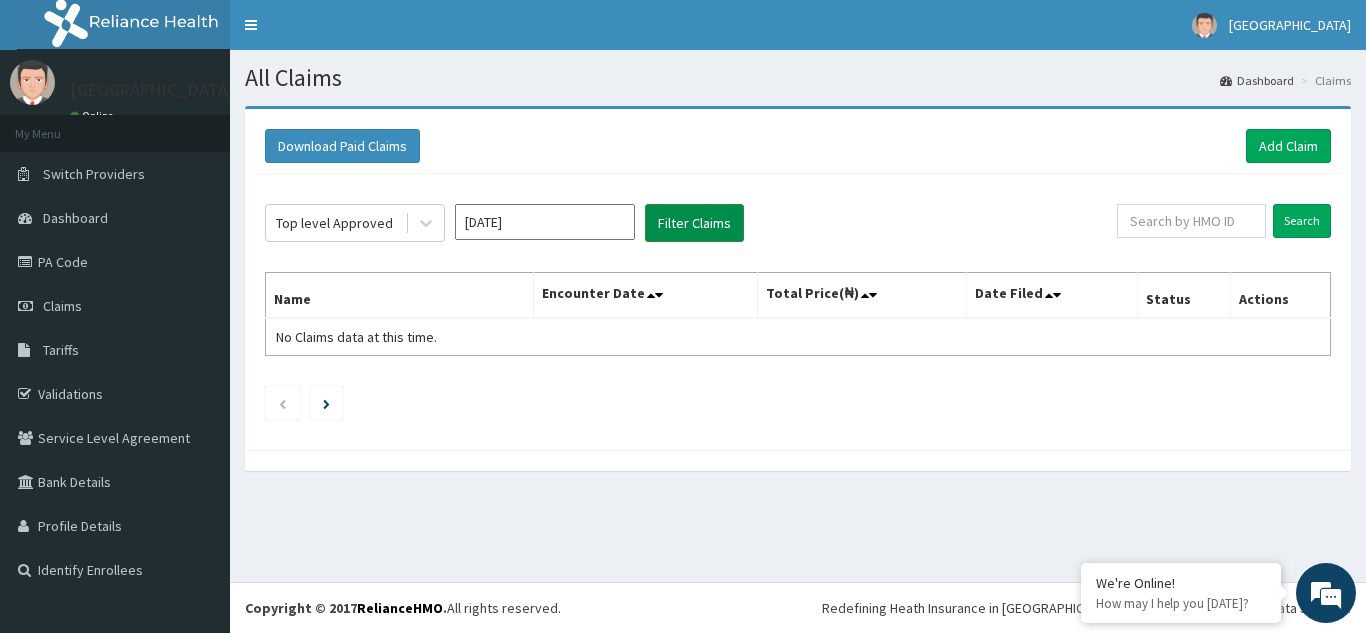 click on "Filter Claims" at bounding box center [694, 223] 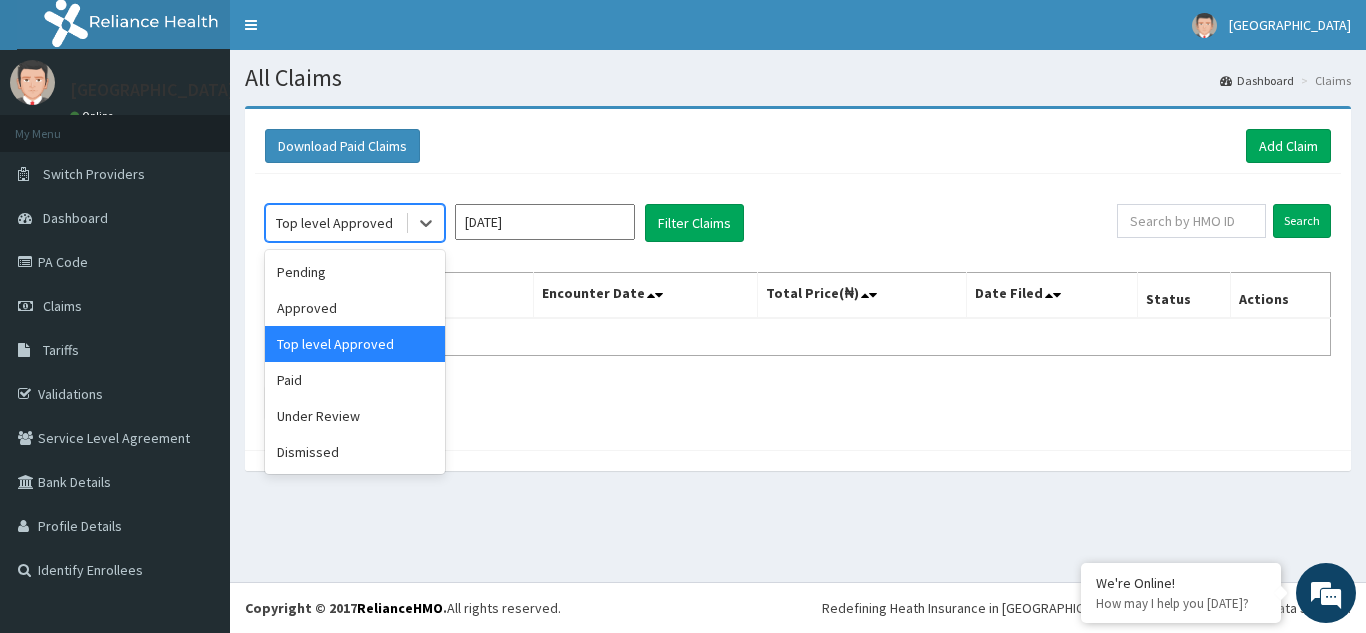 click on "Top level Approved" at bounding box center [334, 223] 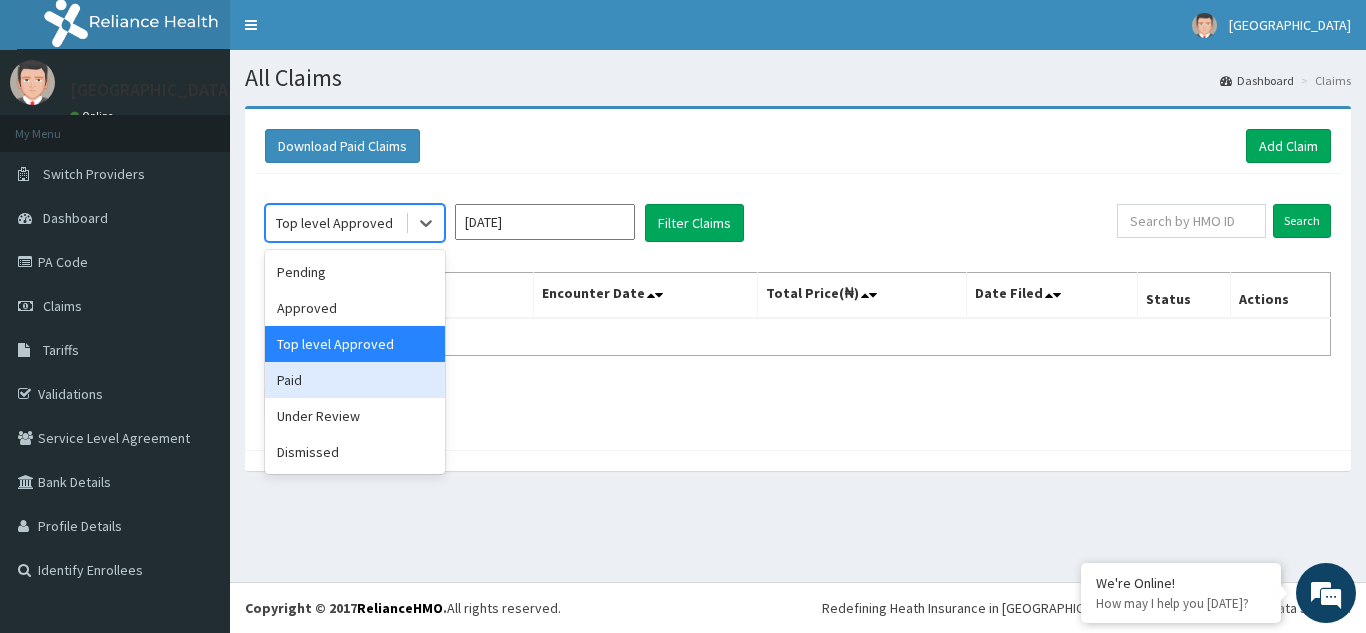 click on "Paid" at bounding box center (355, 380) 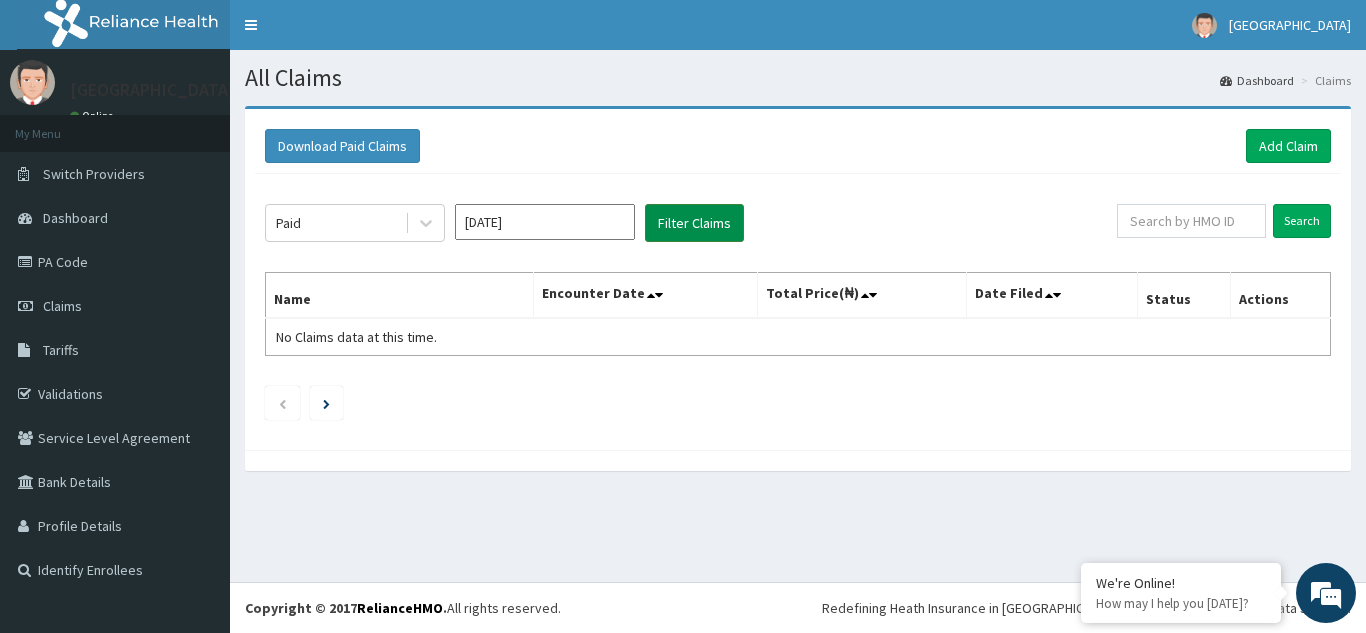 click on "Filter Claims" at bounding box center [694, 223] 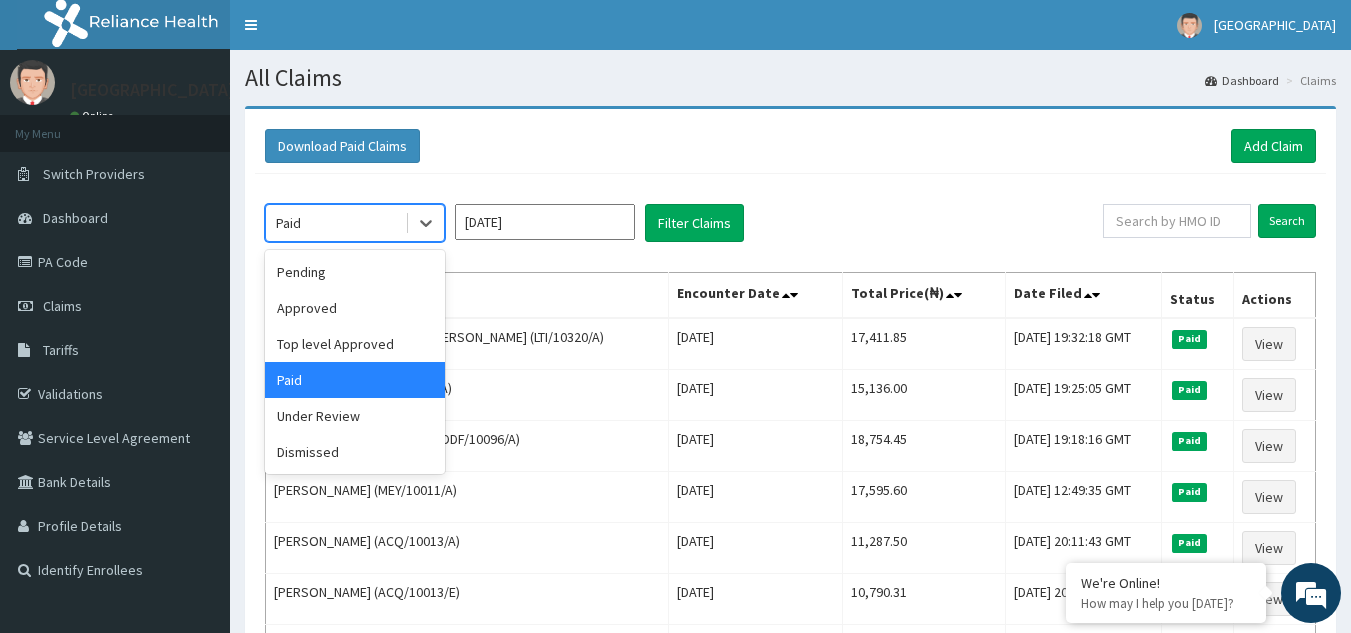 click on "Paid" at bounding box center [335, 223] 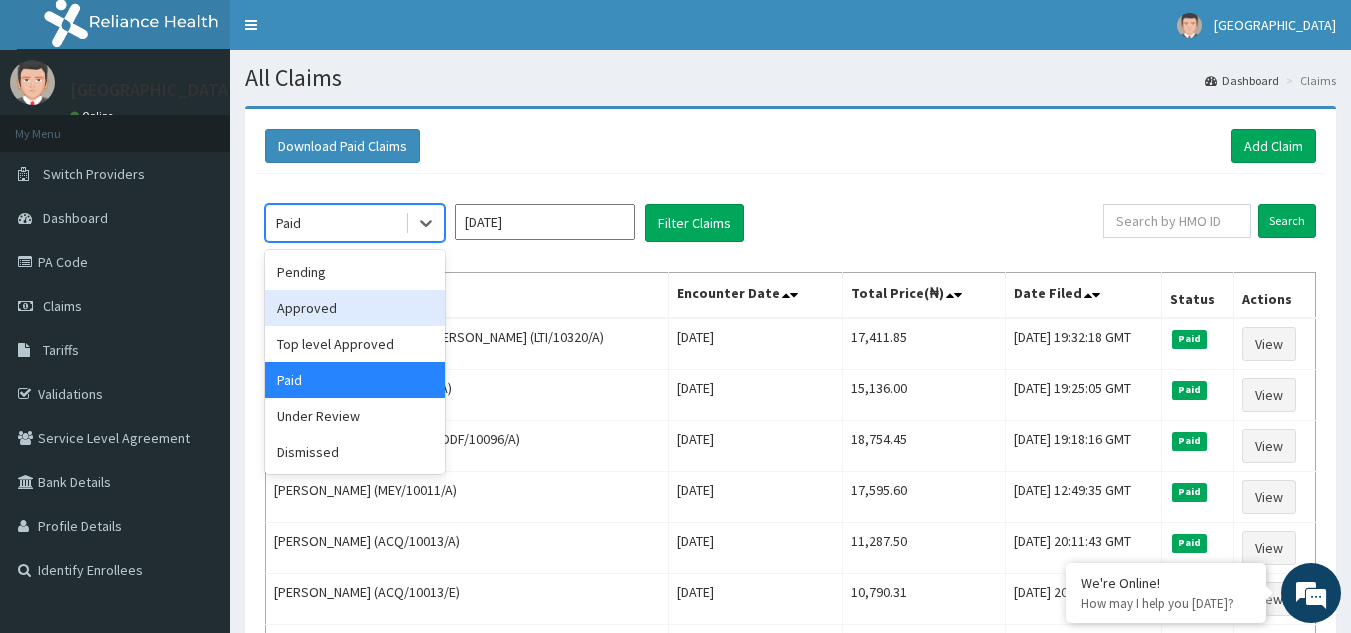 click on "Approved" at bounding box center [355, 308] 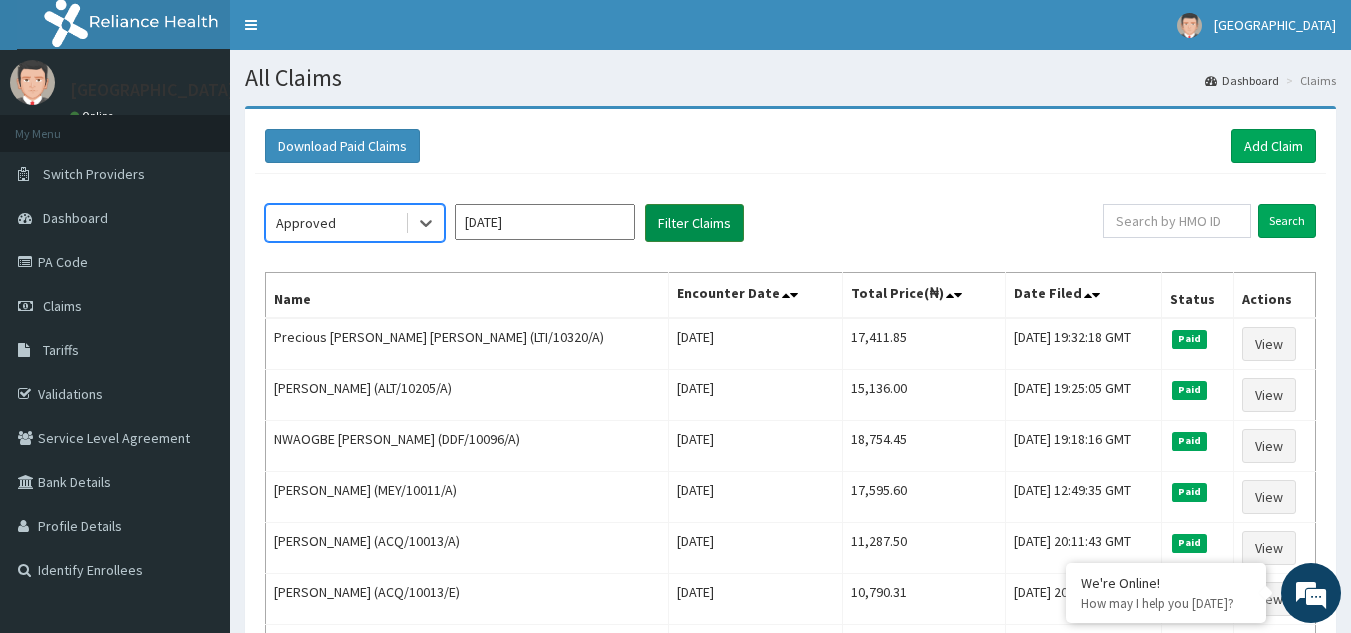 click on "Filter Claims" at bounding box center (694, 223) 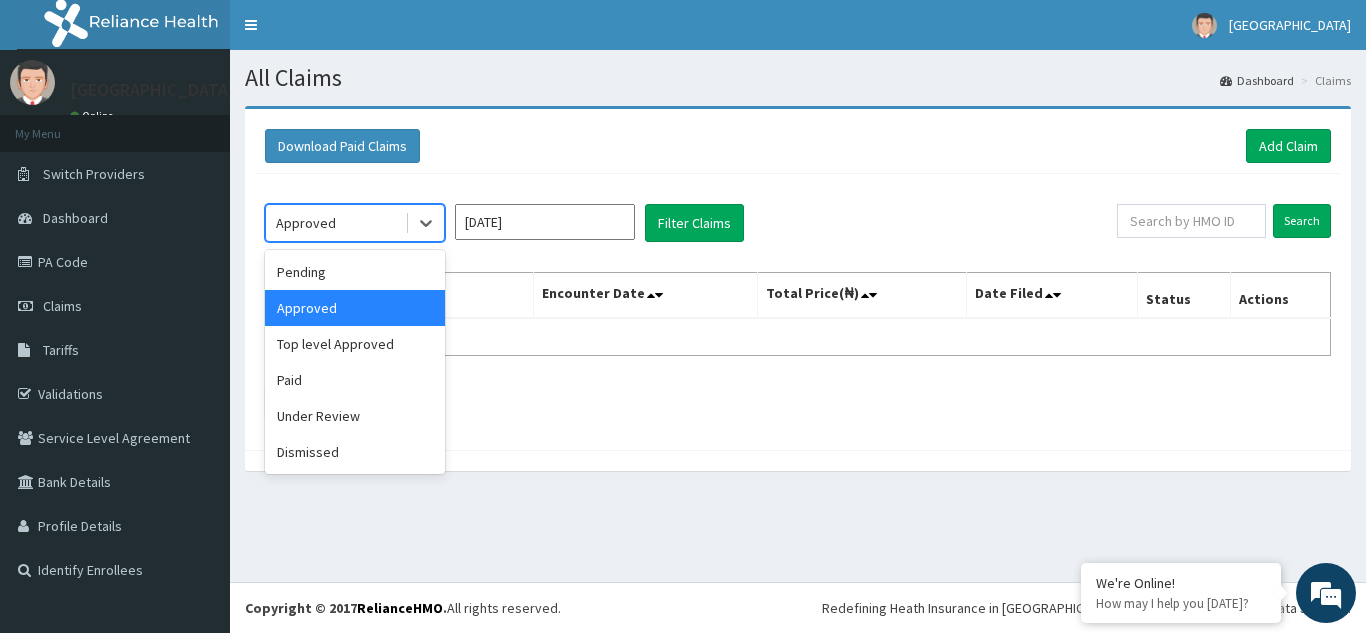 click on "Approved" at bounding box center [335, 223] 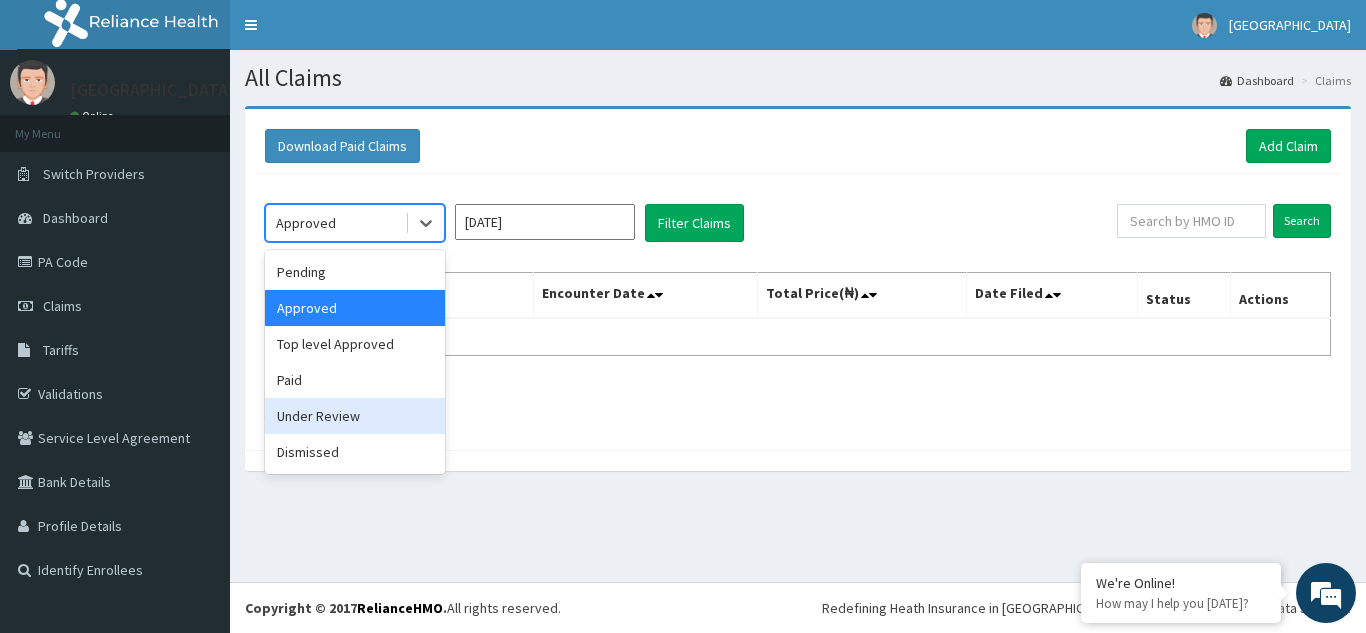 click on "Under Review" at bounding box center (355, 416) 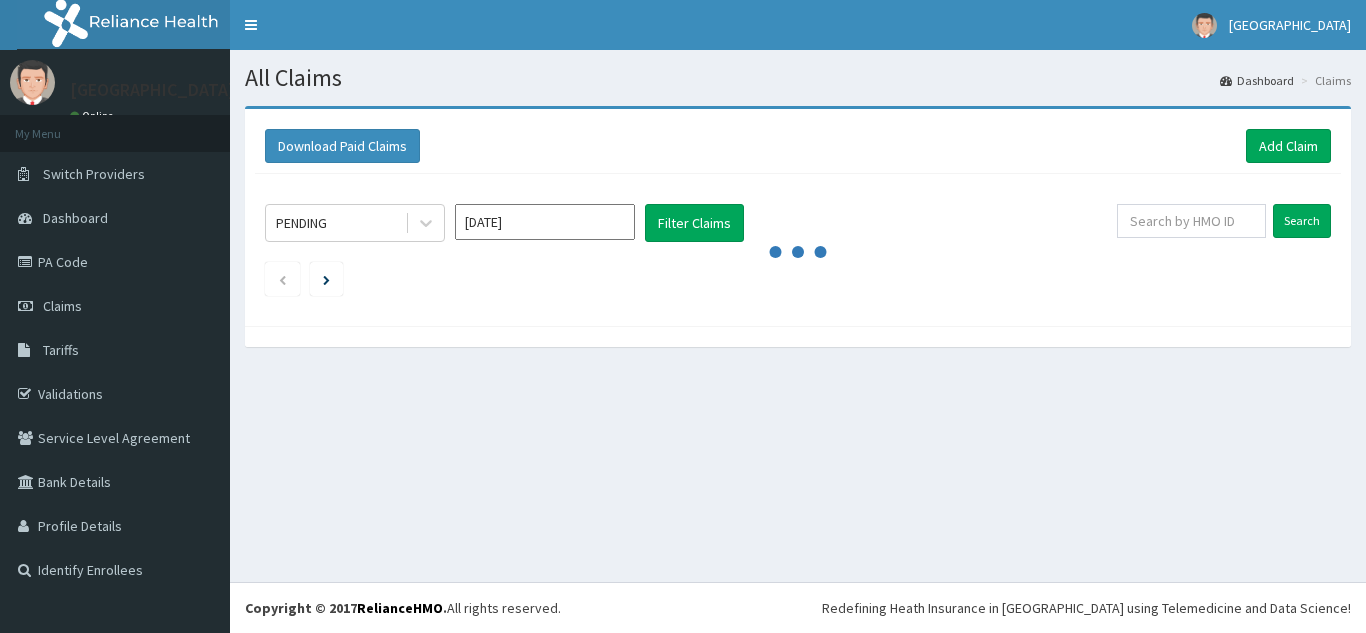 scroll, scrollTop: 0, scrollLeft: 0, axis: both 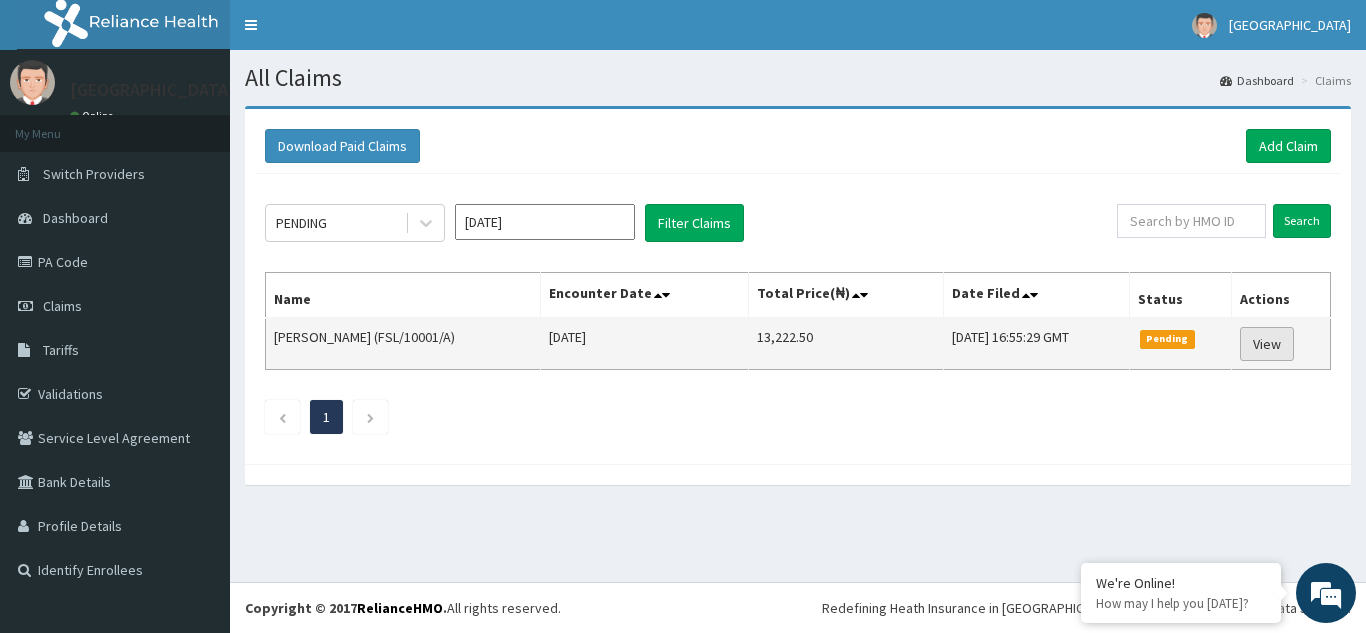 click on "View" at bounding box center (1267, 344) 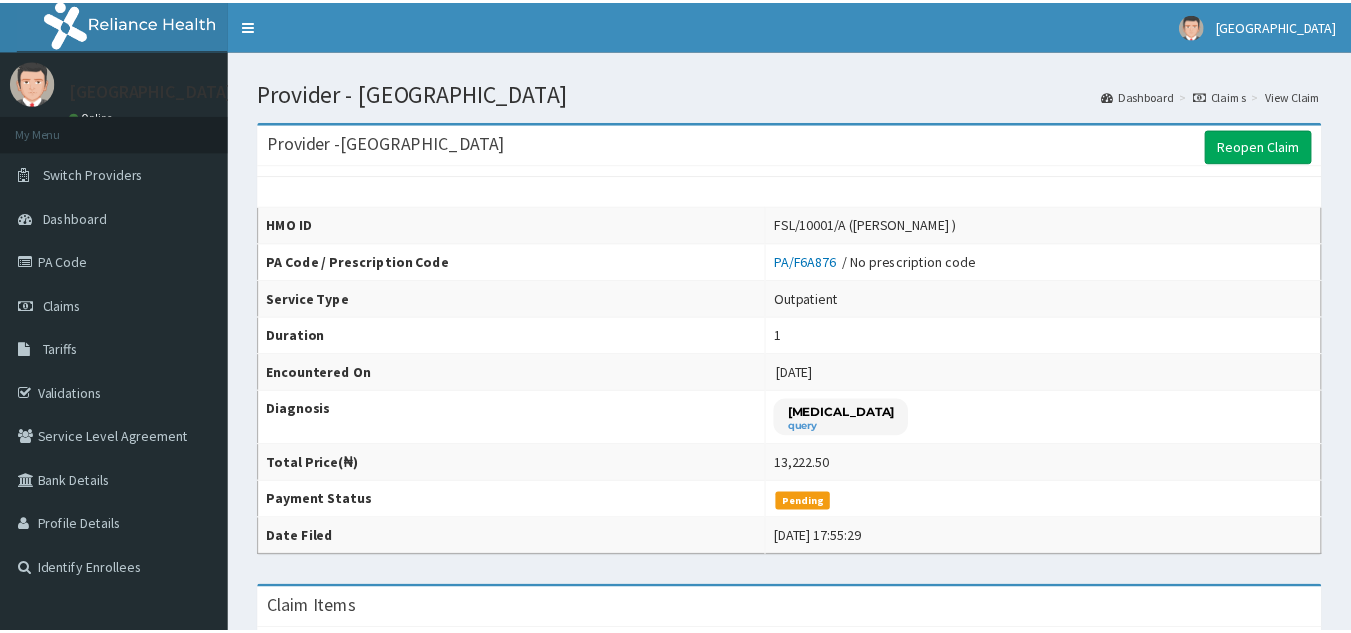 scroll, scrollTop: 0, scrollLeft: 0, axis: both 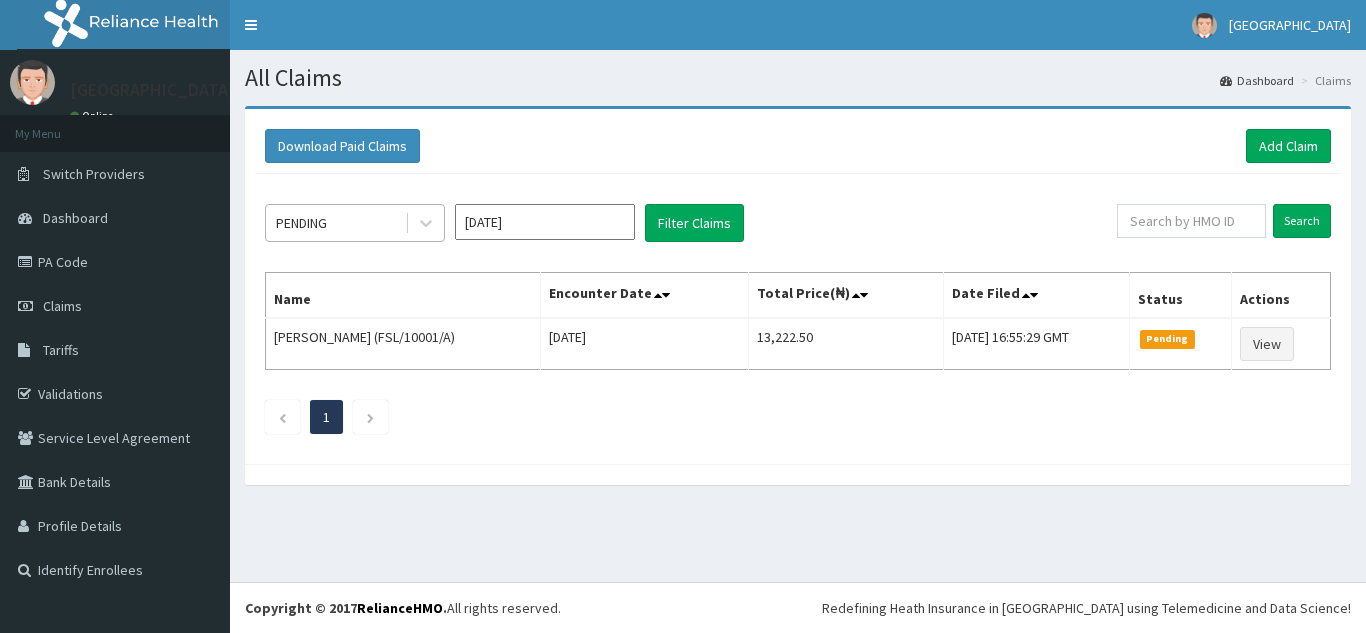 click on "PENDING" at bounding box center (335, 223) 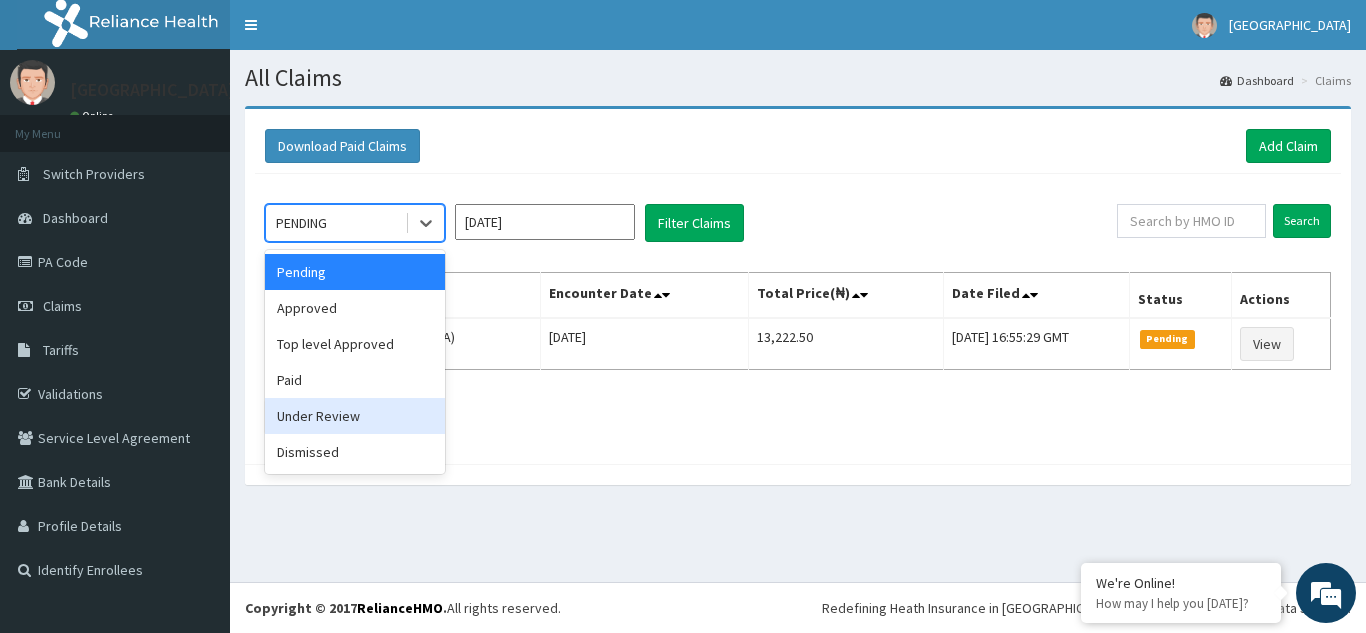 click on "Under Review" at bounding box center [355, 416] 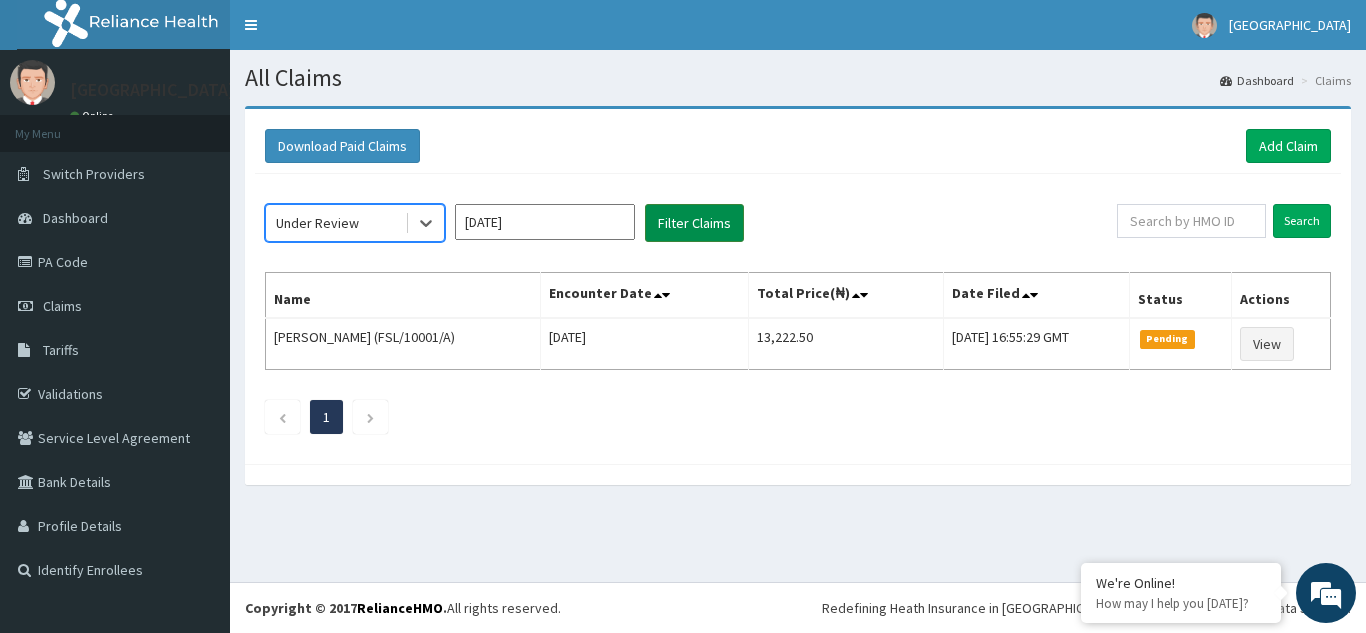 click on "Filter Claims" at bounding box center (694, 223) 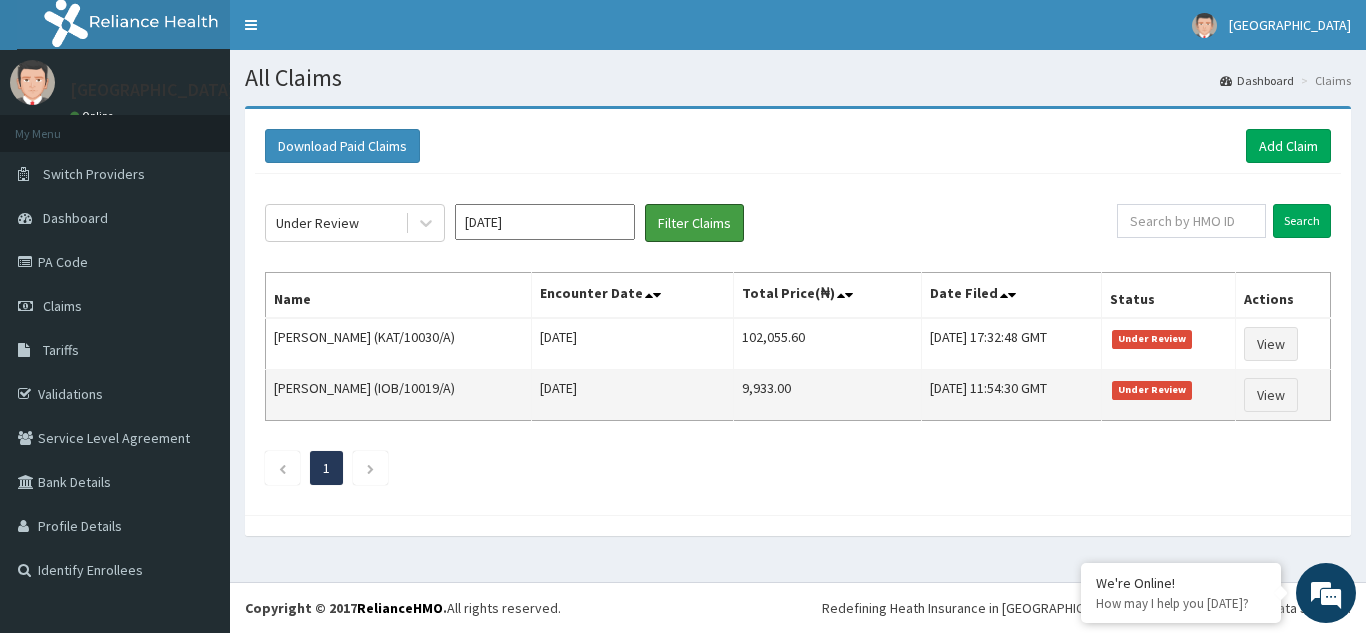 scroll, scrollTop: 0, scrollLeft: 0, axis: both 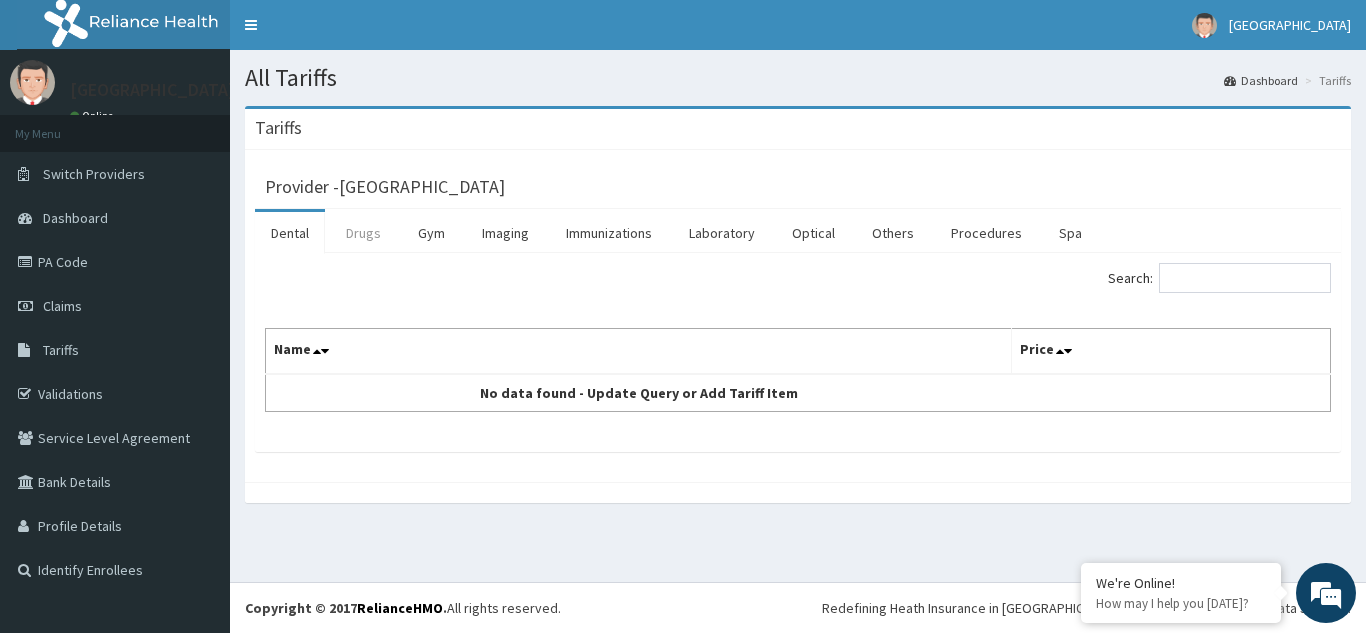 click on "Drugs" at bounding box center (363, 233) 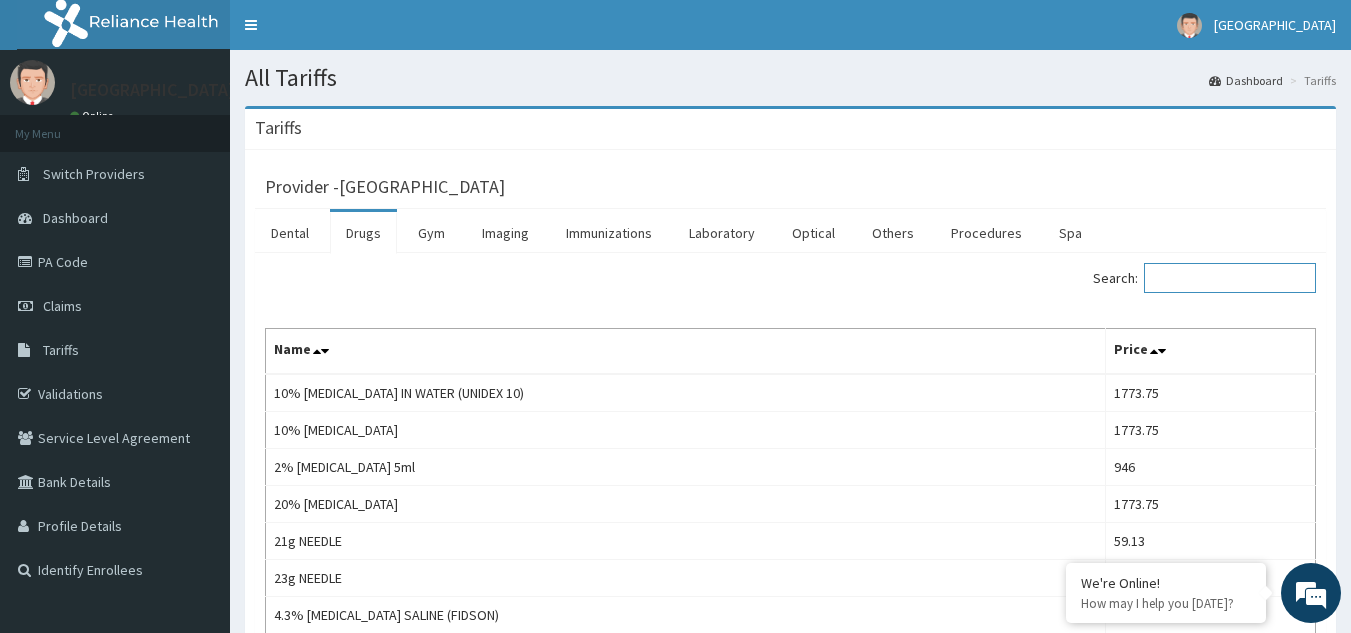 click on "Search:" at bounding box center (1230, 278) 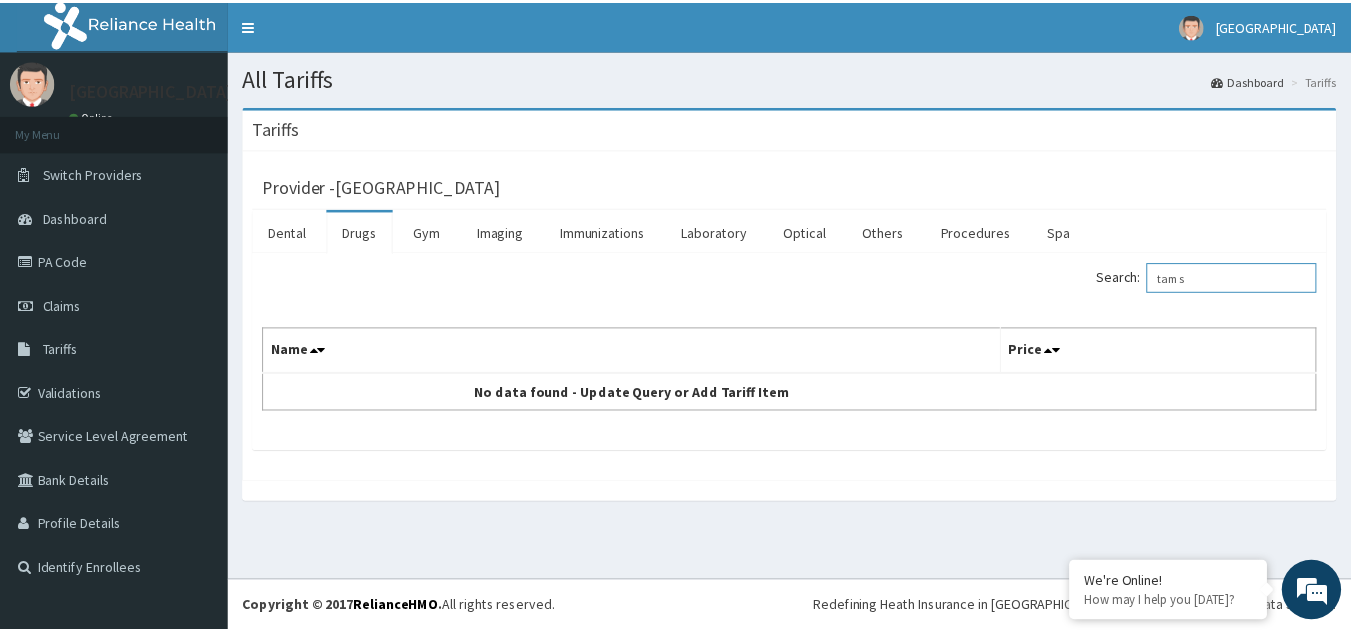 scroll, scrollTop: 0, scrollLeft: 0, axis: both 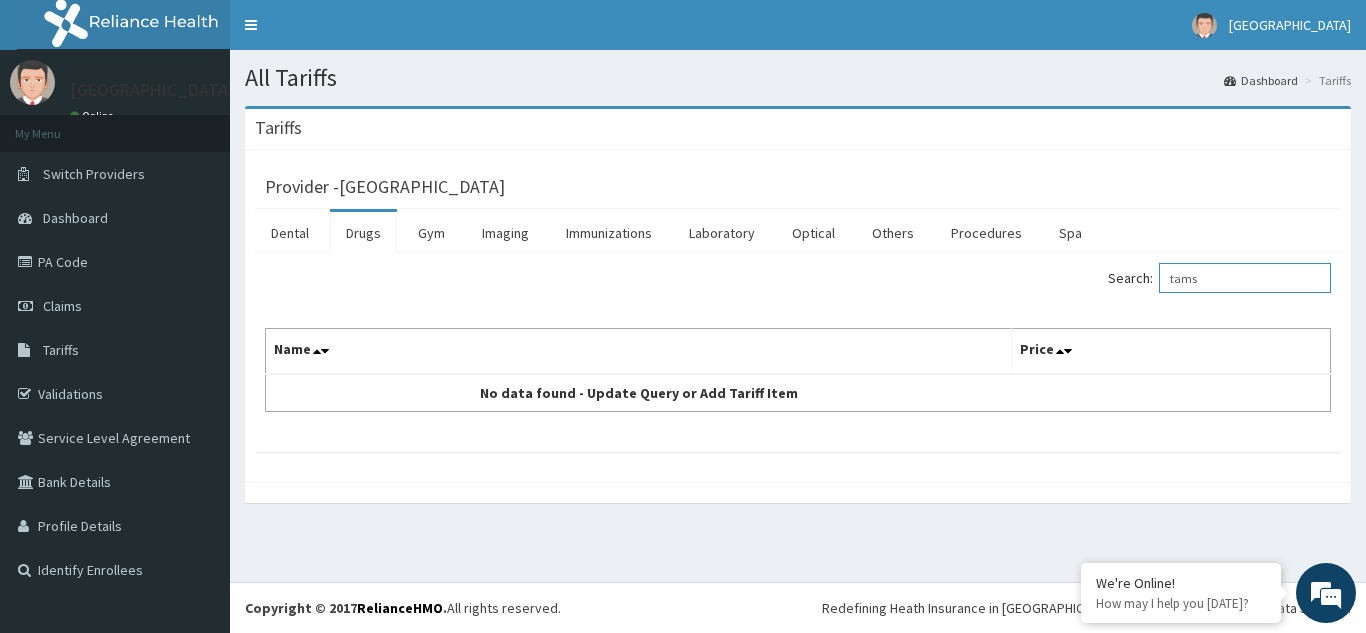 type on "tams" 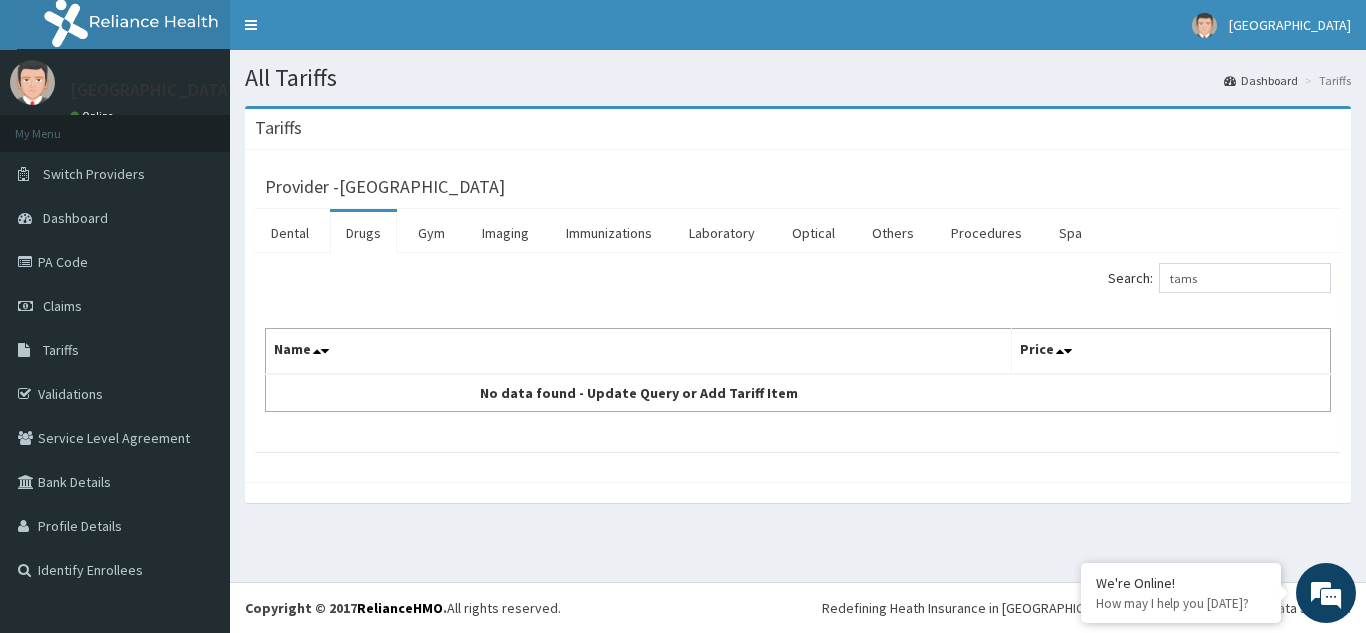 click on "Drugs" at bounding box center (363, 233) 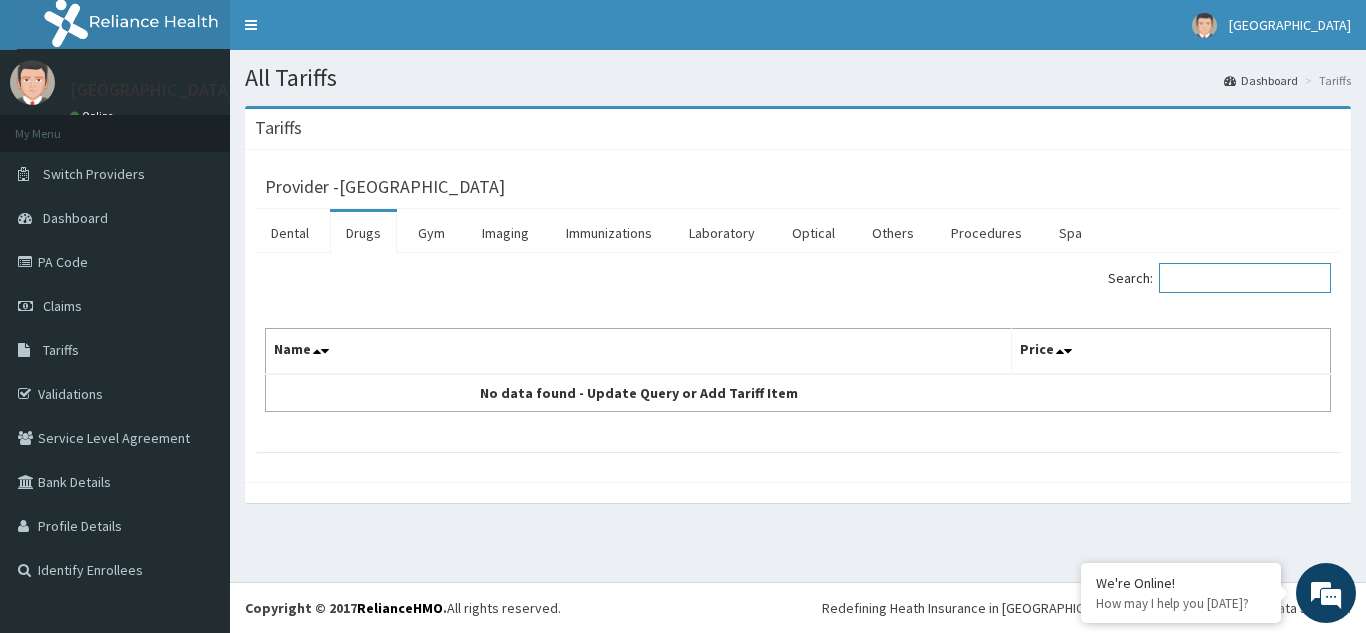 click on "Search:" at bounding box center (1245, 278) 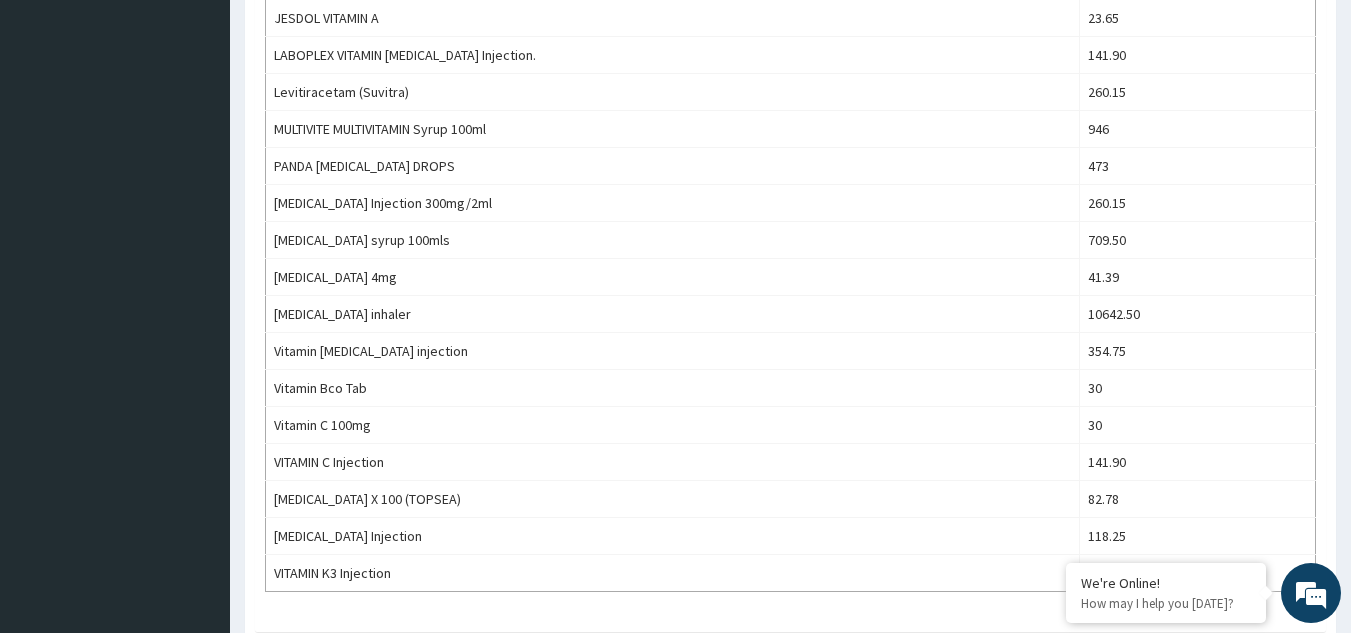 scroll, scrollTop: 844, scrollLeft: 0, axis: vertical 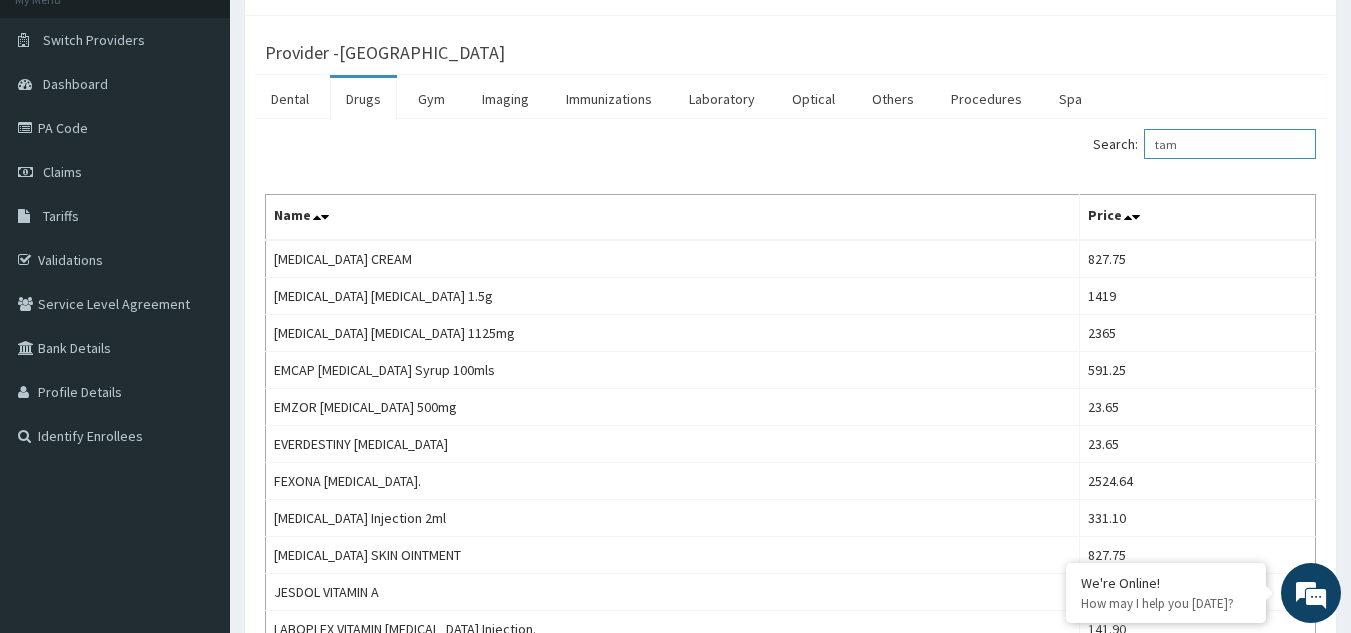 click on "tam" at bounding box center (1230, 144) 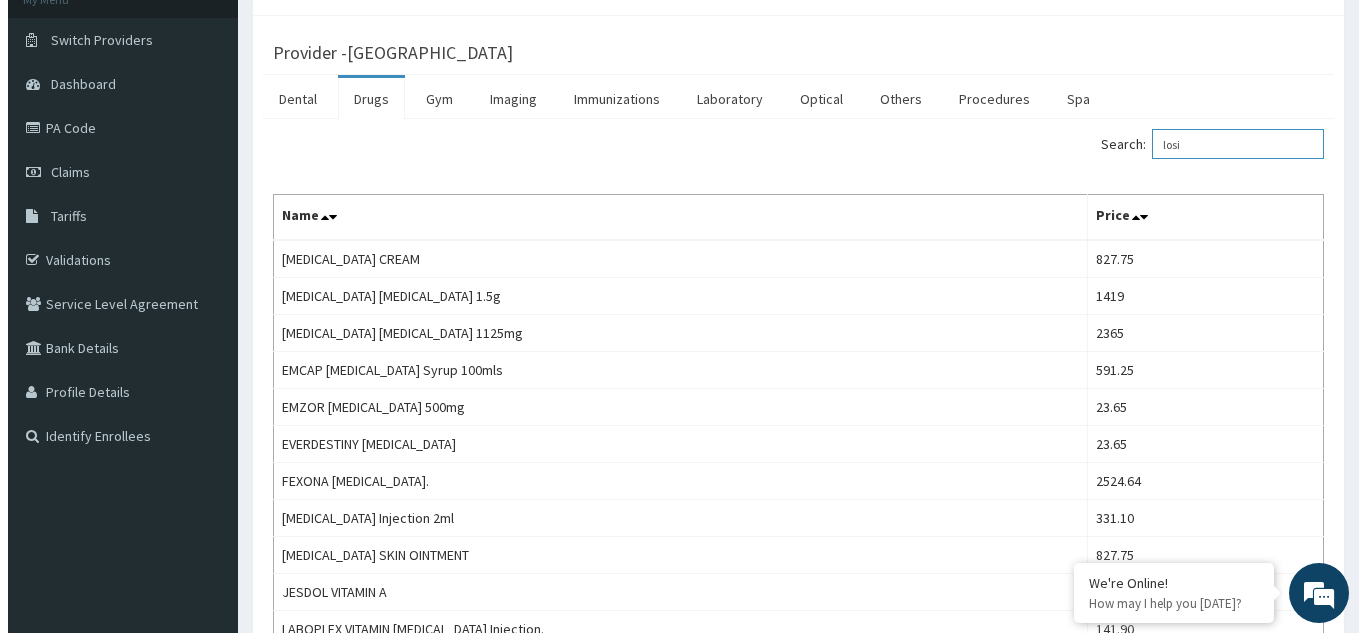 scroll, scrollTop: 0, scrollLeft: 0, axis: both 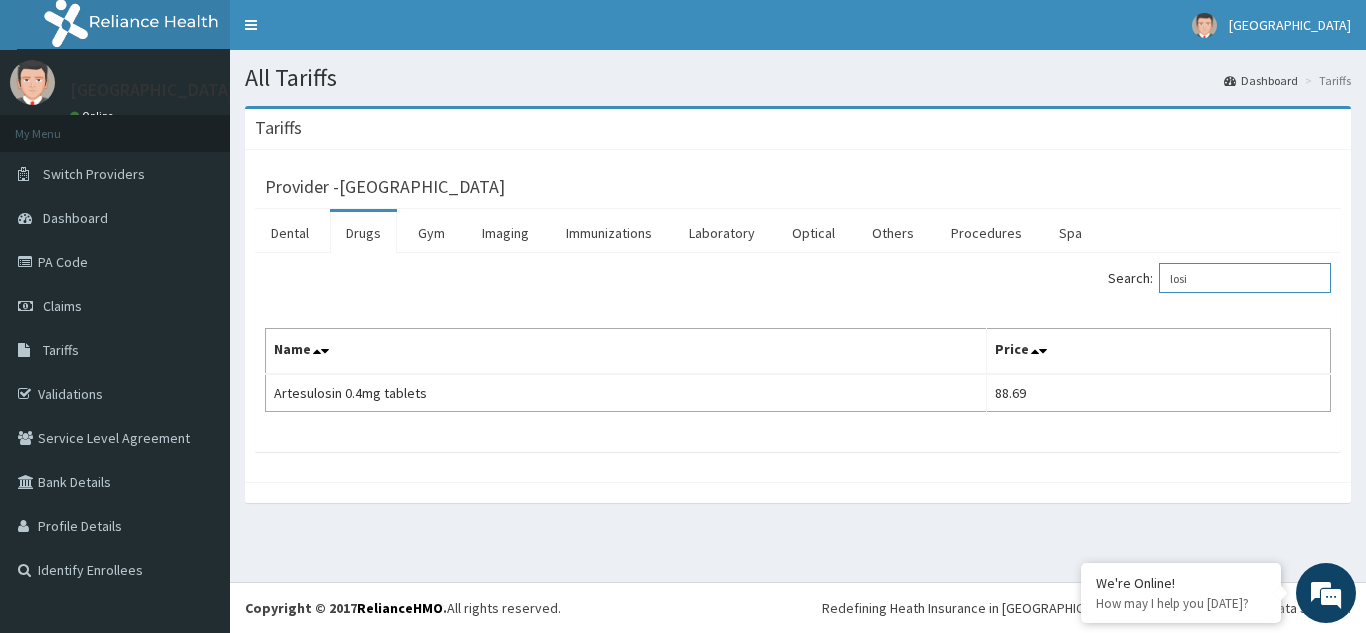 type on "losi" 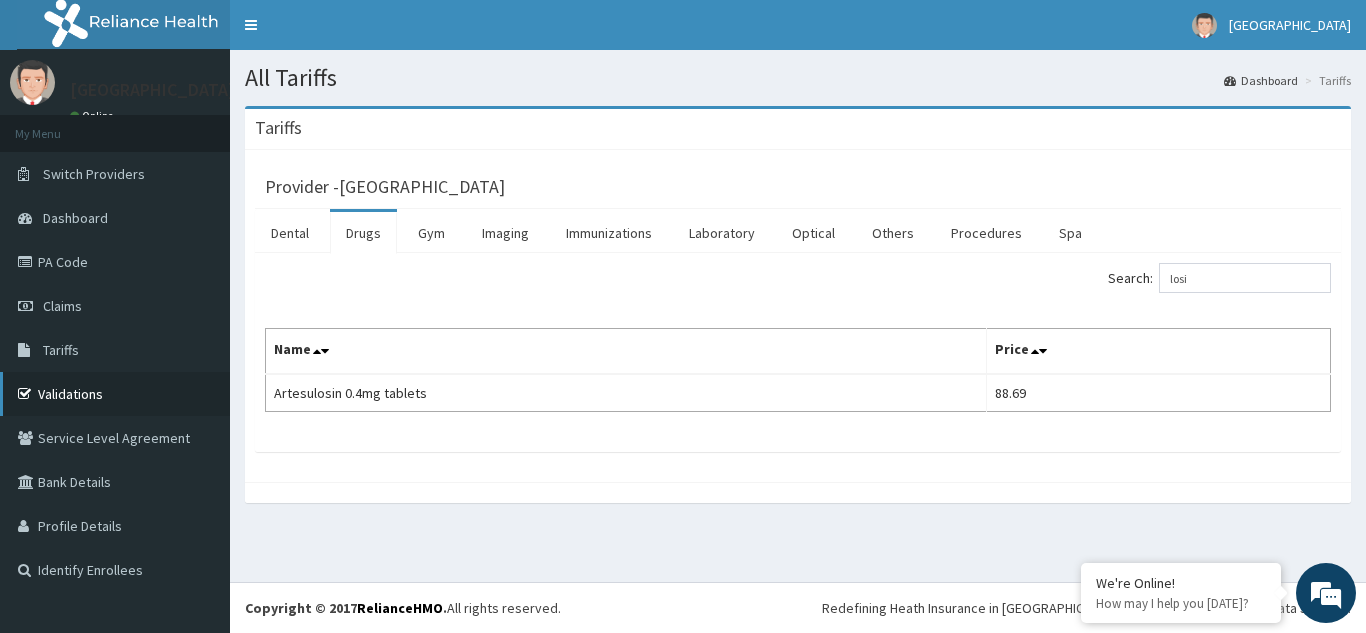 click on "Validations" at bounding box center [115, 394] 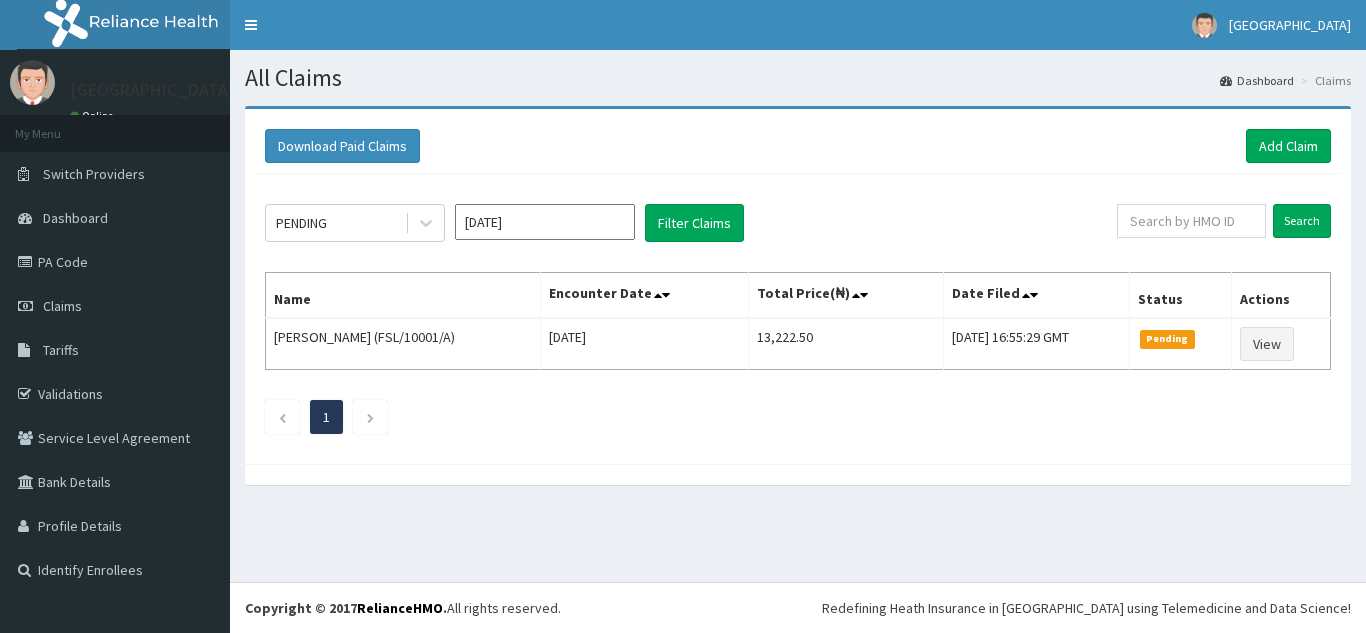 scroll, scrollTop: 0, scrollLeft: 0, axis: both 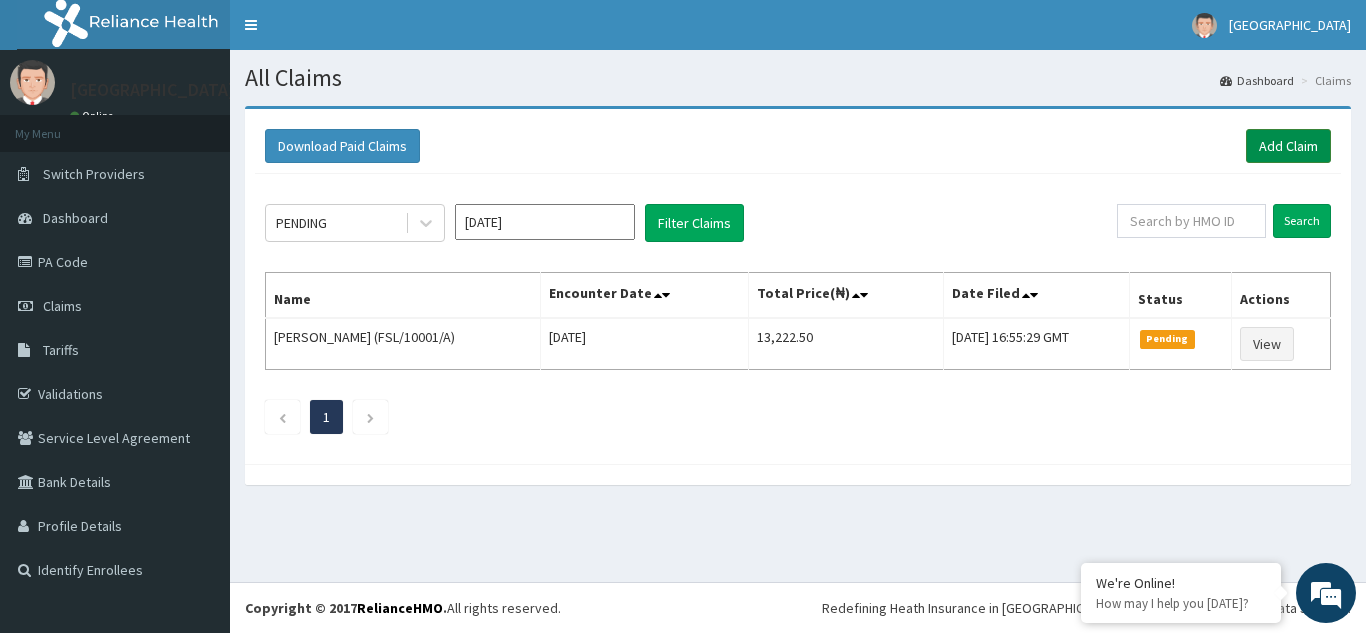 click on "Add Claim" at bounding box center (1288, 146) 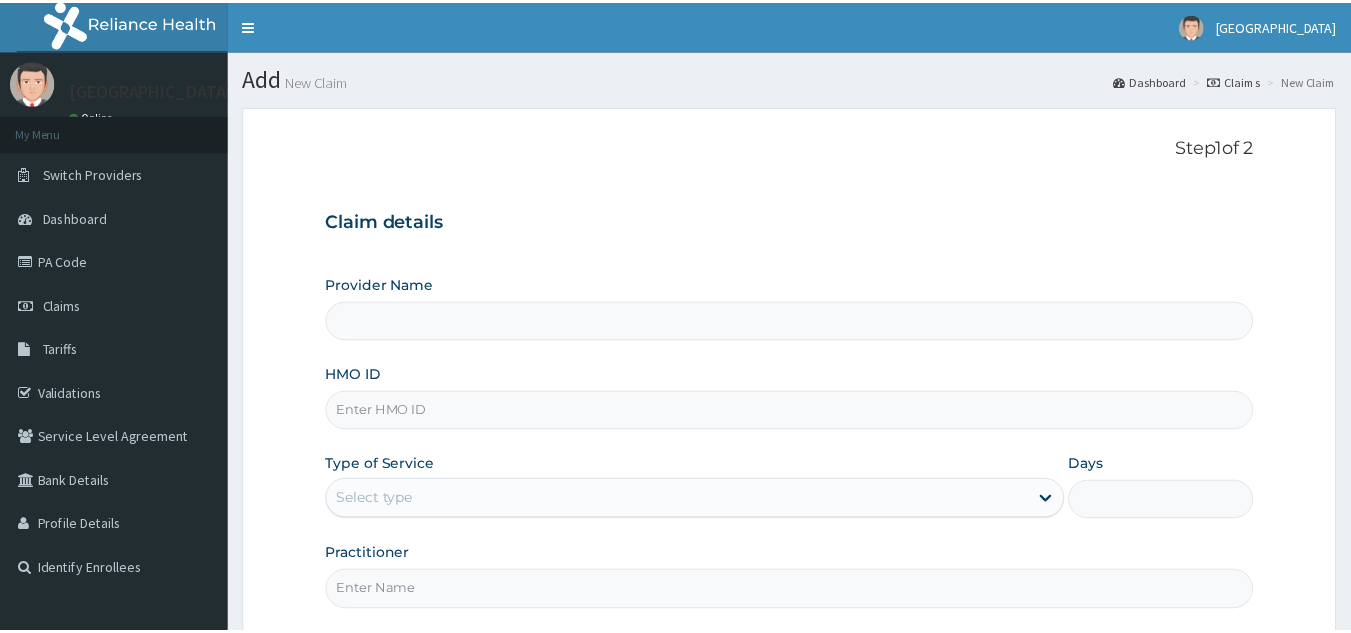 scroll, scrollTop: 0, scrollLeft: 0, axis: both 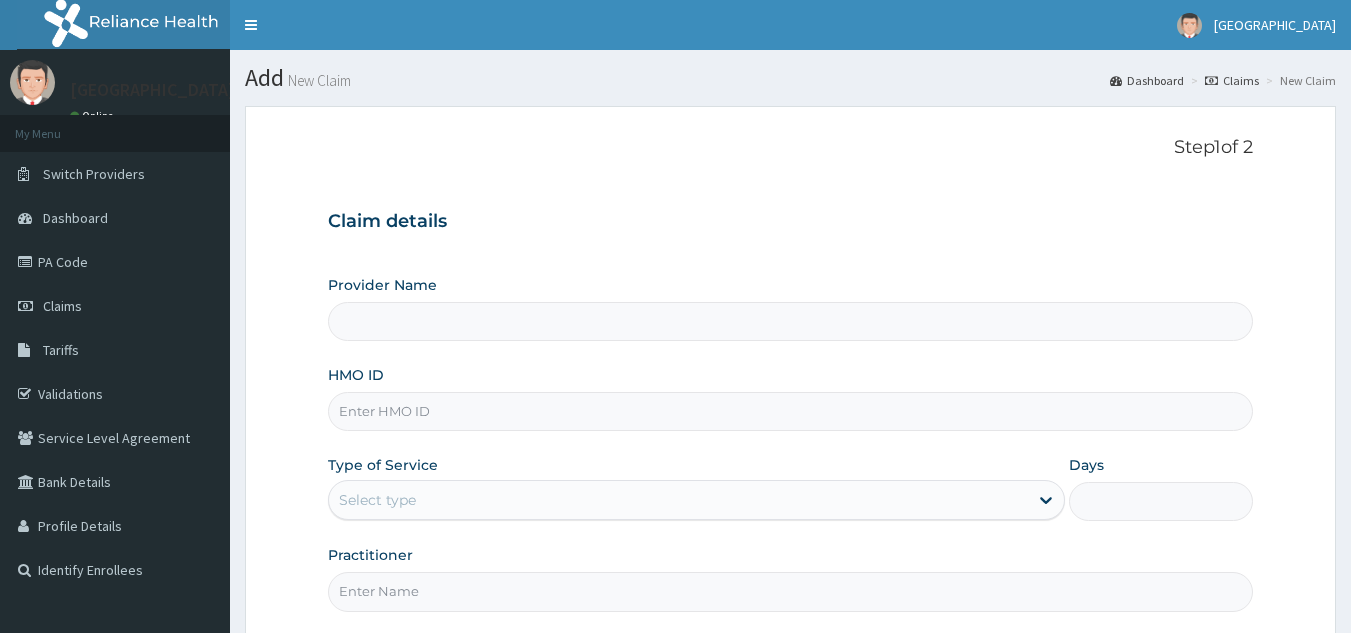 type on "[GEOGRAPHIC_DATA]" 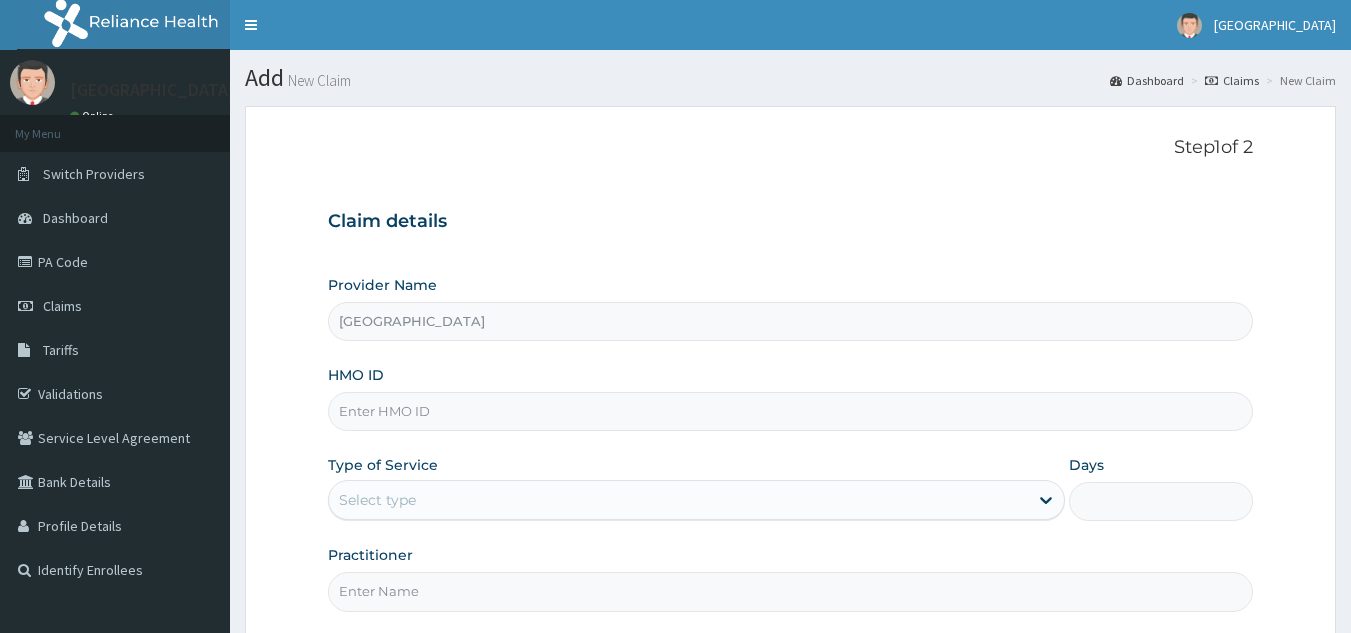 scroll, scrollTop: 0, scrollLeft: 0, axis: both 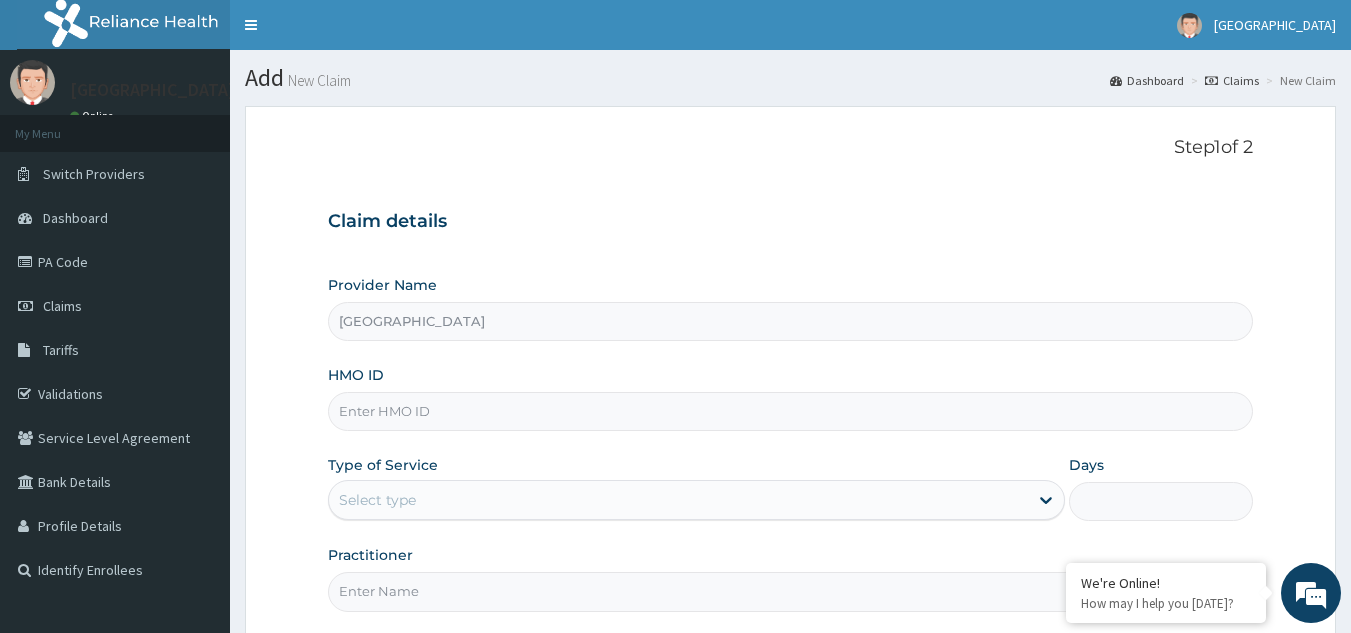 click on "HMO ID" at bounding box center [791, 411] 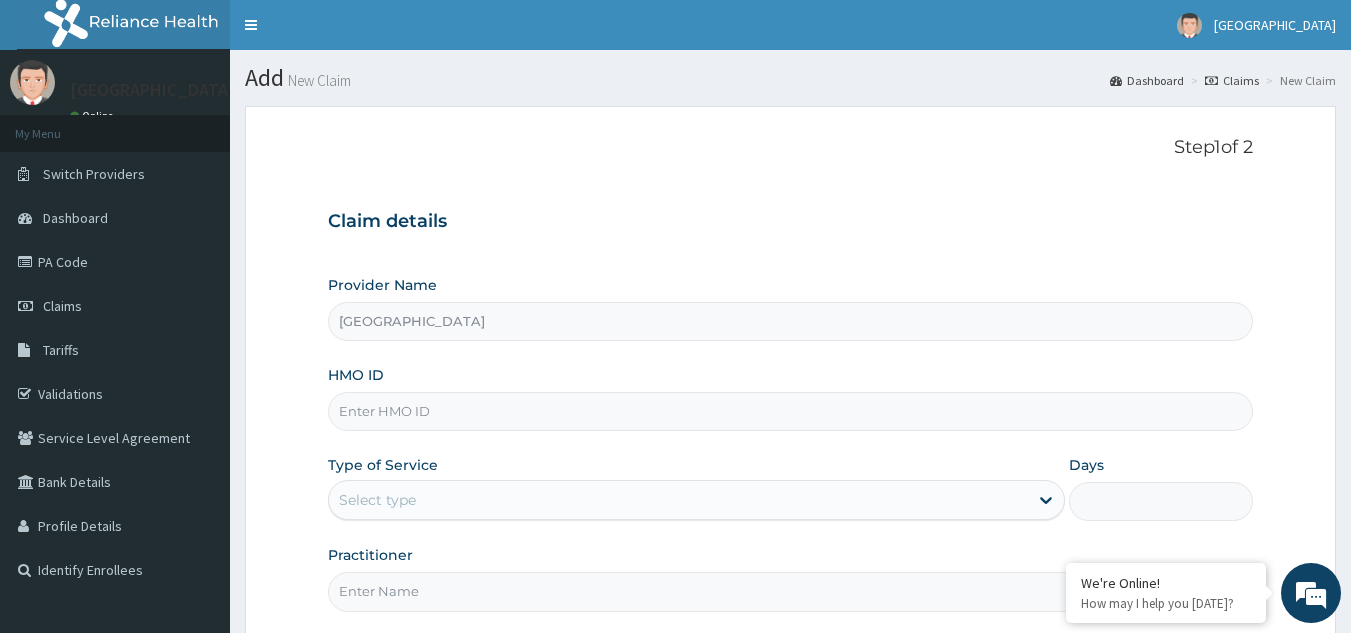 paste on "KER/10232/A" 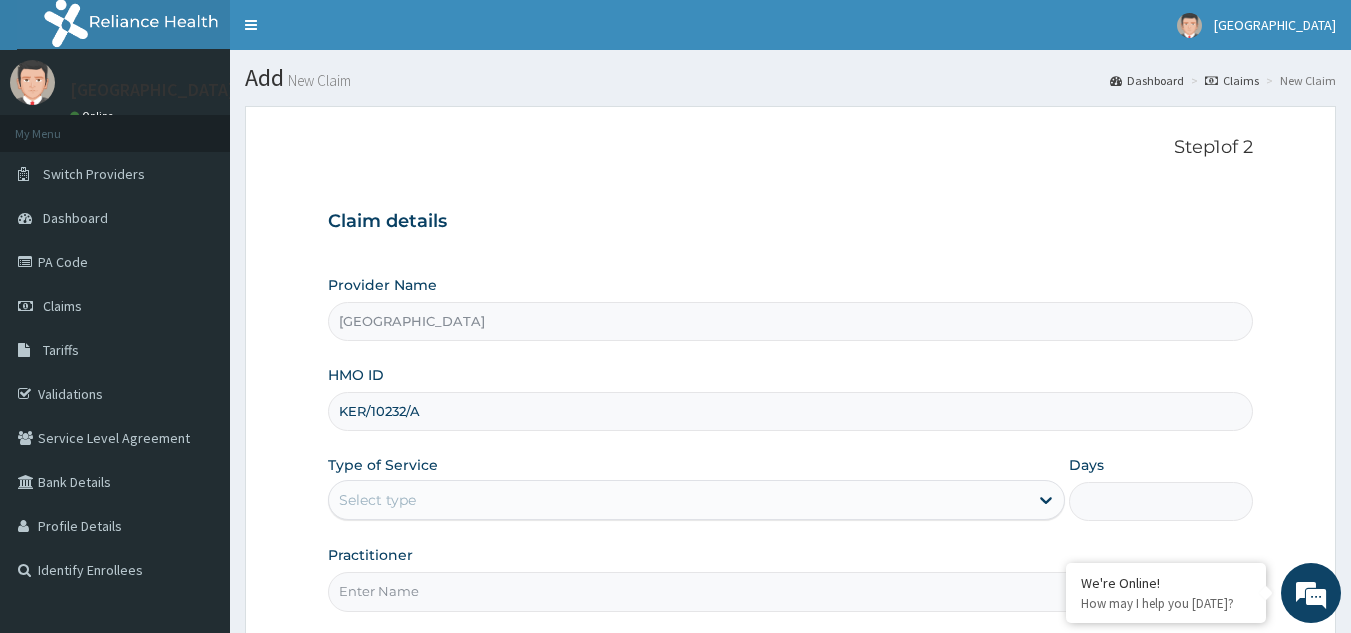 type on "KER/10232/A" 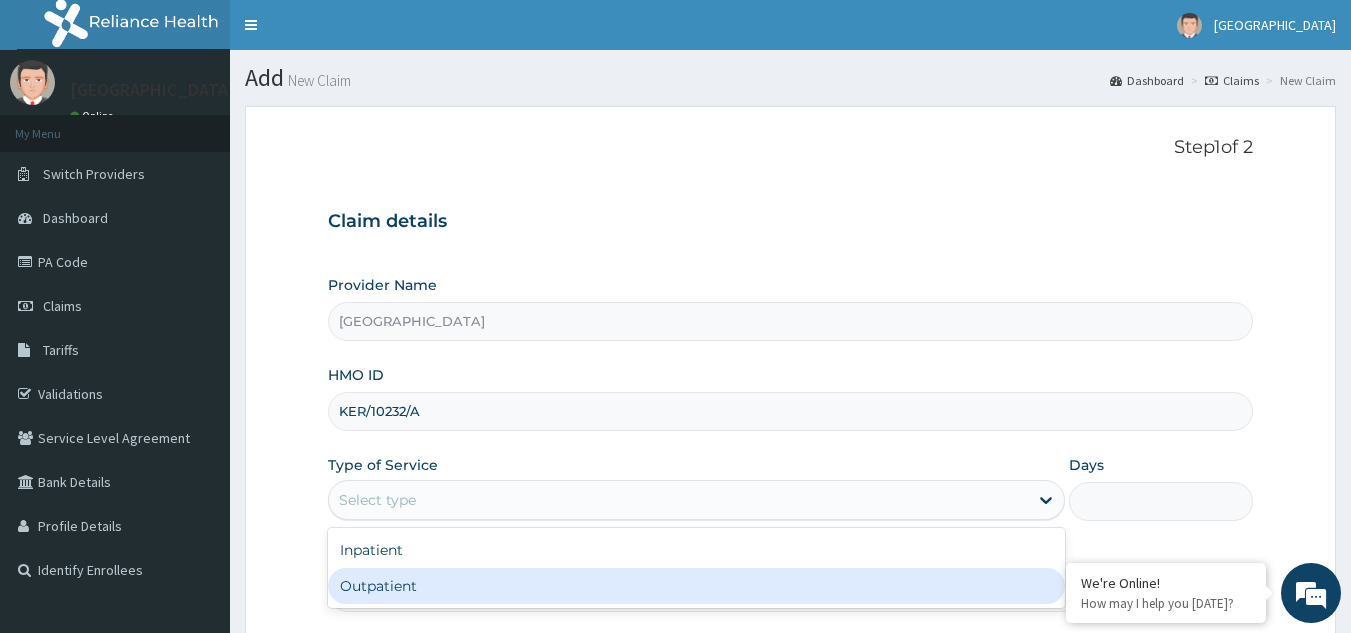 click on "Outpatient" at bounding box center (696, 586) 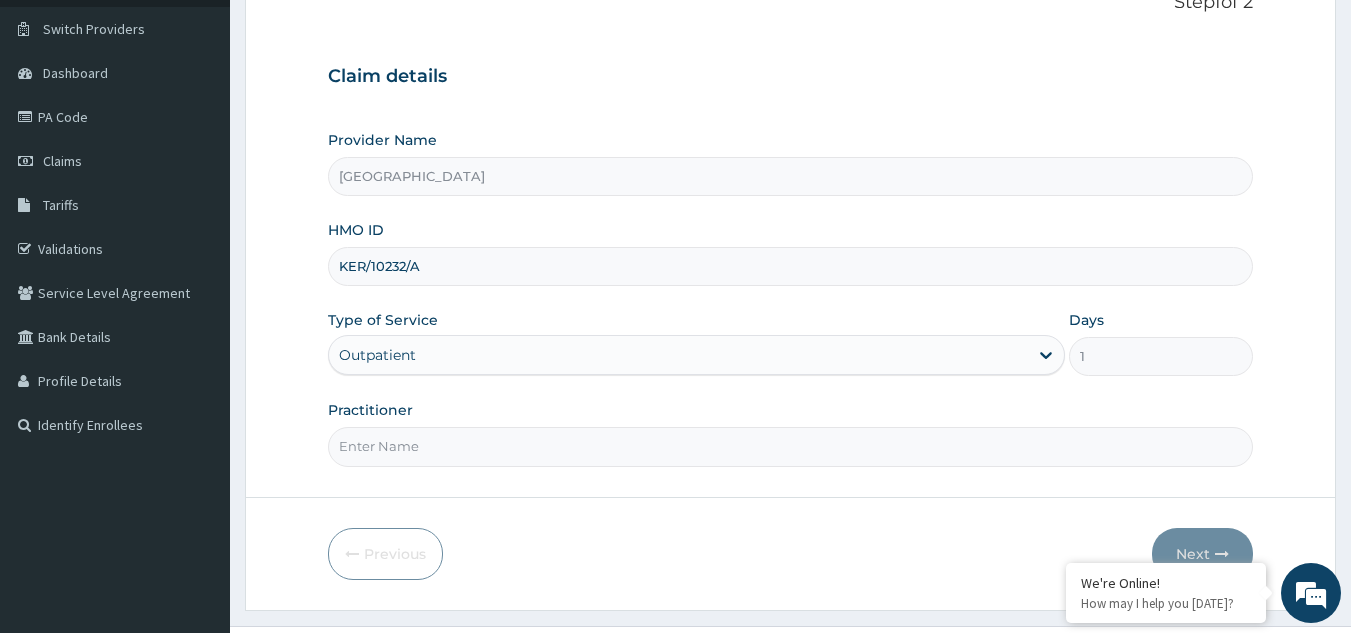 scroll, scrollTop: 189, scrollLeft: 0, axis: vertical 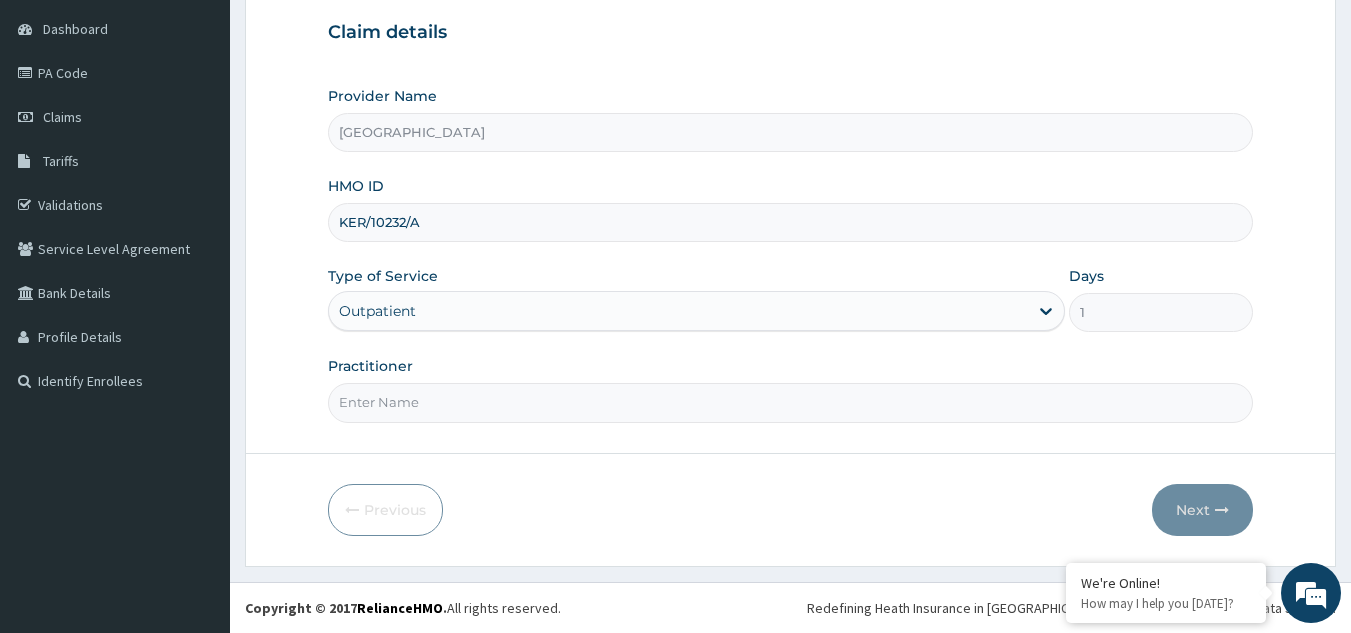 click on "Practitioner" at bounding box center [791, 402] 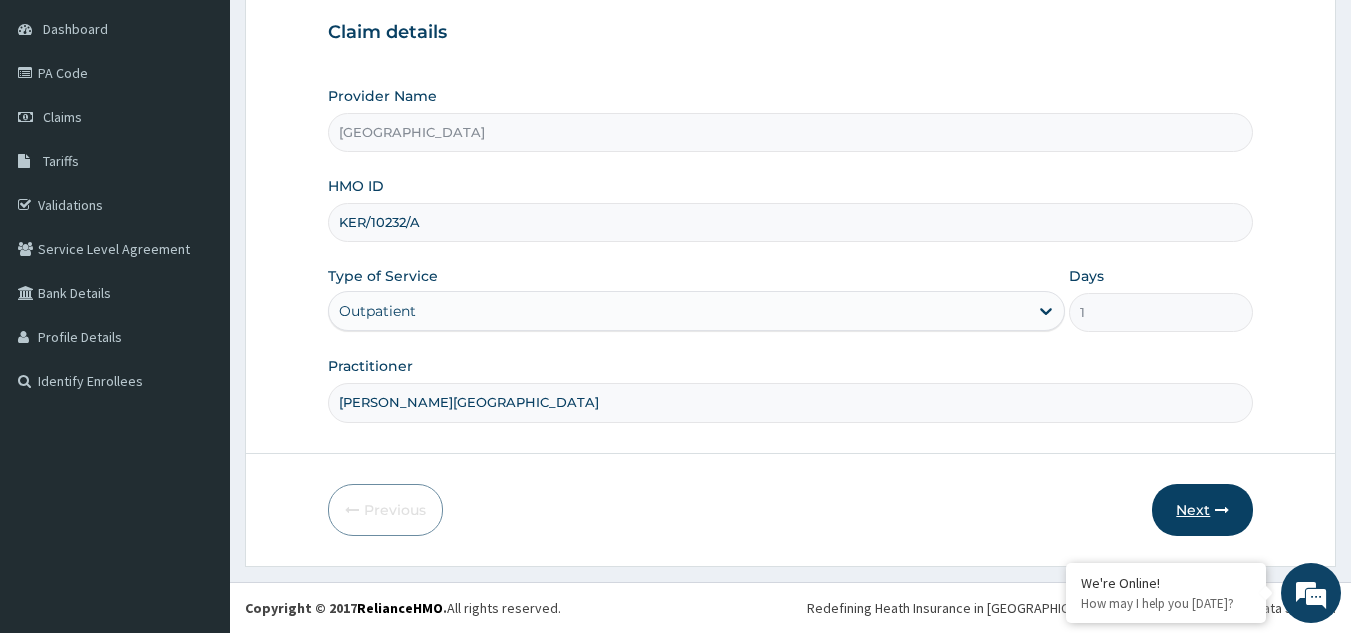 type on "DR. KOLAWOLE" 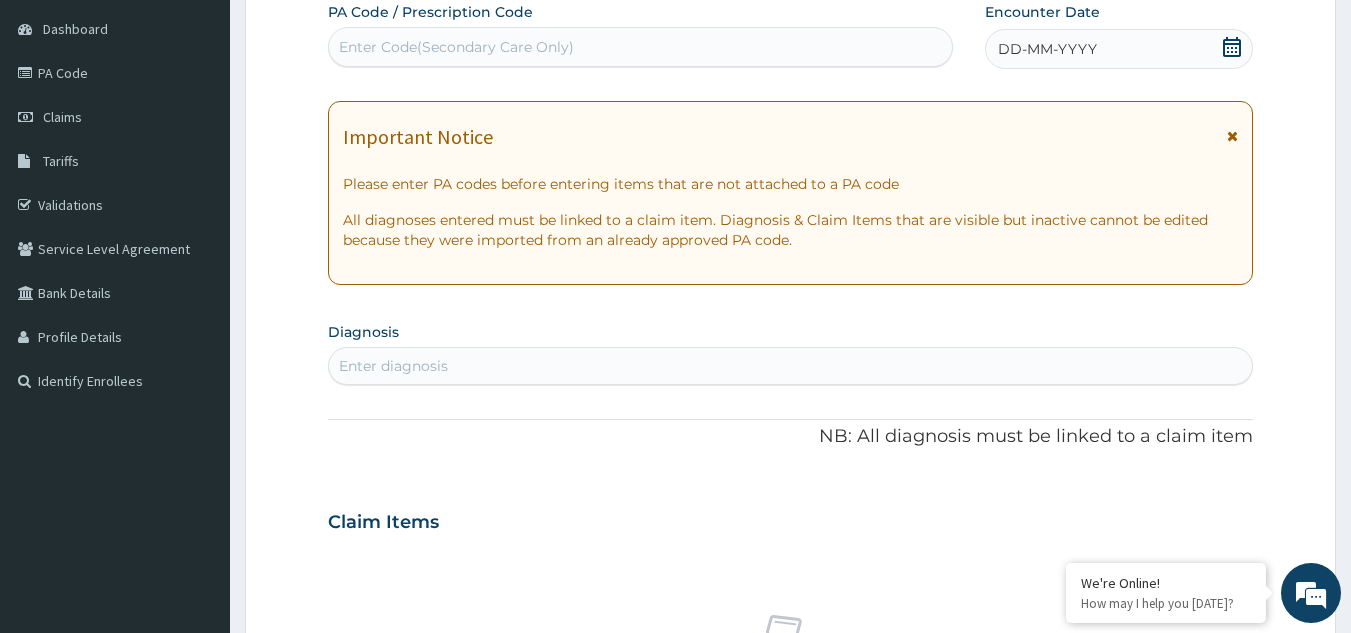 click 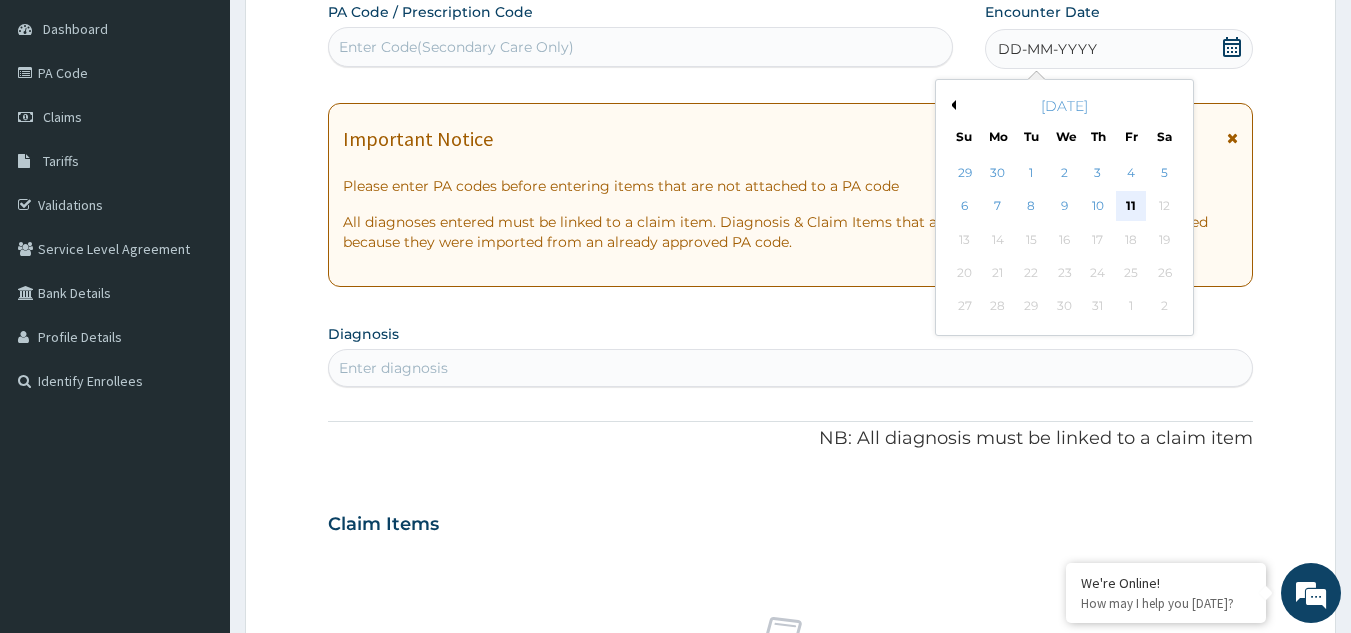 click on "11" at bounding box center [1131, 207] 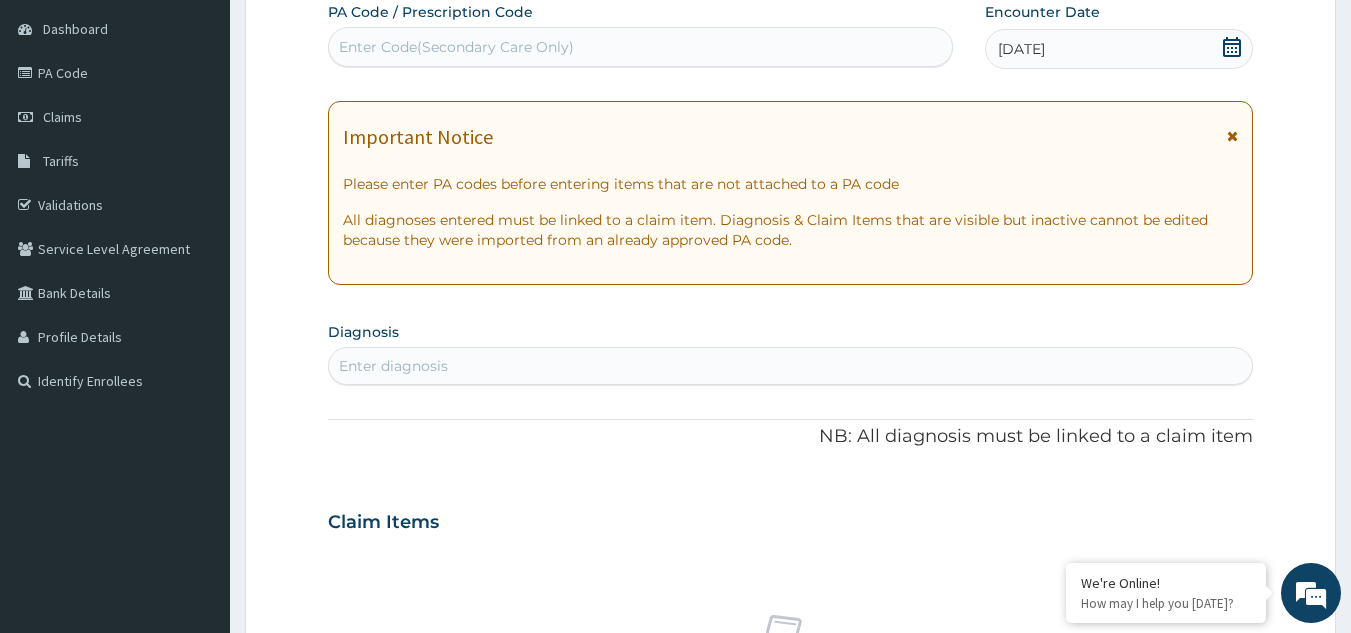 click on "Enter diagnosis" at bounding box center (791, 366) 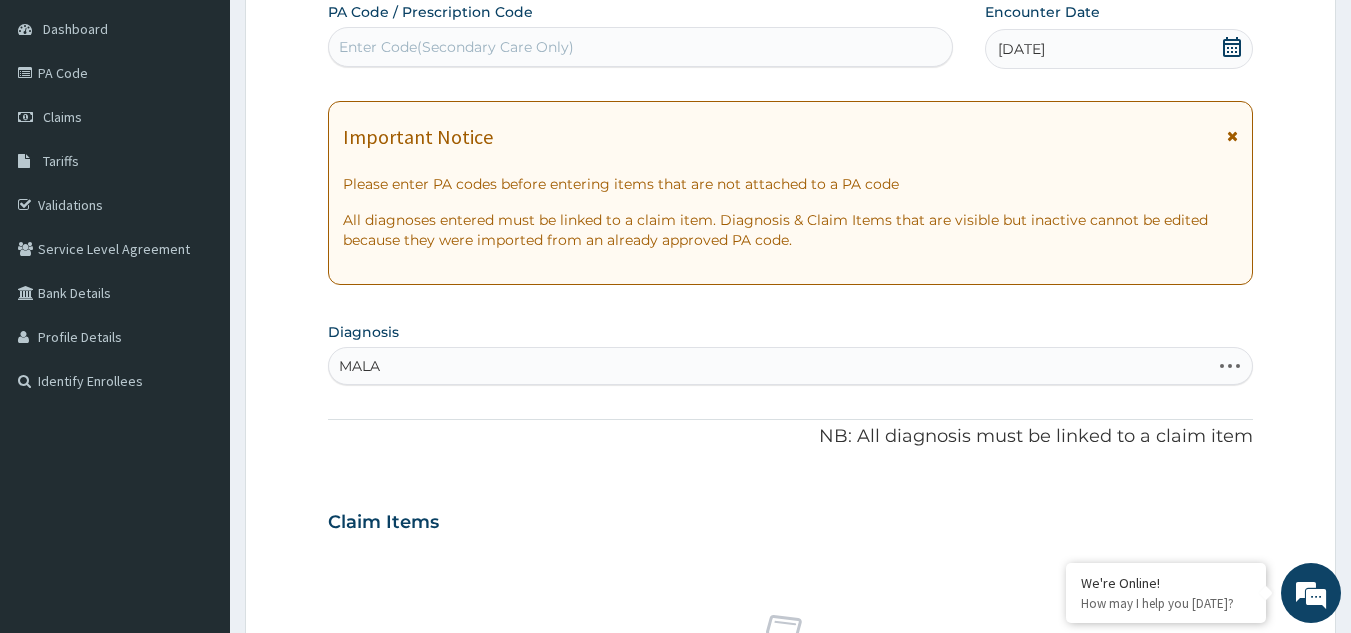type on "MALAR" 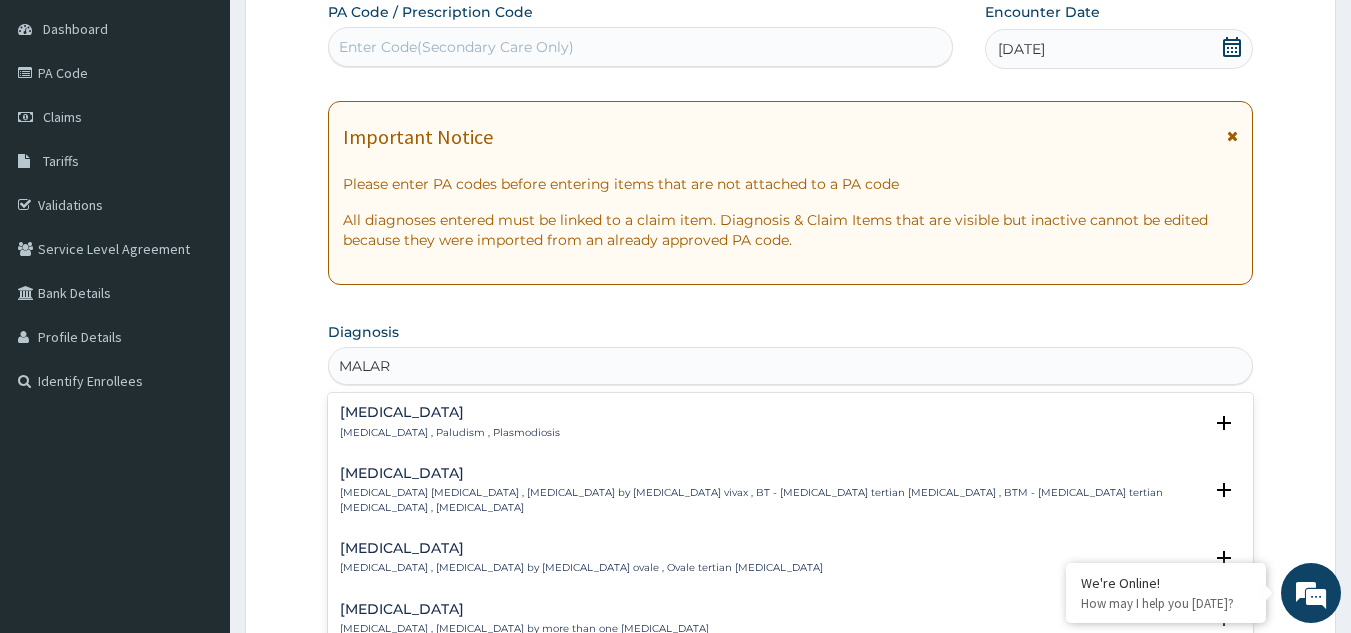 click on "Malaria" at bounding box center [450, 412] 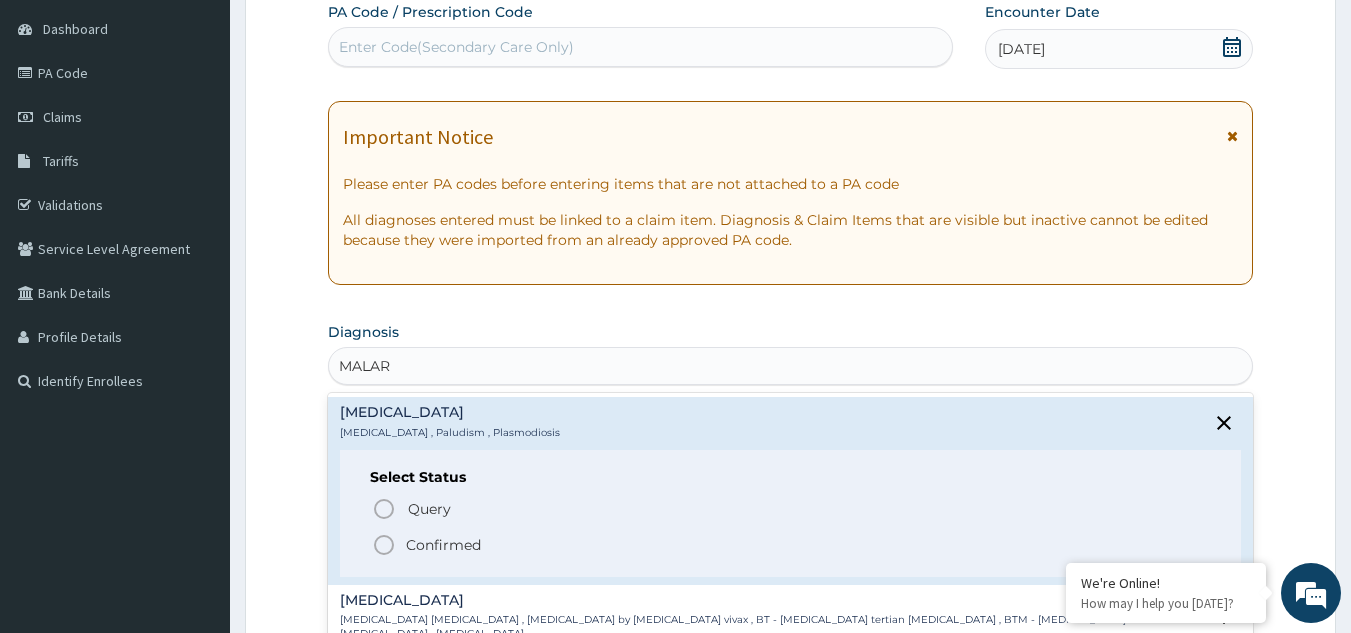 click 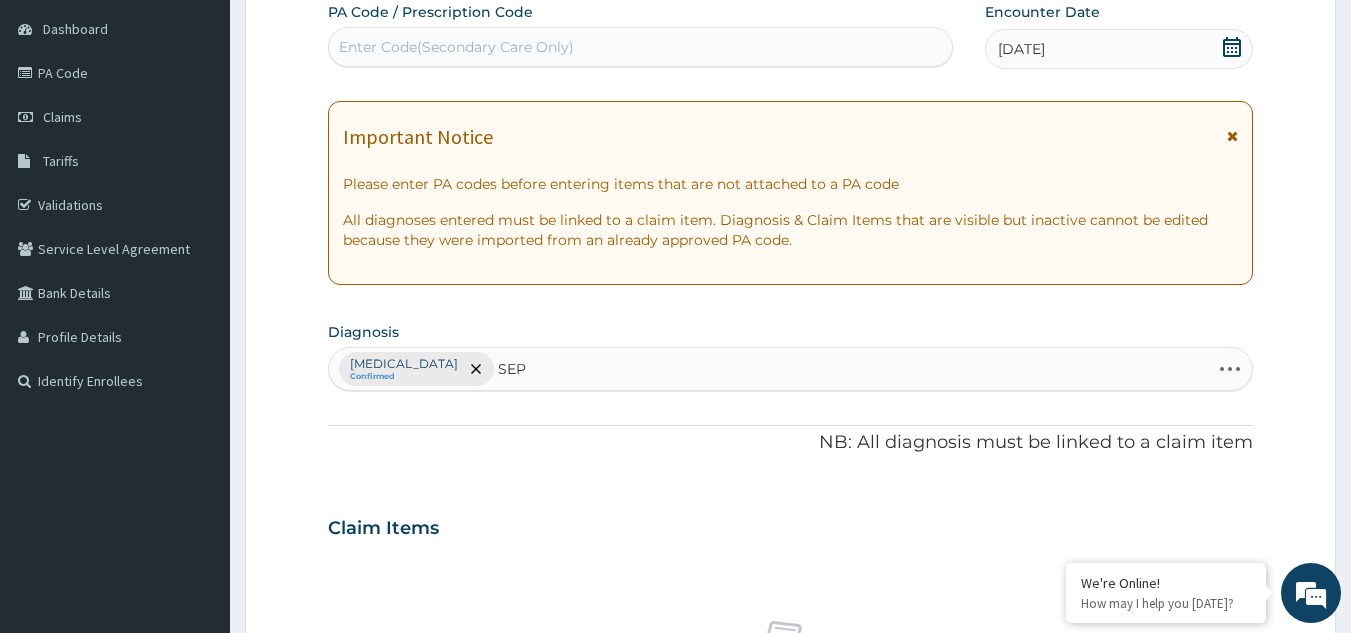type on "SEPS" 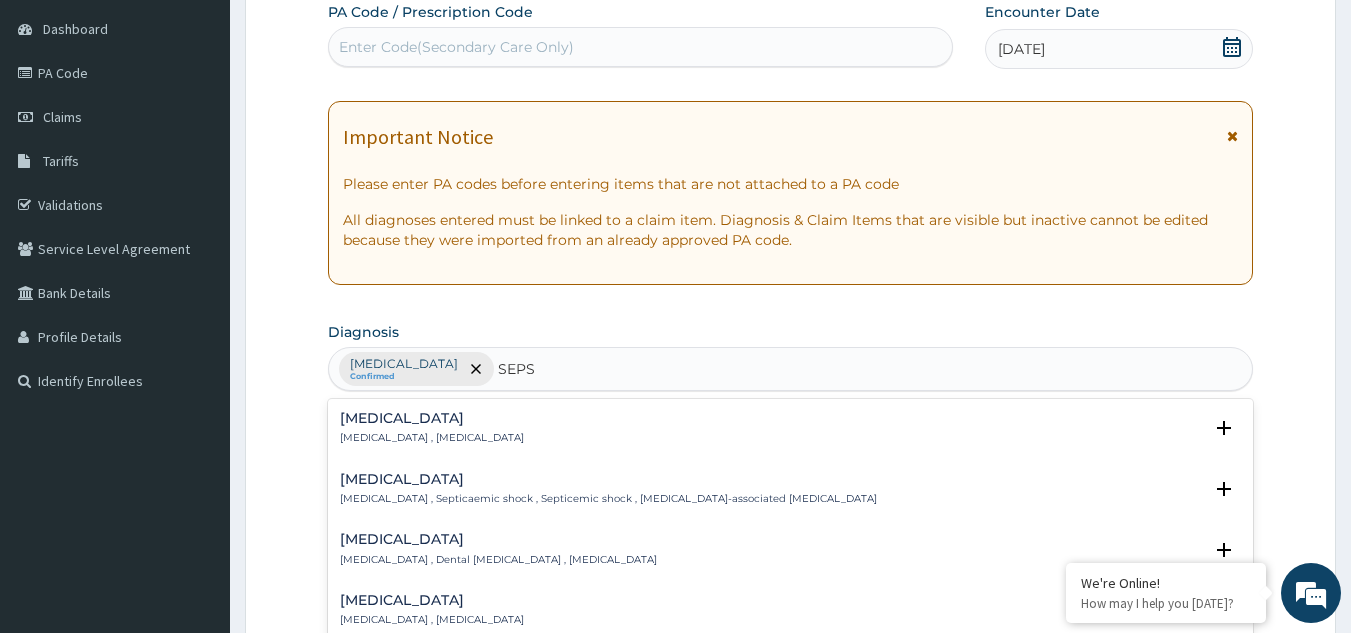 click on "Systemic infection , Sepsis" at bounding box center [432, 438] 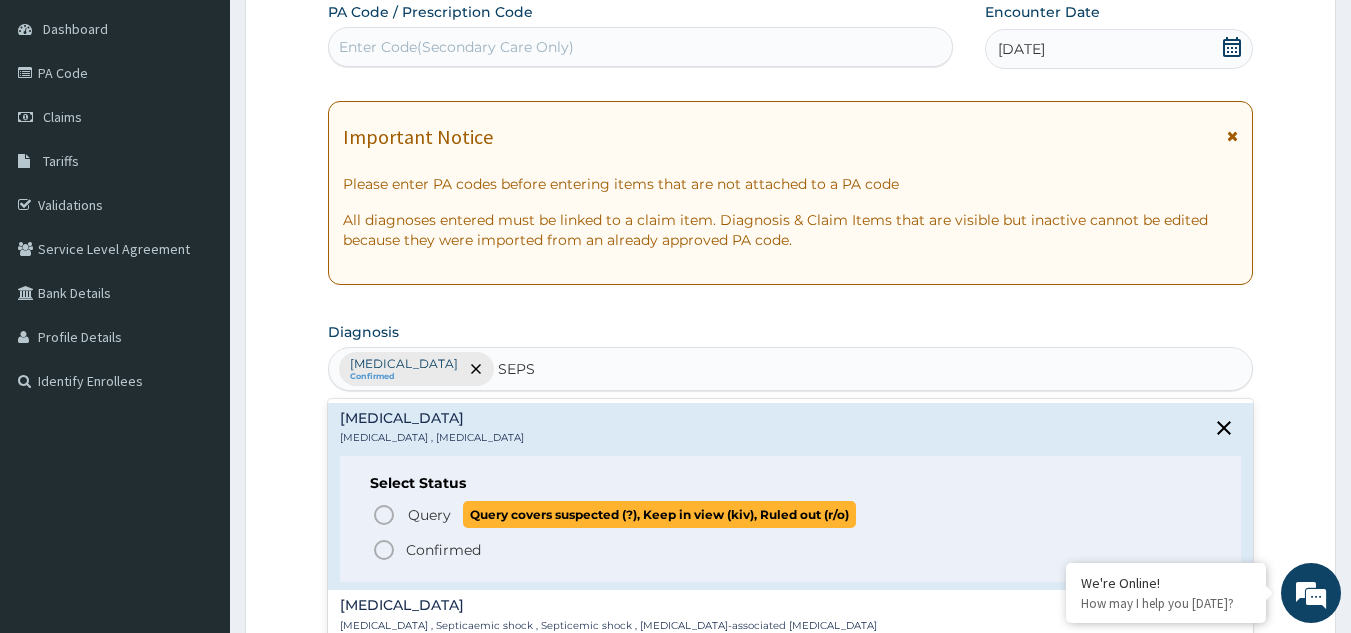 click 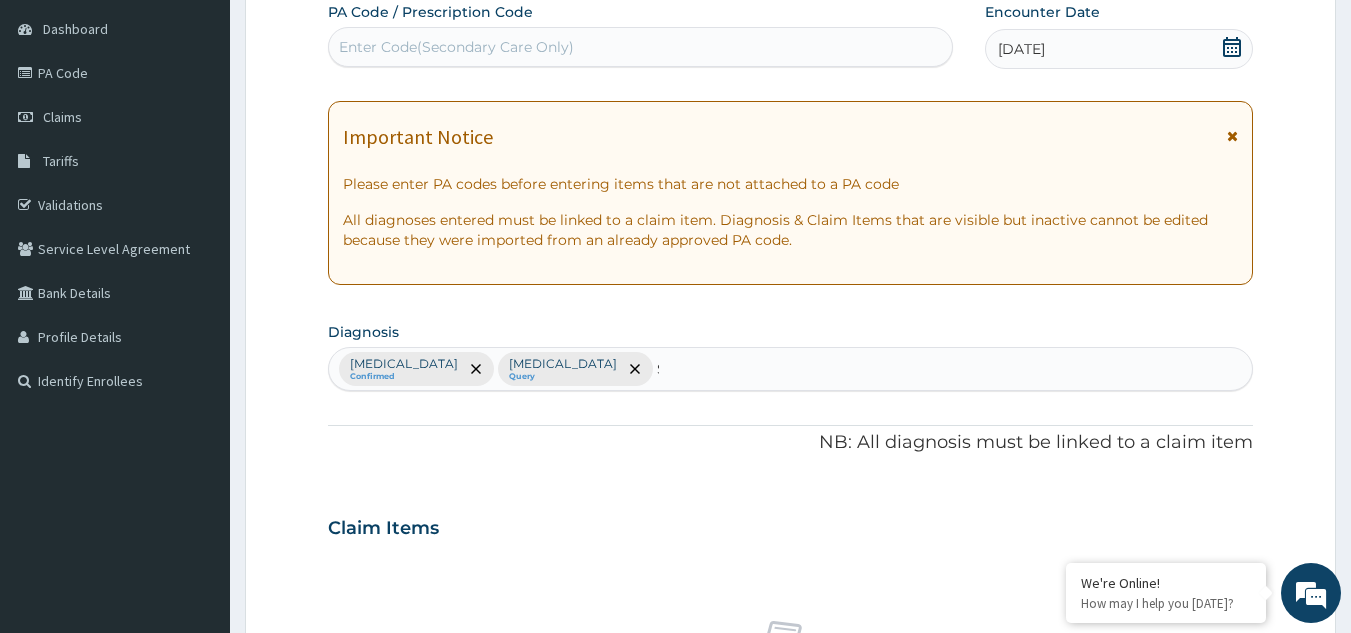 type 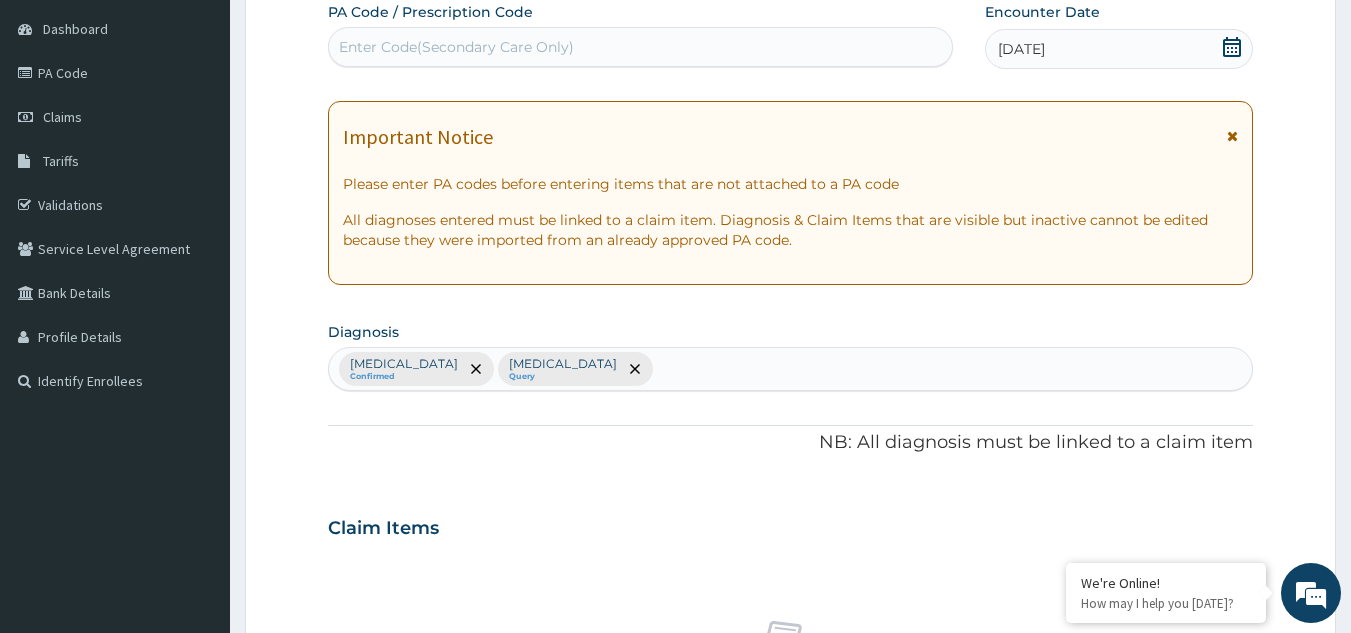 click on "Confirmed" at bounding box center [404, 377] 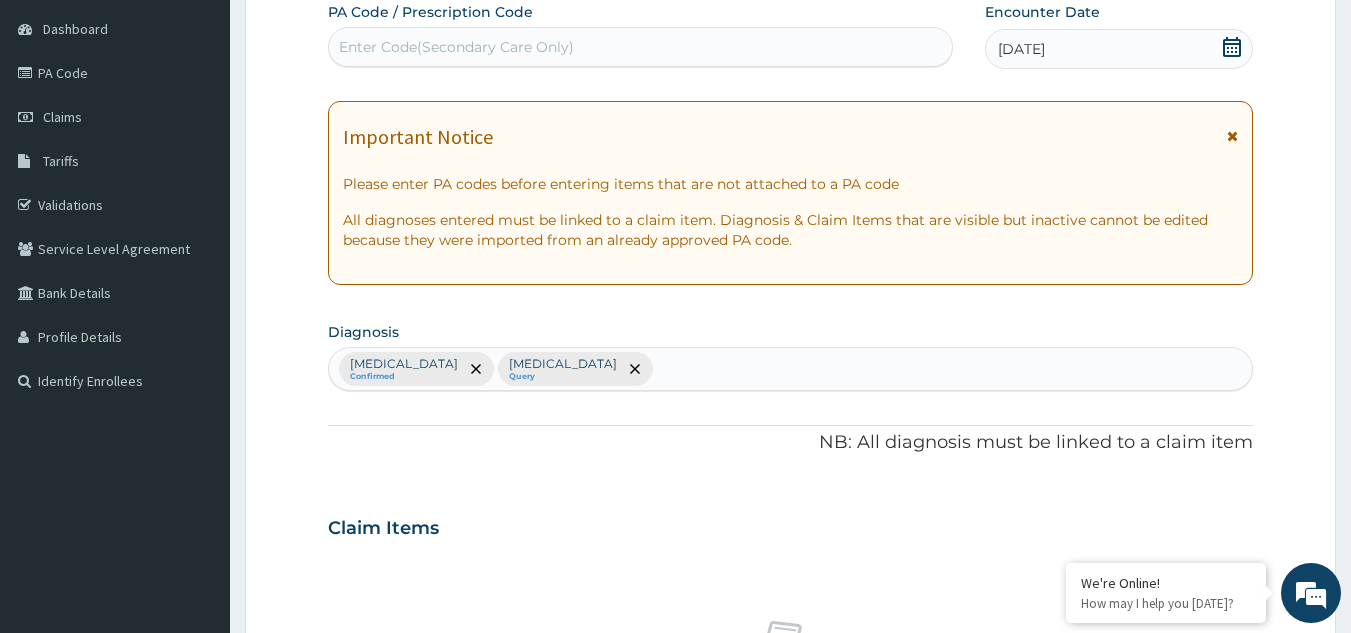 scroll, scrollTop: 742, scrollLeft: 0, axis: vertical 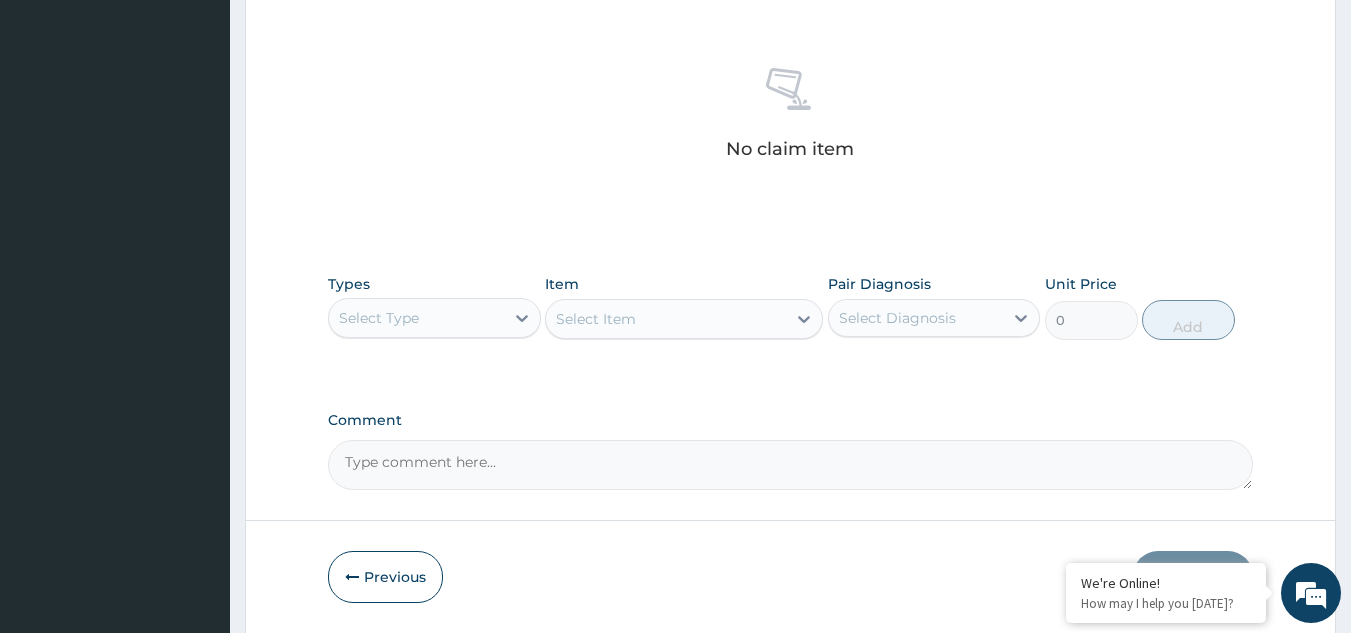 click on "Select Type" at bounding box center (416, 318) 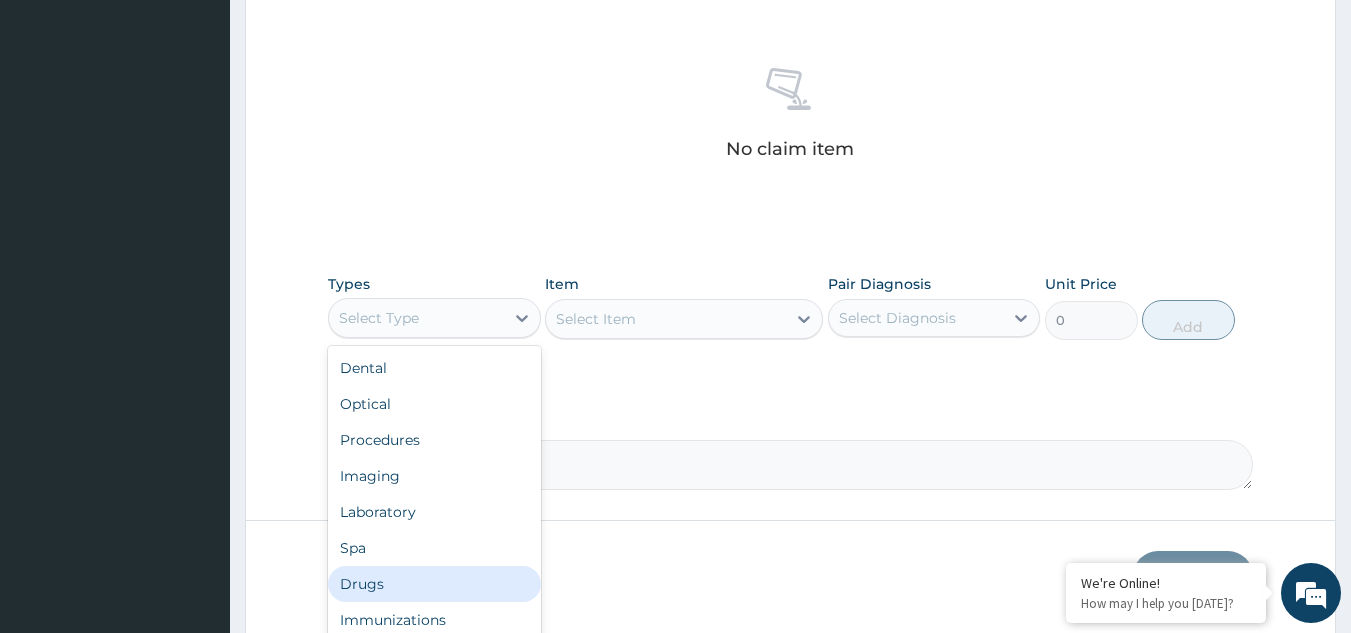 click on "Drugs" at bounding box center (434, 584) 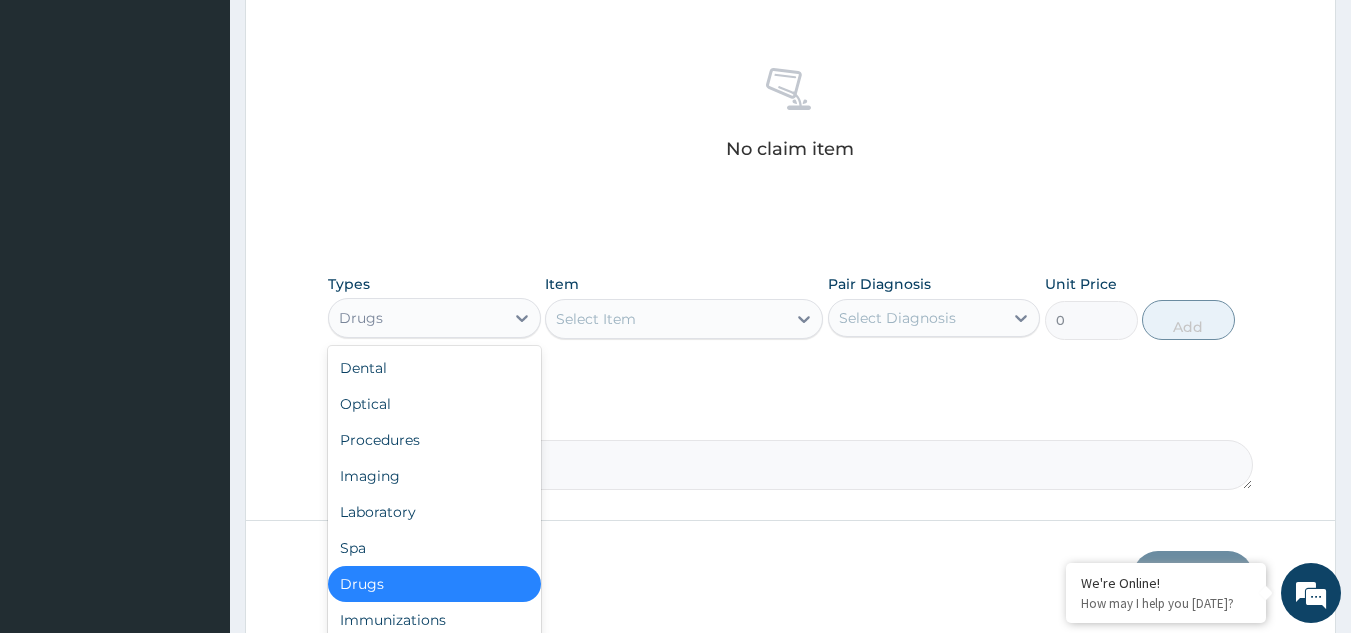 click on "Drugs" at bounding box center (416, 318) 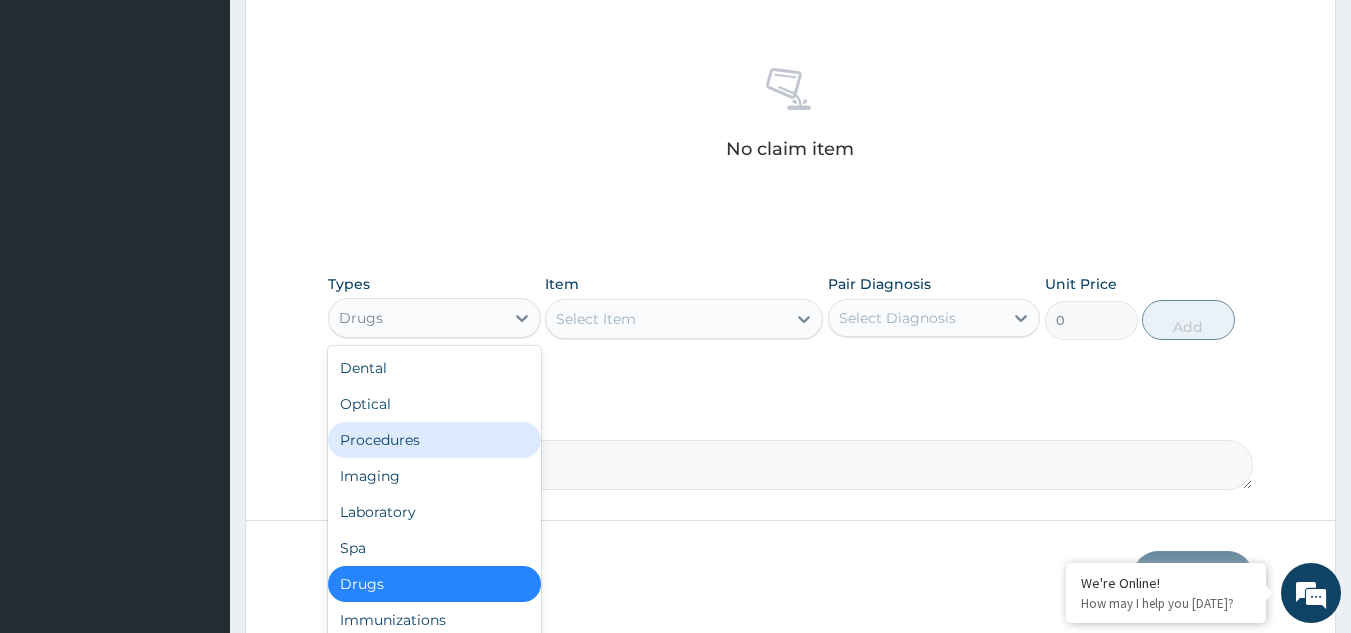 click on "Procedures" at bounding box center (434, 440) 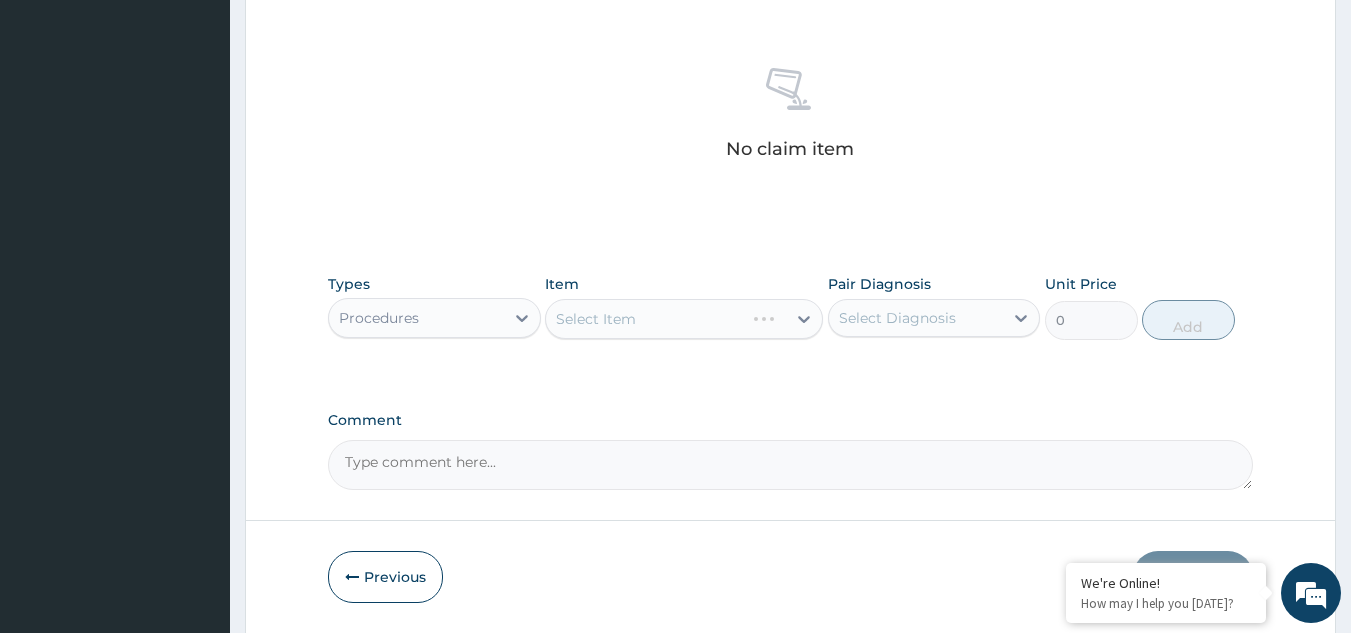 click on "Select Item" at bounding box center (684, 319) 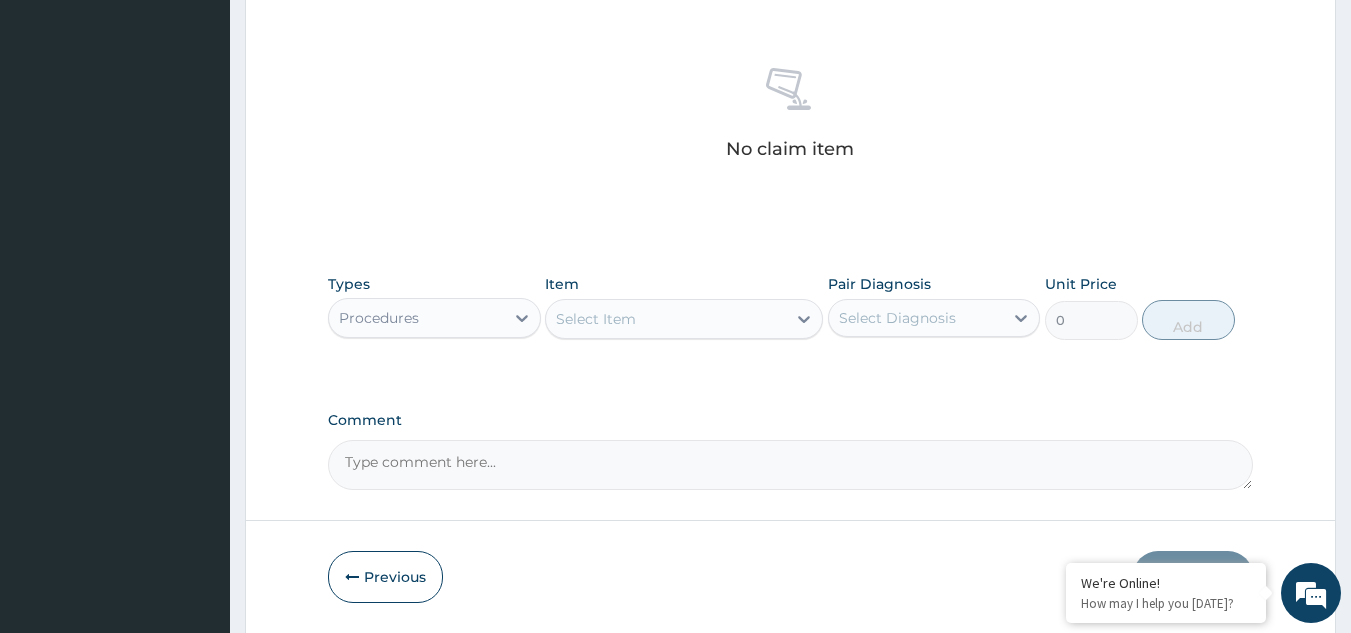 click on "Select Item" at bounding box center [666, 319] 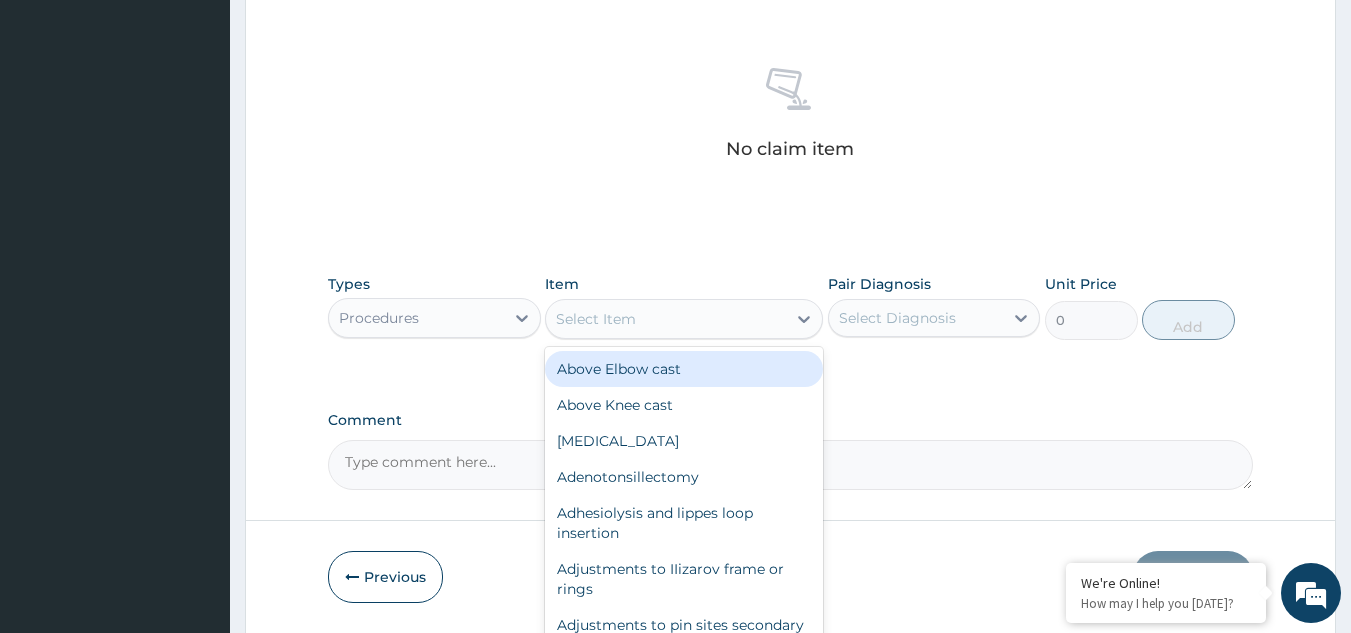 click on "Select Item" at bounding box center [666, 319] 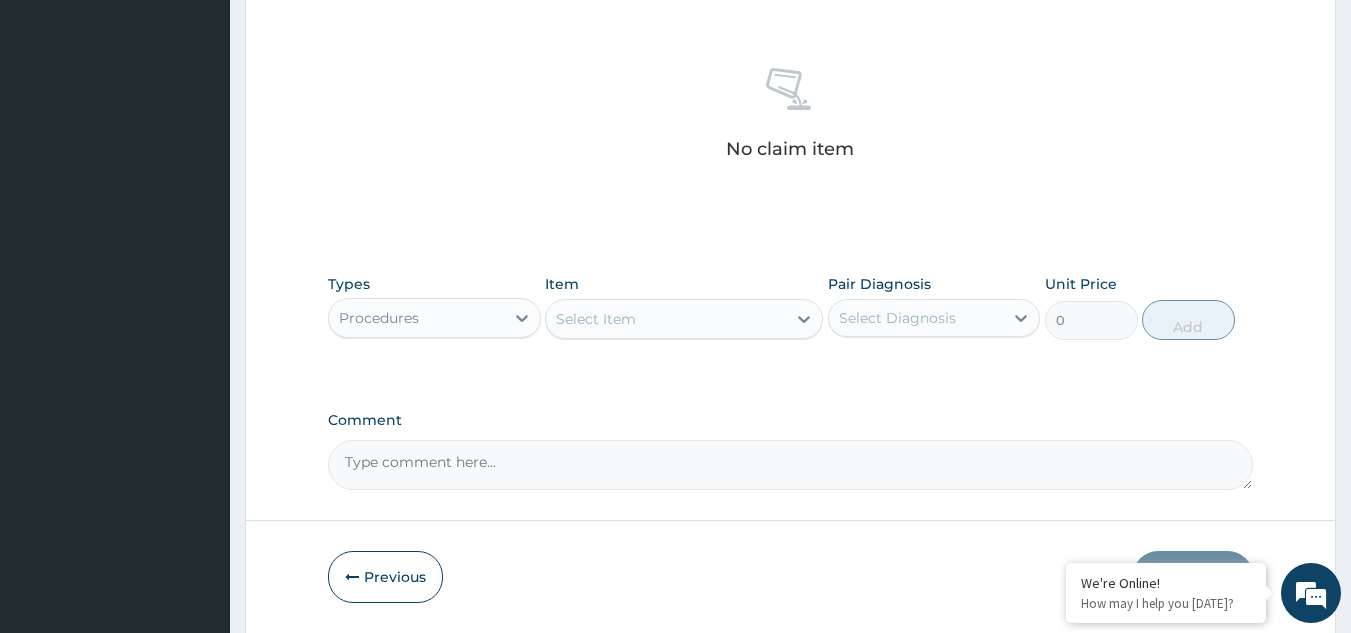 click on "Select Item" at bounding box center [666, 319] 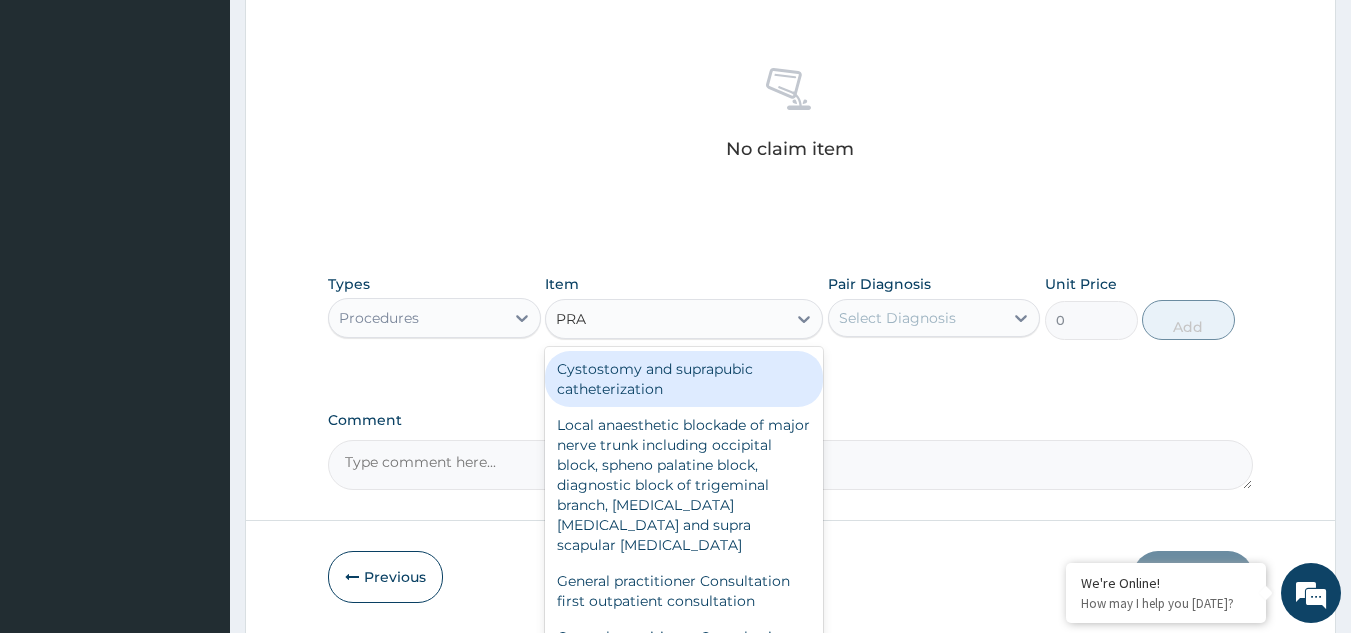 type on "PRAC" 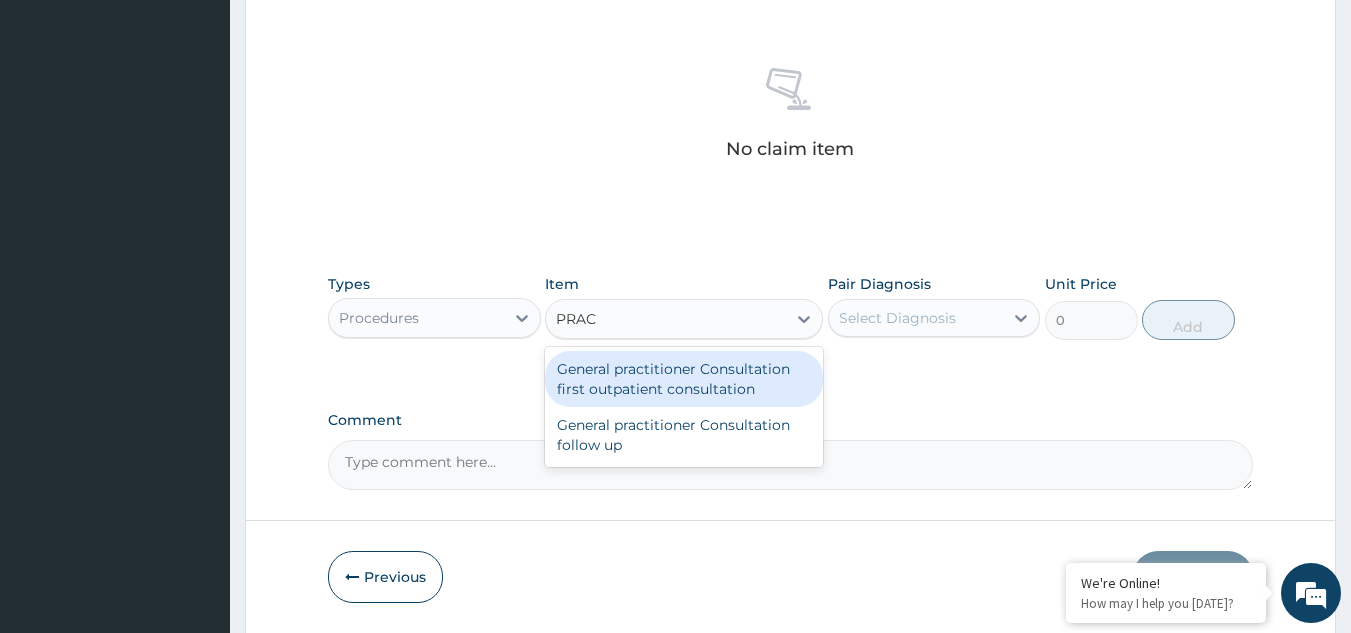click on "General practitioner Consultation first outpatient consultation" at bounding box center [684, 379] 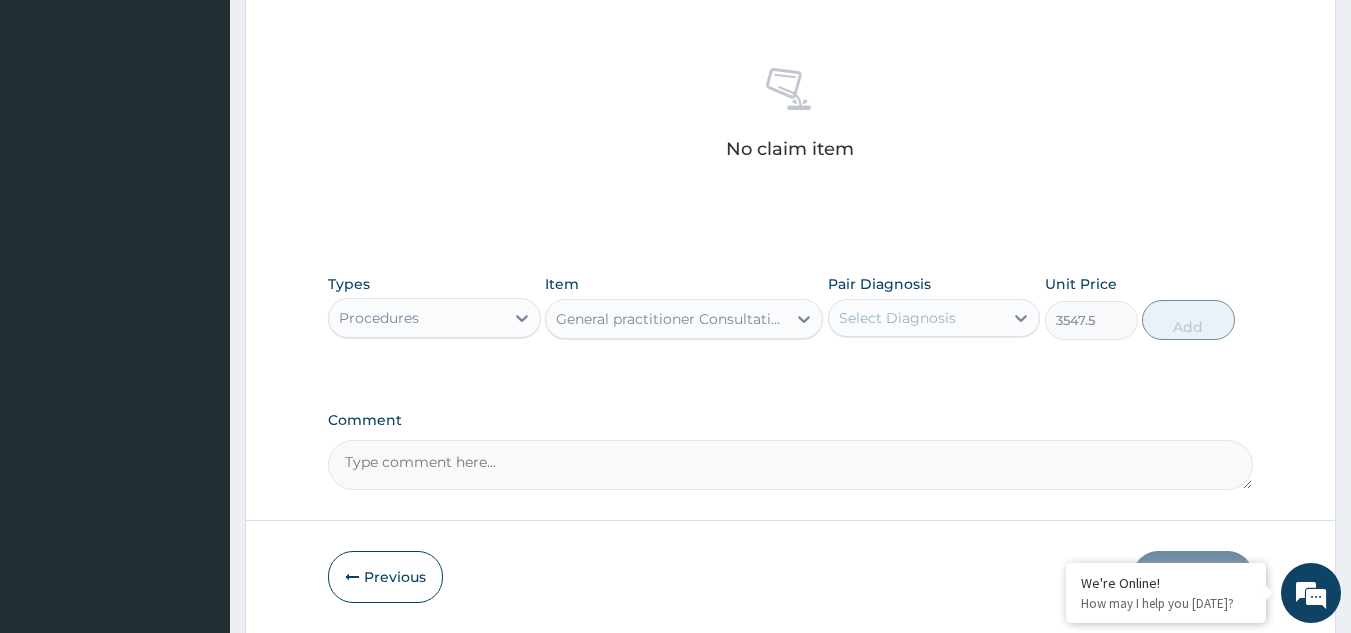 type 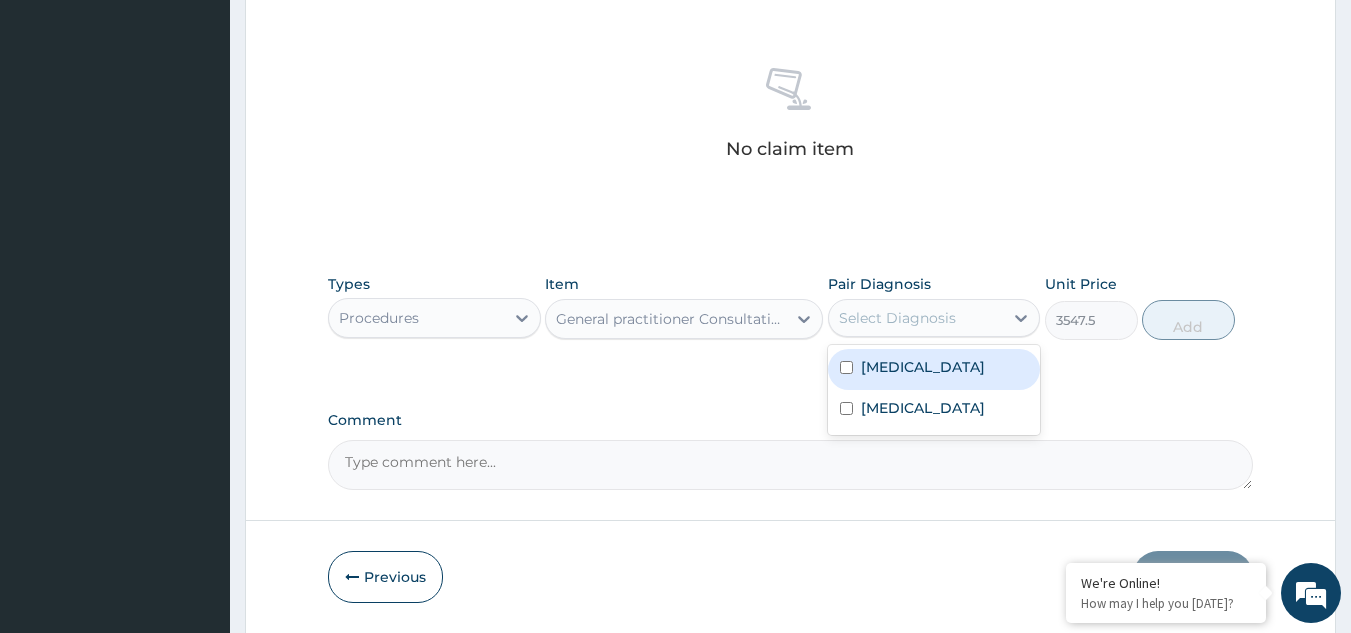 click on "Select Diagnosis" at bounding box center [897, 318] 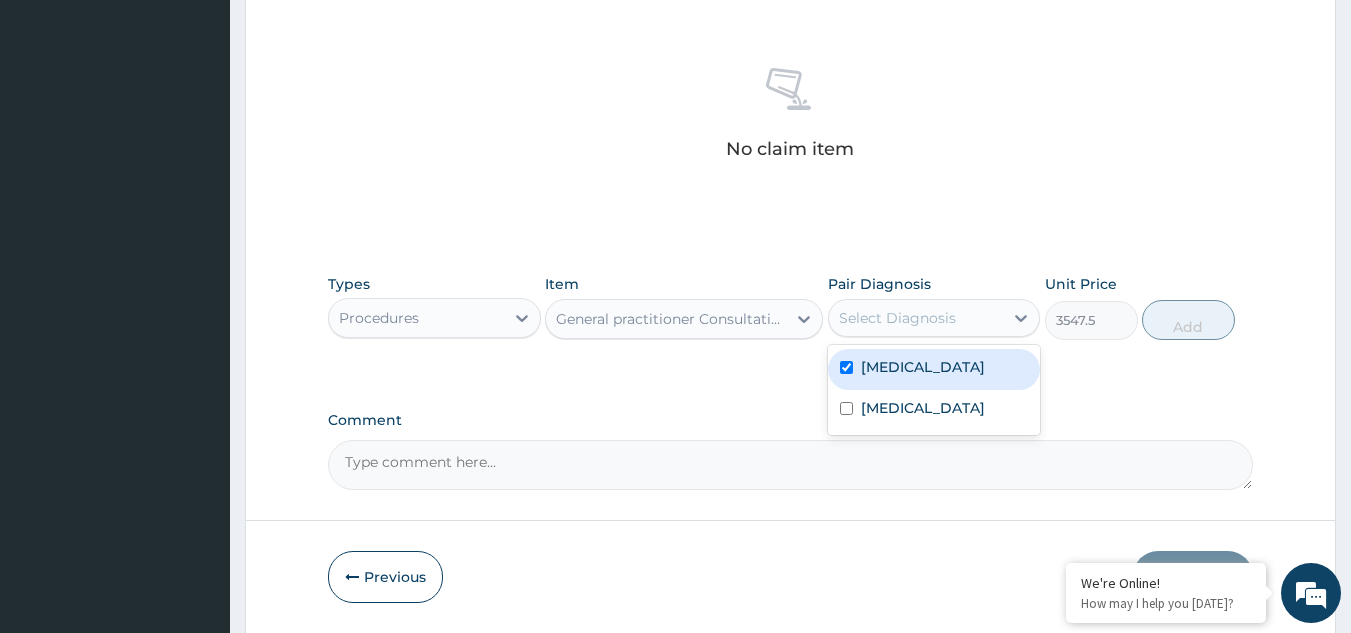 checkbox on "true" 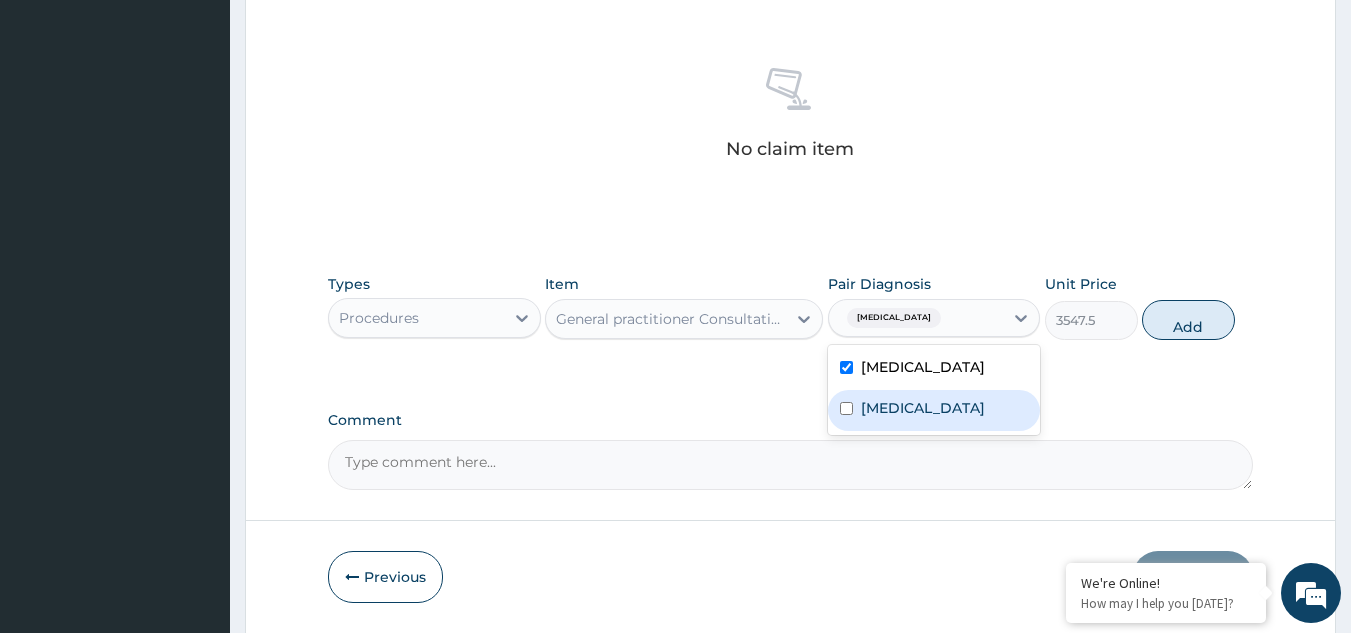 click on "Sepsis" at bounding box center [923, 408] 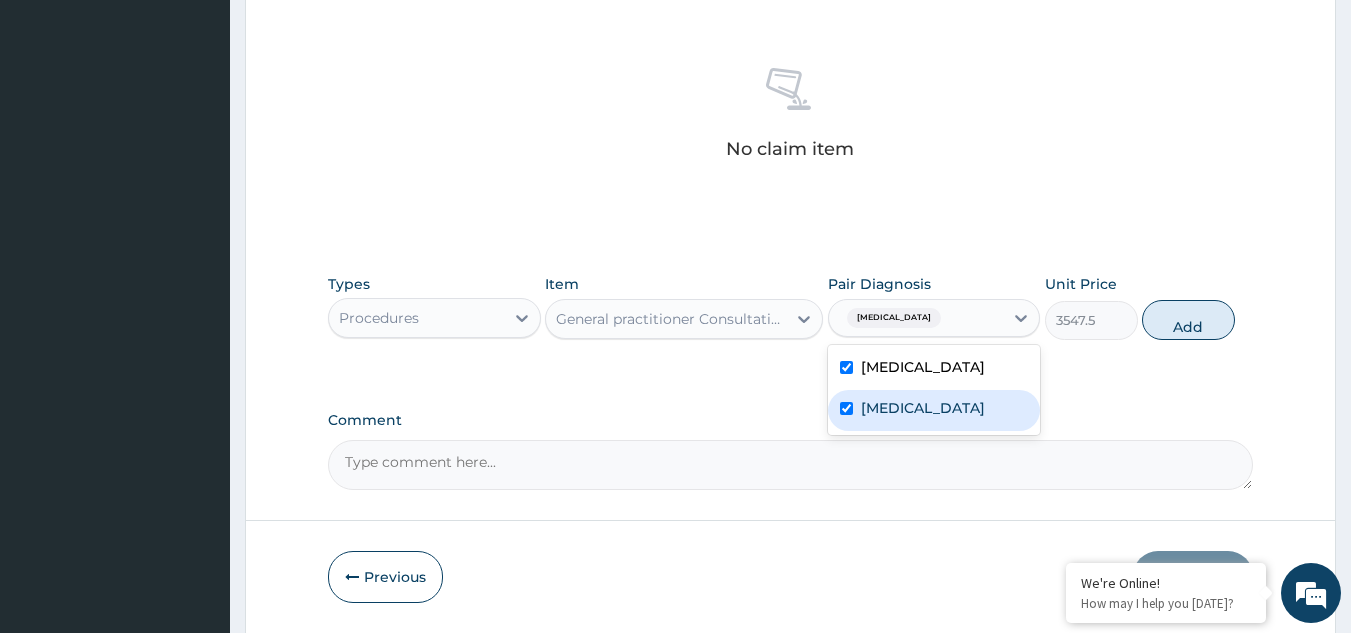 checkbox on "true" 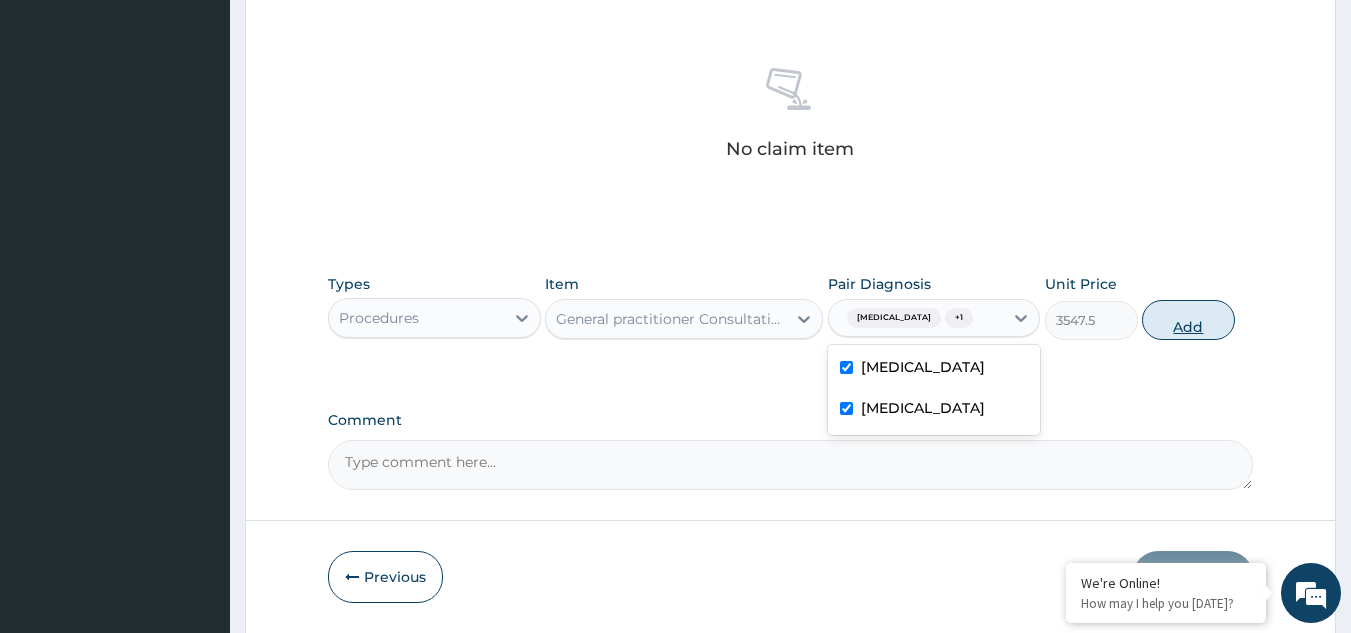 click on "Add" at bounding box center [1188, 320] 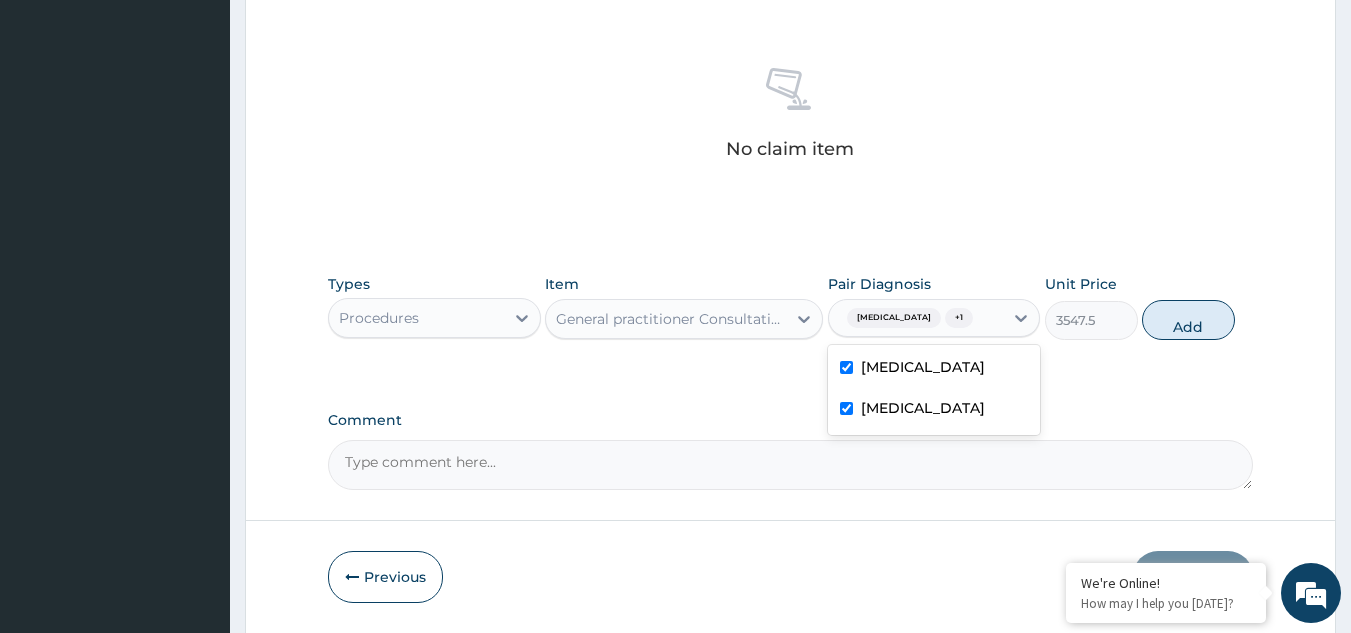type on "0" 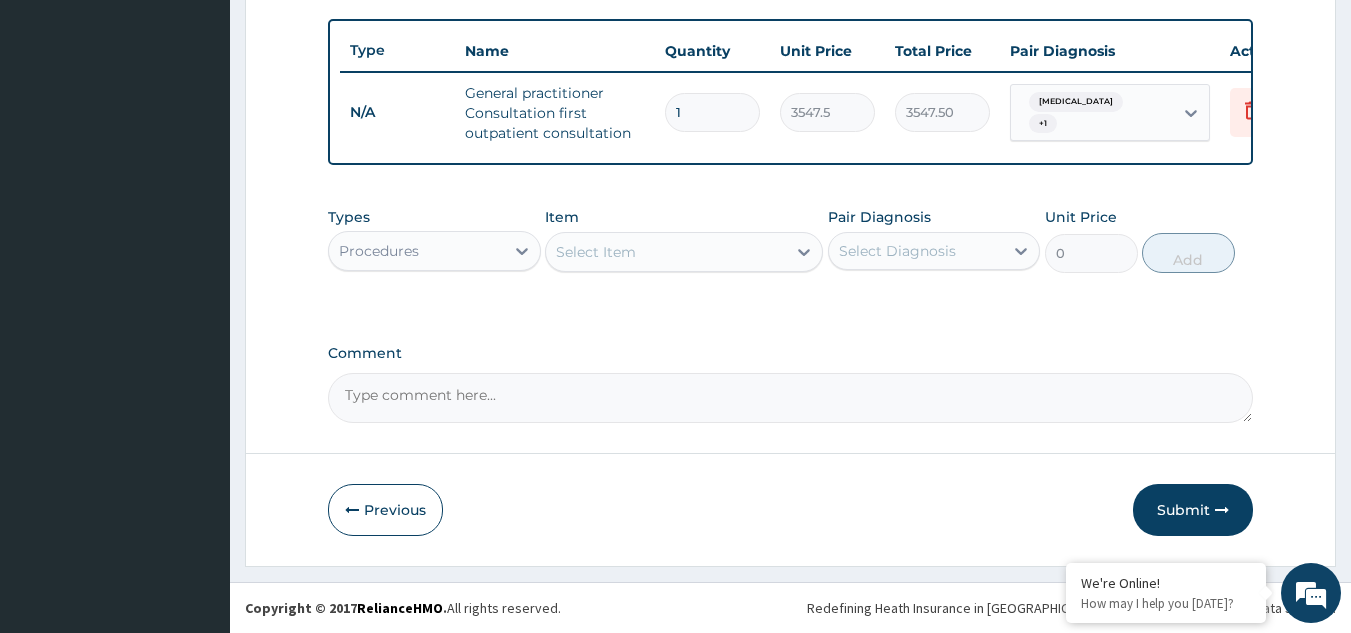 scroll, scrollTop: 740, scrollLeft: 0, axis: vertical 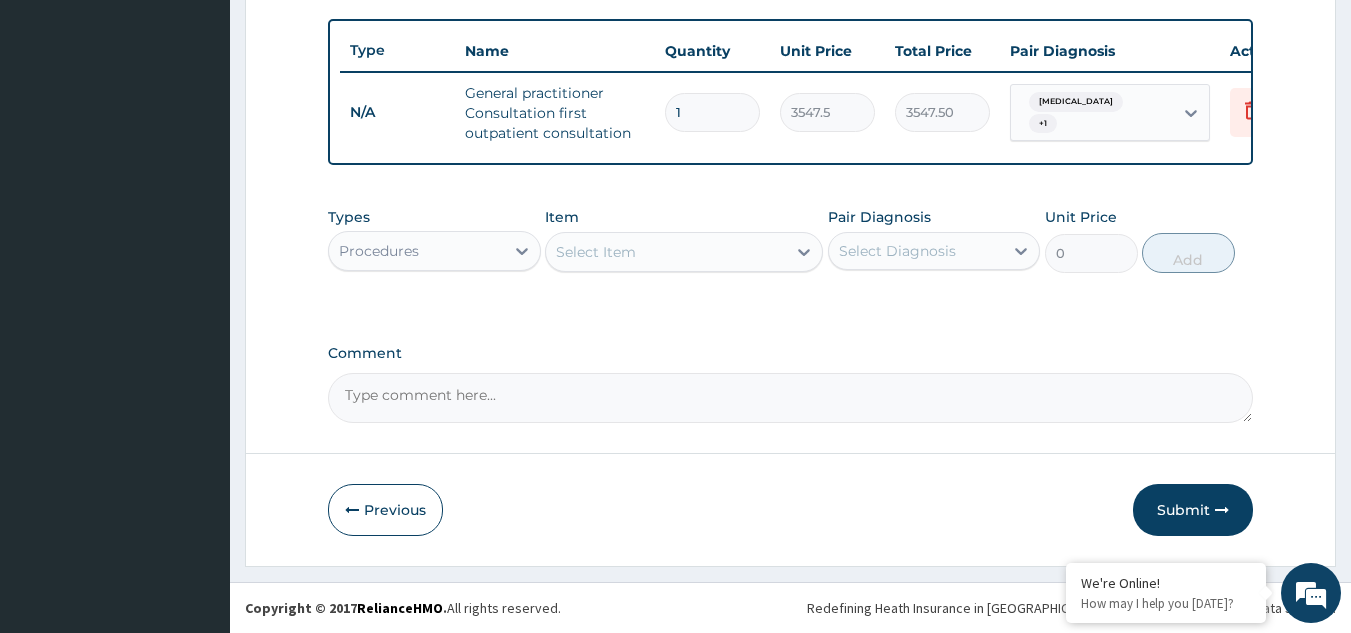 click on "Procedures" at bounding box center (416, 251) 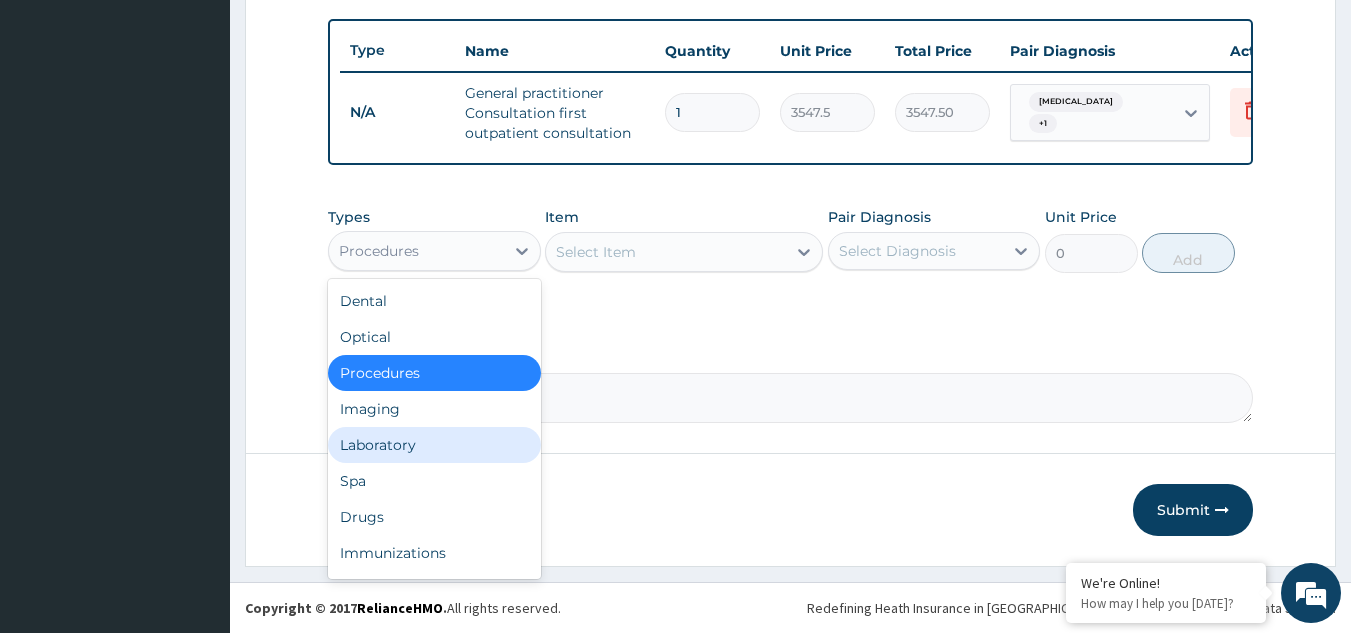 click on "Laboratory" at bounding box center (434, 445) 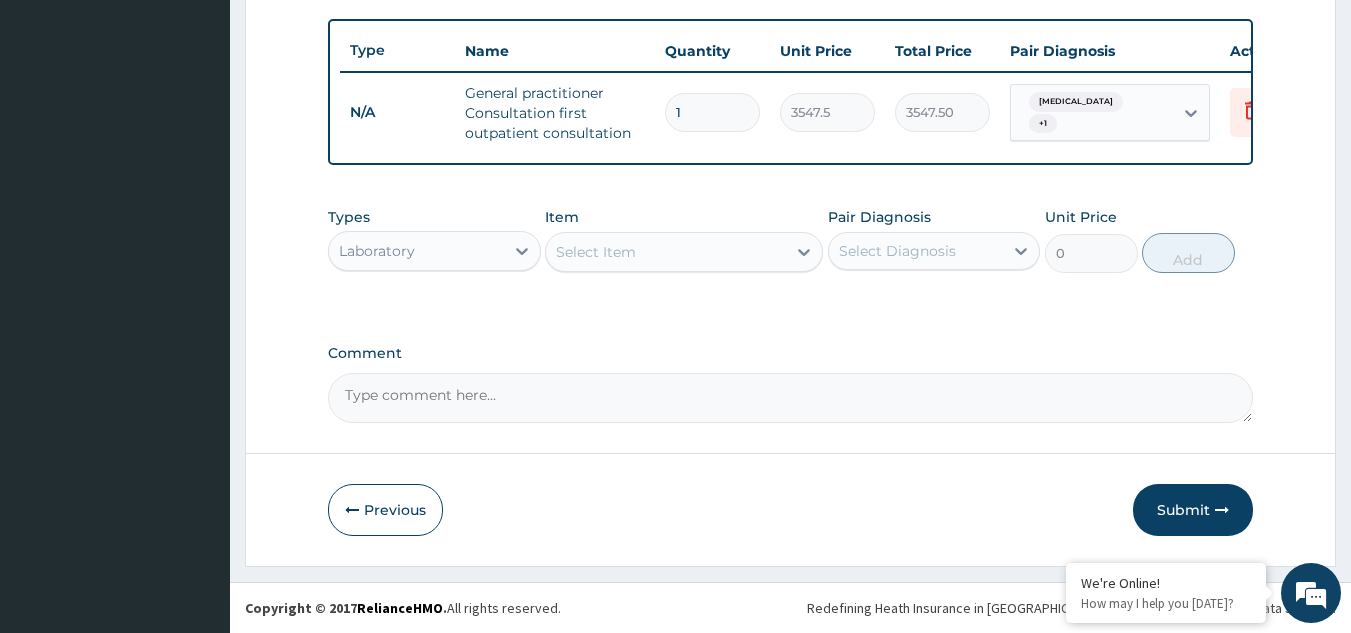 click on "Select Item" at bounding box center [684, 252] 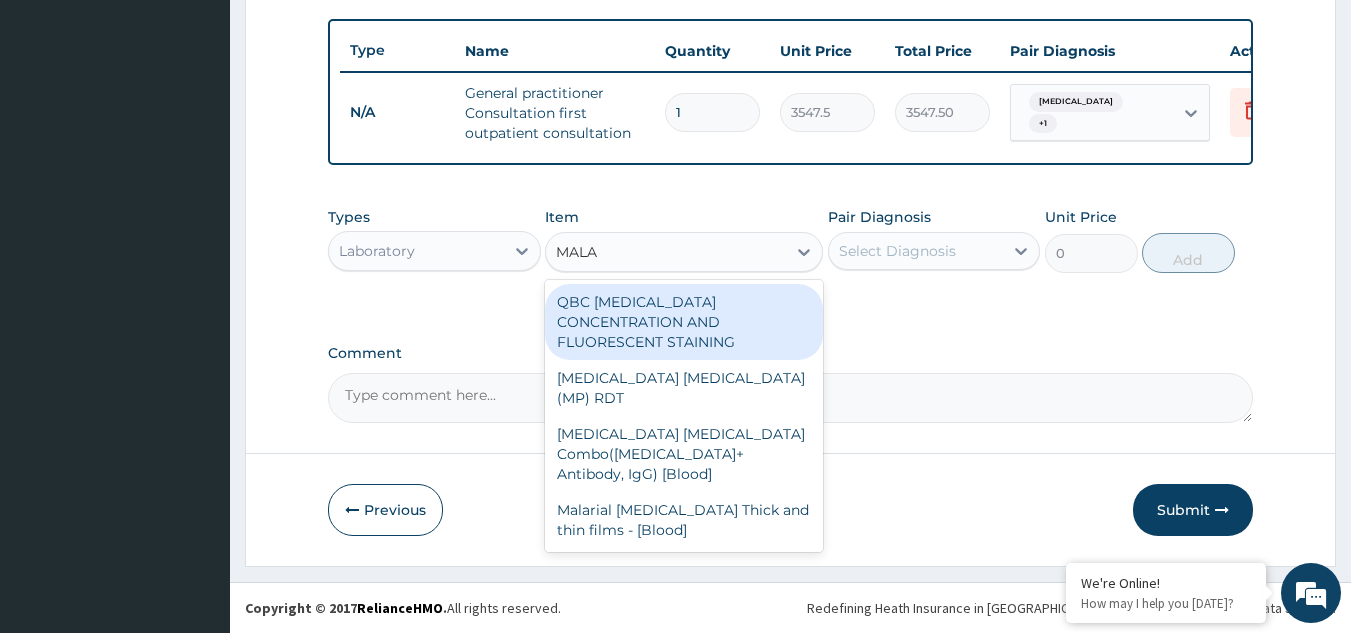 type on "MALAR" 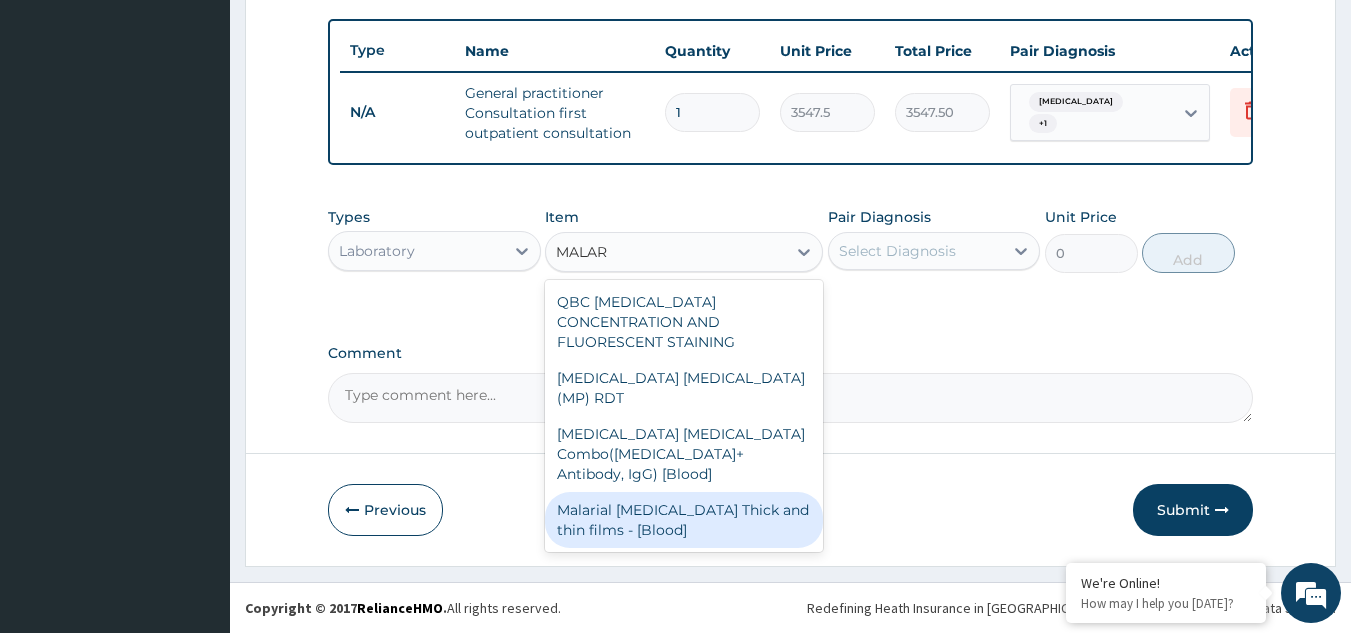 click on "Malarial Parasite Thick and thin films - [Blood]" at bounding box center [684, 520] 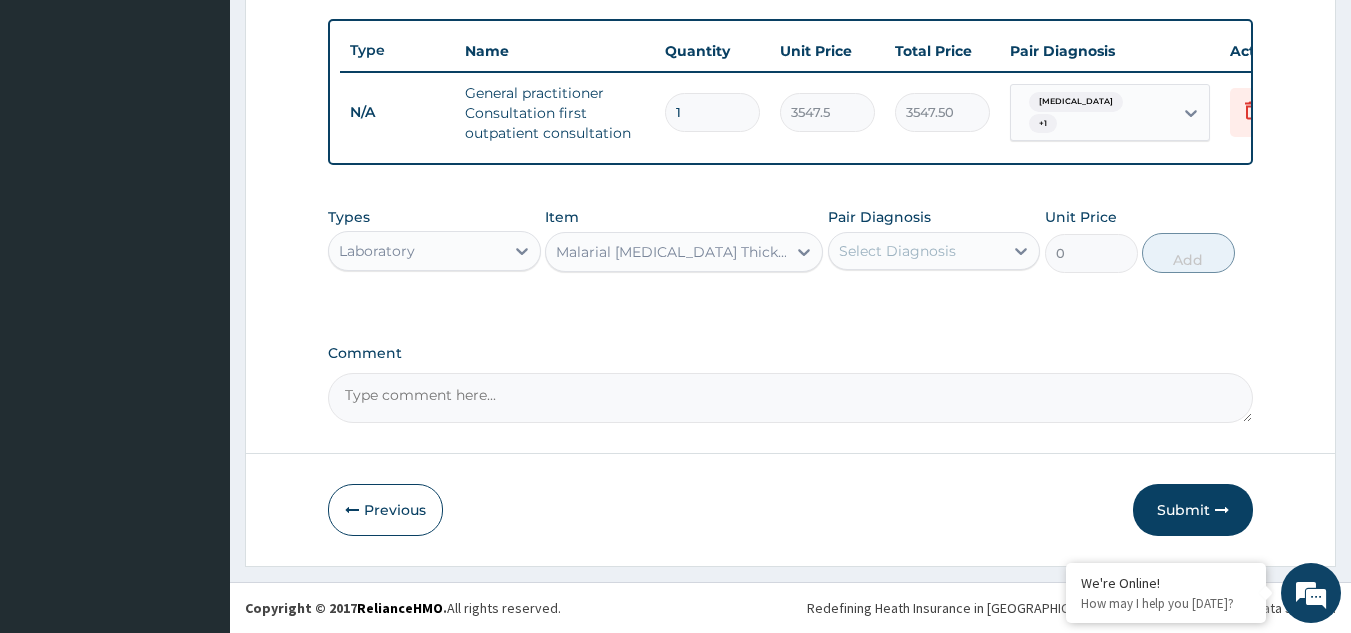 type 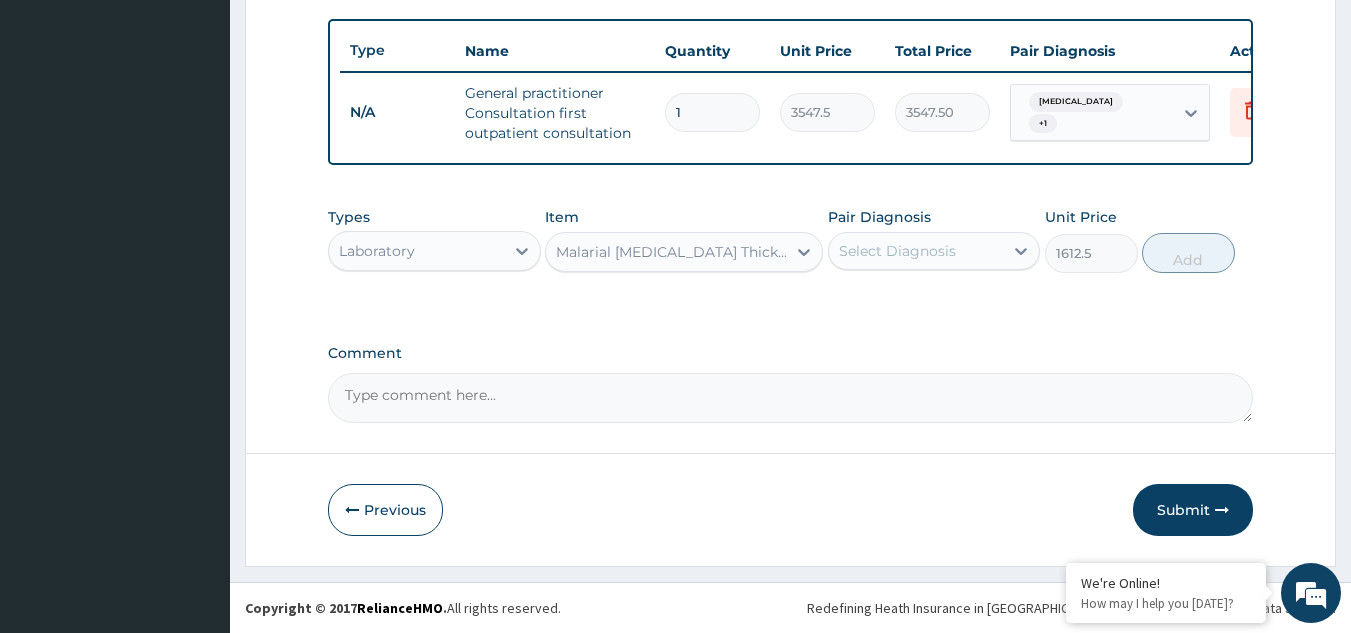 click on "Select Diagnosis" at bounding box center [916, 251] 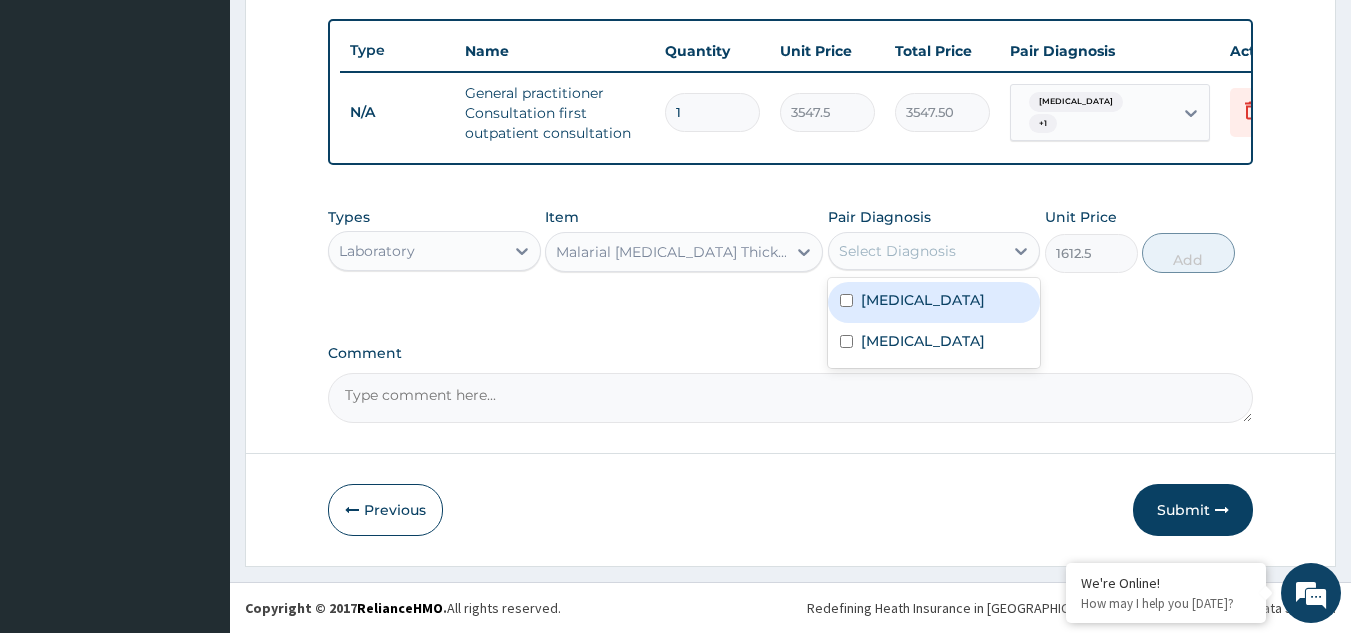 click on "Malaria" at bounding box center [934, 302] 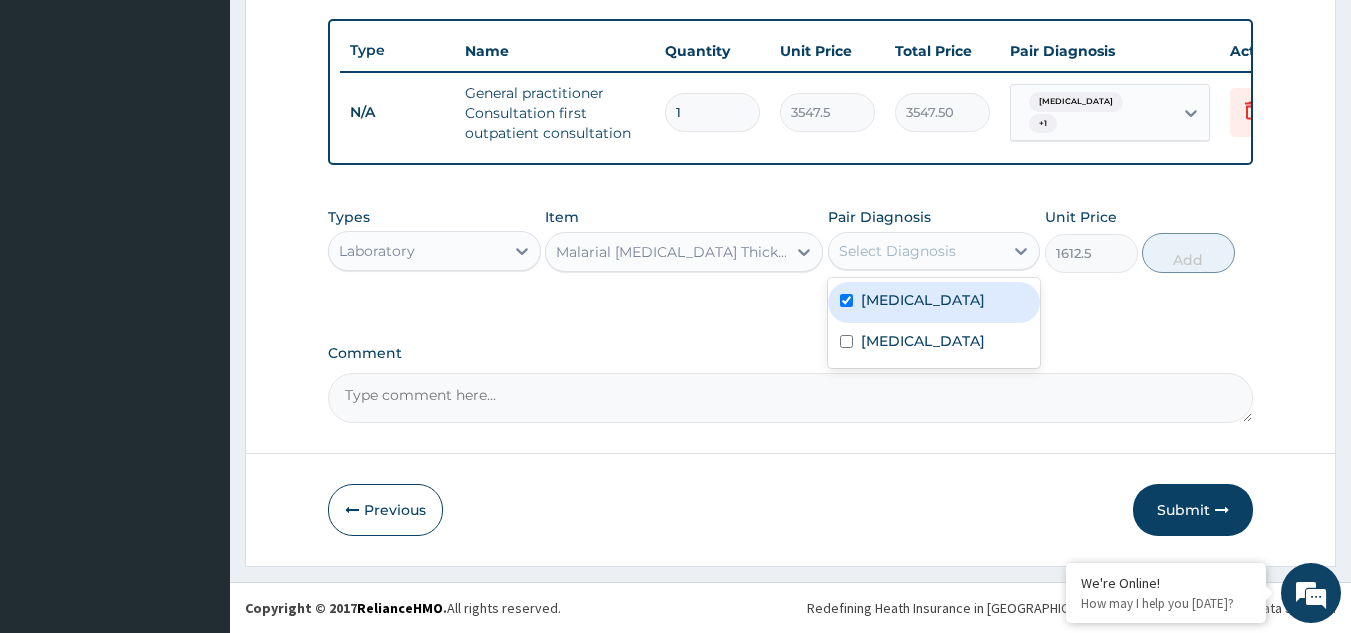 checkbox on "true" 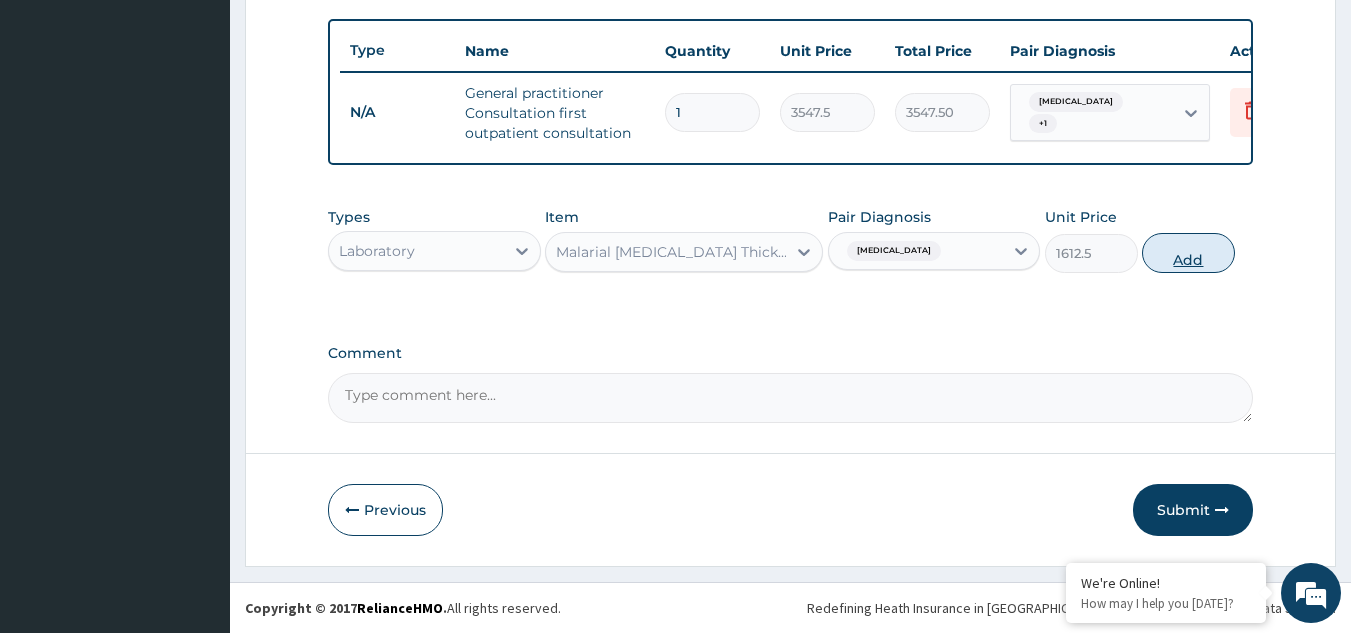 click on "Add" at bounding box center [1188, 253] 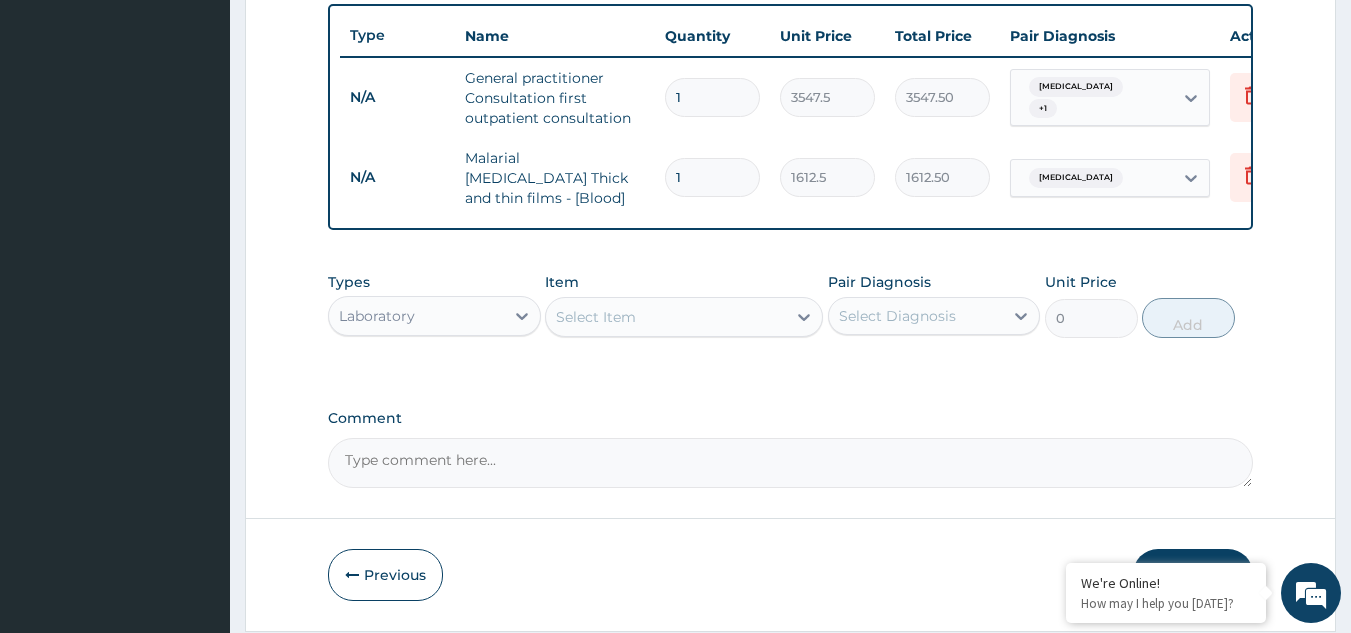 click on "Select Item" at bounding box center [596, 317] 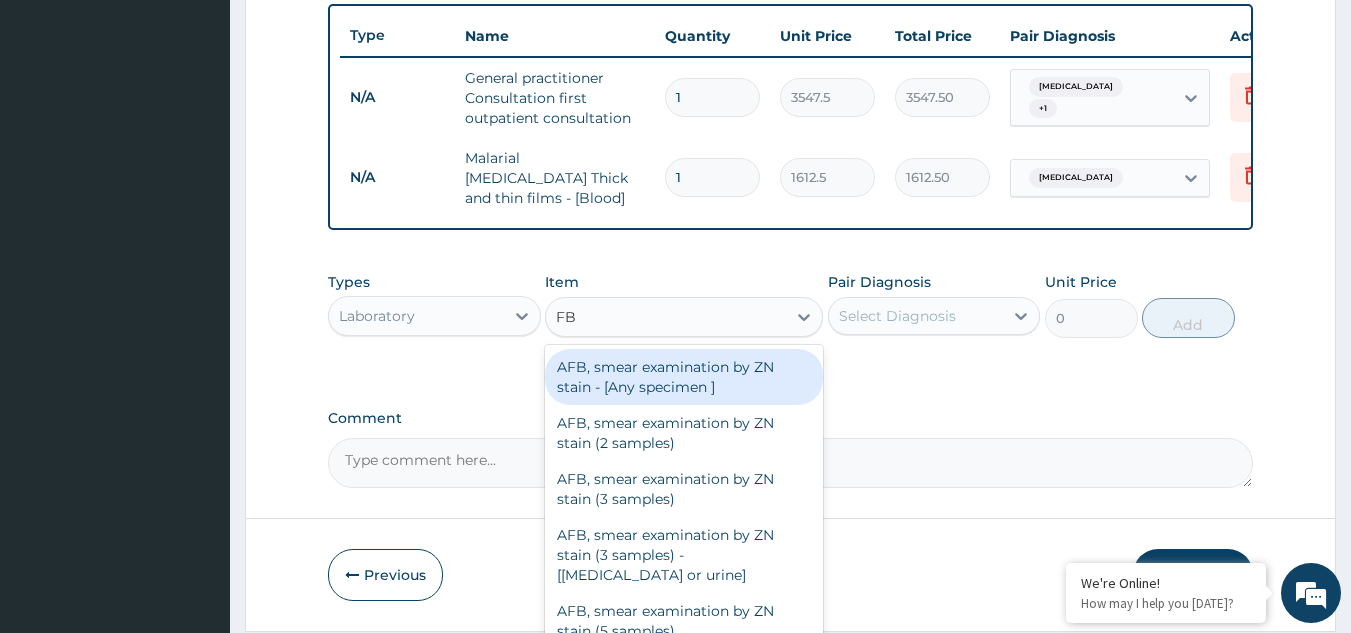 type on "FBC" 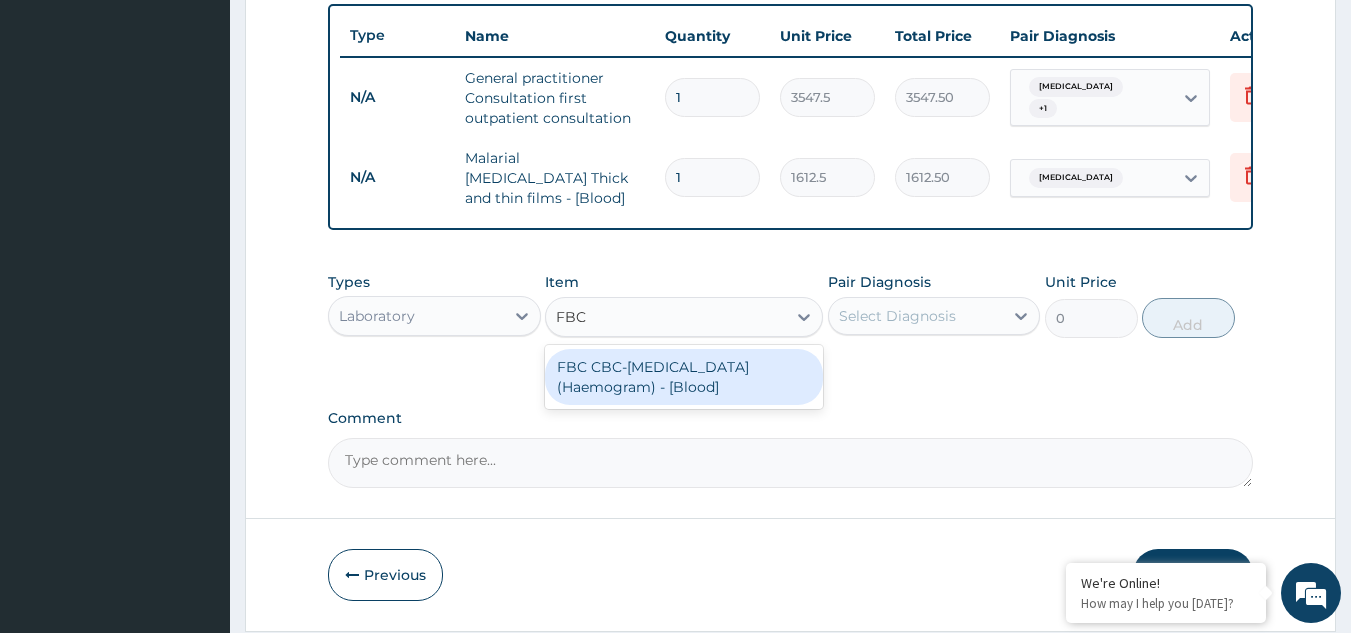 click on "FBC CBC-Complete Blood Count (Haemogram) - [Blood]" at bounding box center [684, 377] 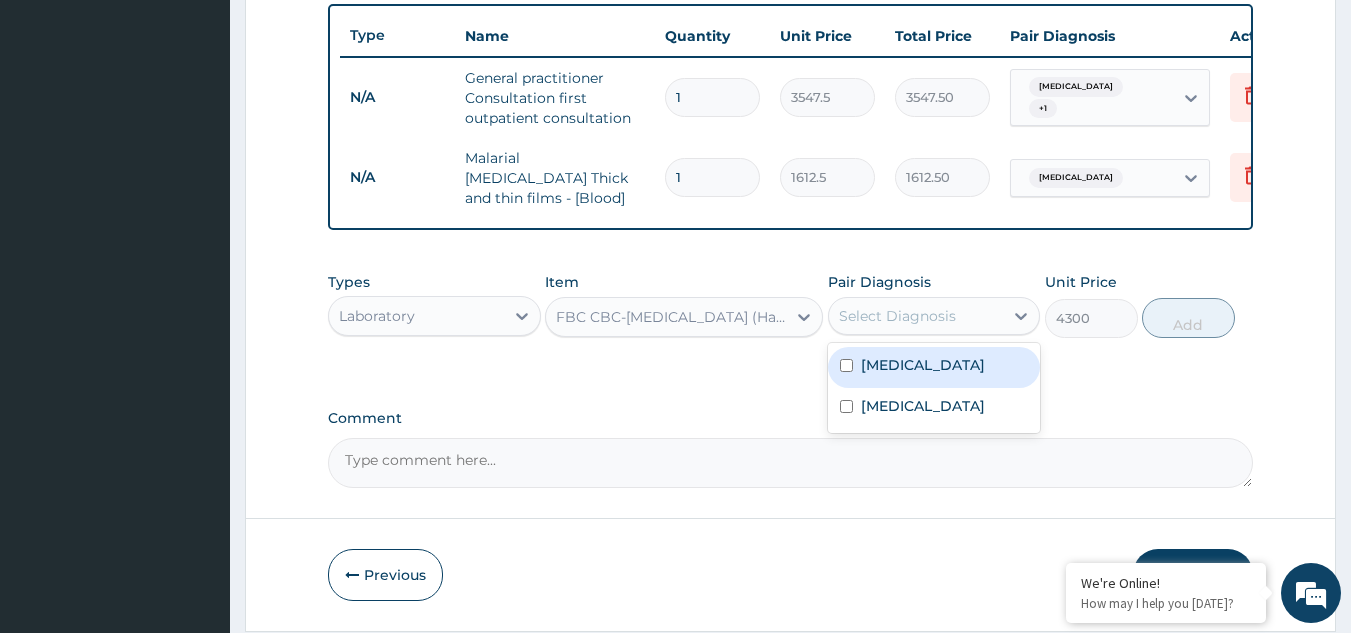 click on "Select Diagnosis" at bounding box center [934, 316] 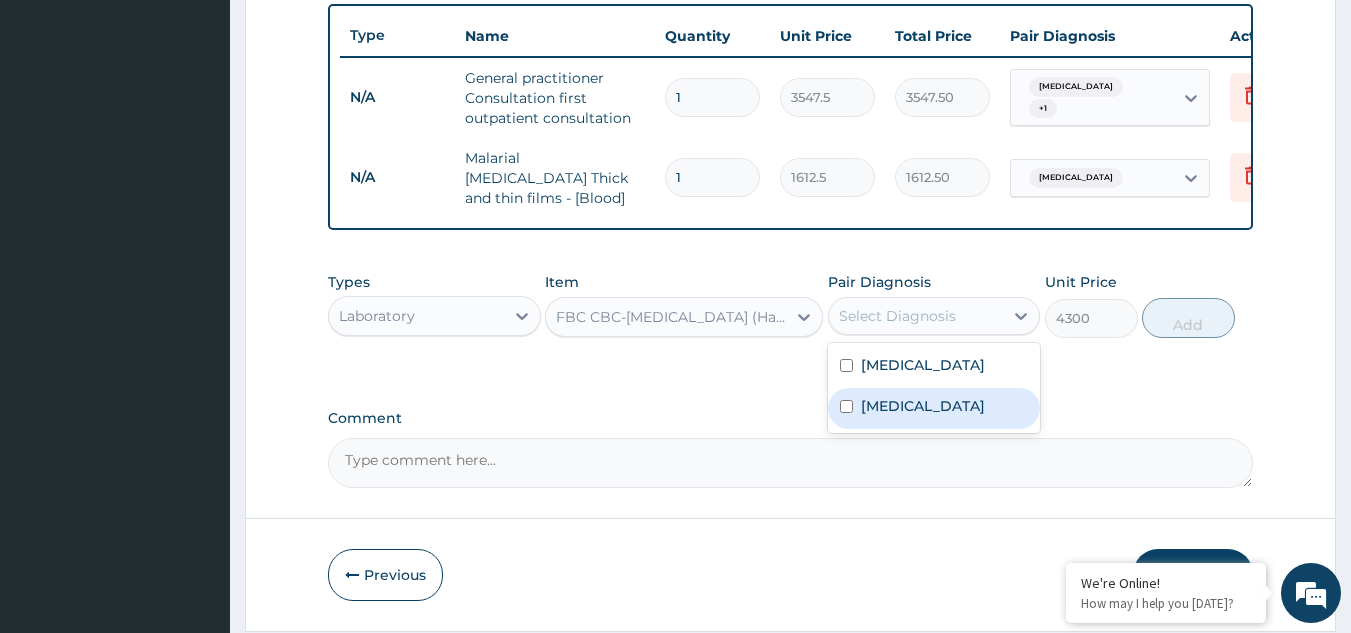 click on "Sepsis" at bounding box center [934, 408] 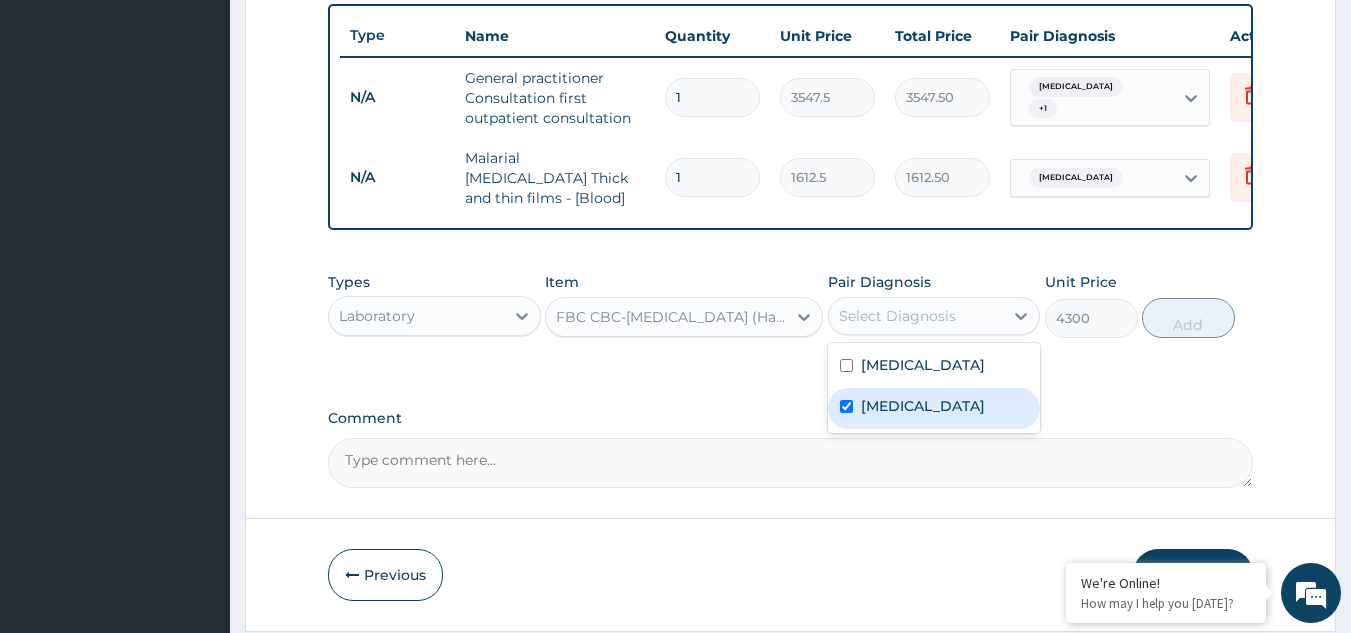 checkbox on "true" 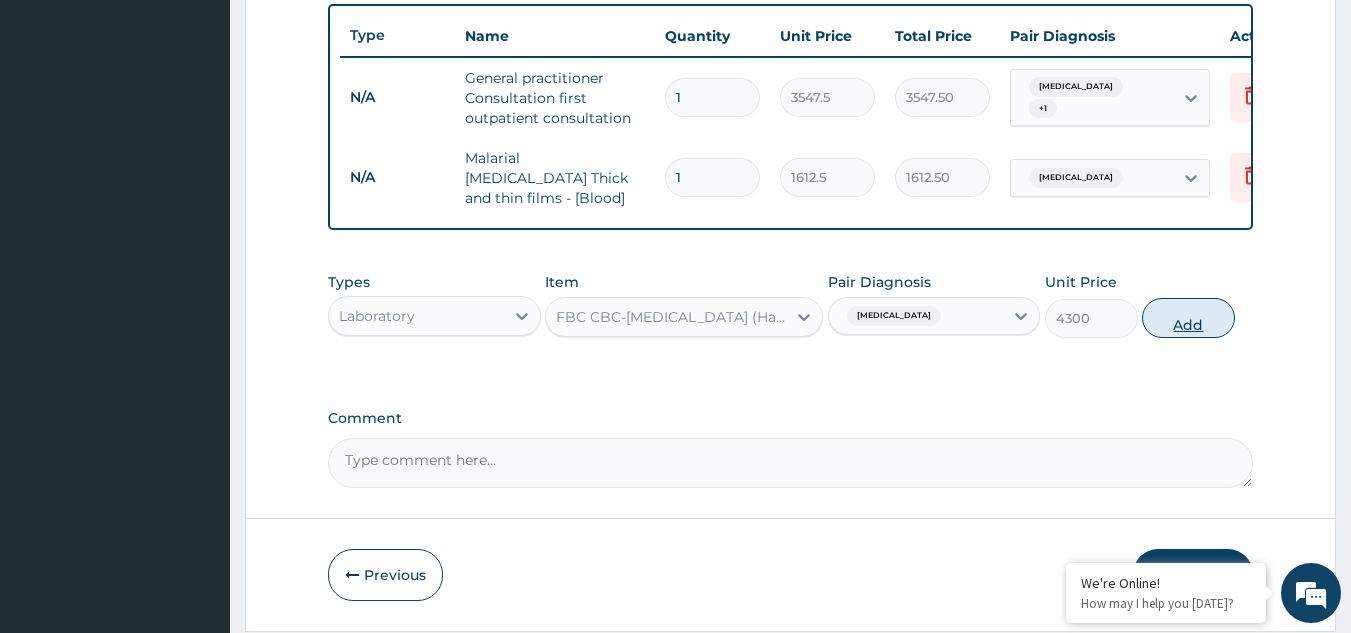 click on "Add" at bounding box center (1188, 318) 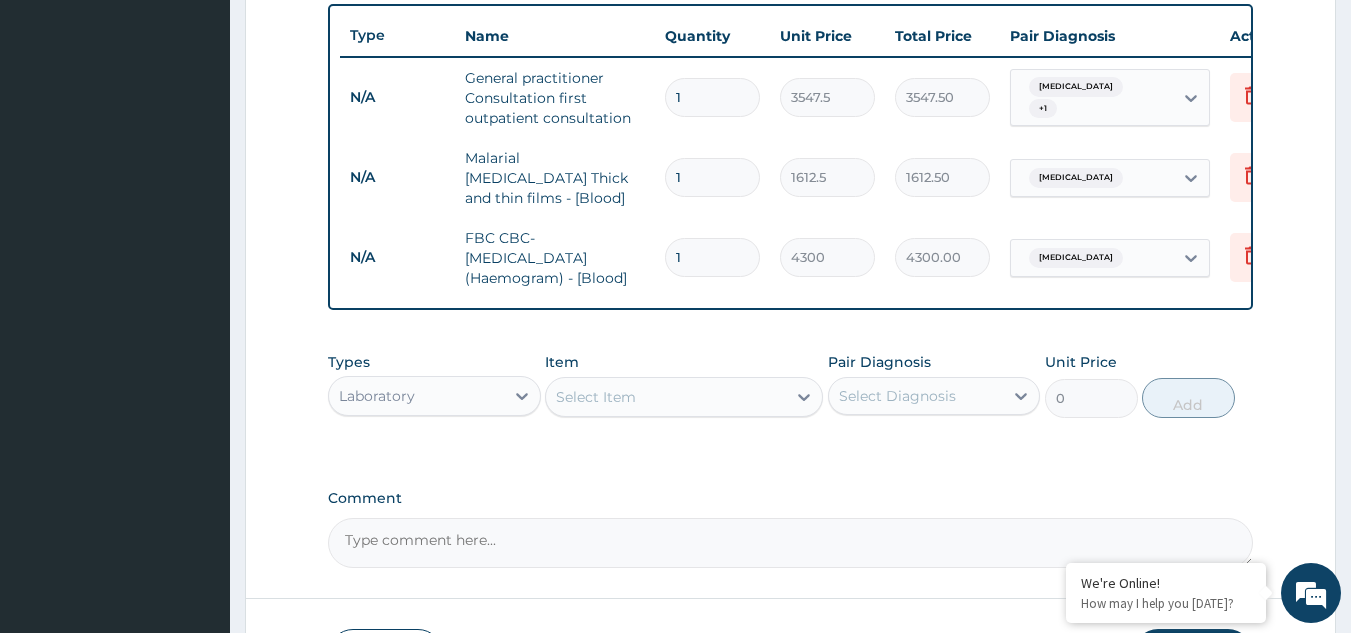 scroll, scrollTop: 889, scrollLeft: 0, axis: vertical 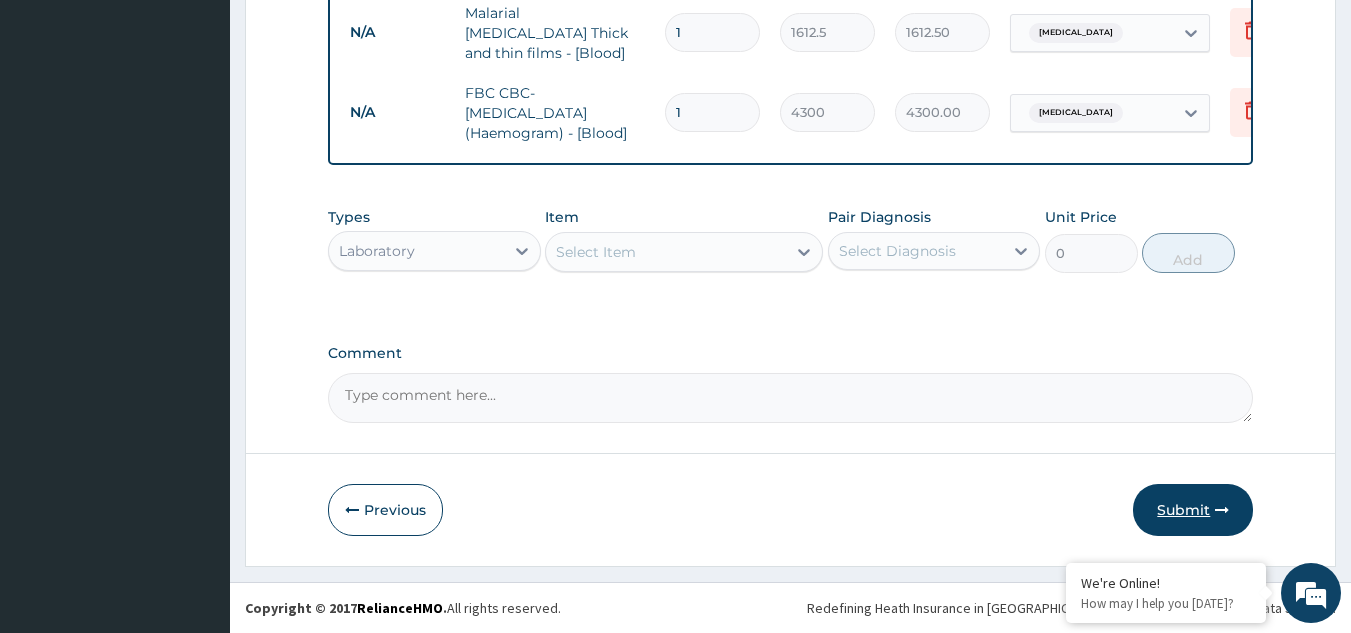 click on "Submit" at bounding box center (1193, 510) 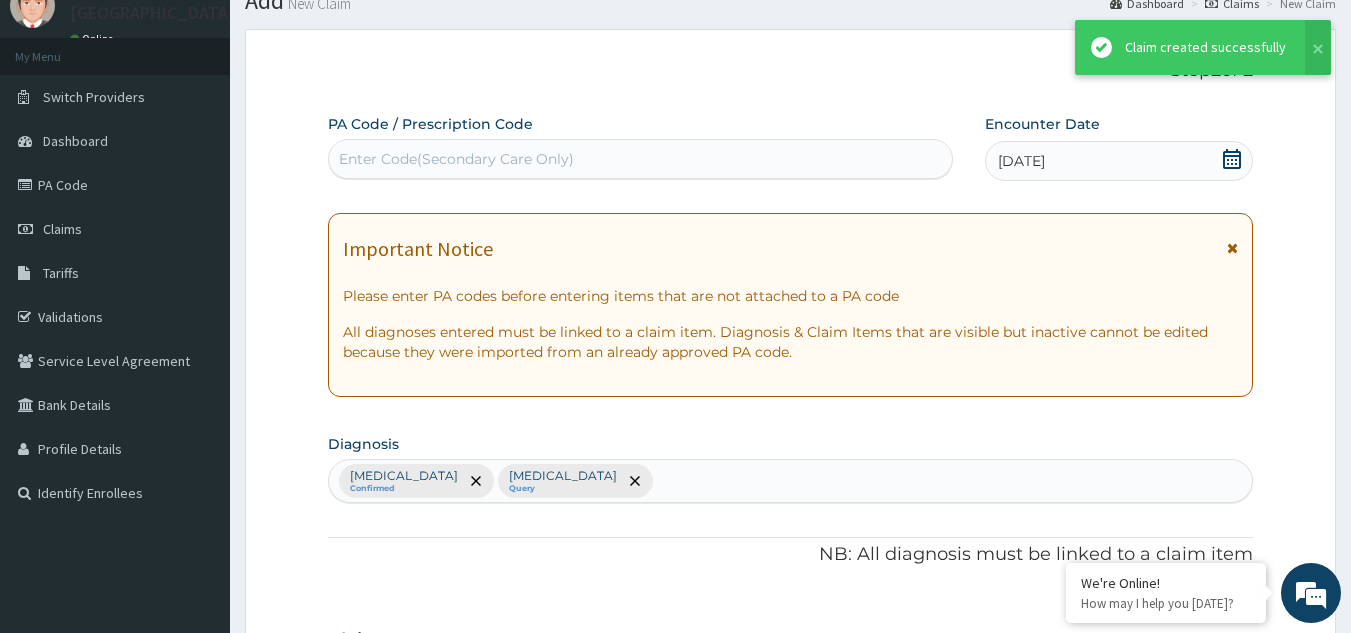 scroll, scrollTop: 889, scrollLeft: 0, axis: vertical 